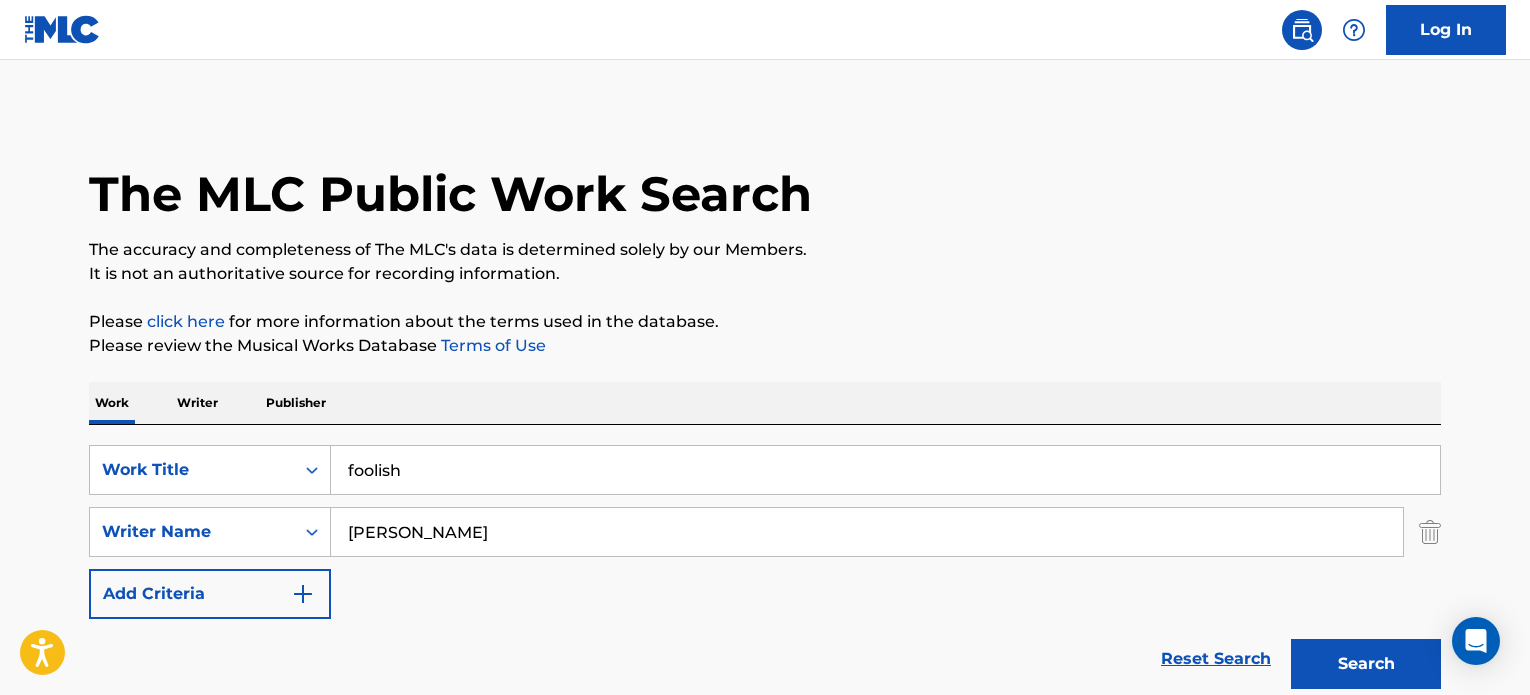 scroll, scrollTop: 172, scrollLeft: 0, axis: vertical 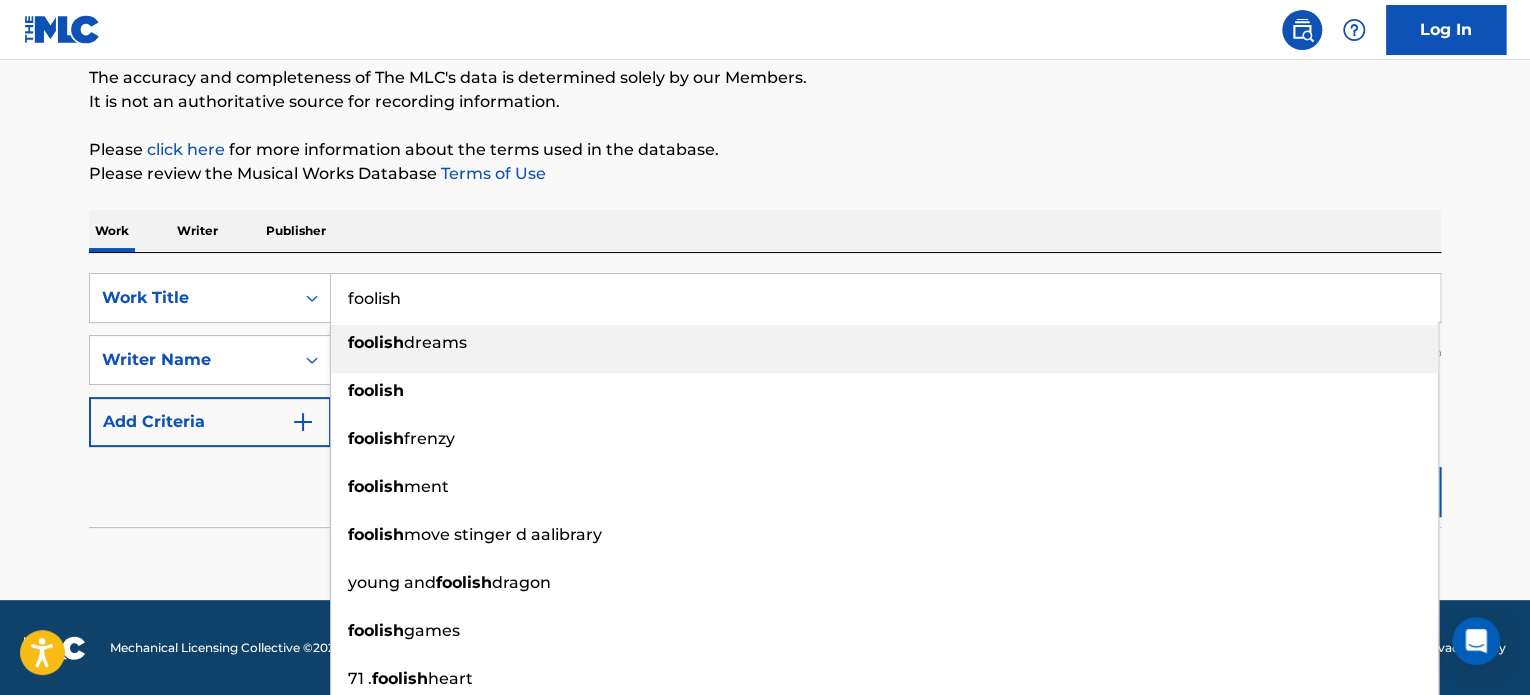 click on "foolish" at bounding box center (885, 298) 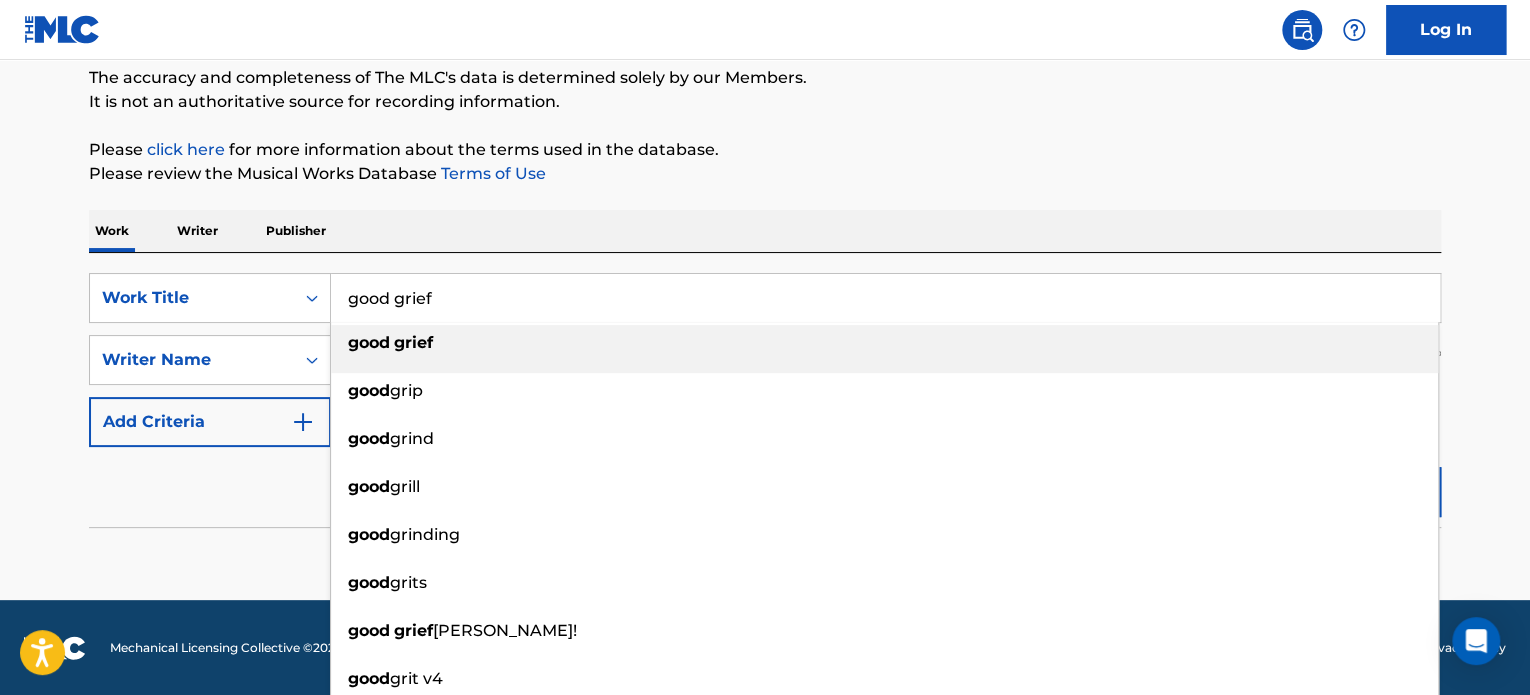 type on "good grief" 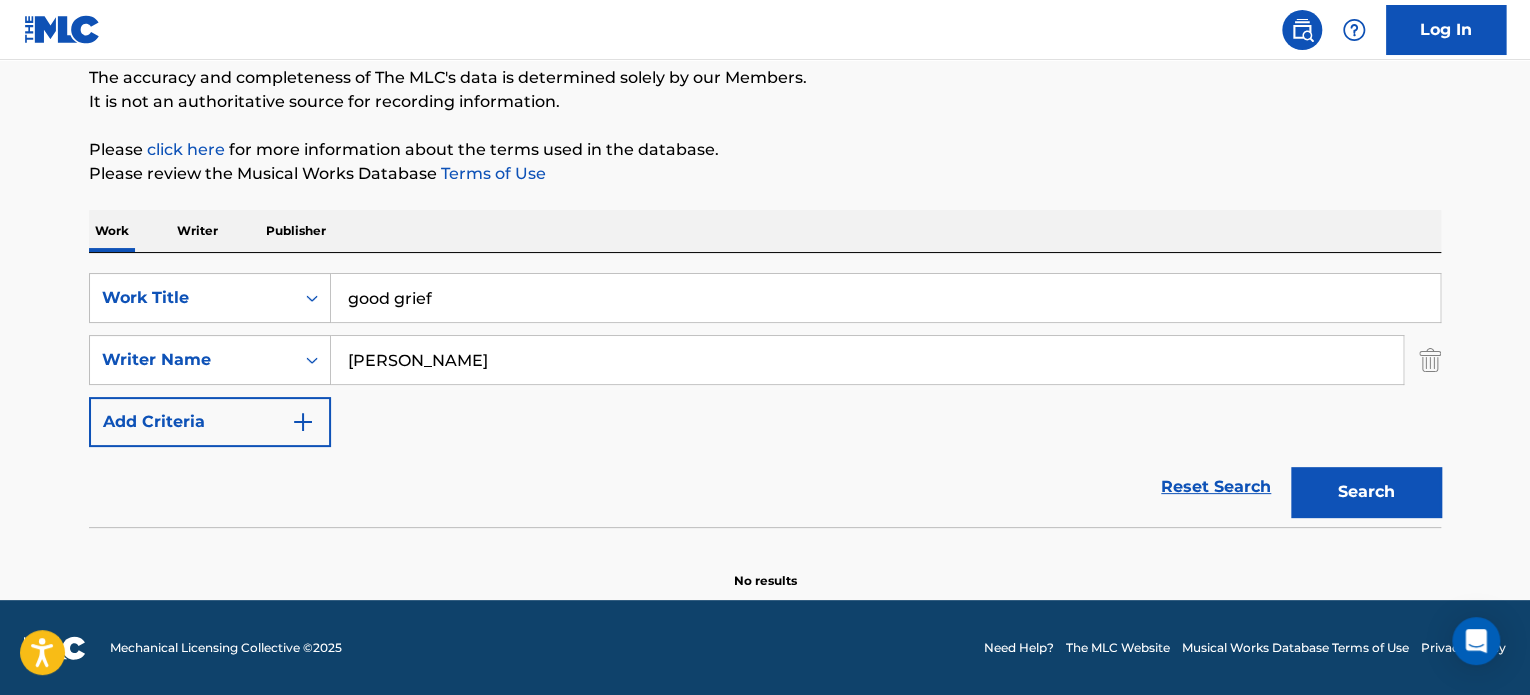 type on "barnes" 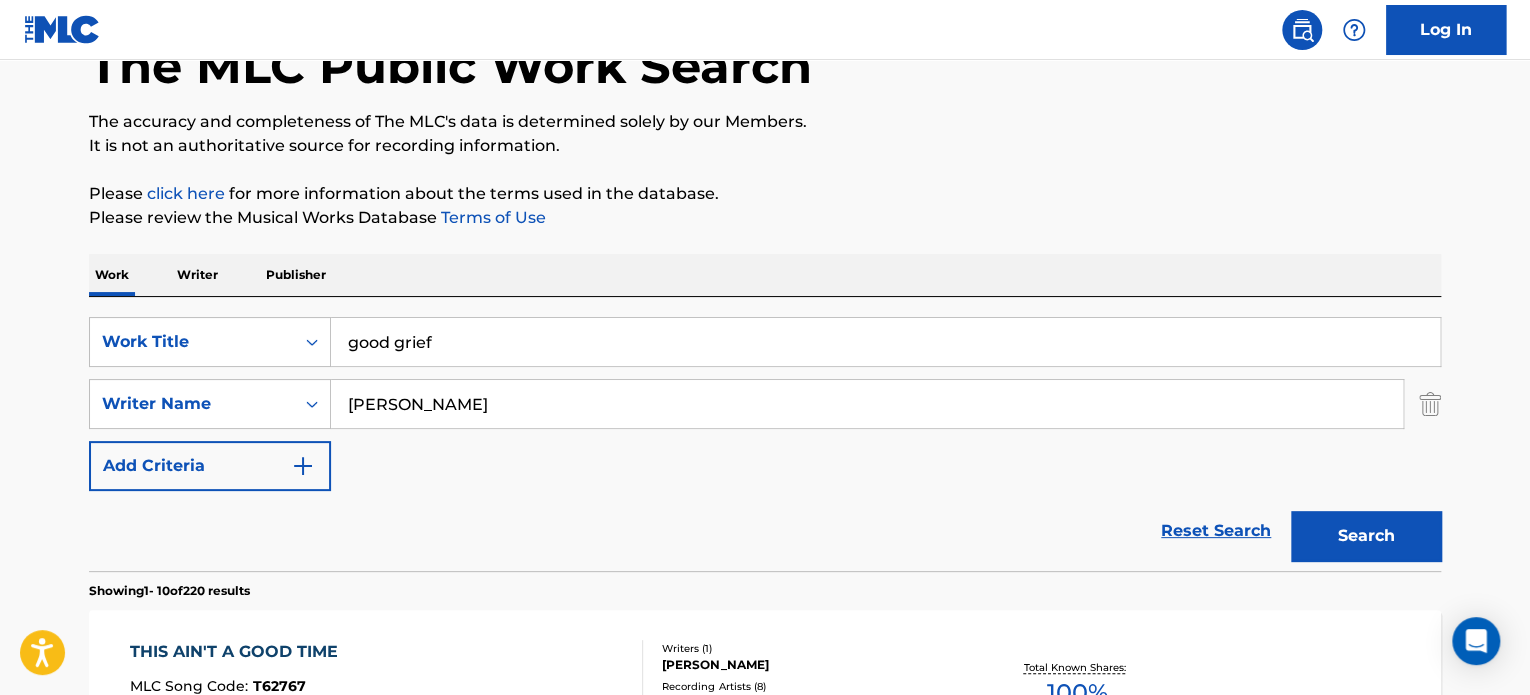 scroll, scrollTop: 124, scrollLeft: 0, axis: vertical 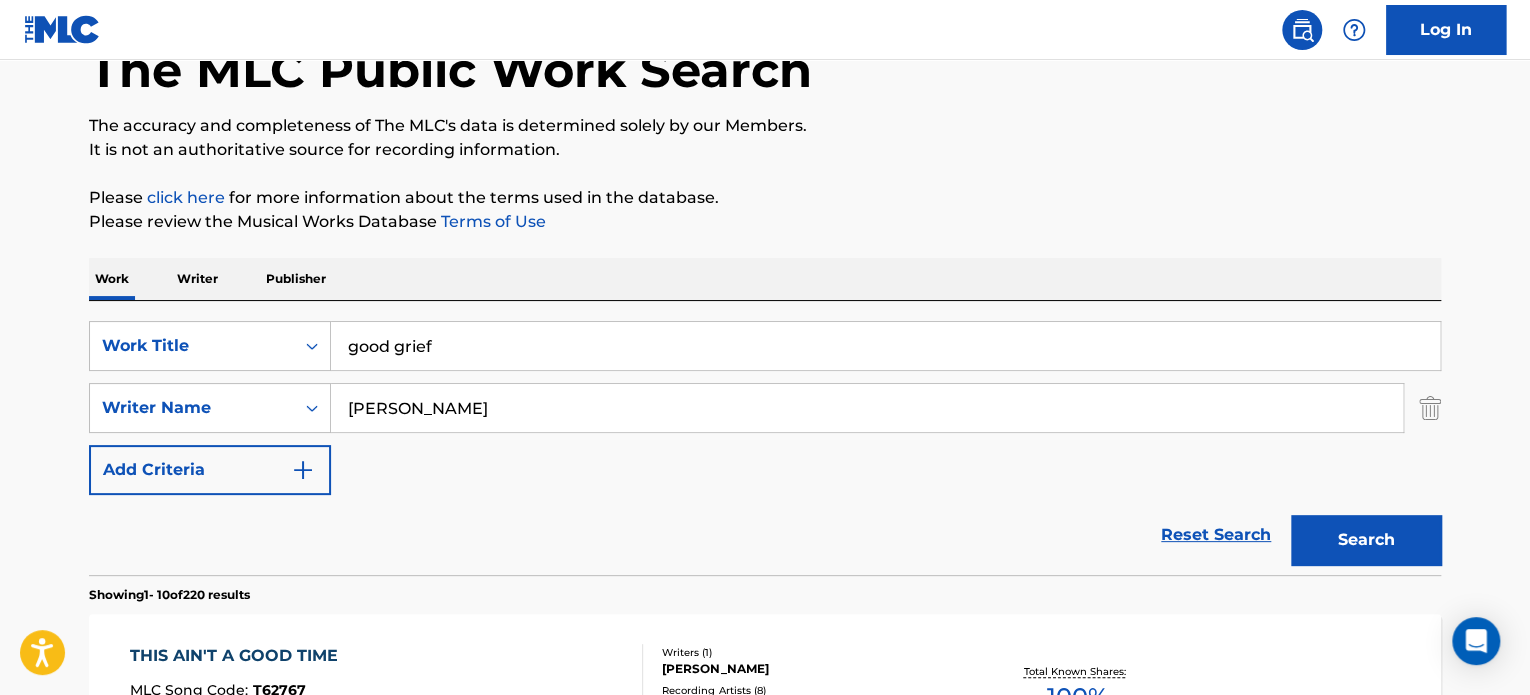 click on "good grief" at bounding box center (885, 346) 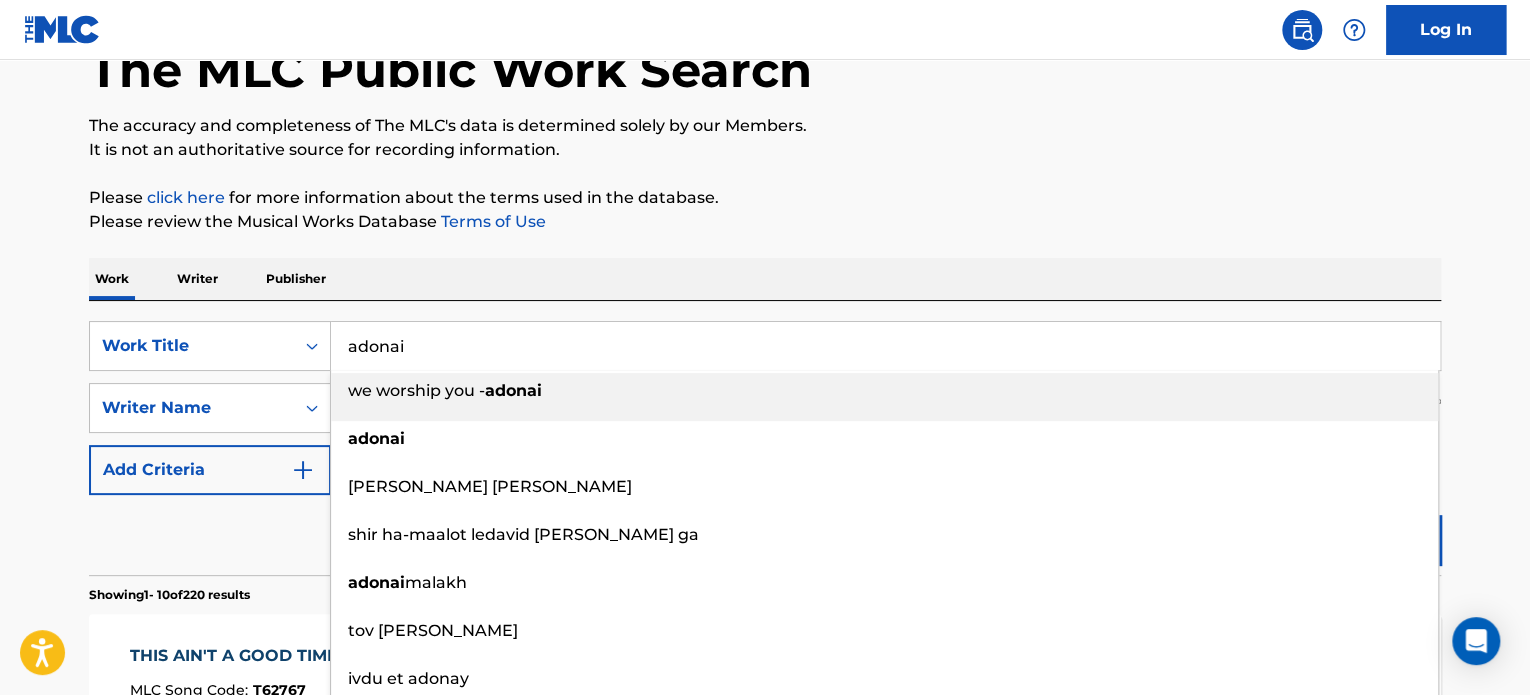 type on "adonai" 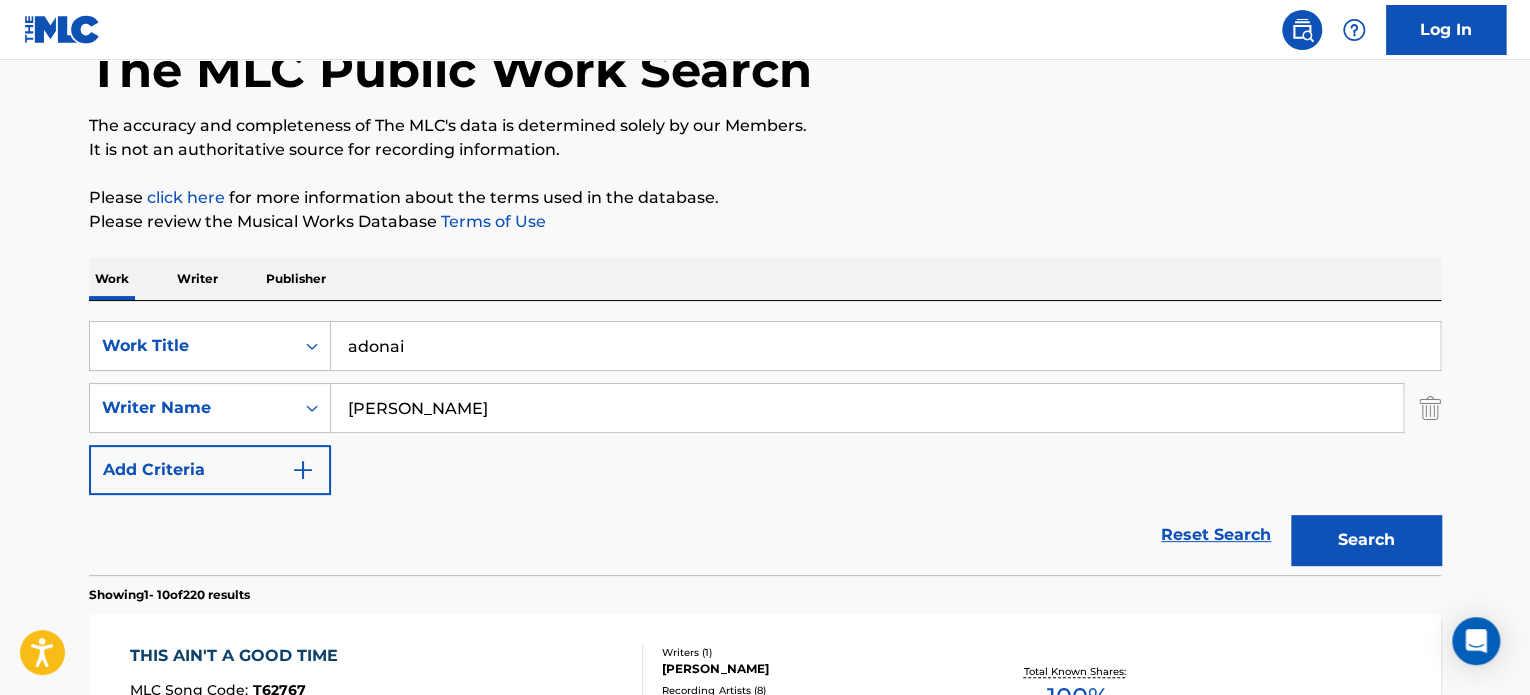 type on "antanaitis" 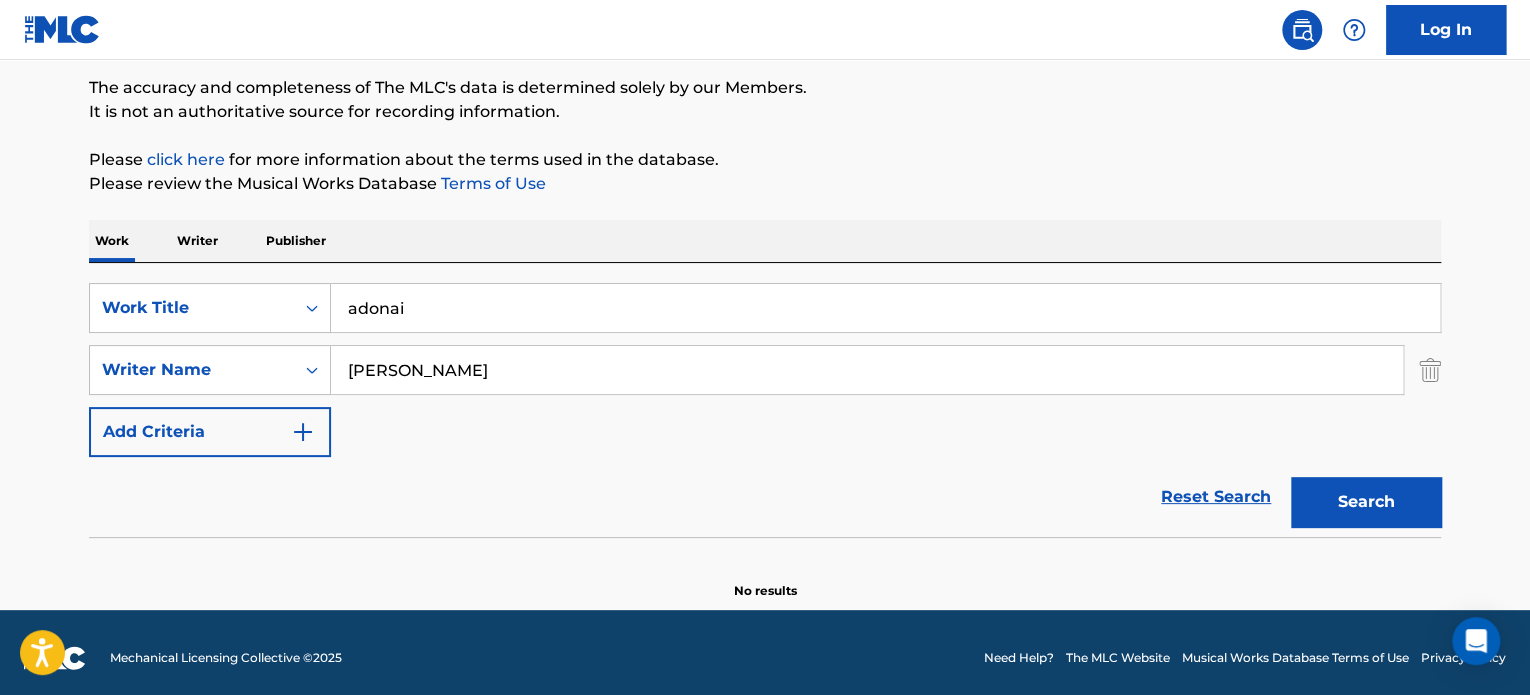 scroll, scrollTop: 165, scrollLeft: 0, axis: vertical 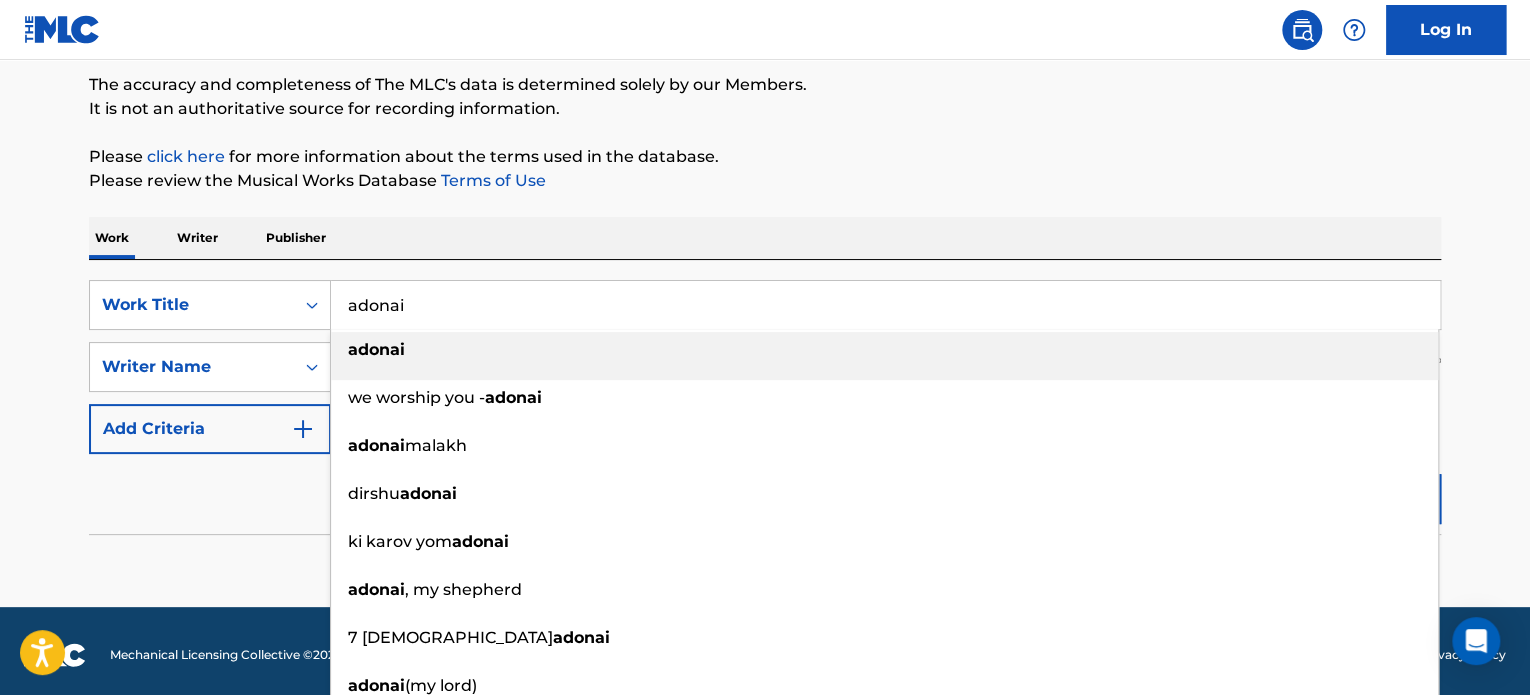 click on "adonai" at bounding box center [885, 305] 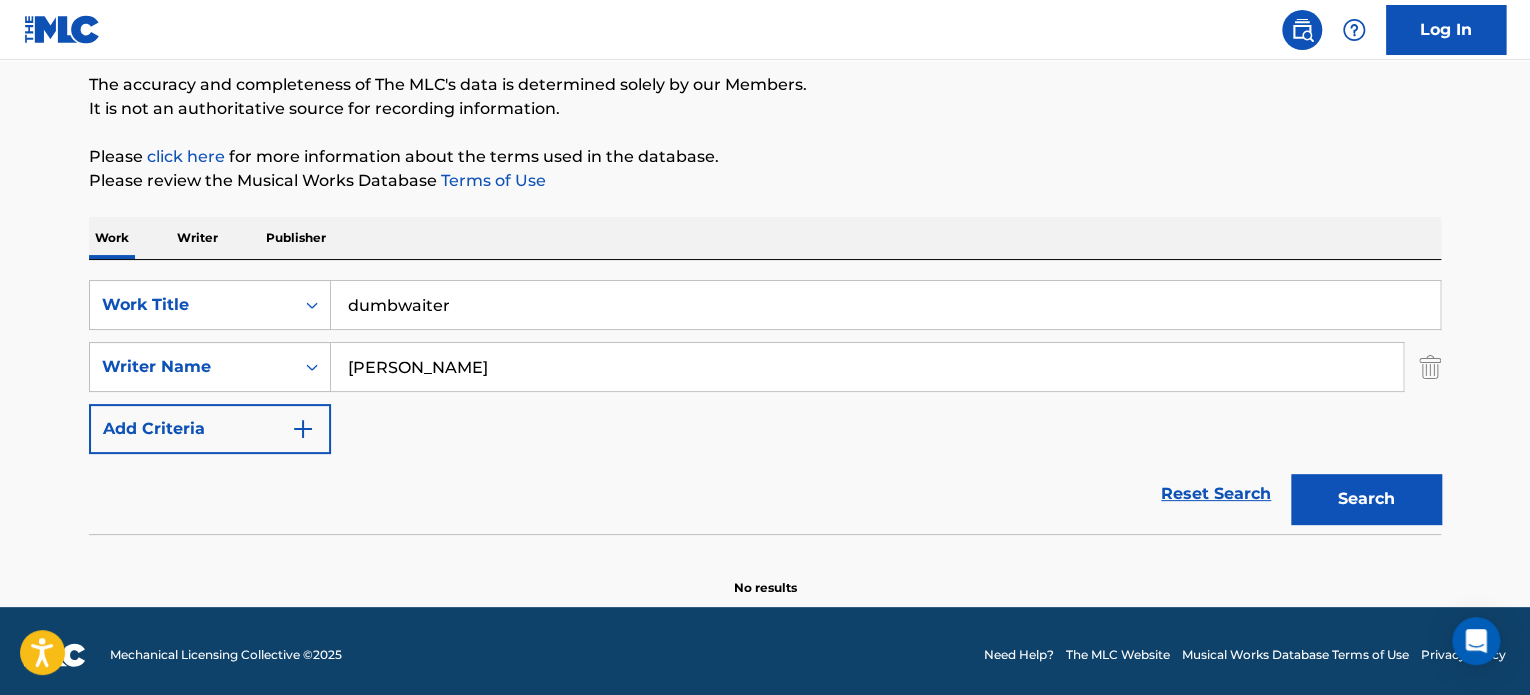 type on "dumbwaiter" 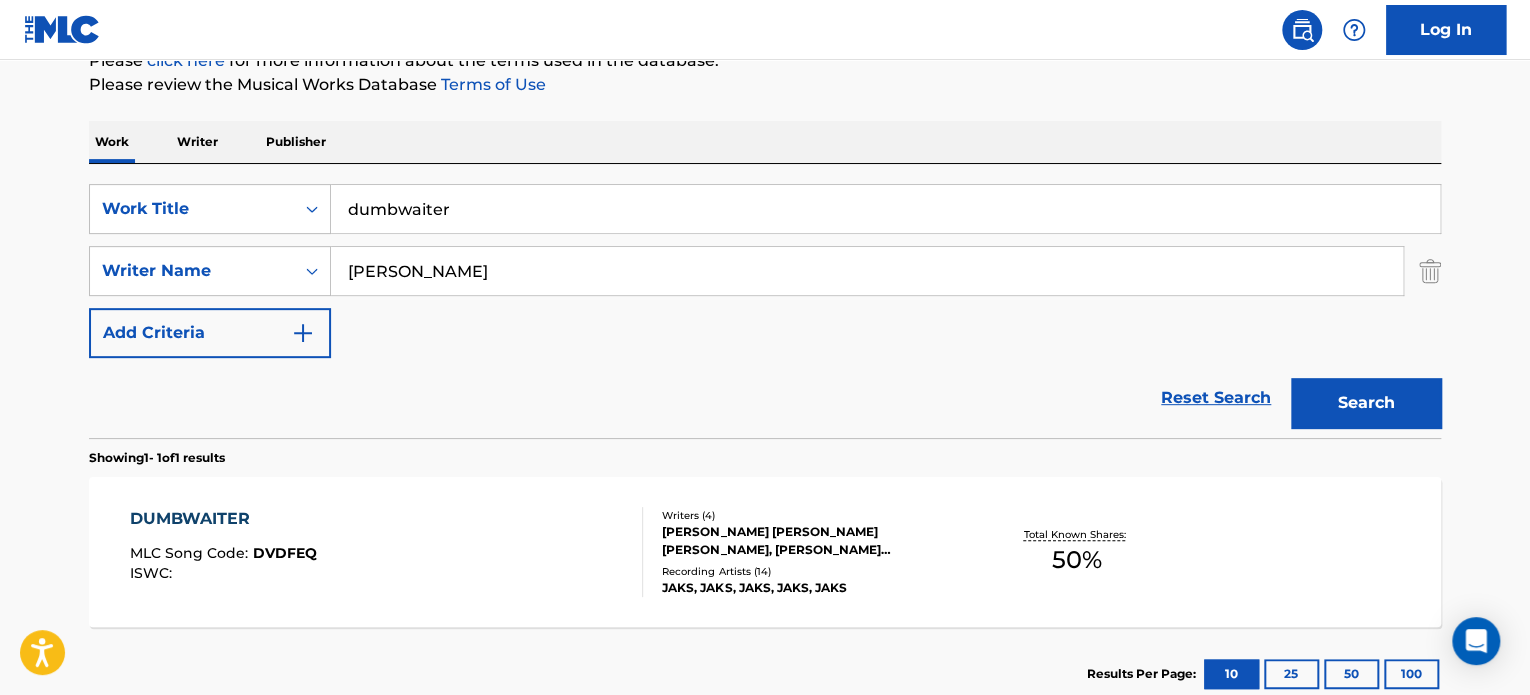 scroll, scrollTop: 253, scrollLeft: 0, axis: vertical 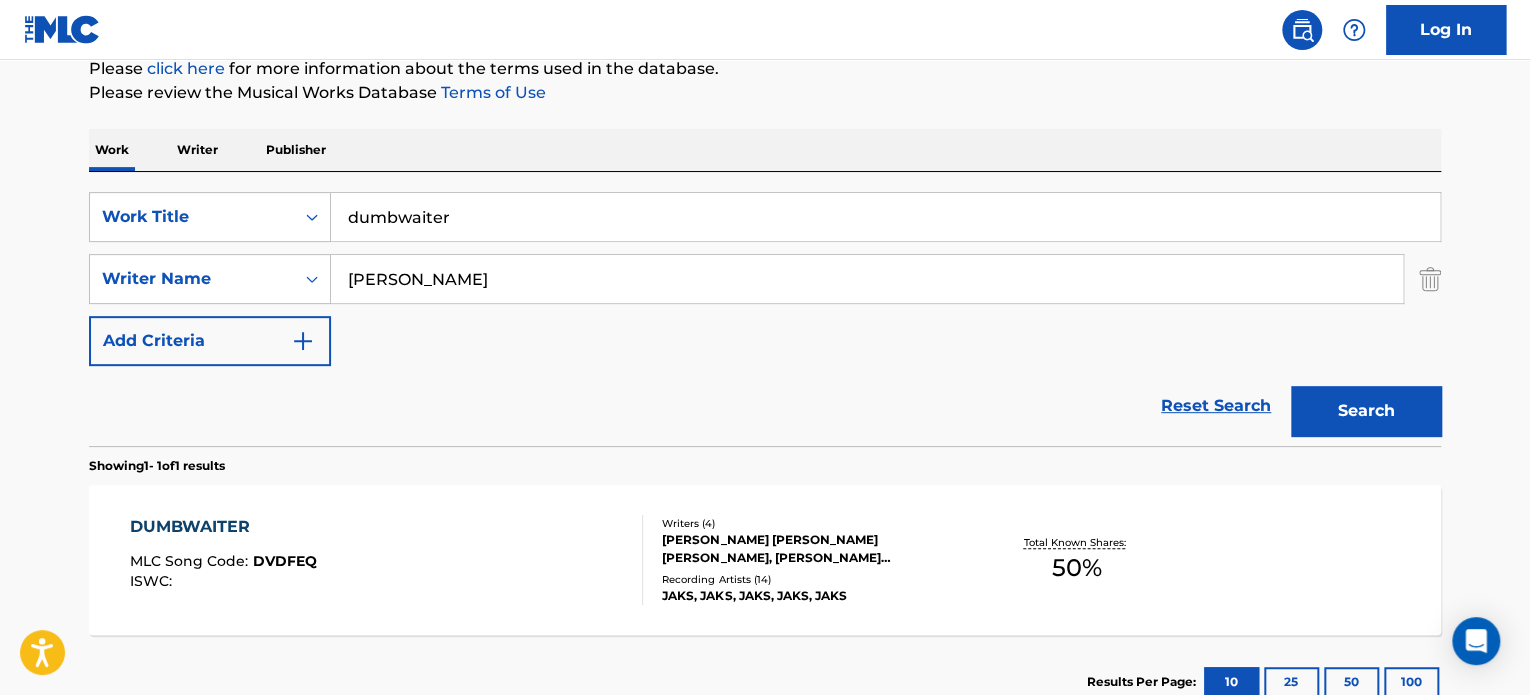 click on "DUMBWAITER MLC Song Code : DVDFEQ ISWC :" at bounding box center (387, 560) 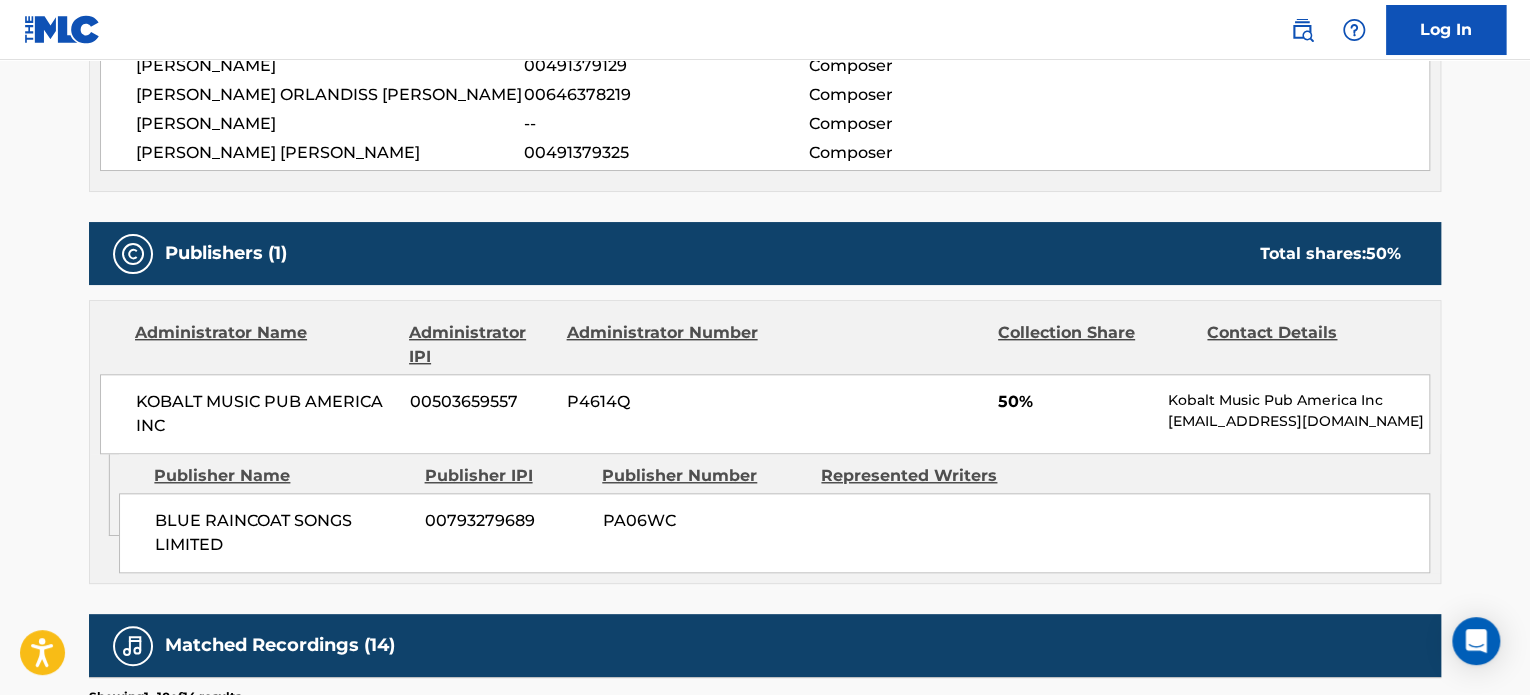 scroll, scrollTop: 780, scrollLeft: 0, axis: vertical 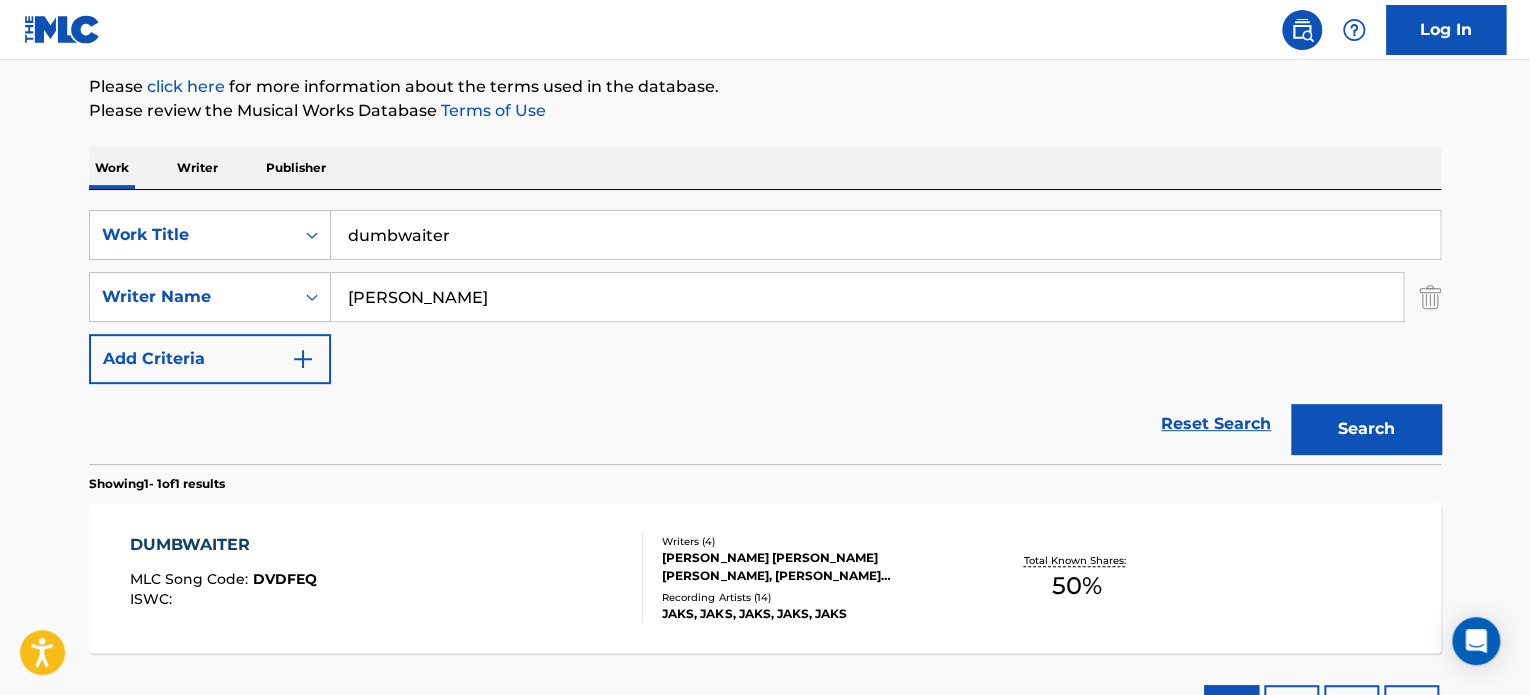click on "dumbwaiter" at bounding box center (885, 235) 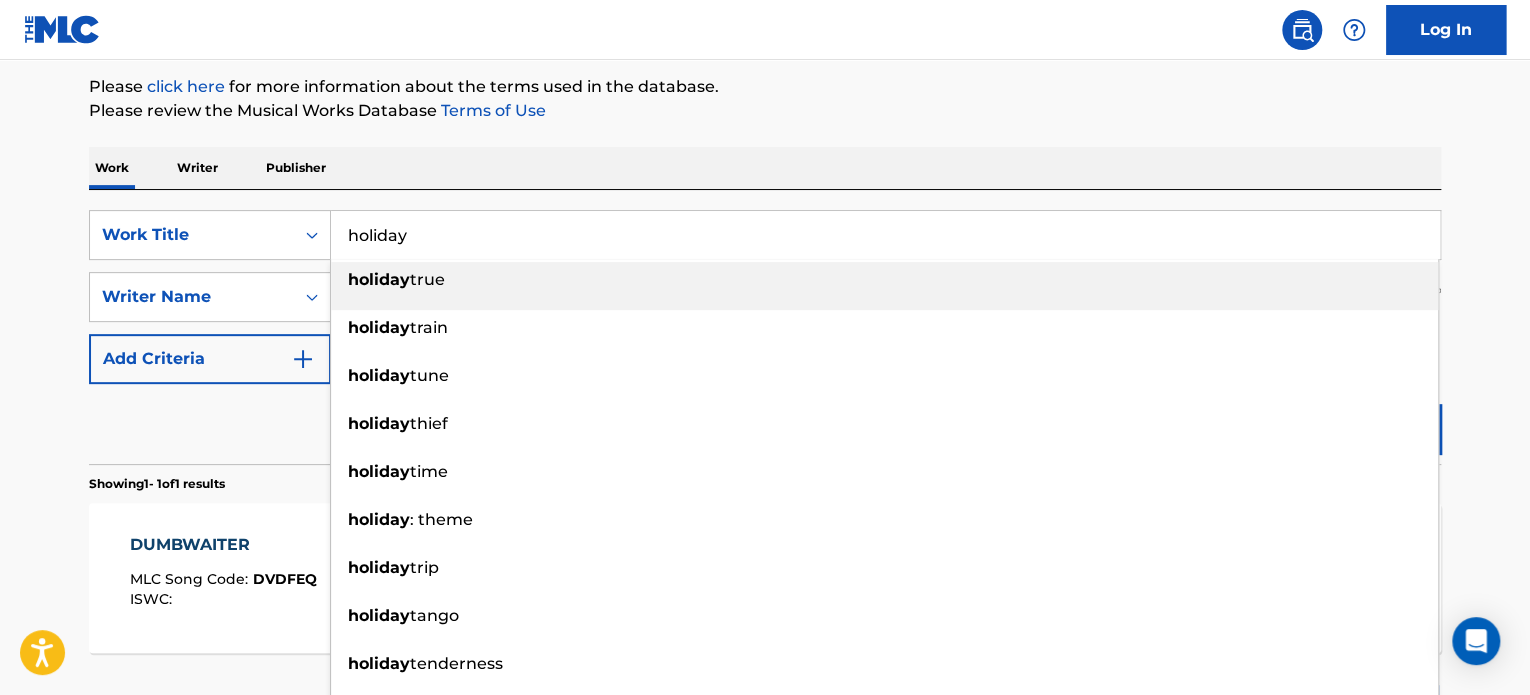 type on "holiday" 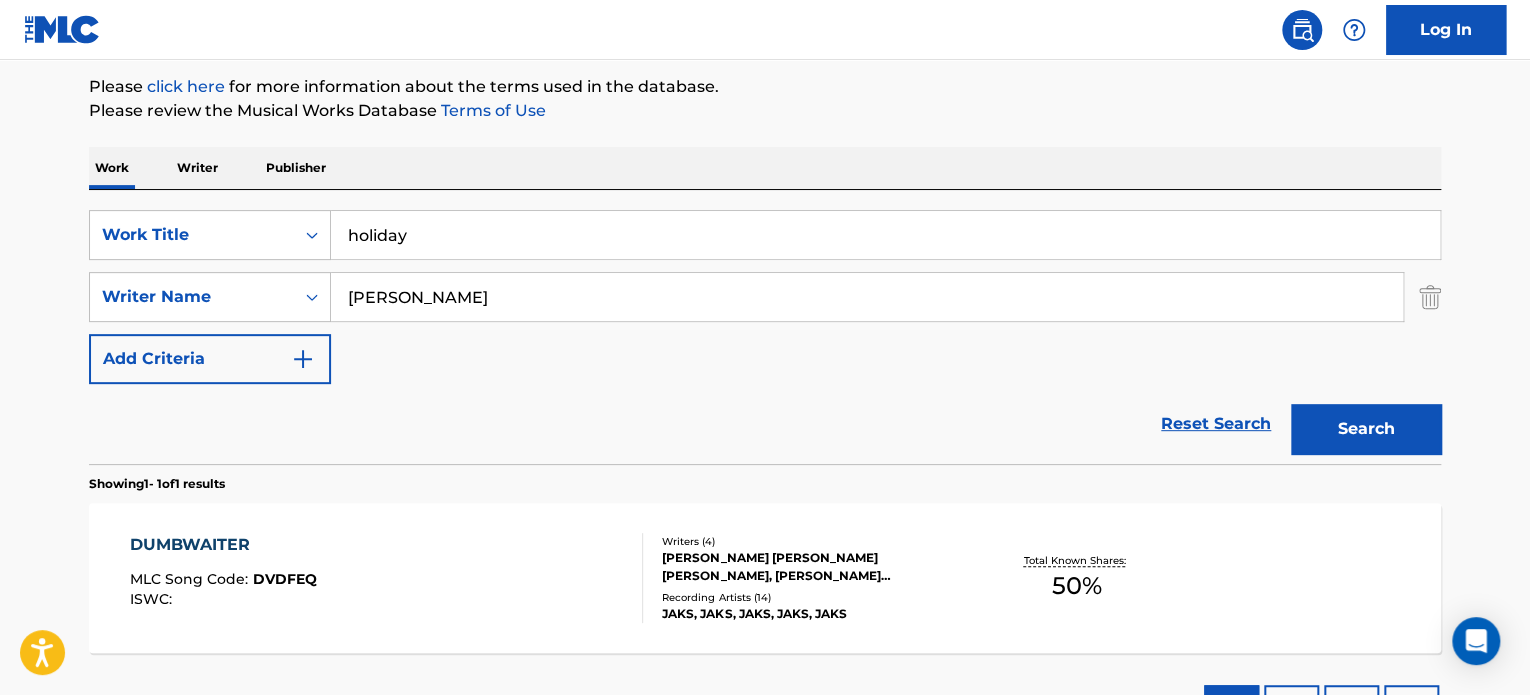 click on "Search" at bounding box center [1366, 429] 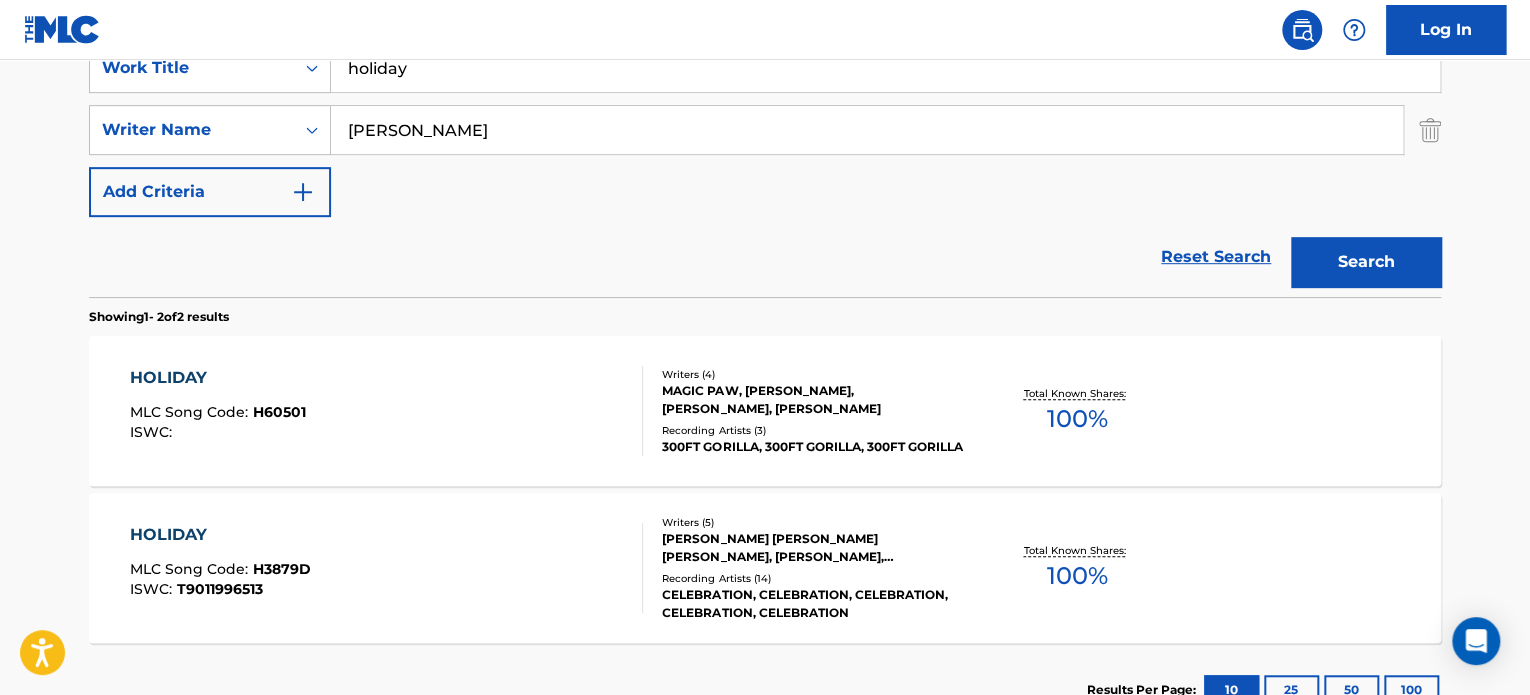 scroll, scrollTop: 403, scrollLeft: 0, axis: vertical 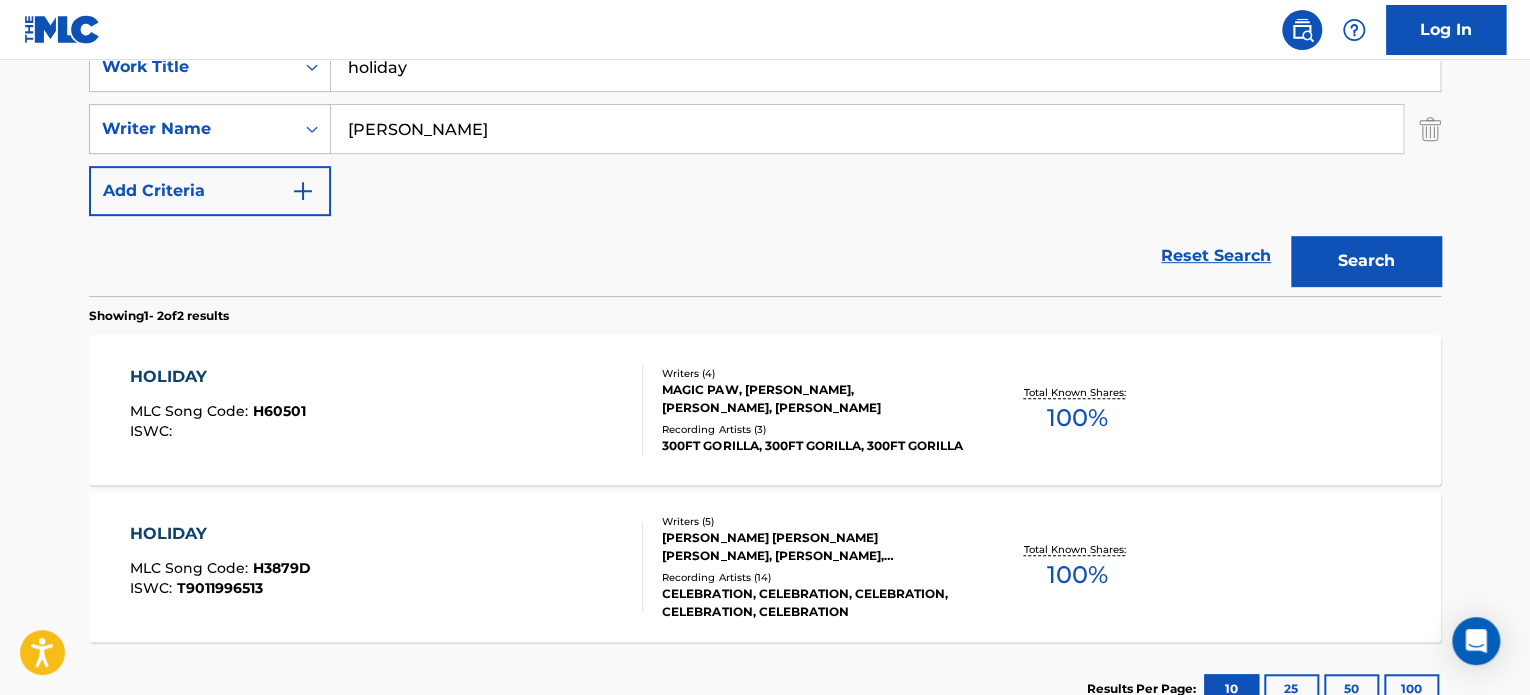 click on "HOLIDAY MLC Song Code : H60501 ISWC :" at bounding box center [387, 410] 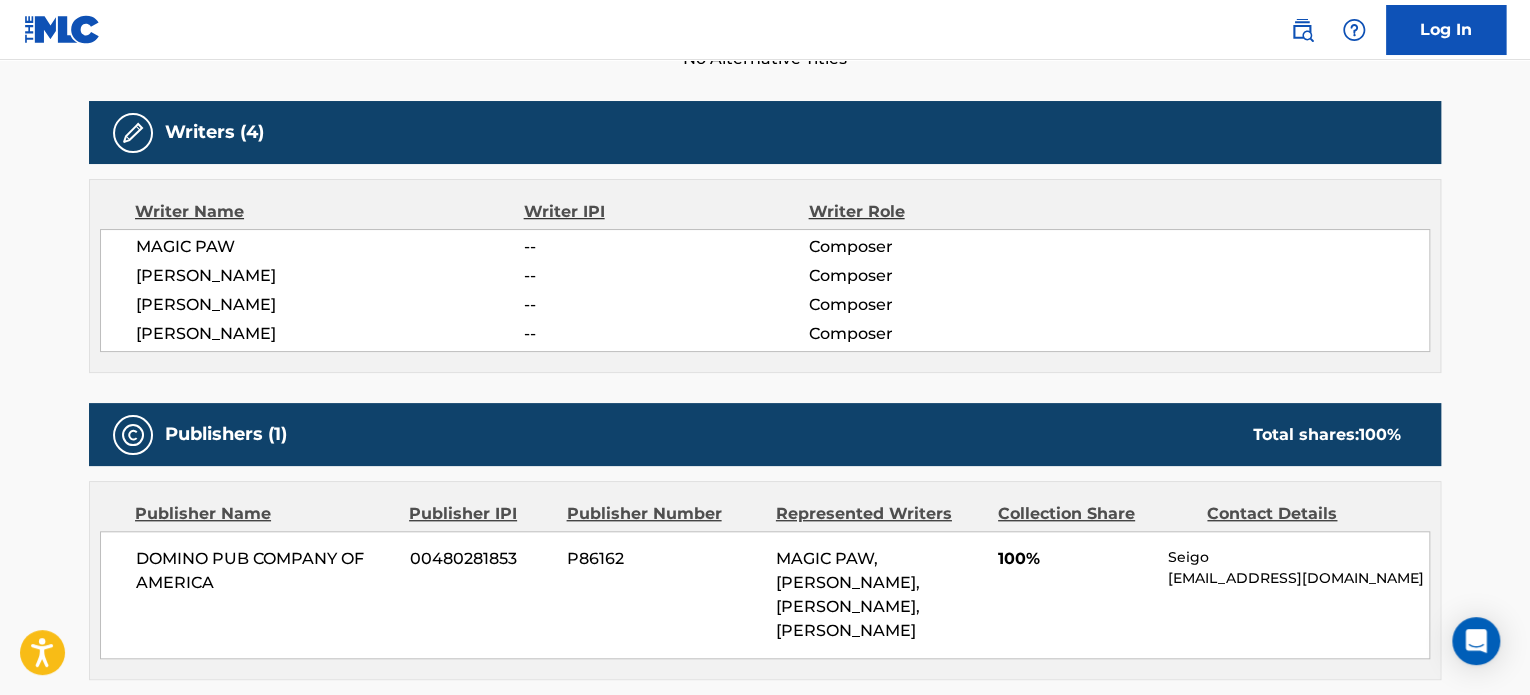 scroll, scrollTop: 596, scrollLeft: 0, axis: vertical 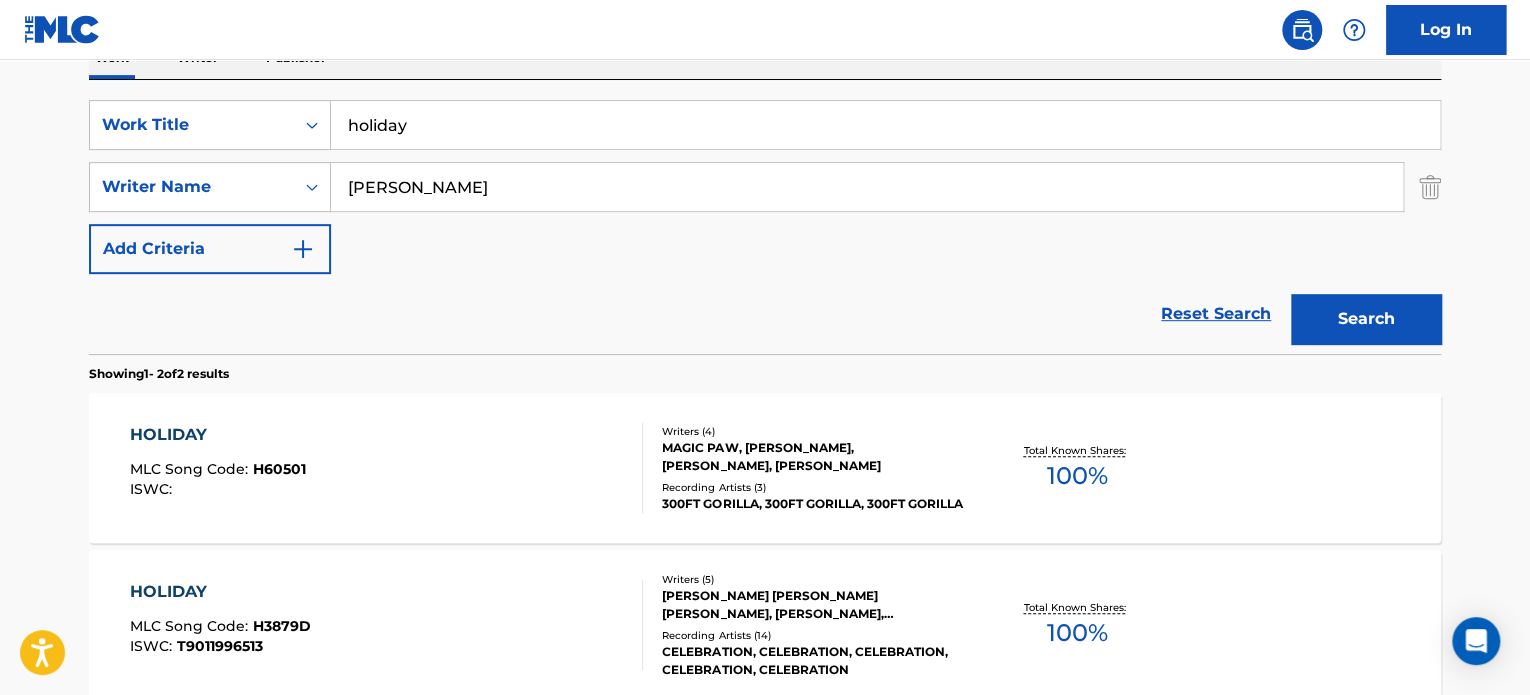 click on "holiday" at bounding box center (885, 125) 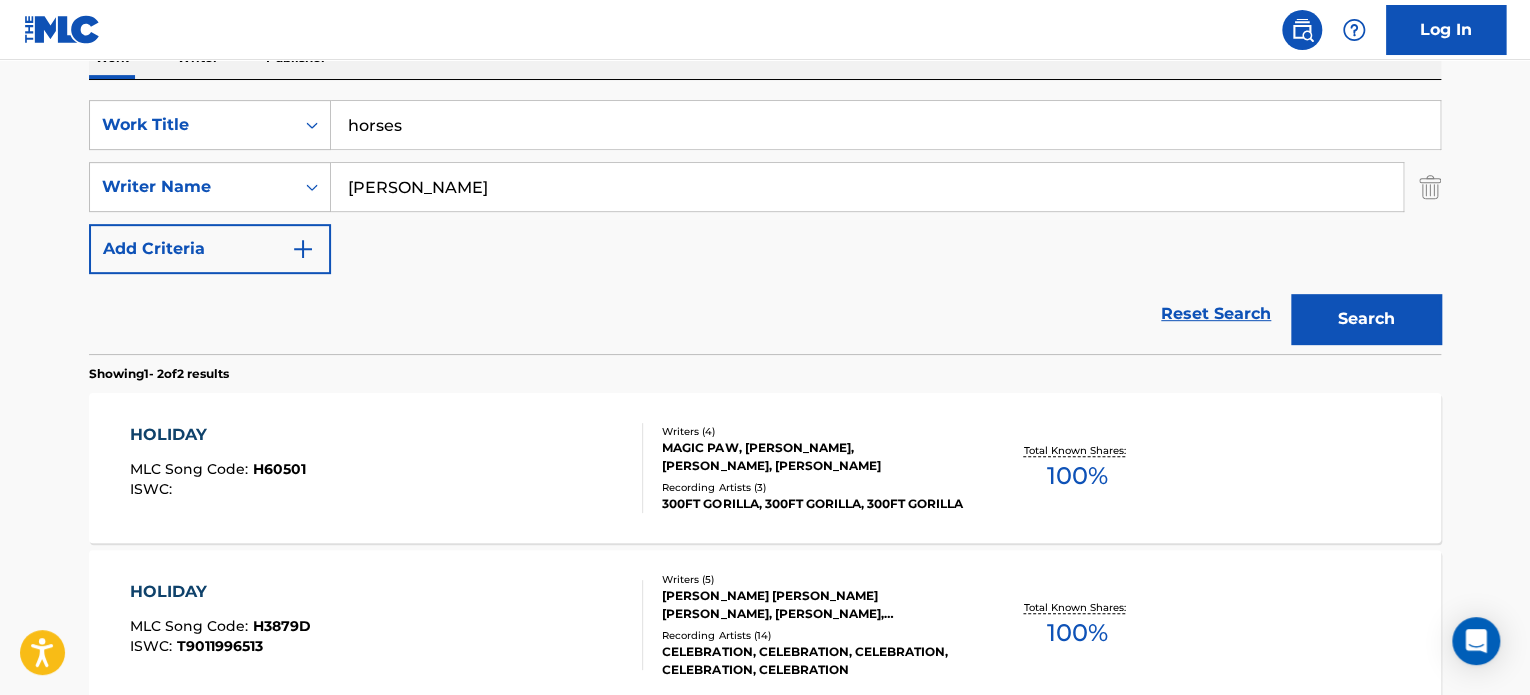 click on "Search" at bounding box center (1366, 319) 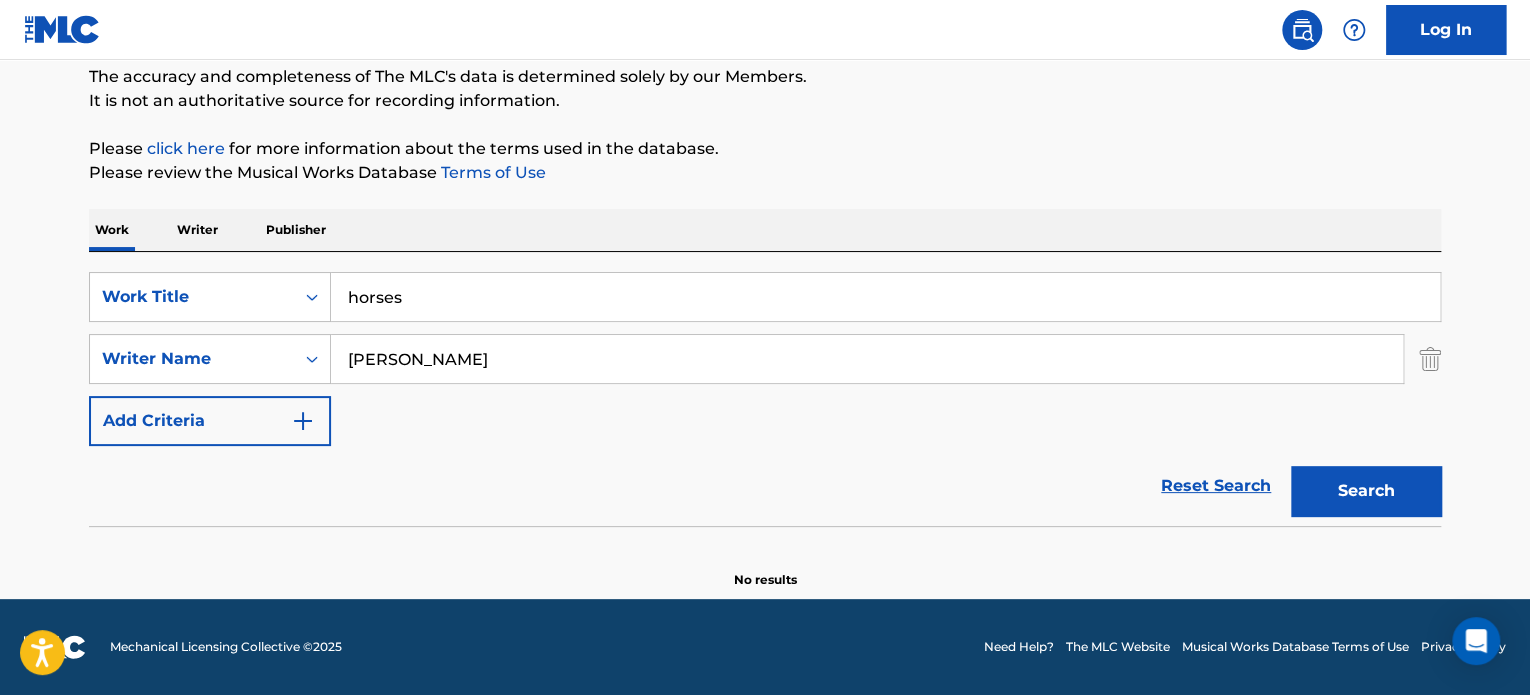 scroll, scrollTop: 172, scrollLeft: 0, axis: vertical 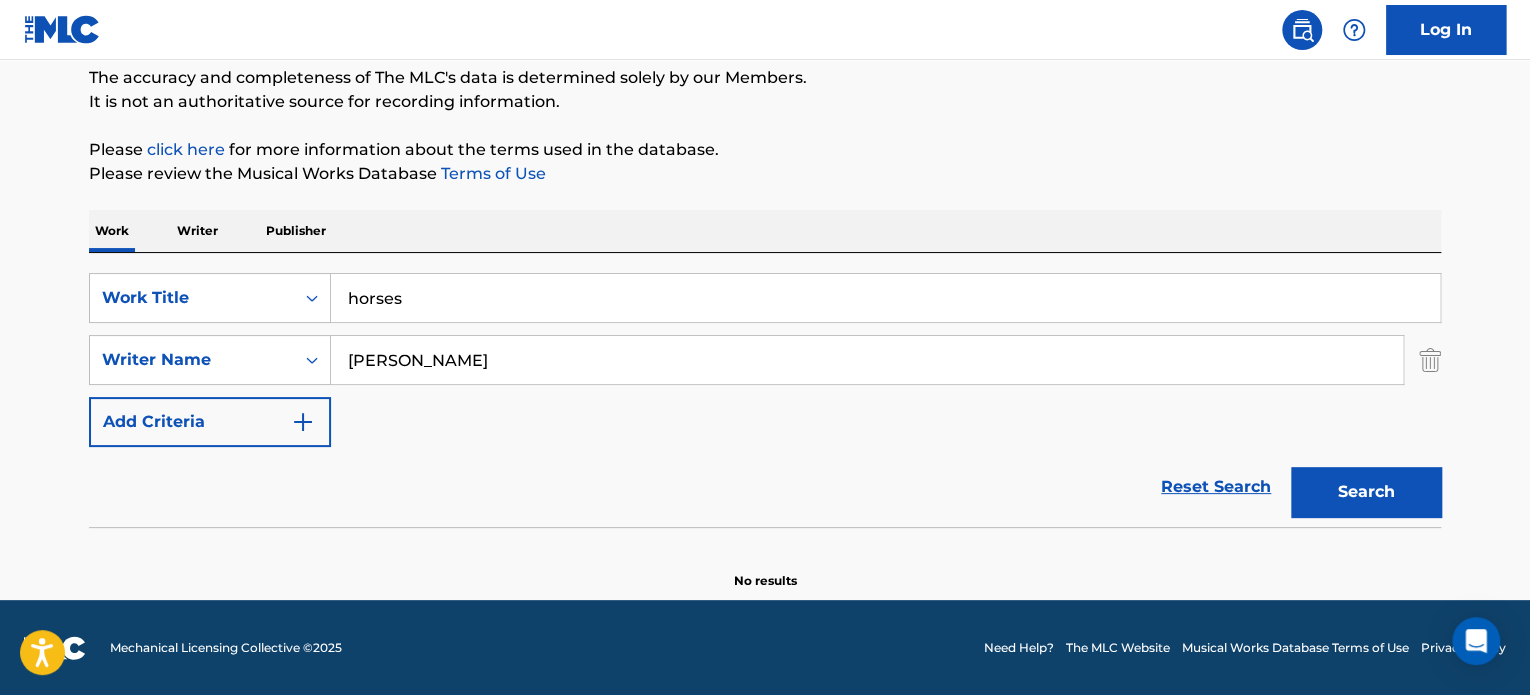click on "horses" at bounding box center (885, 298) 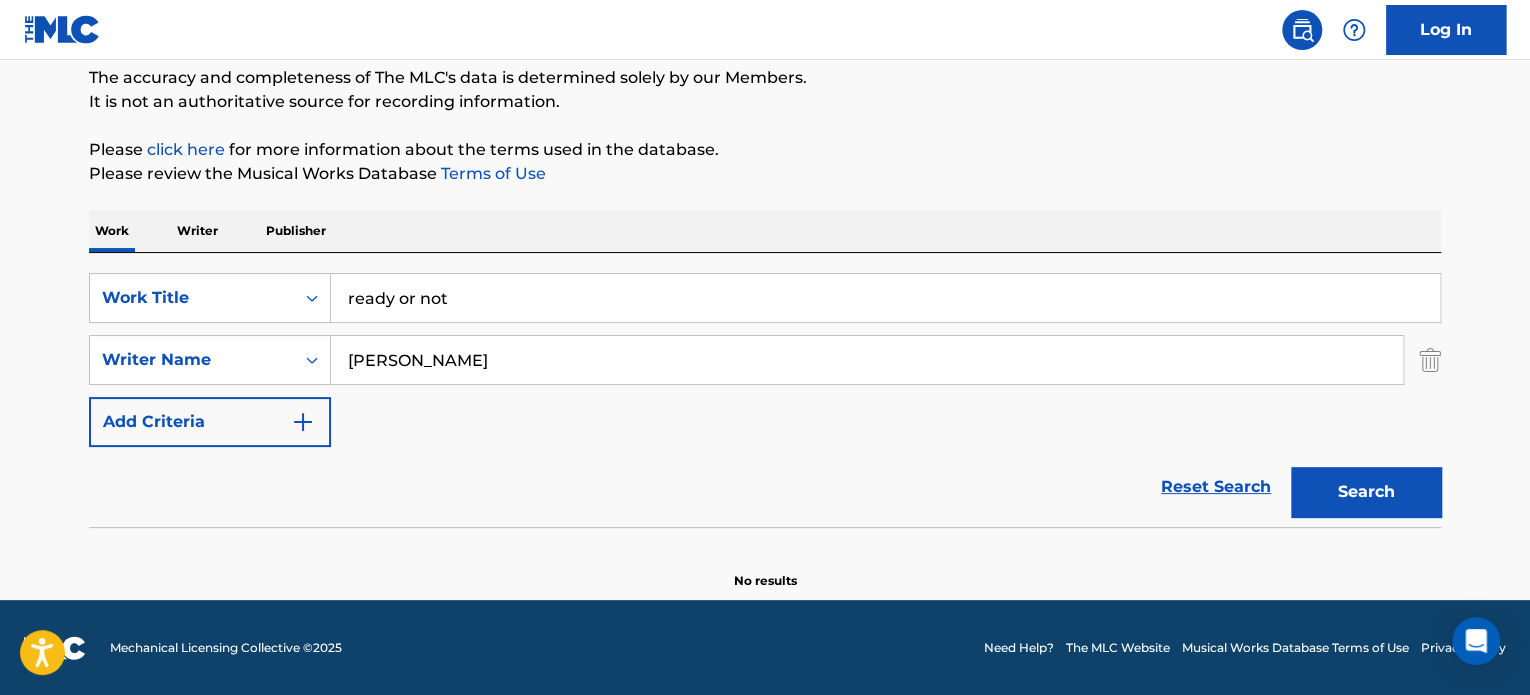 click on "Search" at bounding box center [1366, 492] 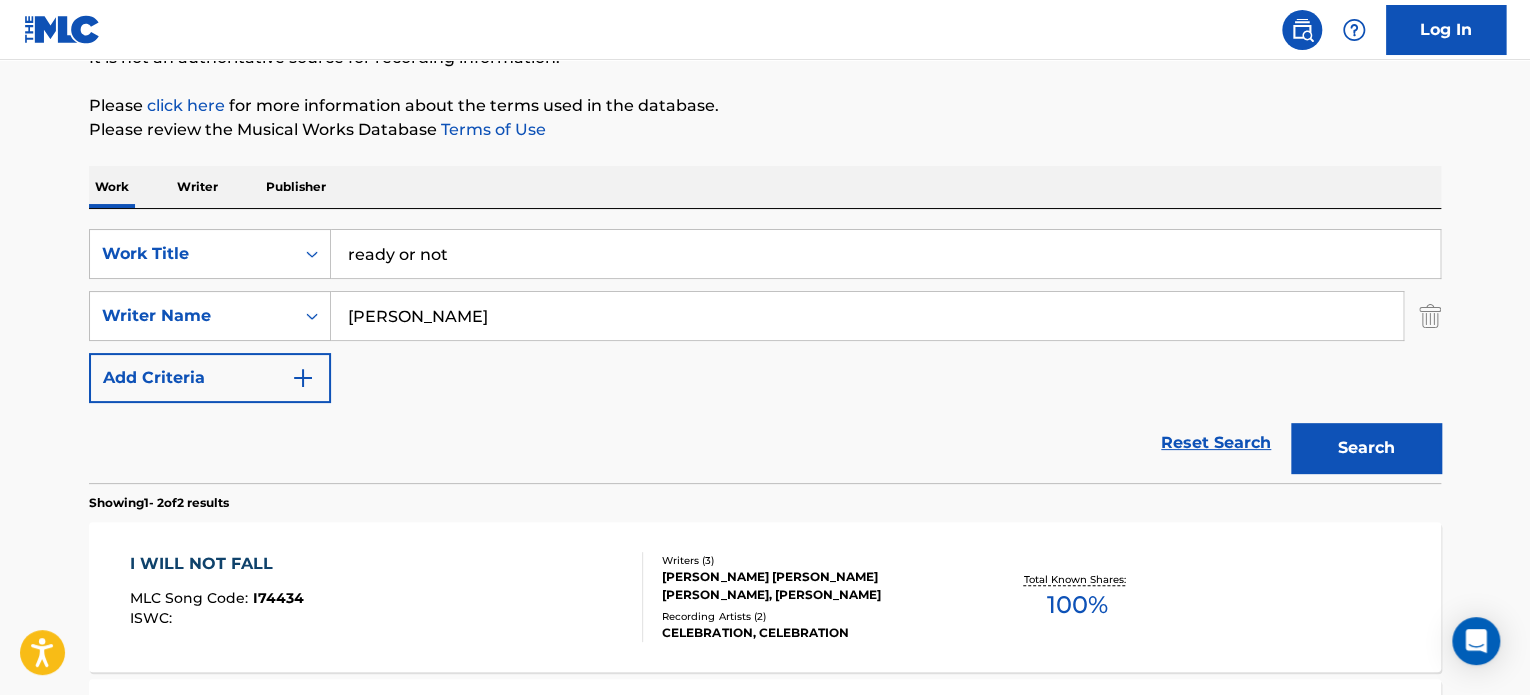 scroll, scrollTop: 188, scrollLeft: 0, axis: vertical 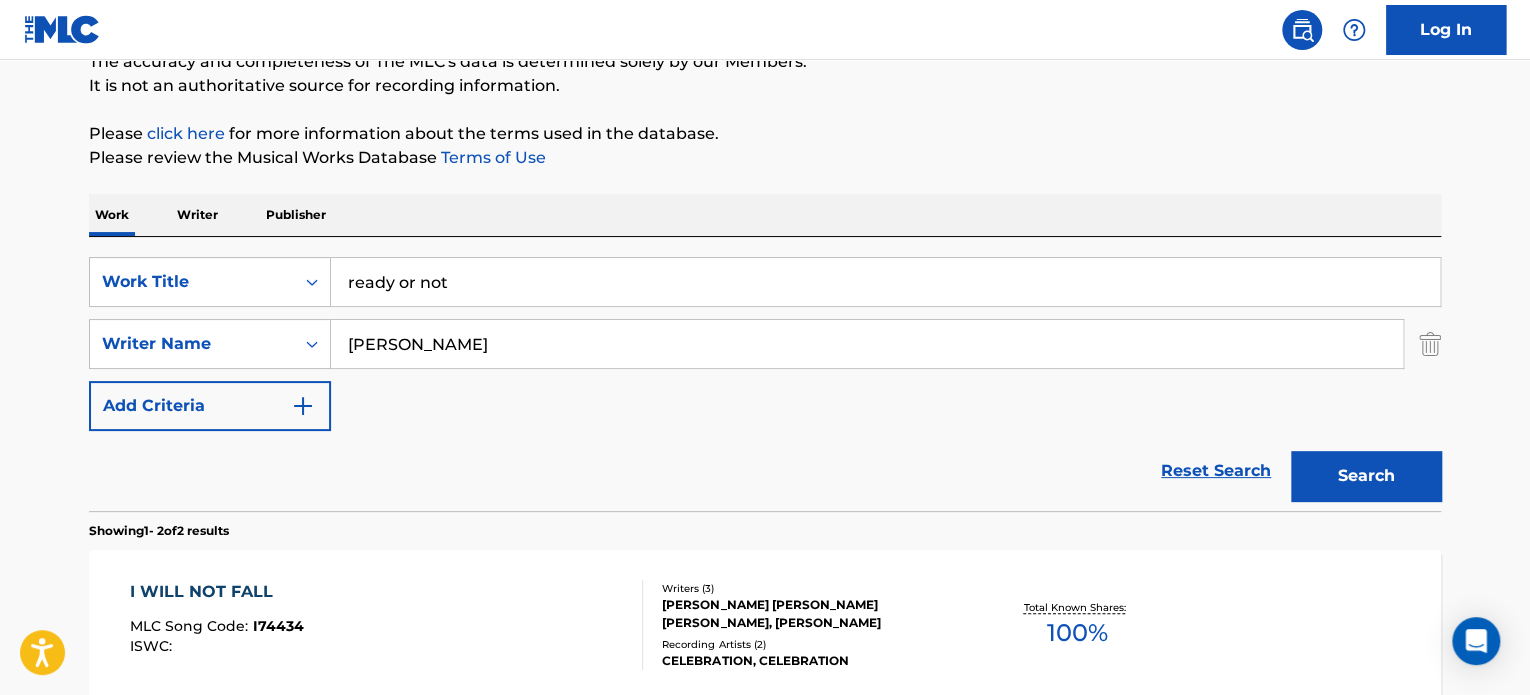 click on "ready or not" at bounding box center [885, 282] 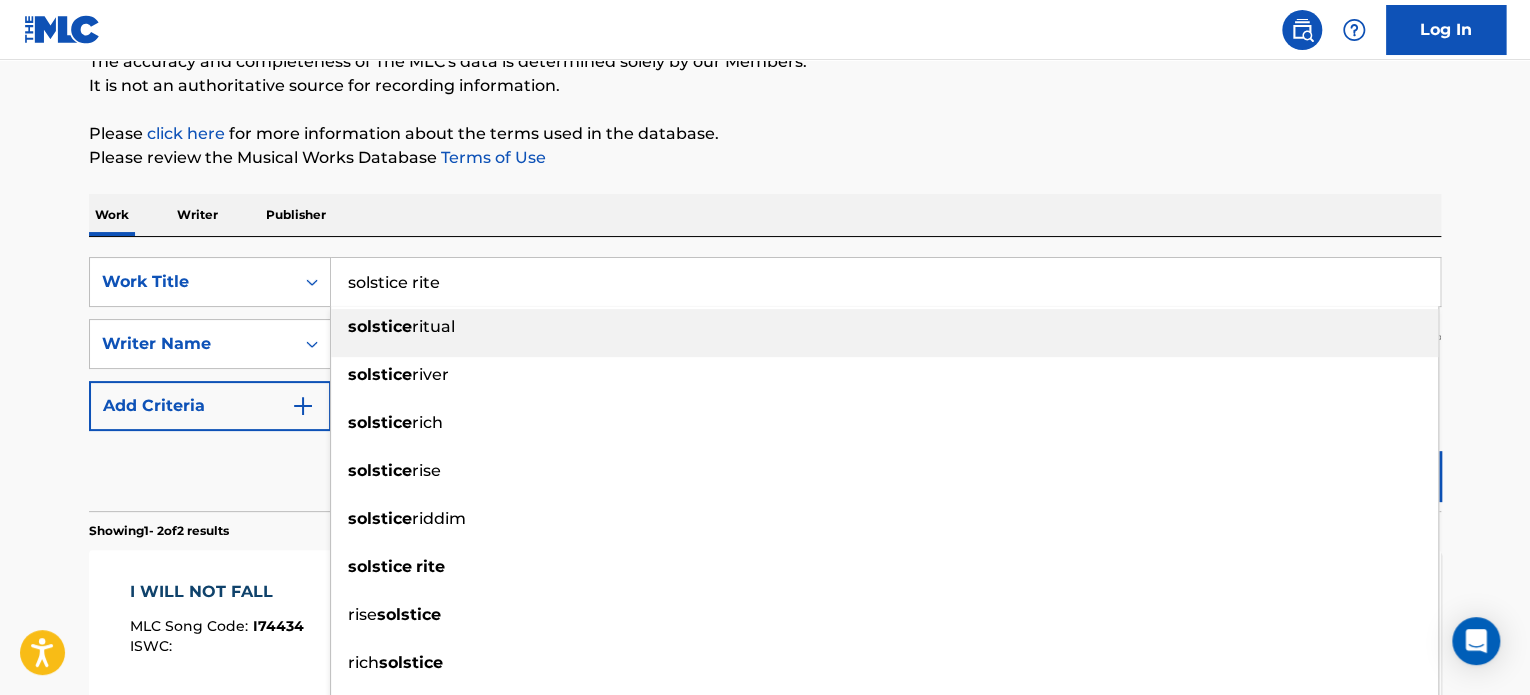 type on "solstice rite" 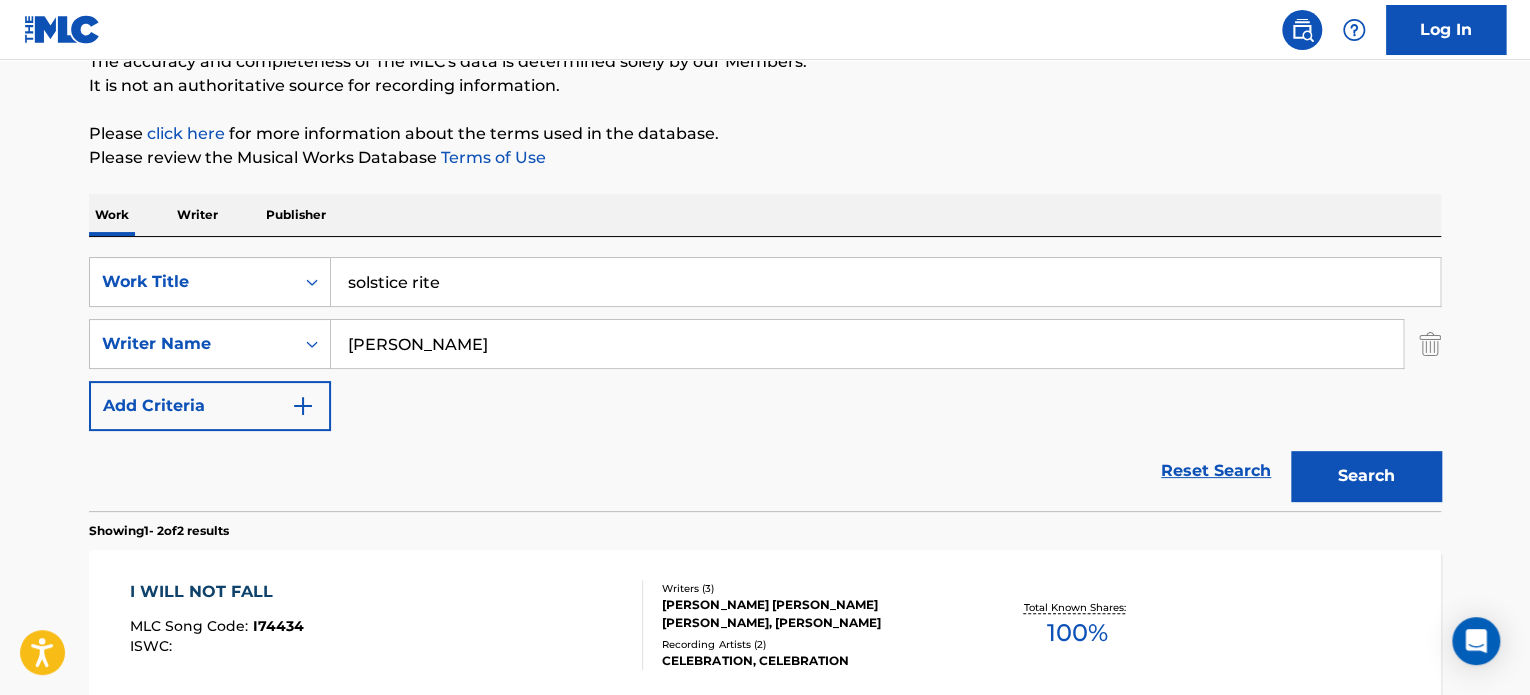 click on "Search" at bounding box center (1366, 476) 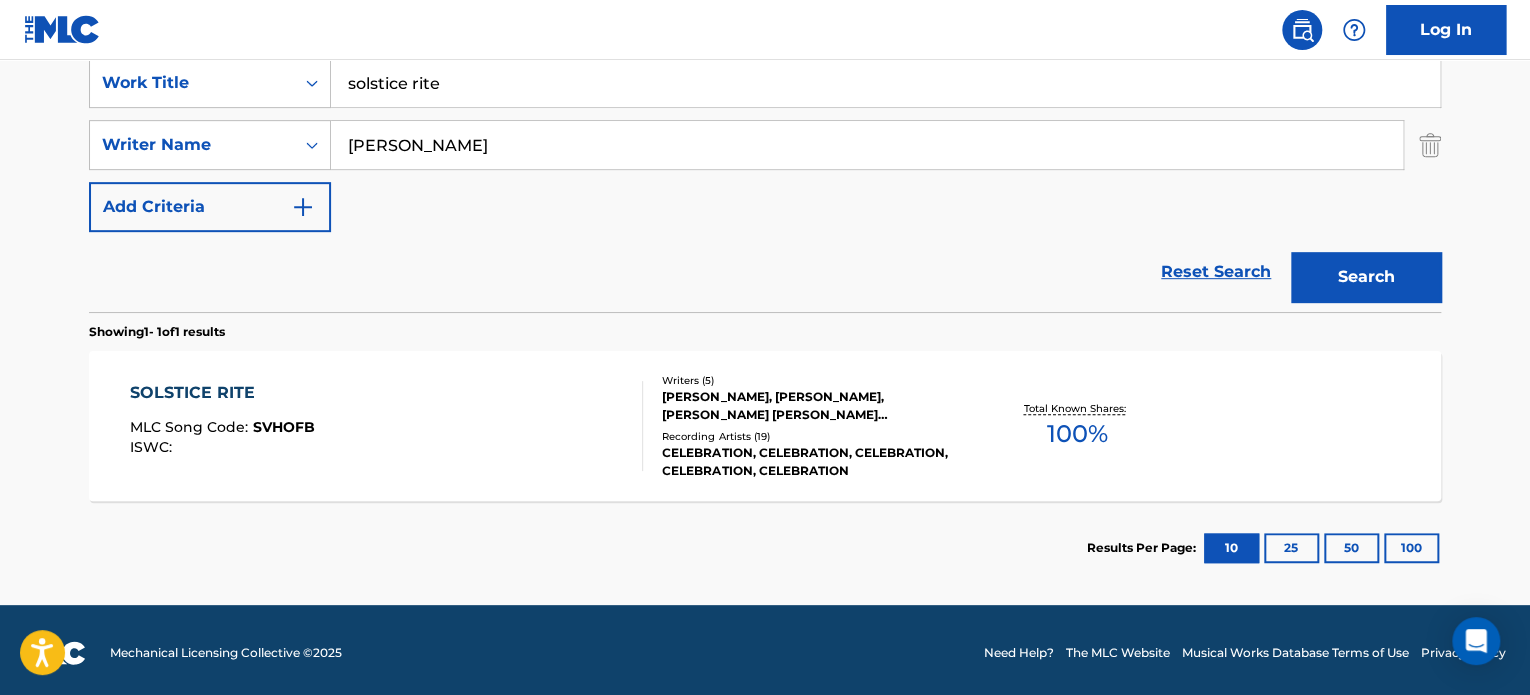 scroll, scrollTop: 388, scrollLeft: 0, axis: vertical 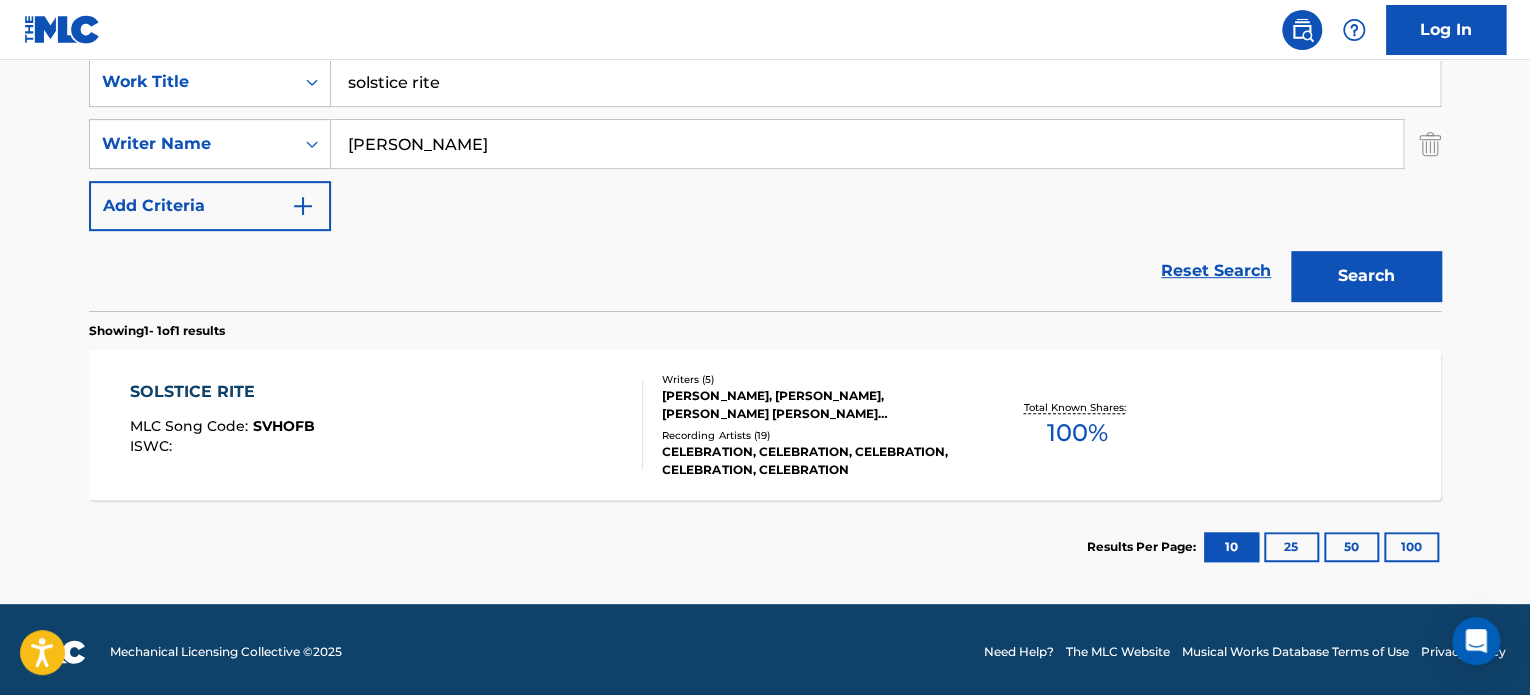 click on "SOLSTICE RITE MLC Song Code : SVHOFB ISWC :" at bounding box center [387, 425] 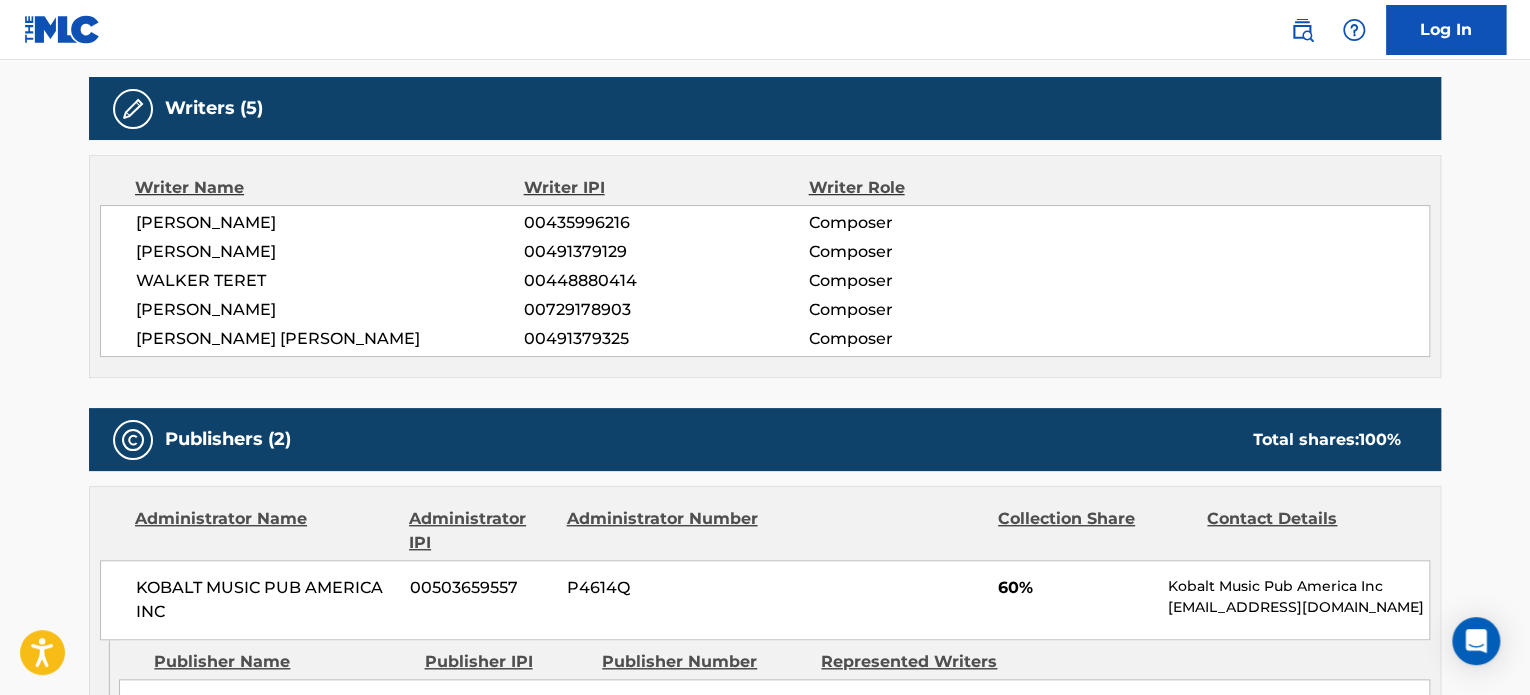 scroll, scrollTop: 620, scrollLeft: 0, axis: vertical 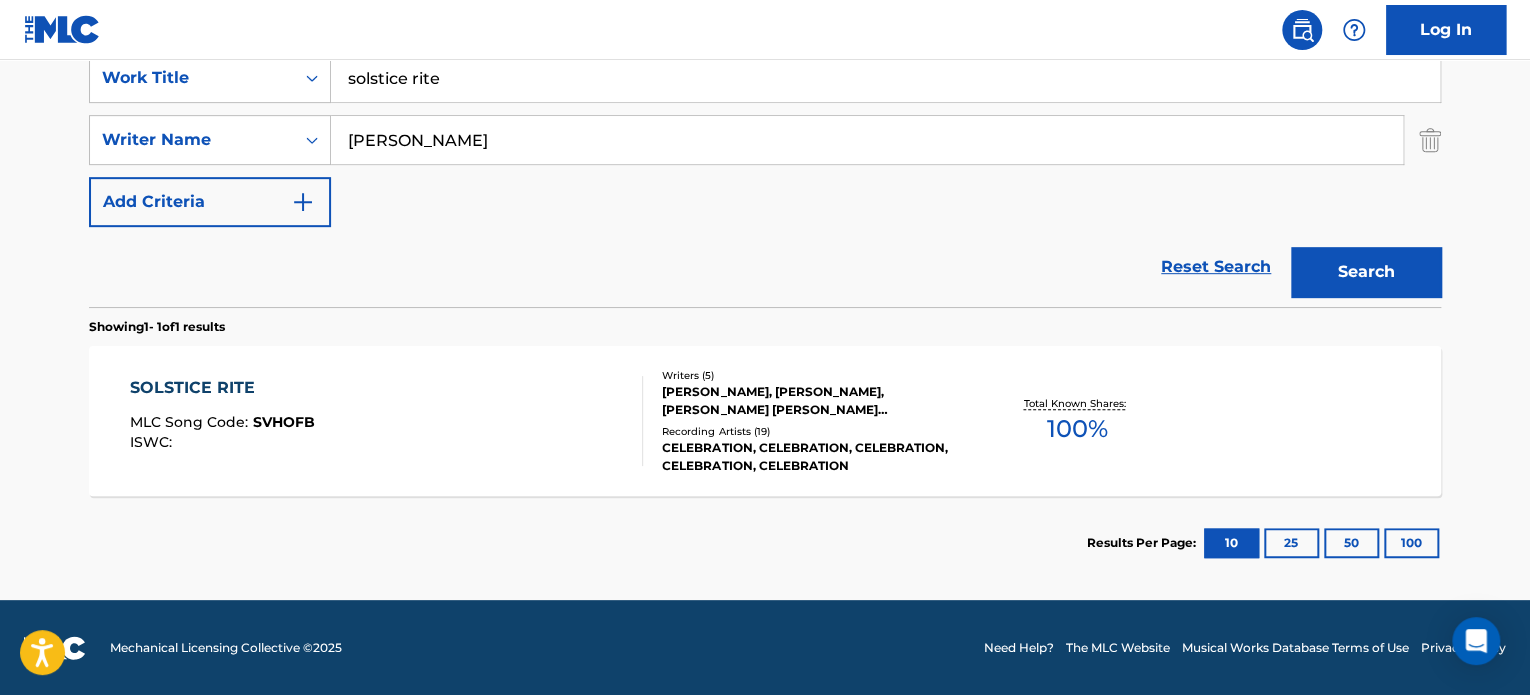 click on "solstice rite" at bounding box center (885, 78) 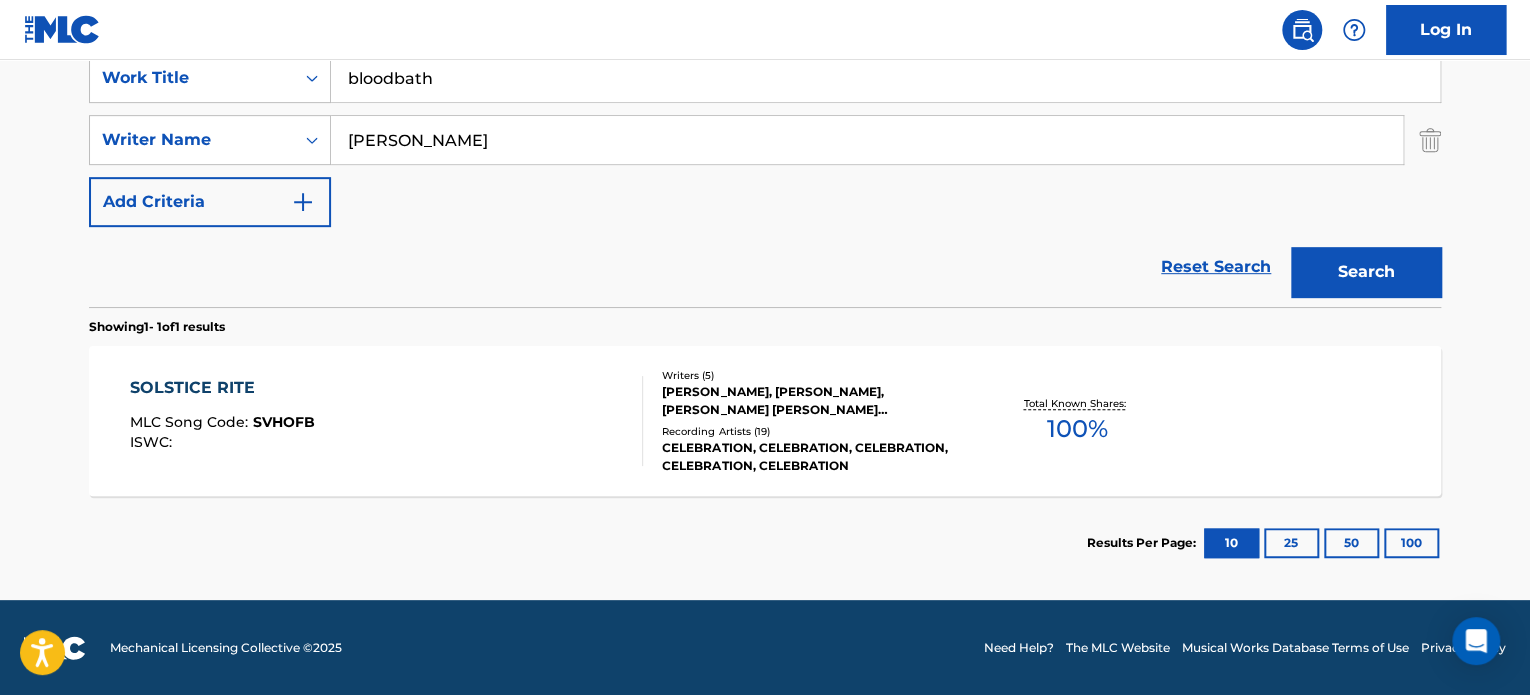 type on "bloodbath" 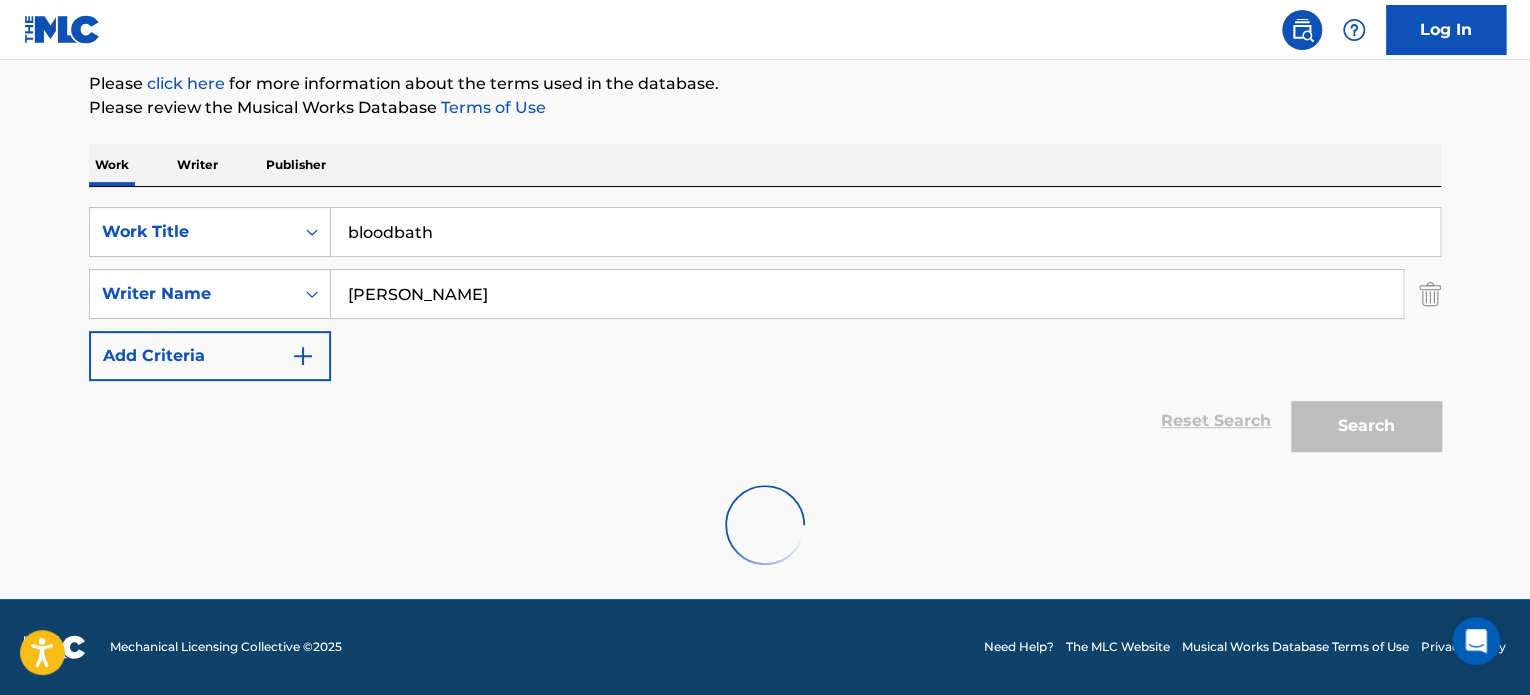 scroll, scrollTop: 237, scrollLeft: 0, axis: vertical 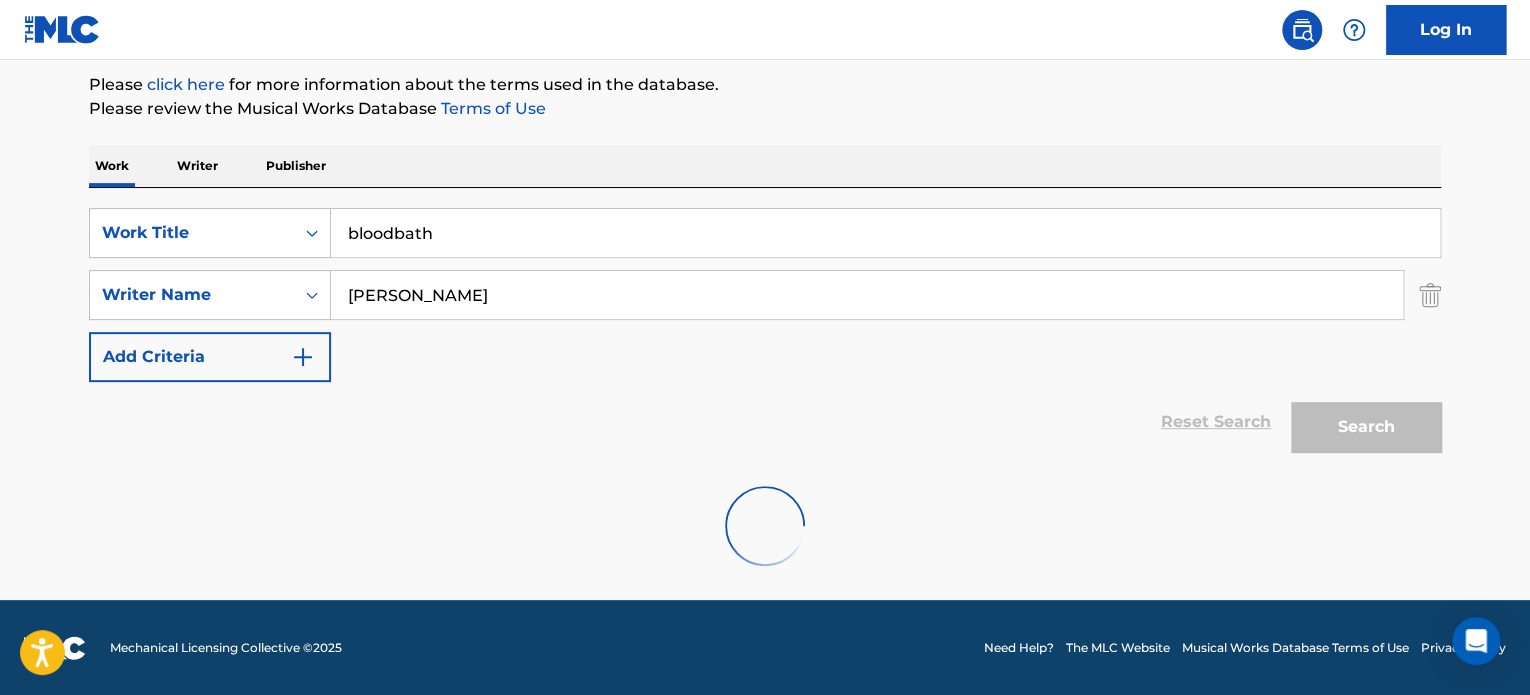 click on "[PERSON_NAME]" at bounding box center [867, 295] 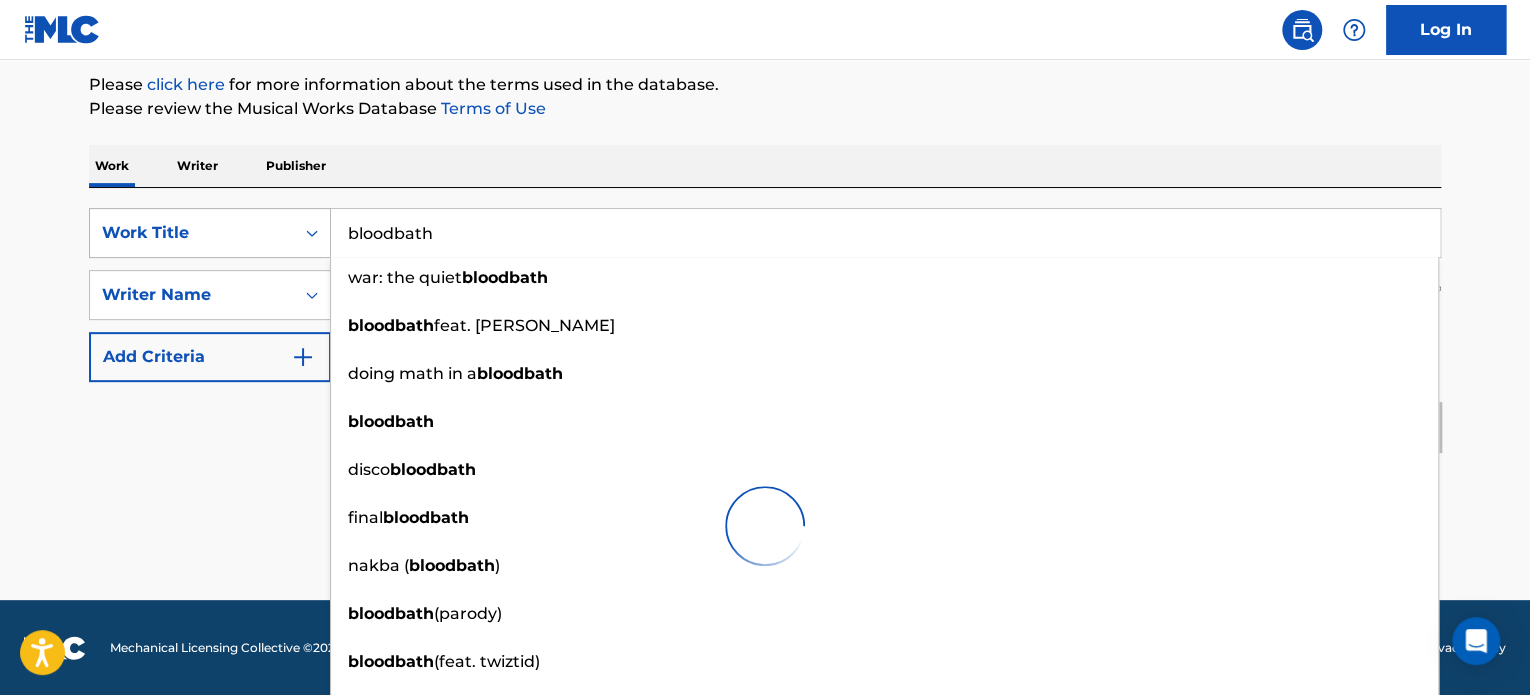 click on "Work Title" at bounding box center (192, 233) 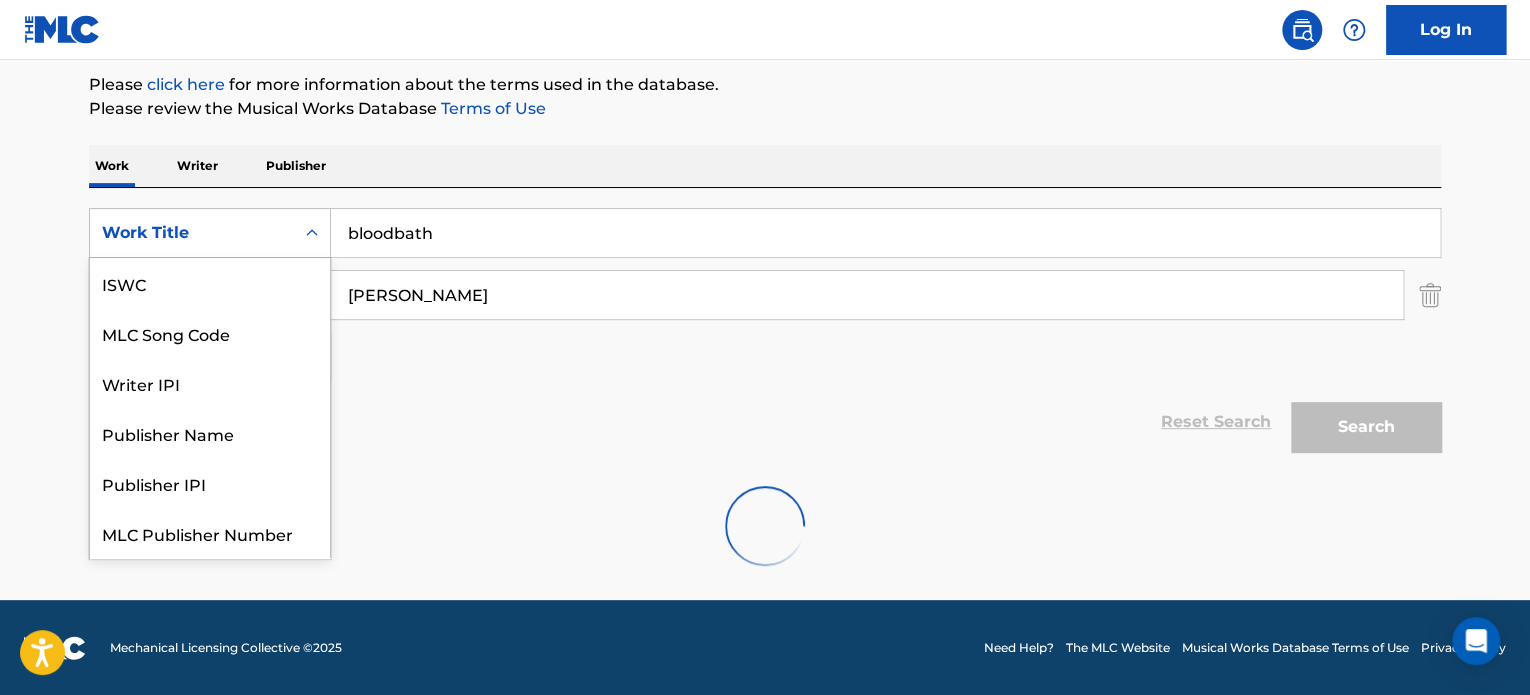 scroll, scrollTop: 50, scrollLeft: 0, axis: vertical 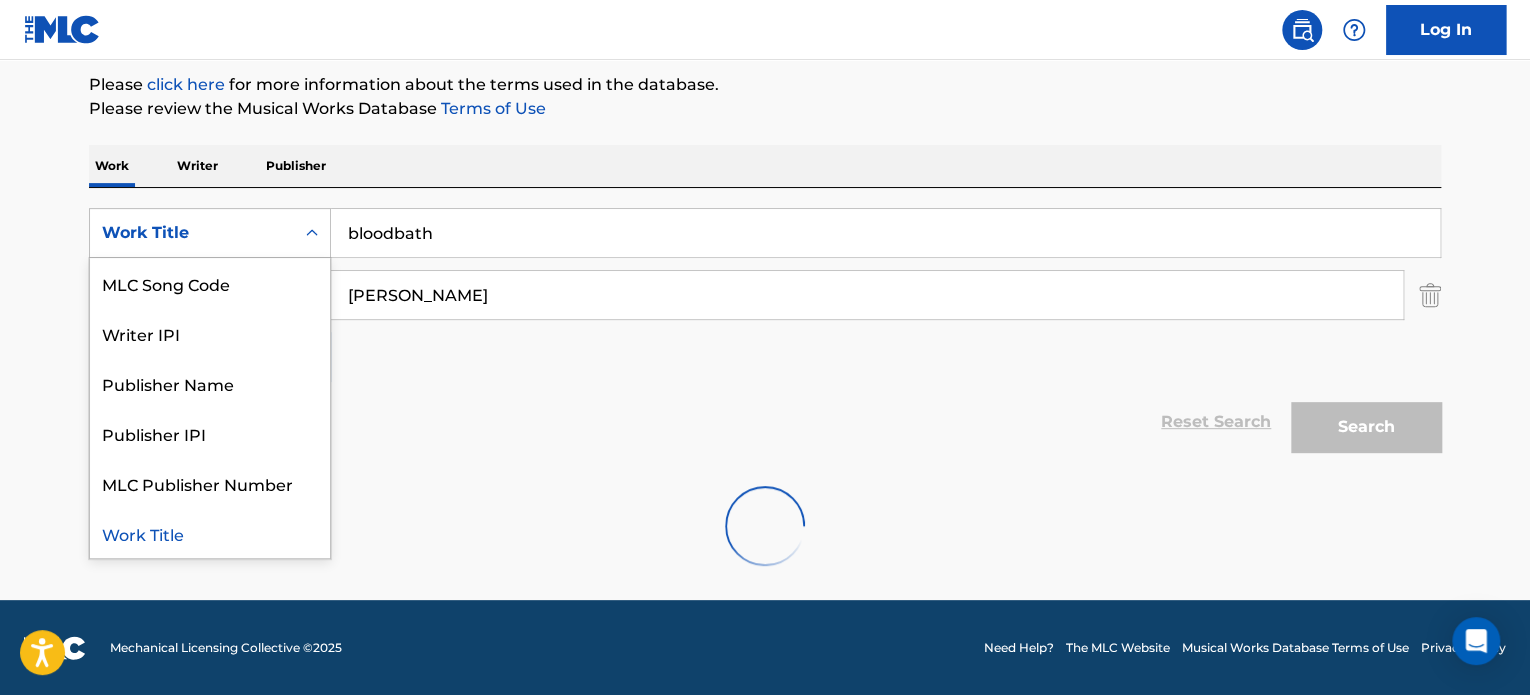 click on "bloodbath" at bounding box center (885, 233) 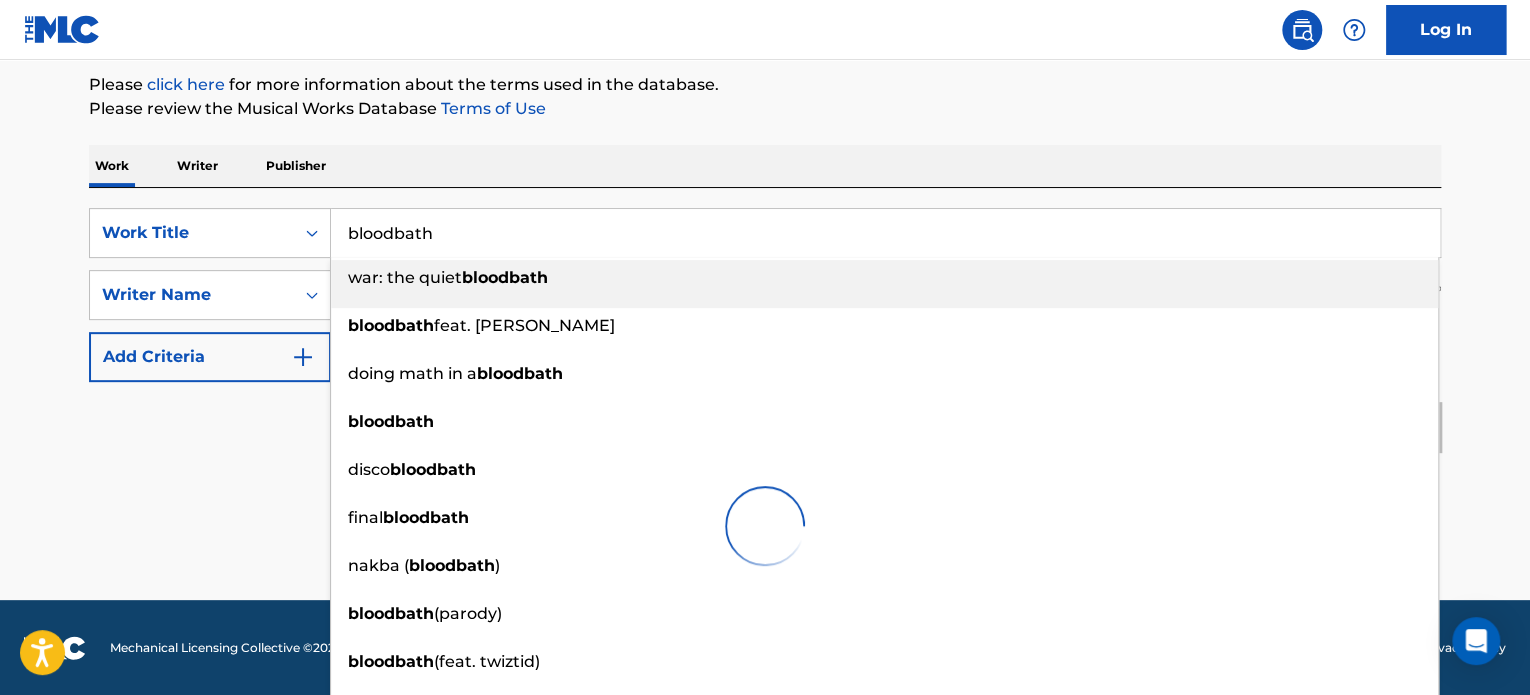 type on "bloodbath" 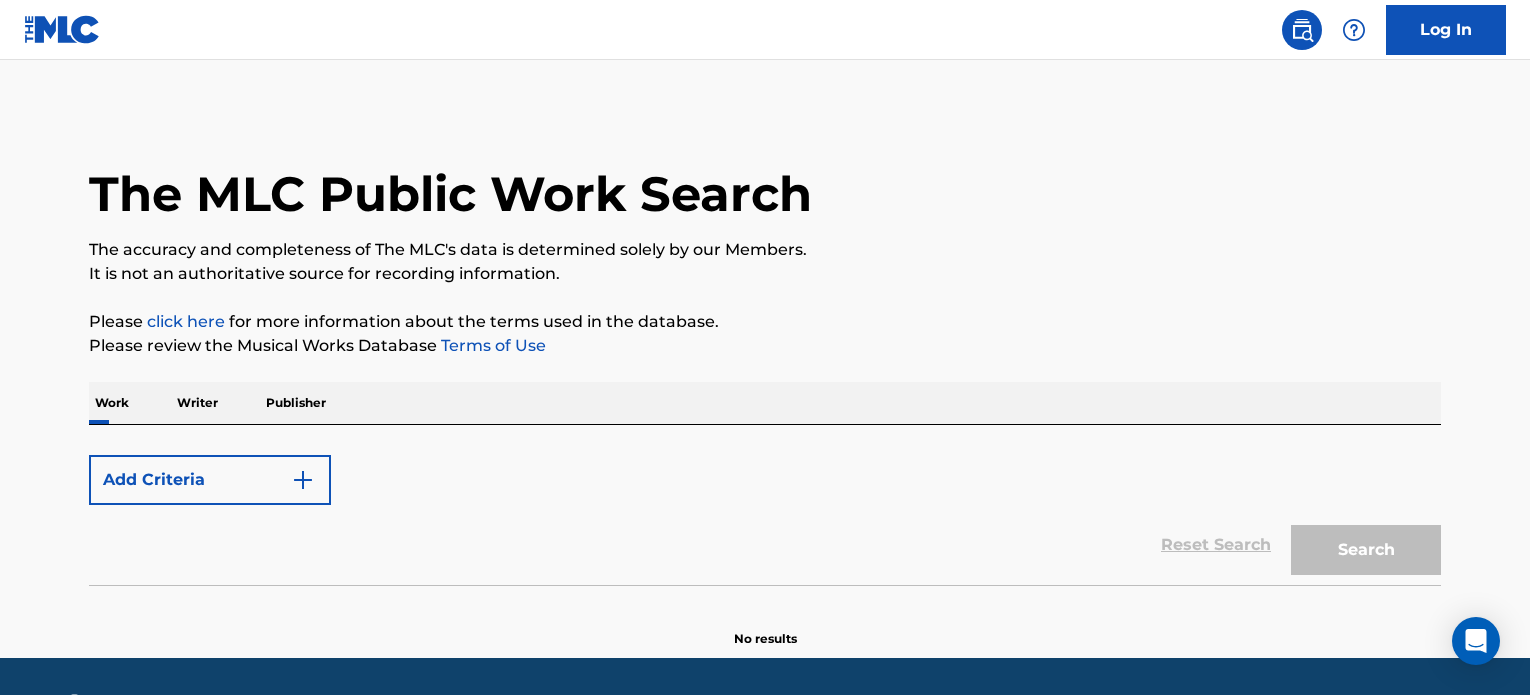 scroll, scrollTop: 0, scrollLeft: 0, axis: both 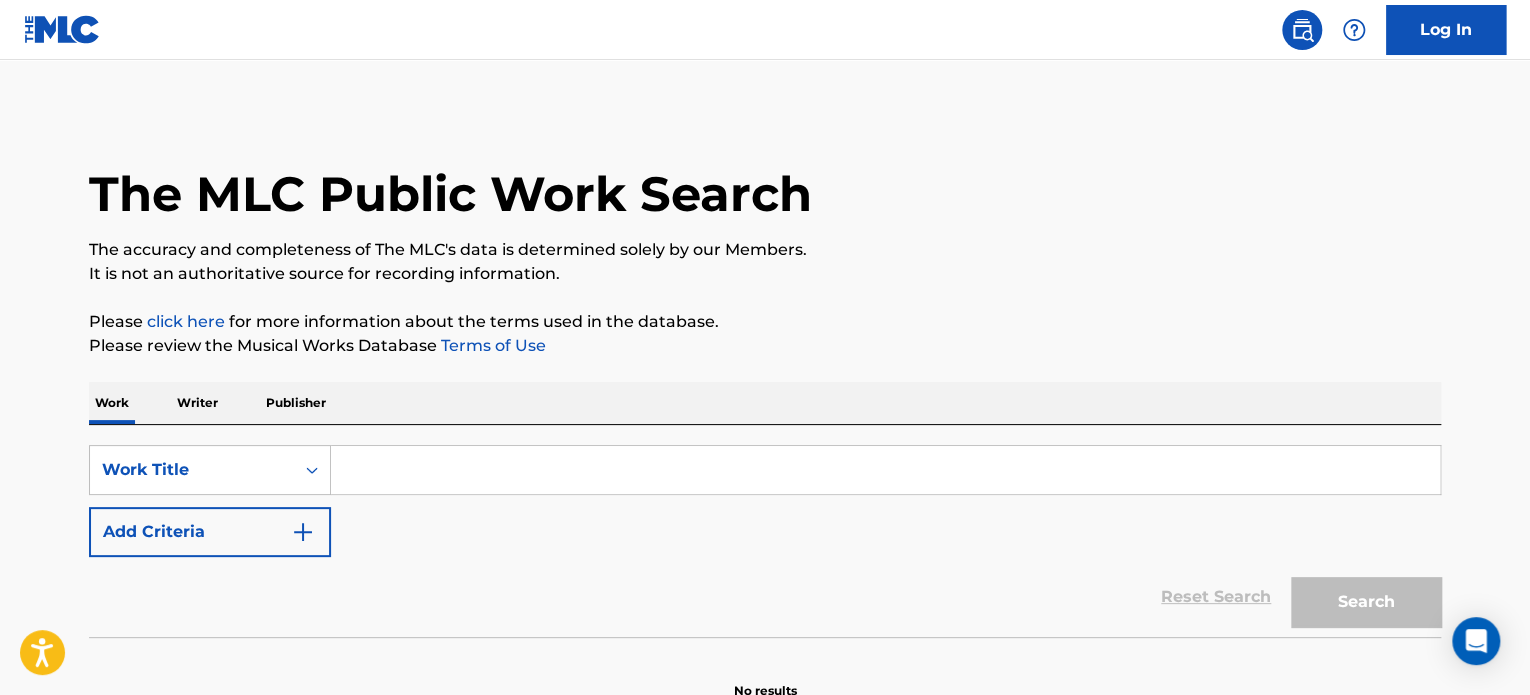click on "Add Criteria" at bounding box center [210, 532] 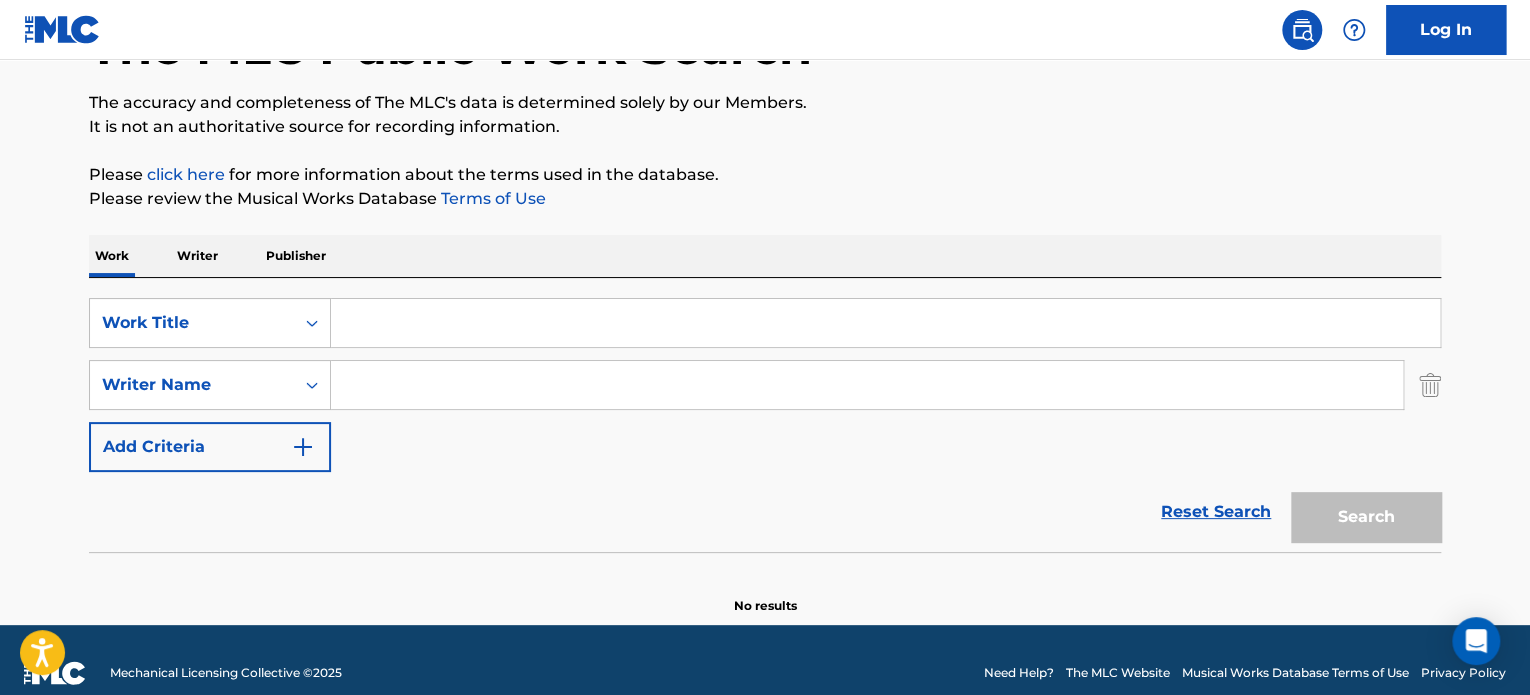 scroll, scrollTop: 172, scrollLeft: 0, axis: vertical 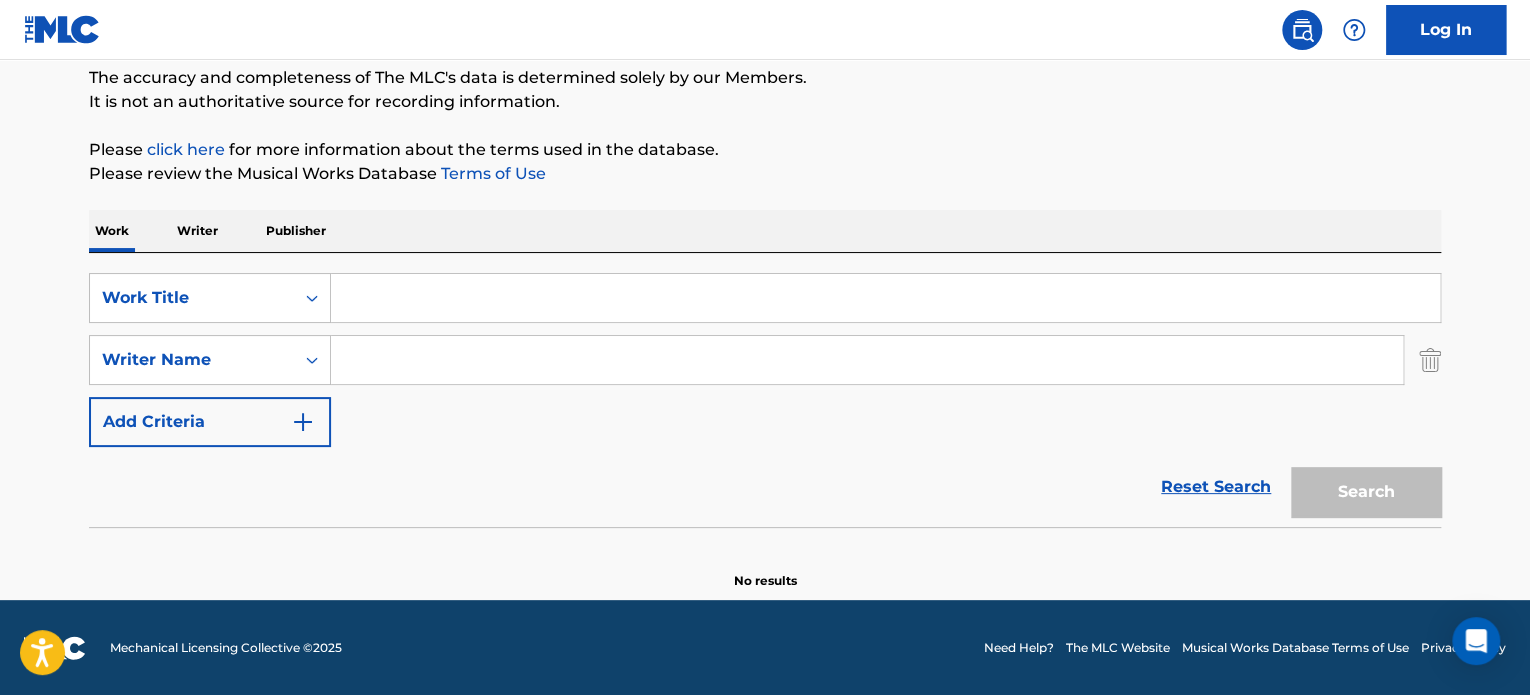 click at bounding box center (885, 298) 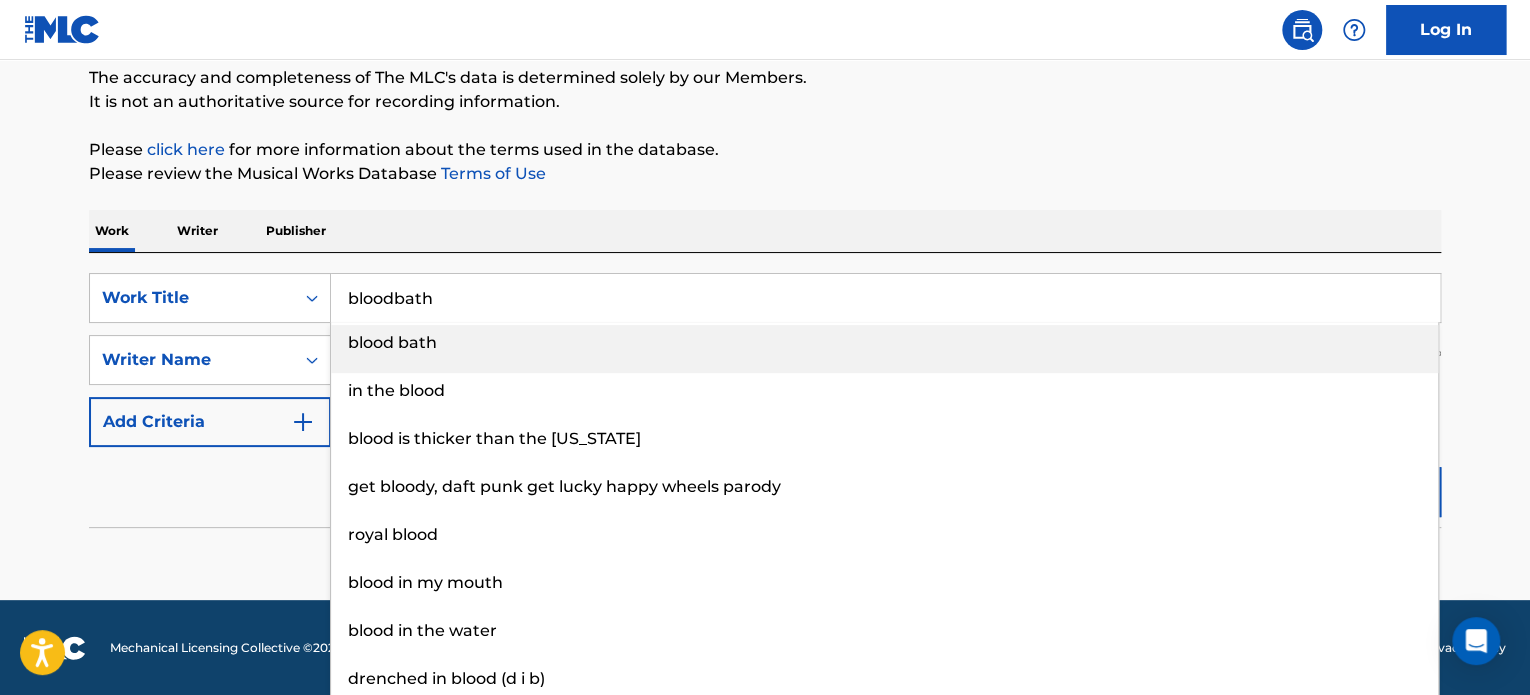 type on "bloodbath" 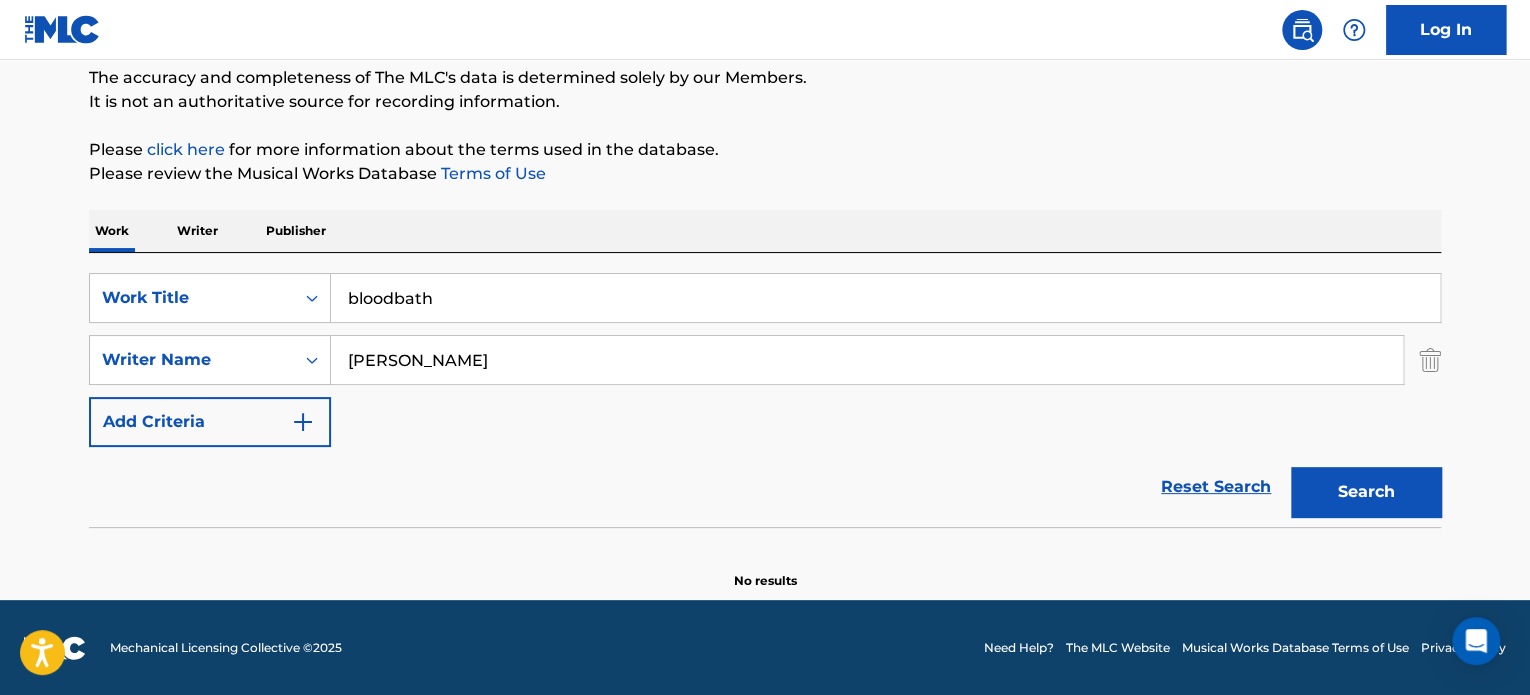 type on "[PERSON_NAME]" 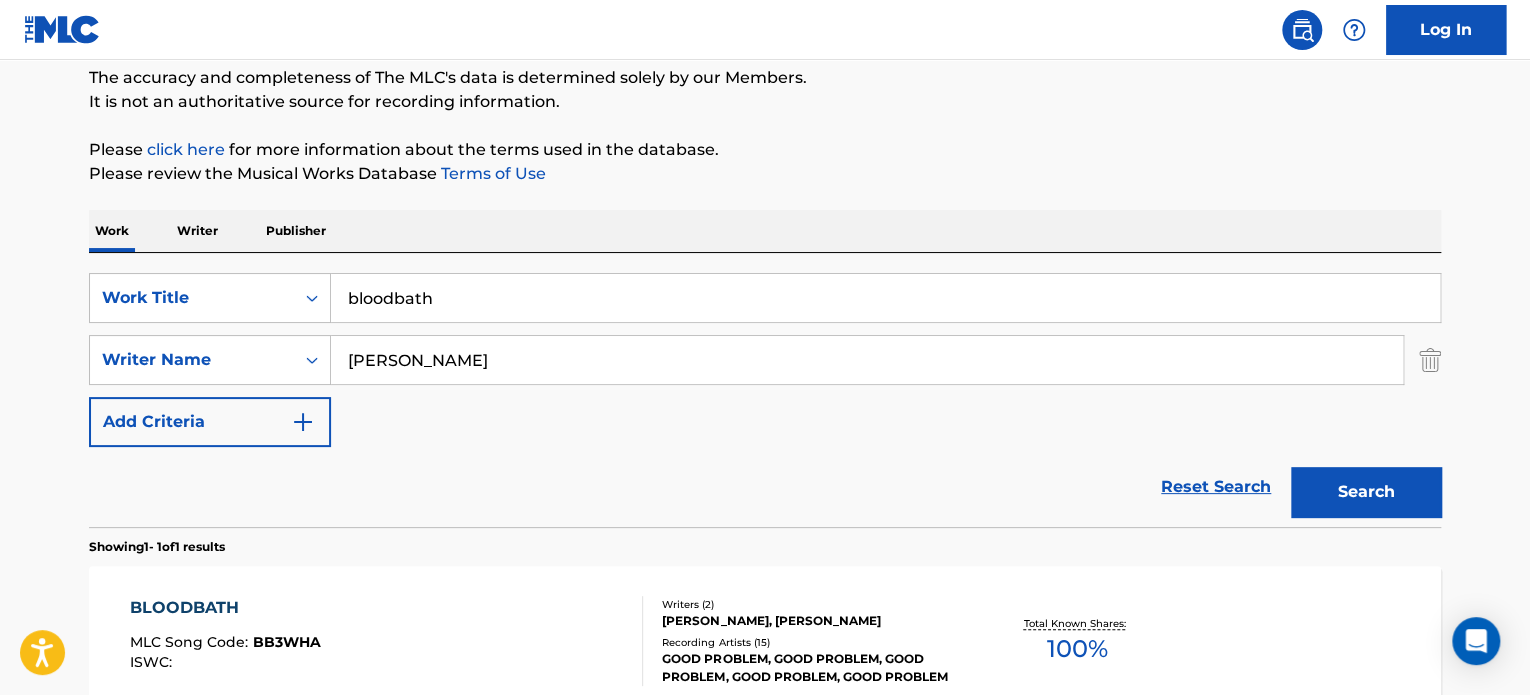 scroll, scrollTop: 392, scrollLeft: 0, axis: vertical 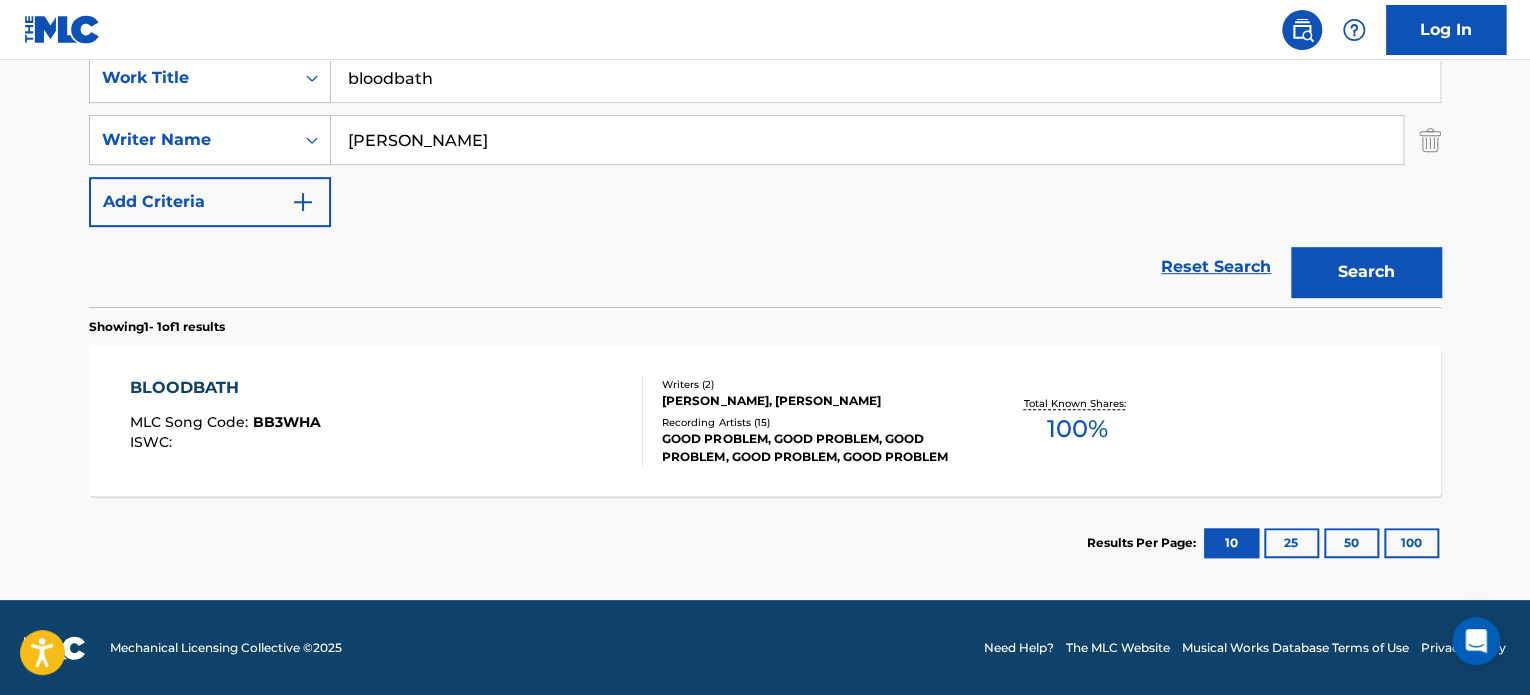 click on "BLOODBATH MLC Song Code : BB3WHA ISWC :" at bounding box center (387, 421) 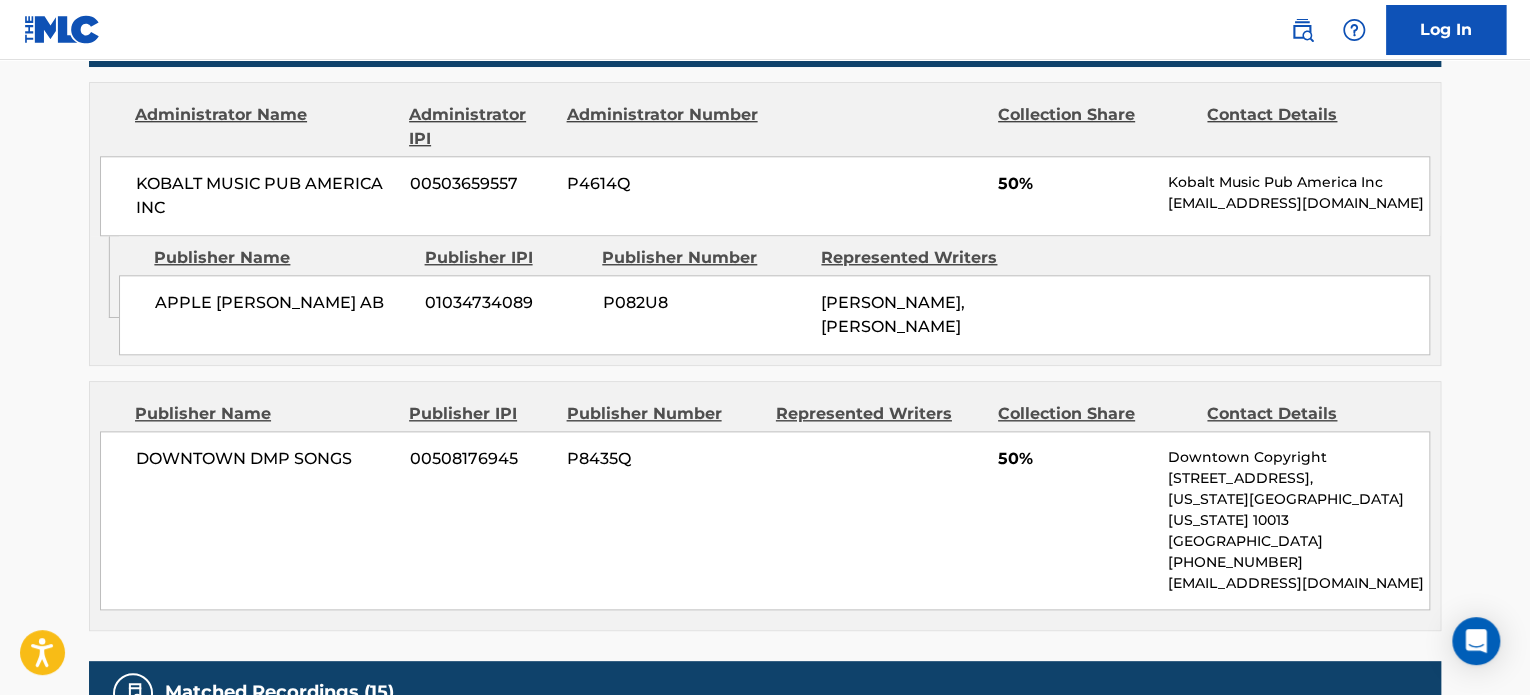 scroll, scrollTop: 942, scrollLeft: 0, axis: vertical 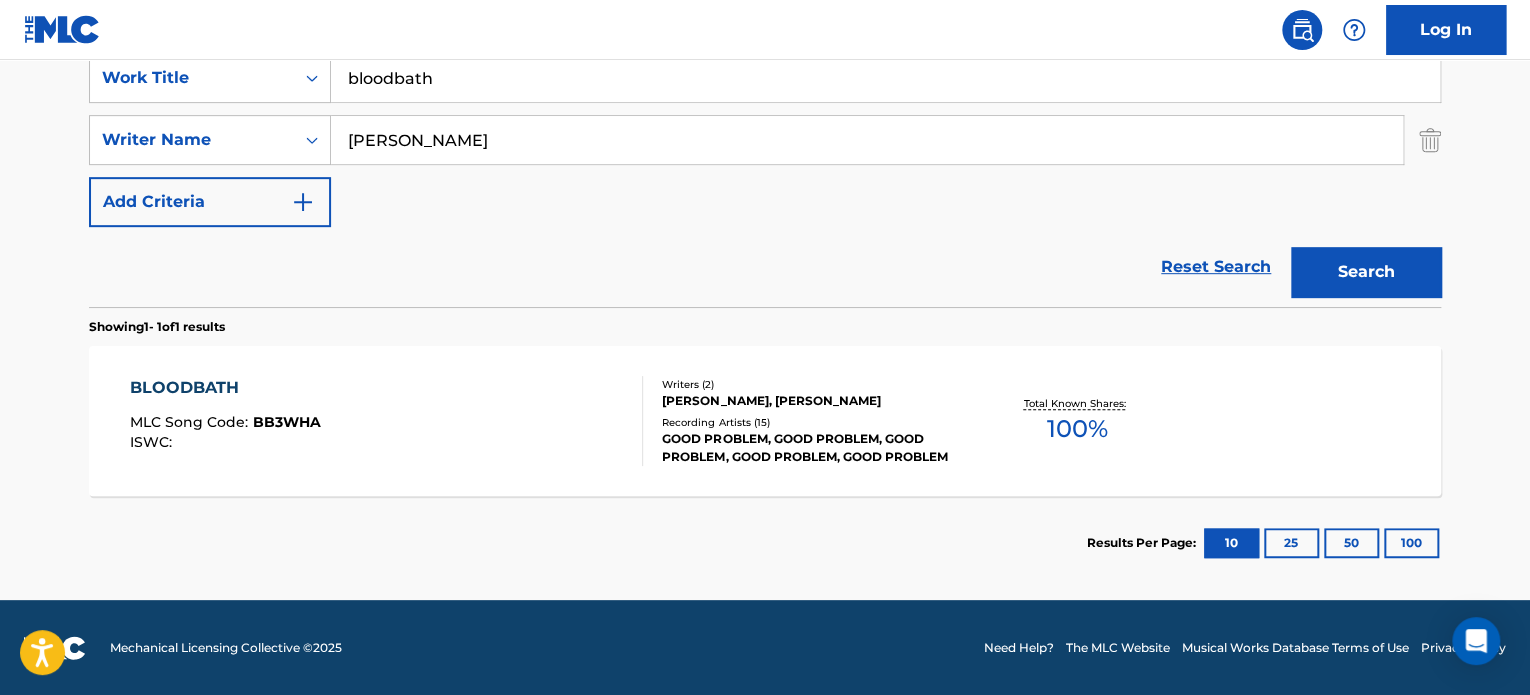 click on "bloodbath" at bounding box center (885, 78) 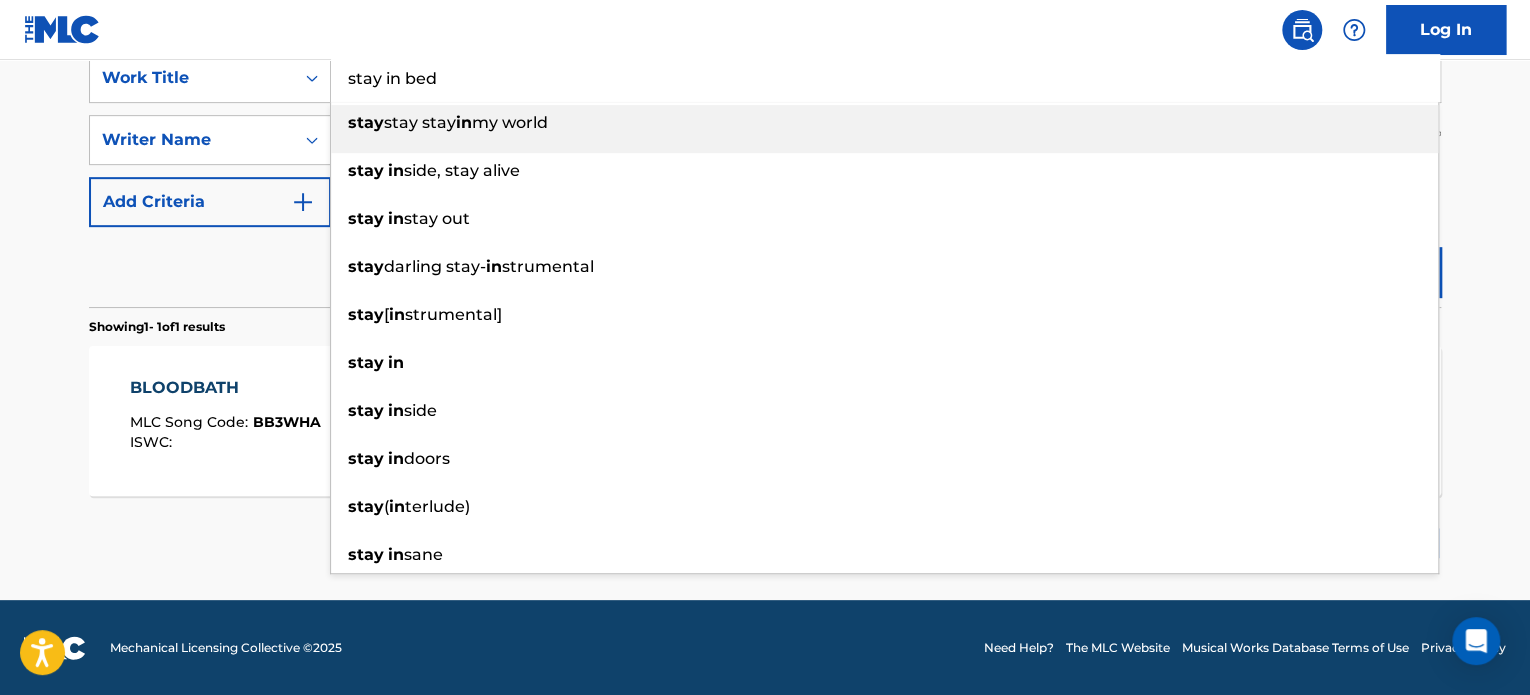 type on "stay in bed" 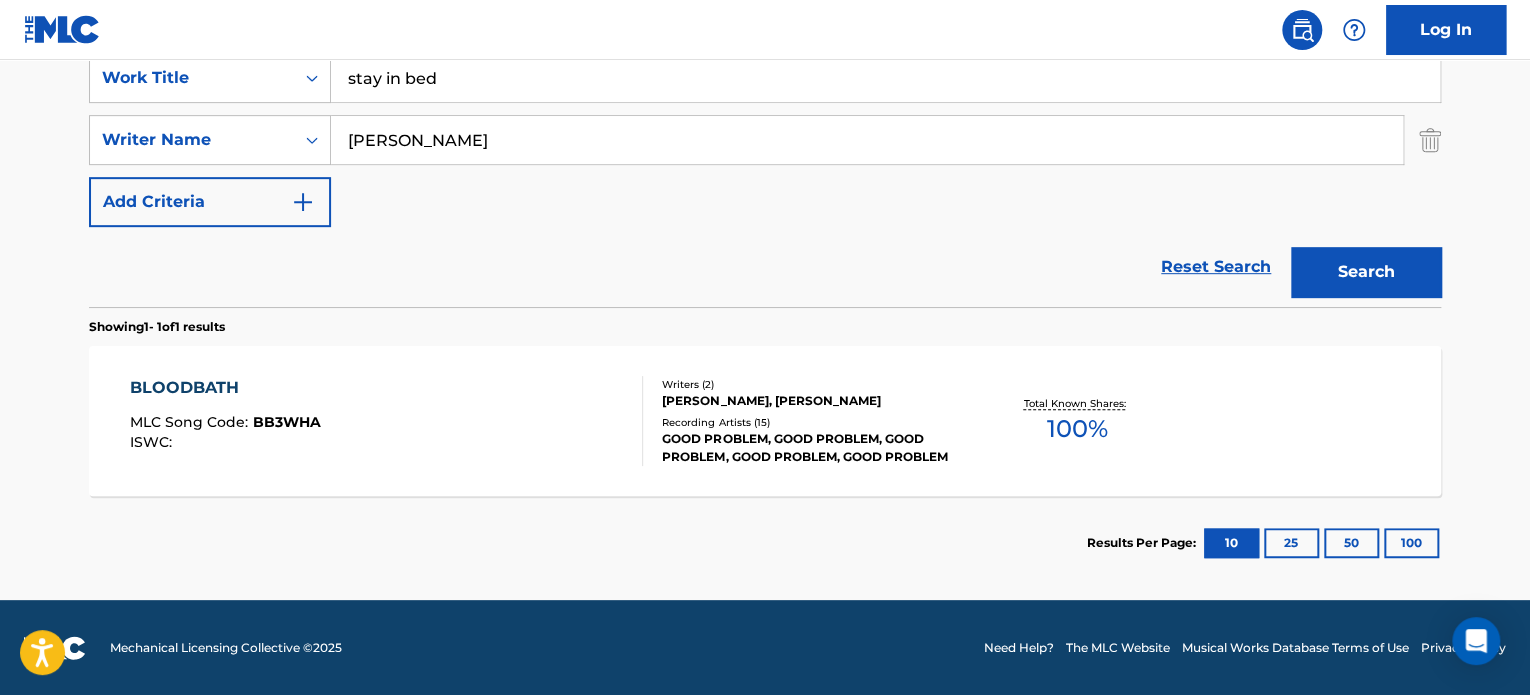 click on "Search" at bounding box center [1366, 272] 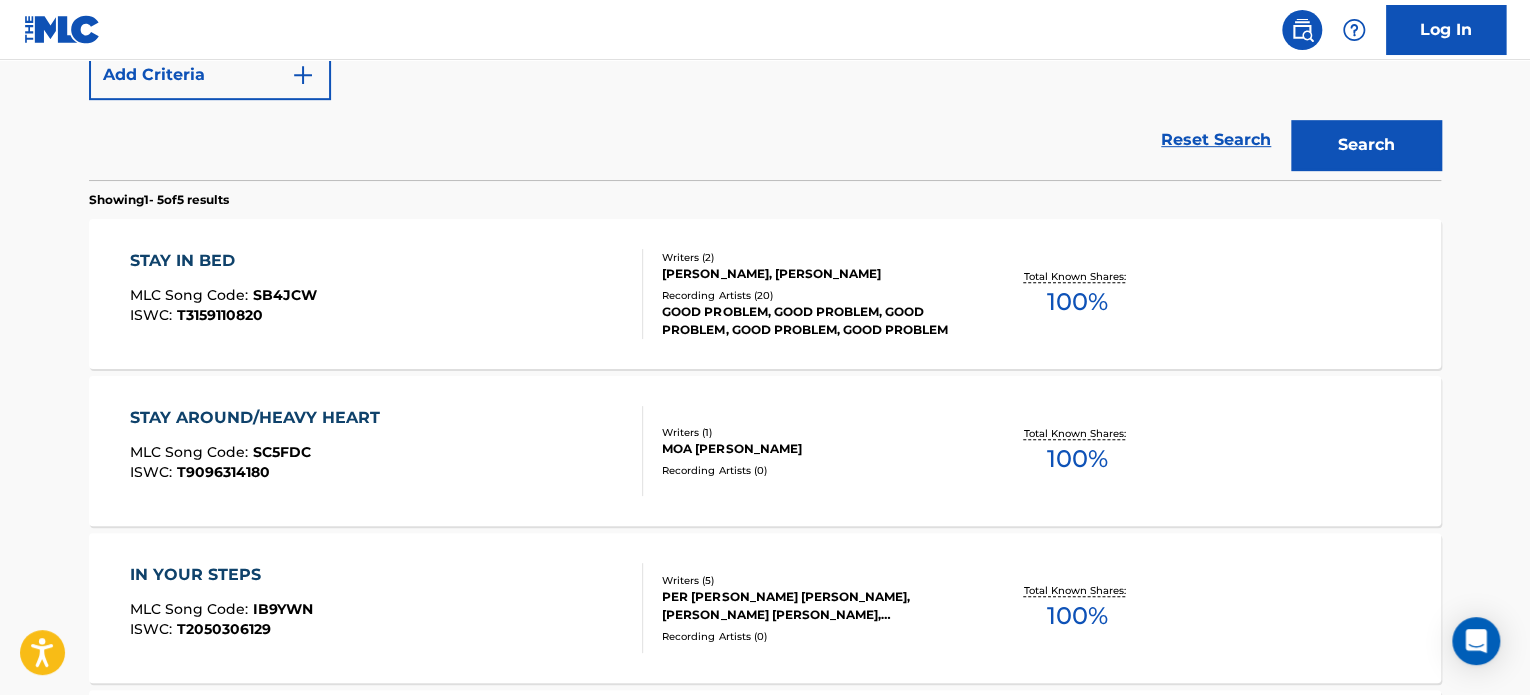 scroll, scrollTop: 524, scrollLeft: 0, axis: vertical 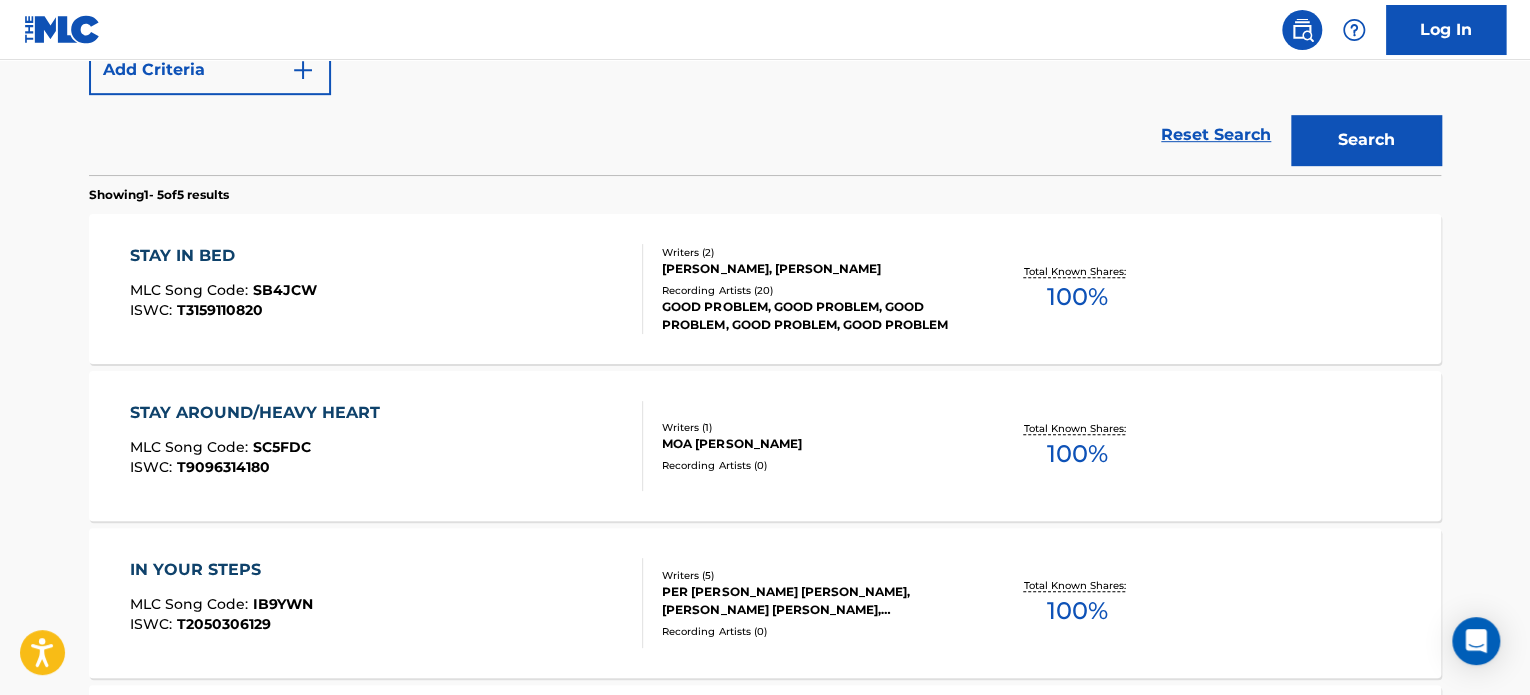 click on "STAY IN BED MLC Song Code : SB4JCW ISWC : T3159110820" at bounding box center [387, 289] 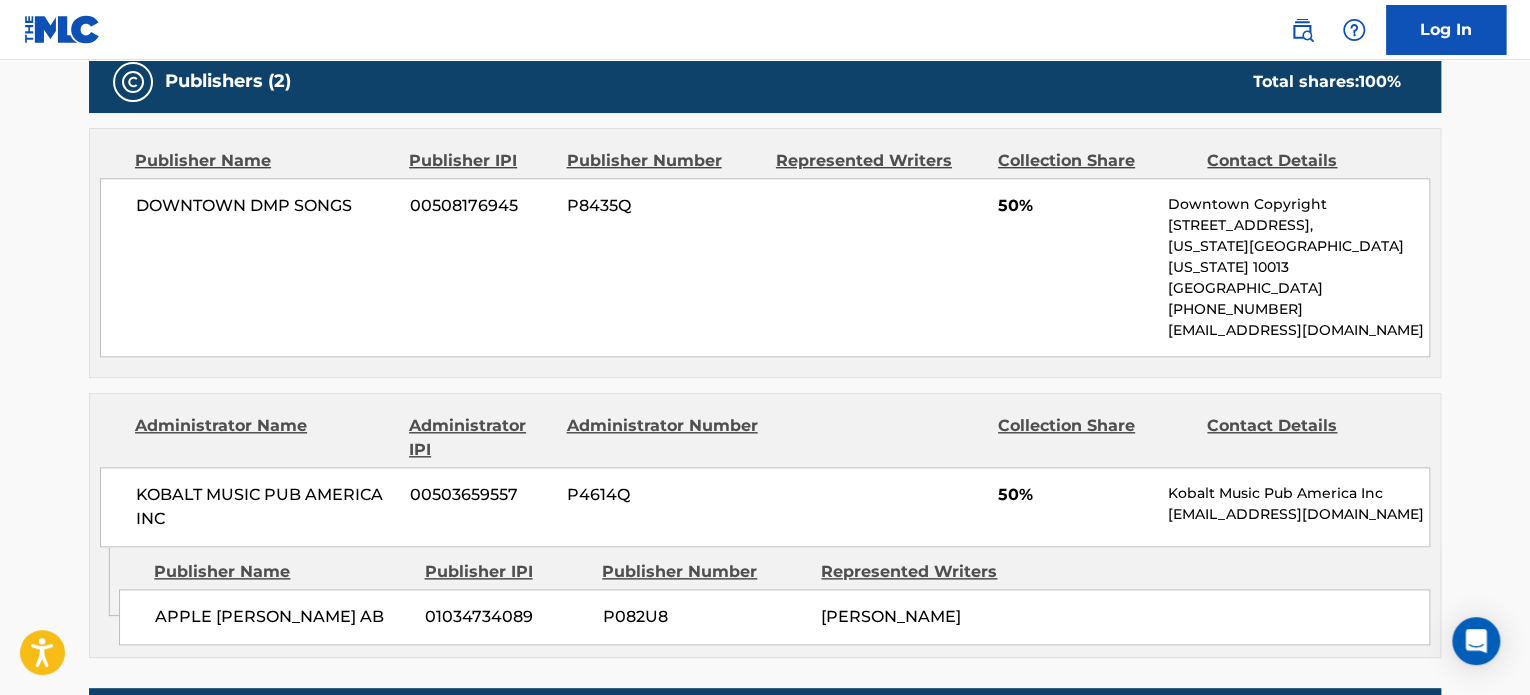 scroll, scrollTop: 896, scrollLeft: 0, axis: vertical 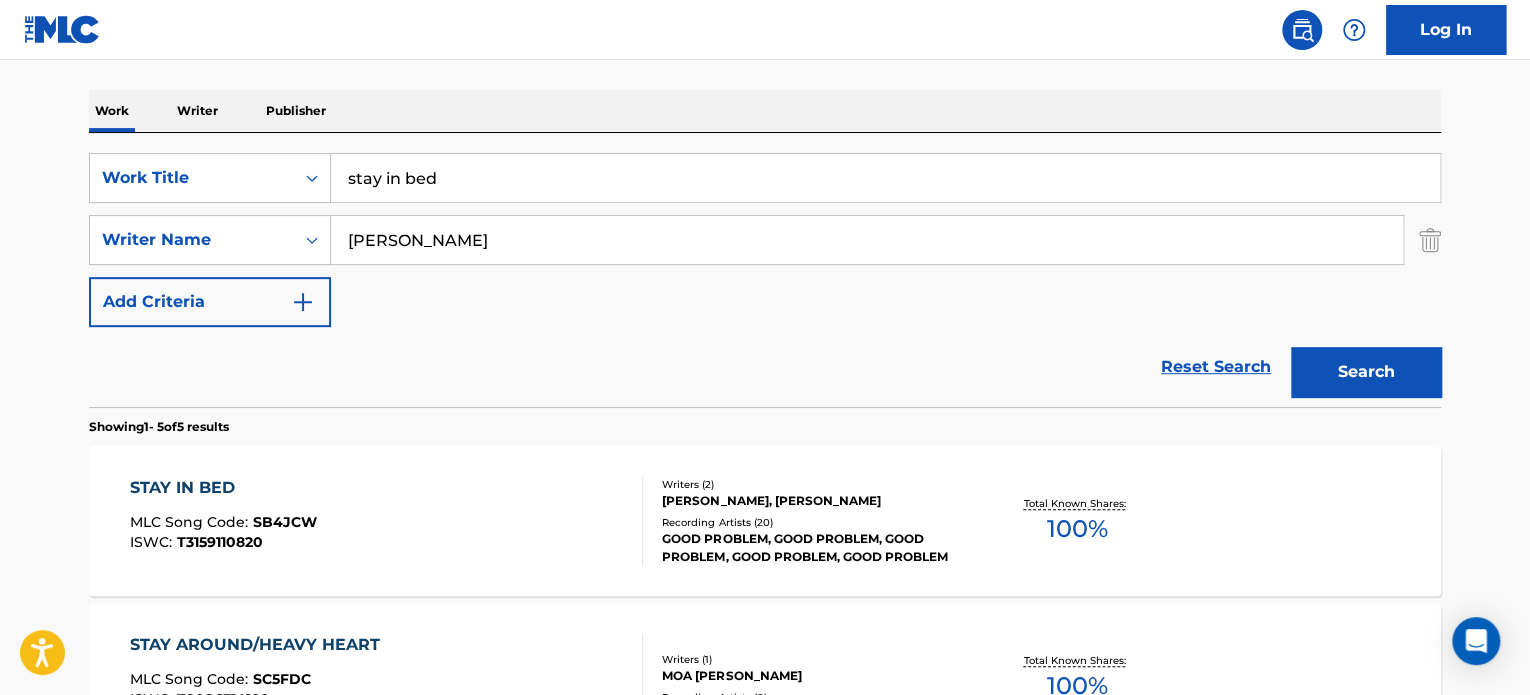 click on "stay in bed" at bounding box center [885, 178] 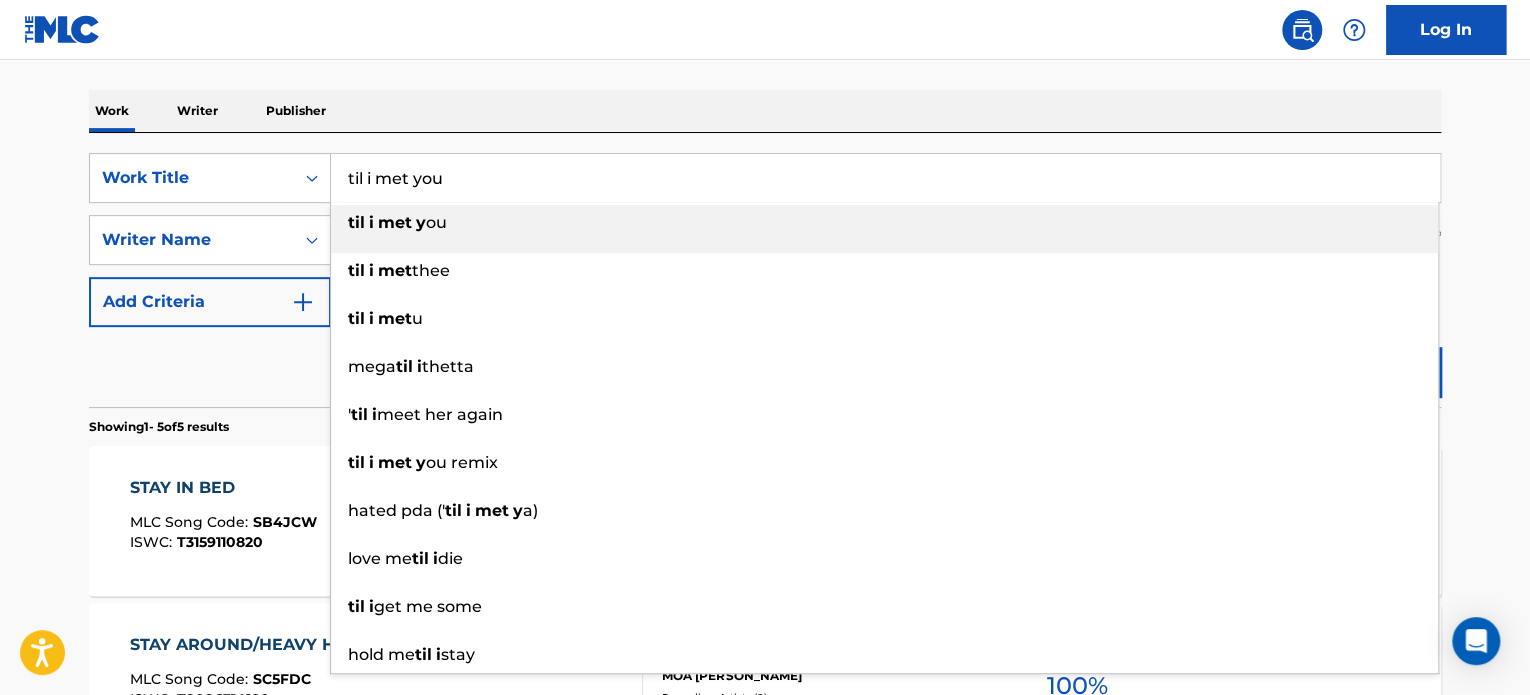 type on "til i met you" 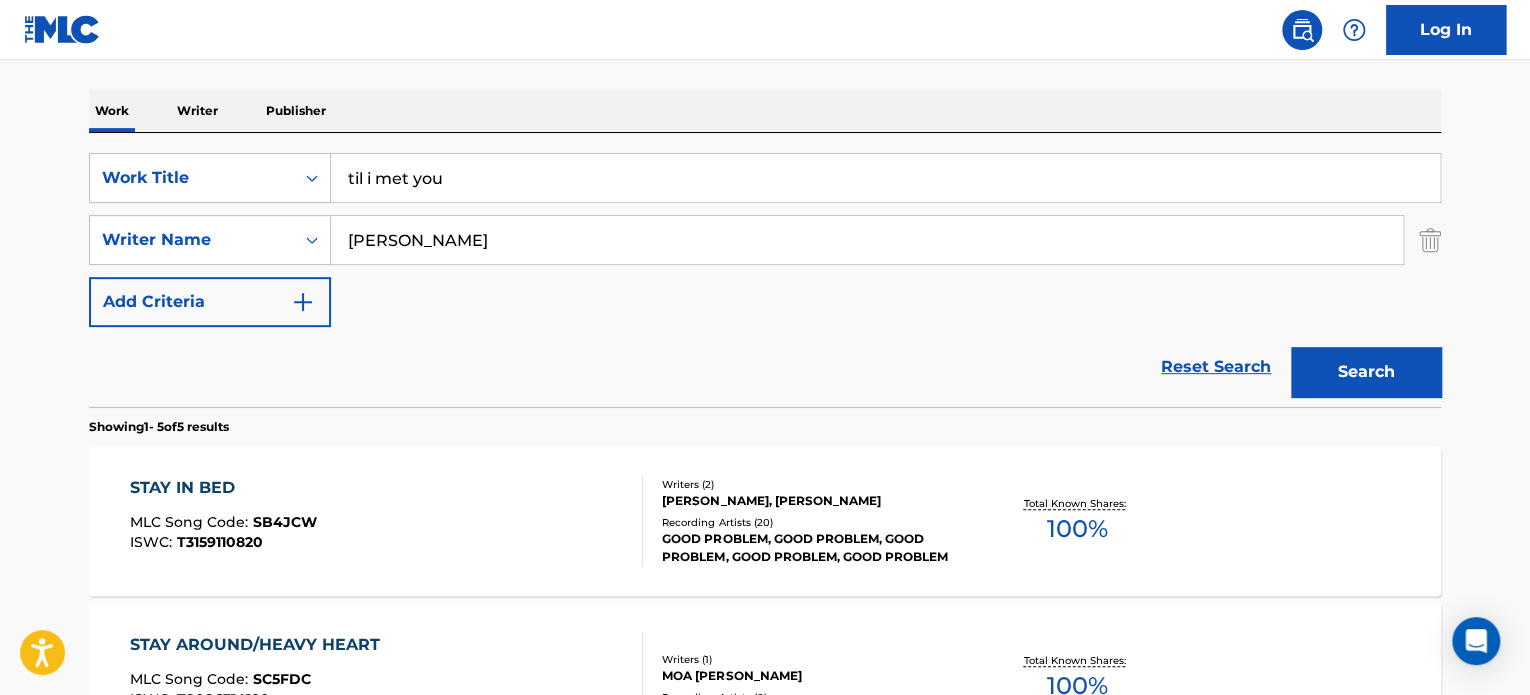 click on "Search" at bounding box center (1366, 372) 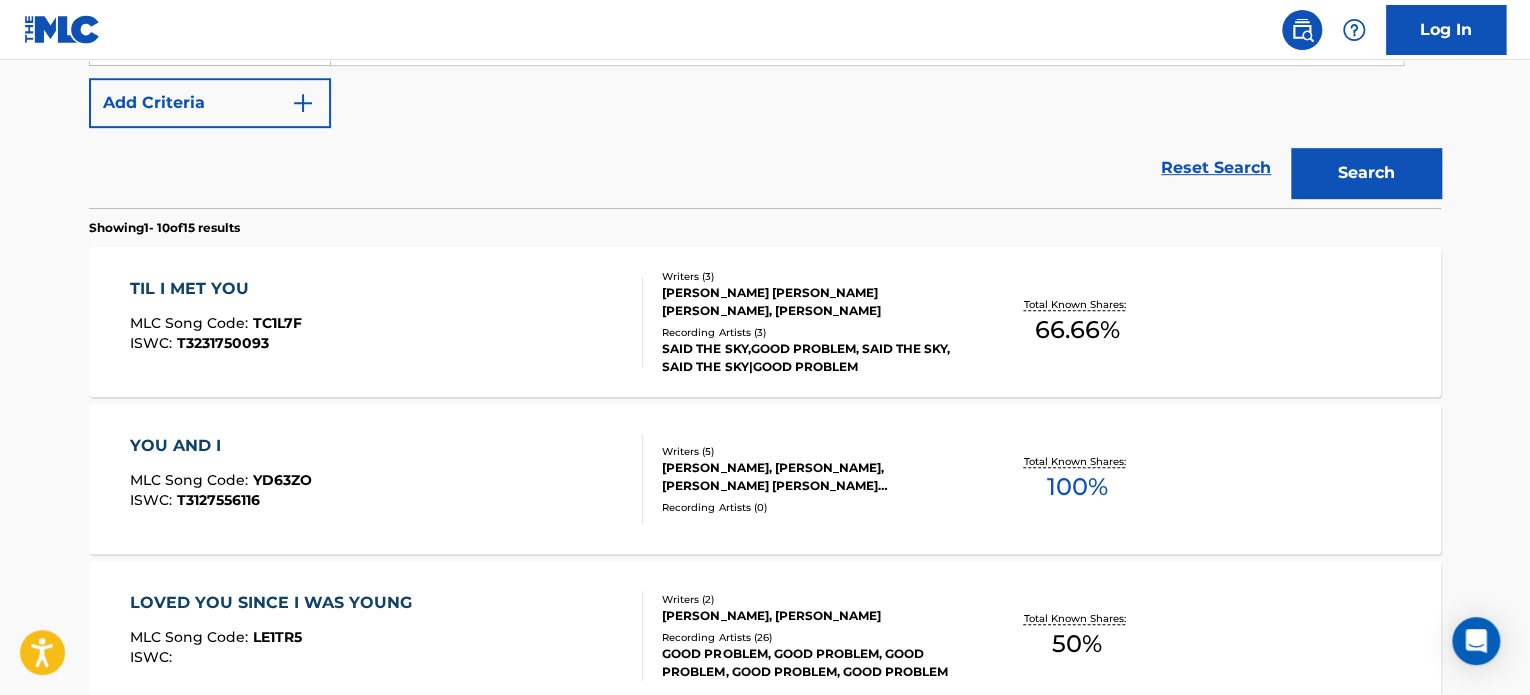 scroll, scrollTop: 512, scrollLeft: 0, axis: vertical 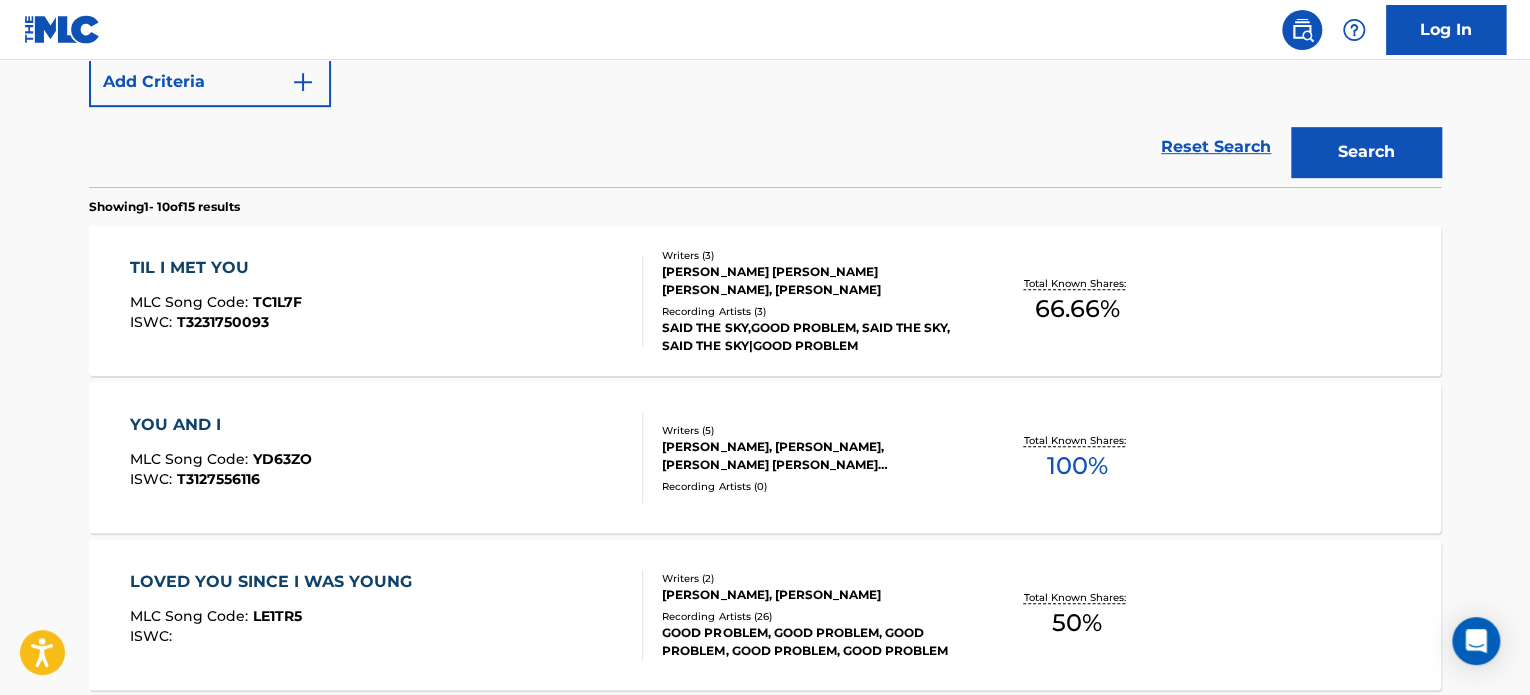 click on "TIL I MET YOU MLC Song Code : TC1L7F ISWC : T3231750093 Writers ( 3 ) [PERSON_NAME] [PERSON_NAME] [PERSON_NAME], [PERSON_NAME] Recording Artists ( 3 ) SAID THE SKY,GOOD PROBLEM, SAID THE SKY, SAID THE SKY|GOOD PROBLEM Total Known Shares: 66.66 %" at bounding box center [765, 301] 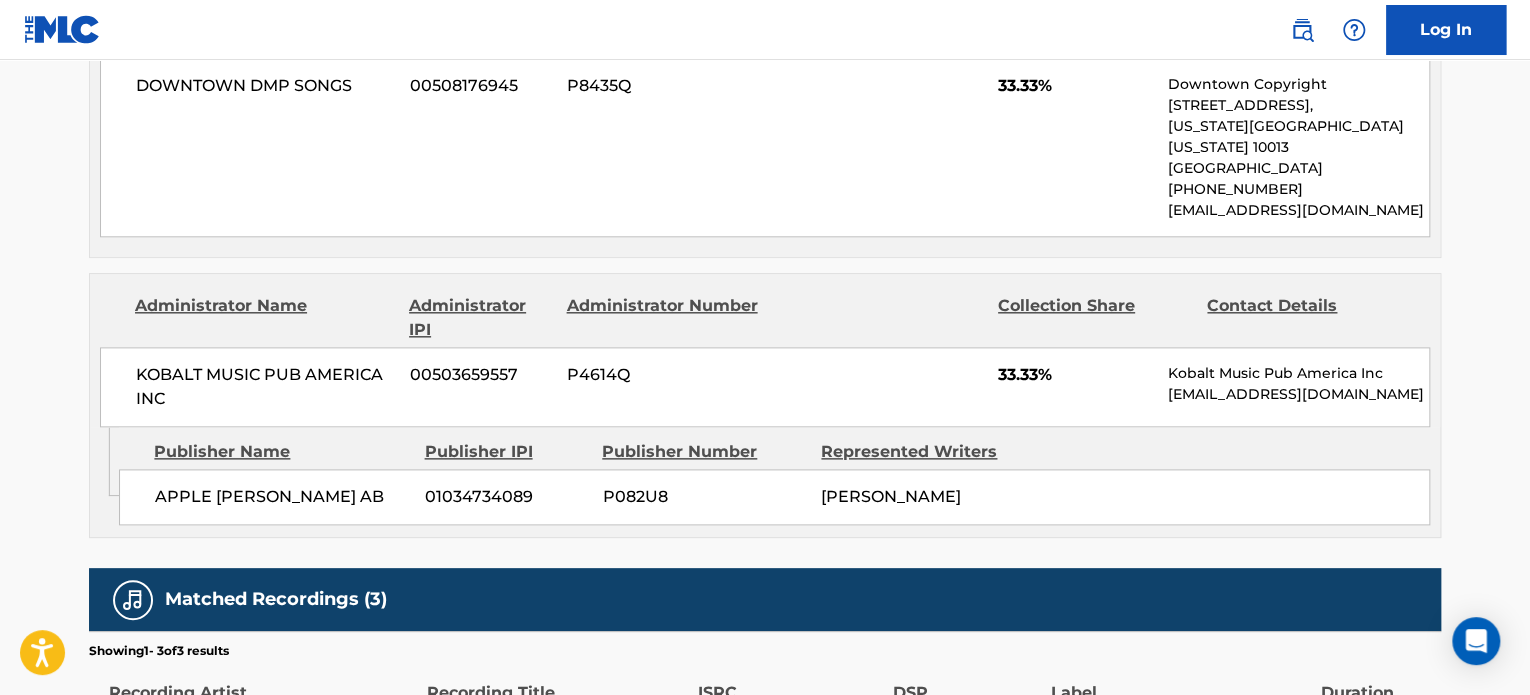 scroll, scrollTop: 1051, scrollLeft: 0, axis: vertical 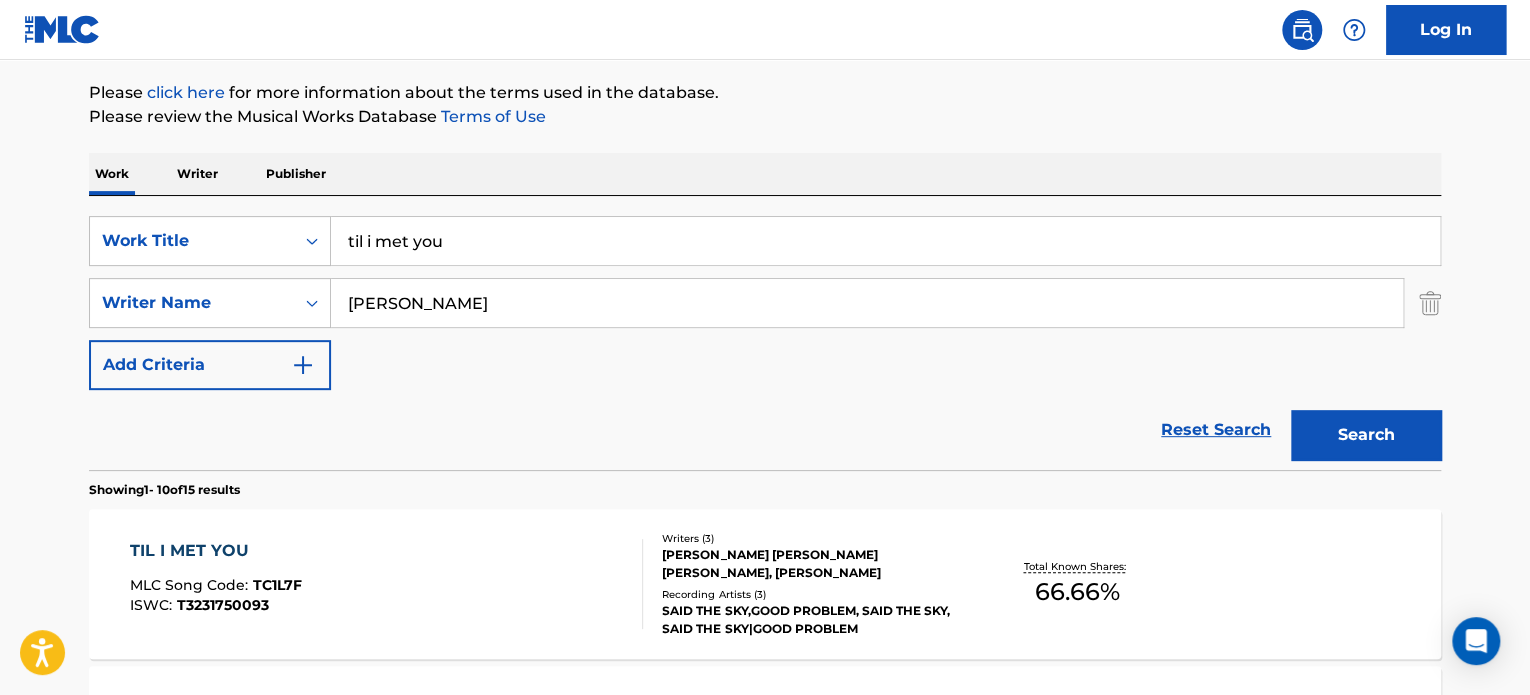 click on "til i met you" at bounding box center (885, 241) 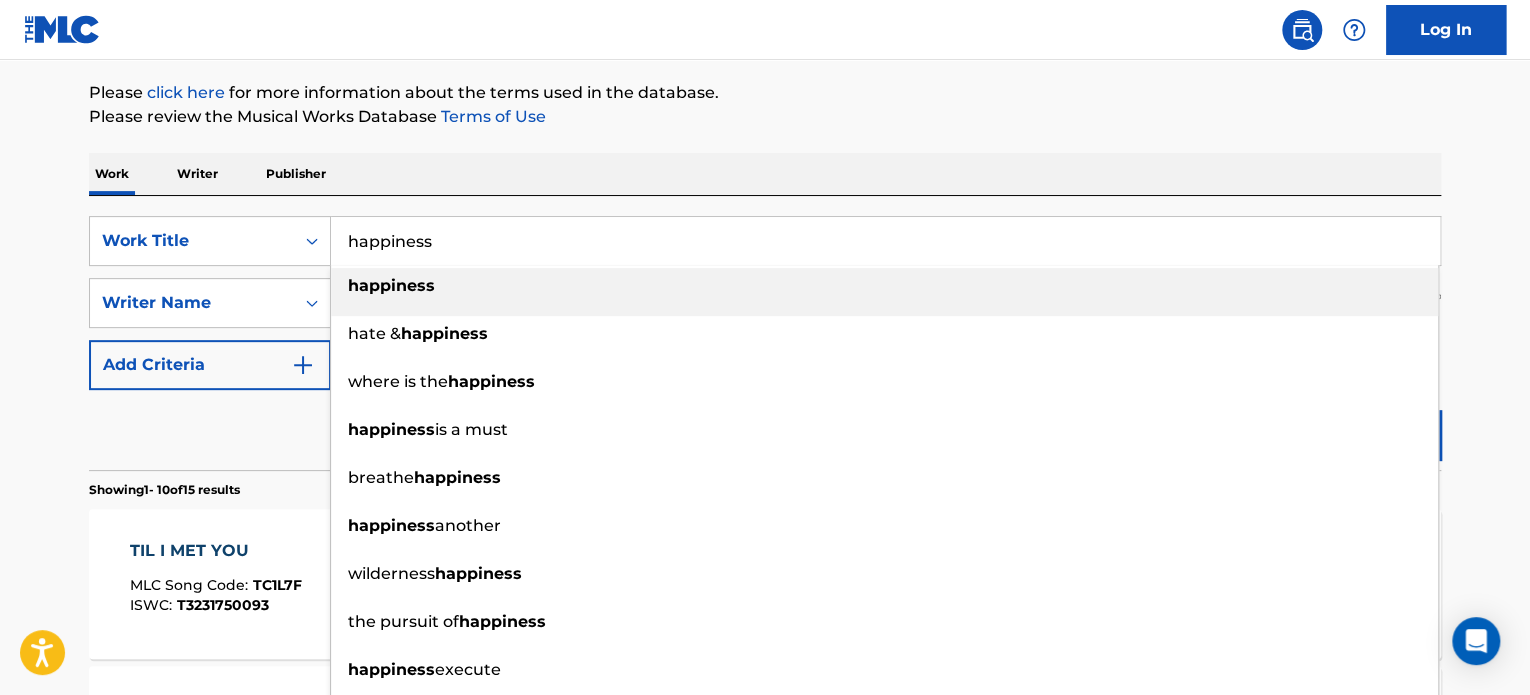 type on "happiness" 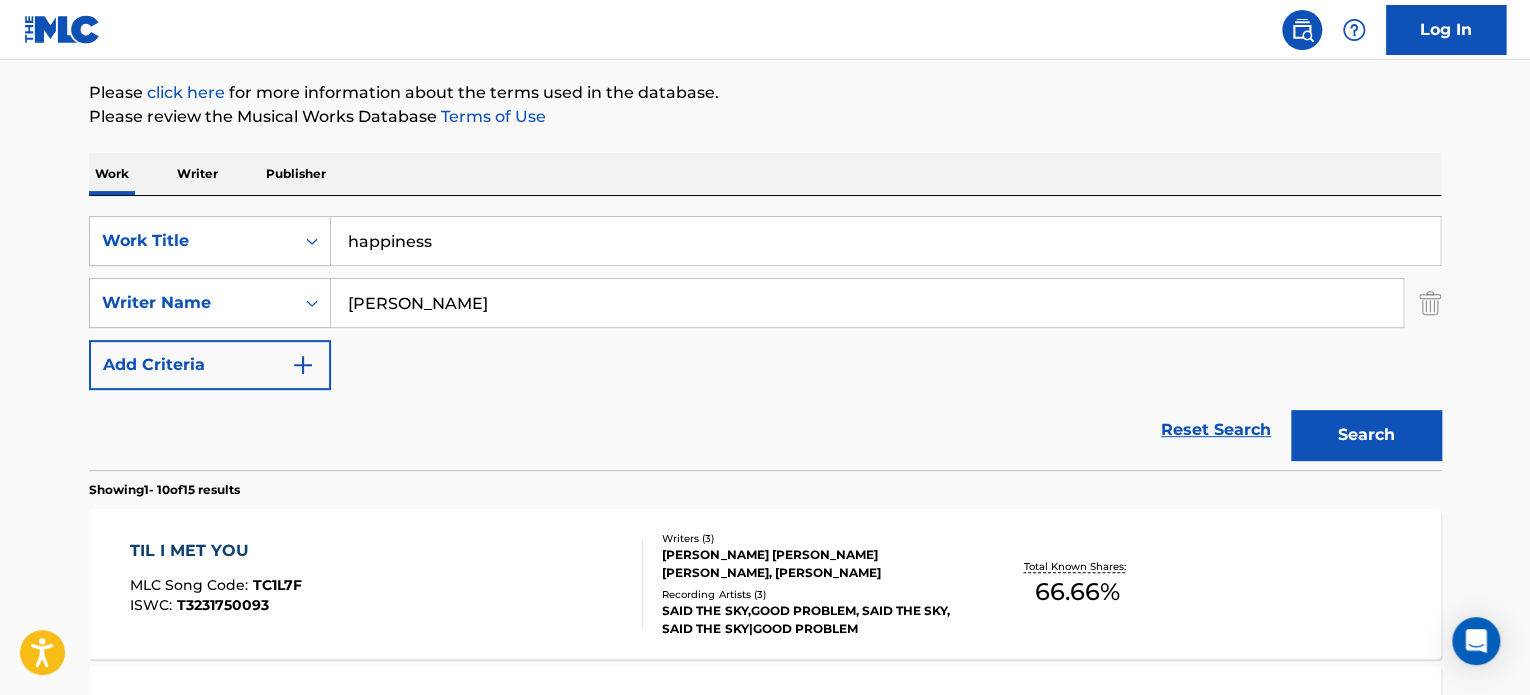 type on "[PERSON_NAME]" 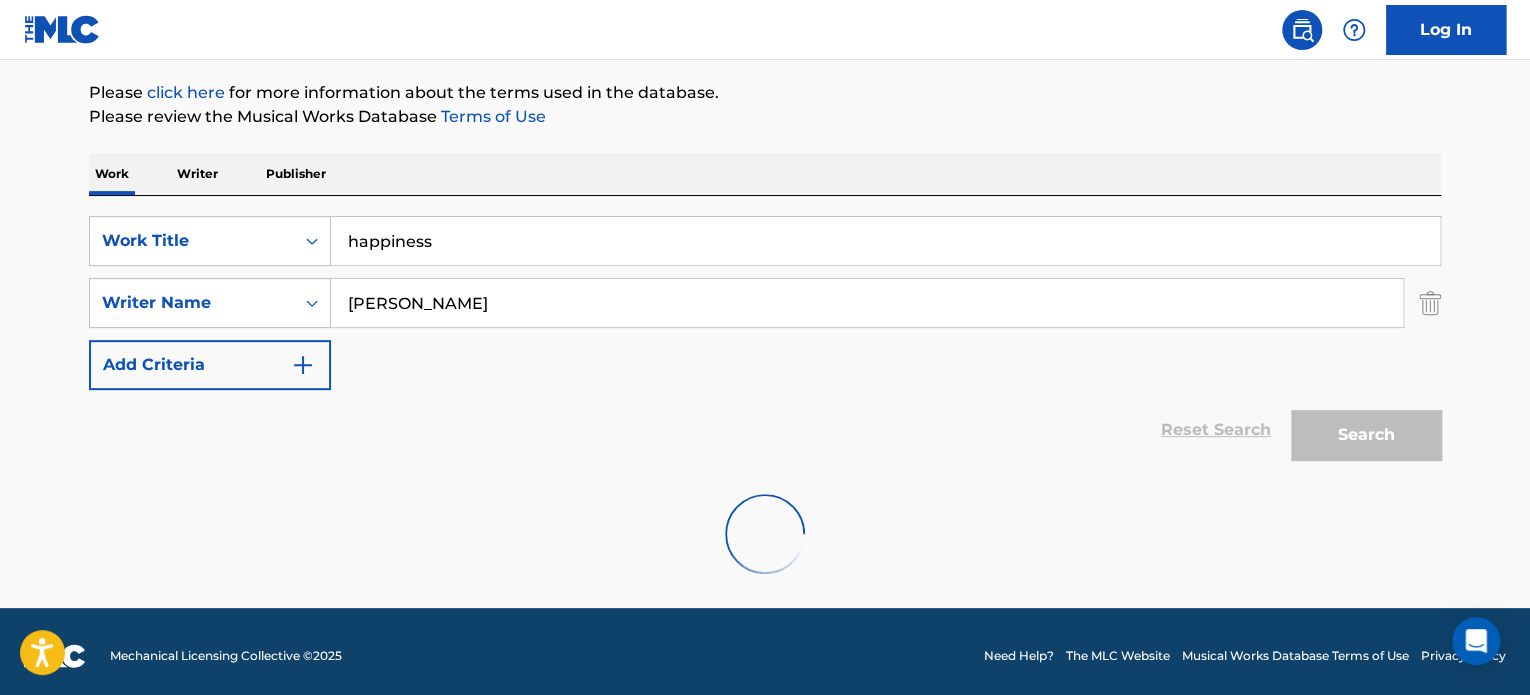 scroll, scrollTop: 172, scrollLeft: 0, axis: vertical 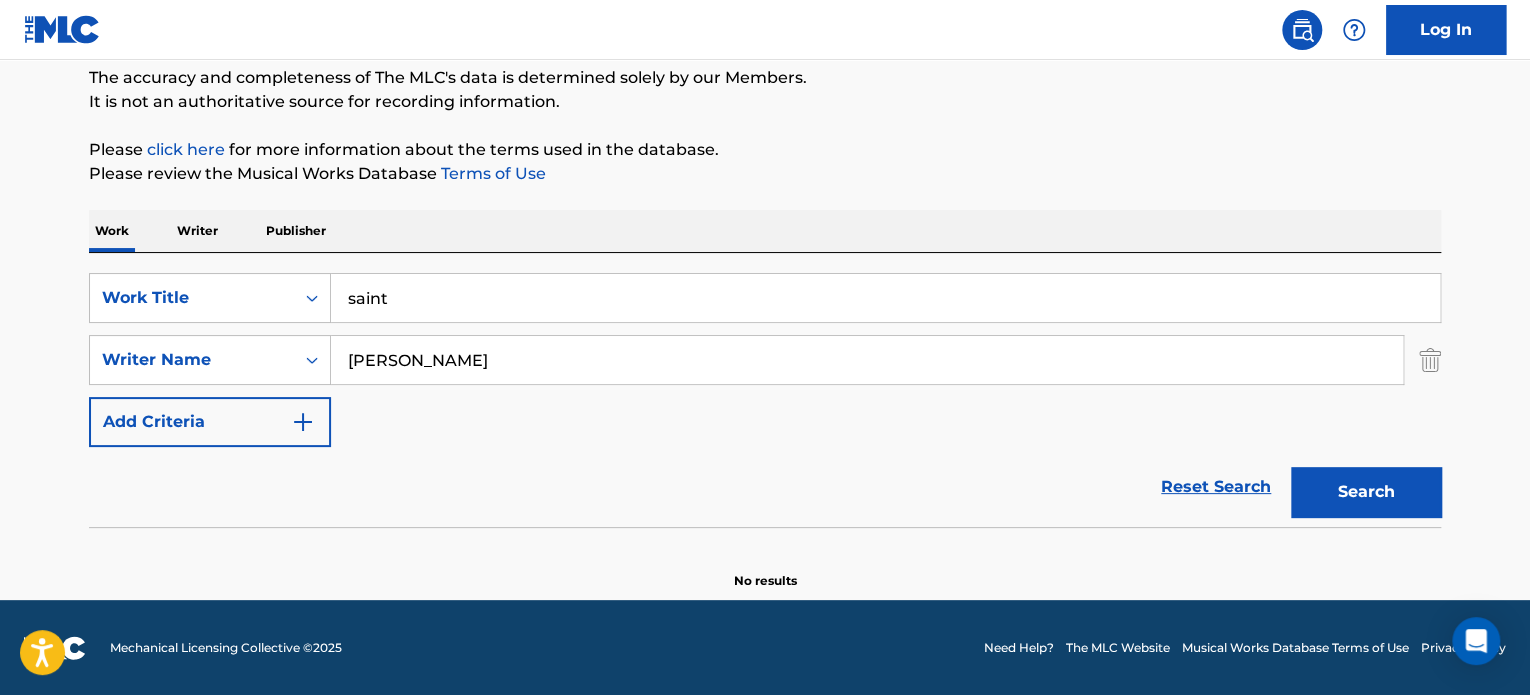 click on "Search" at bounding box center (1366, 492) 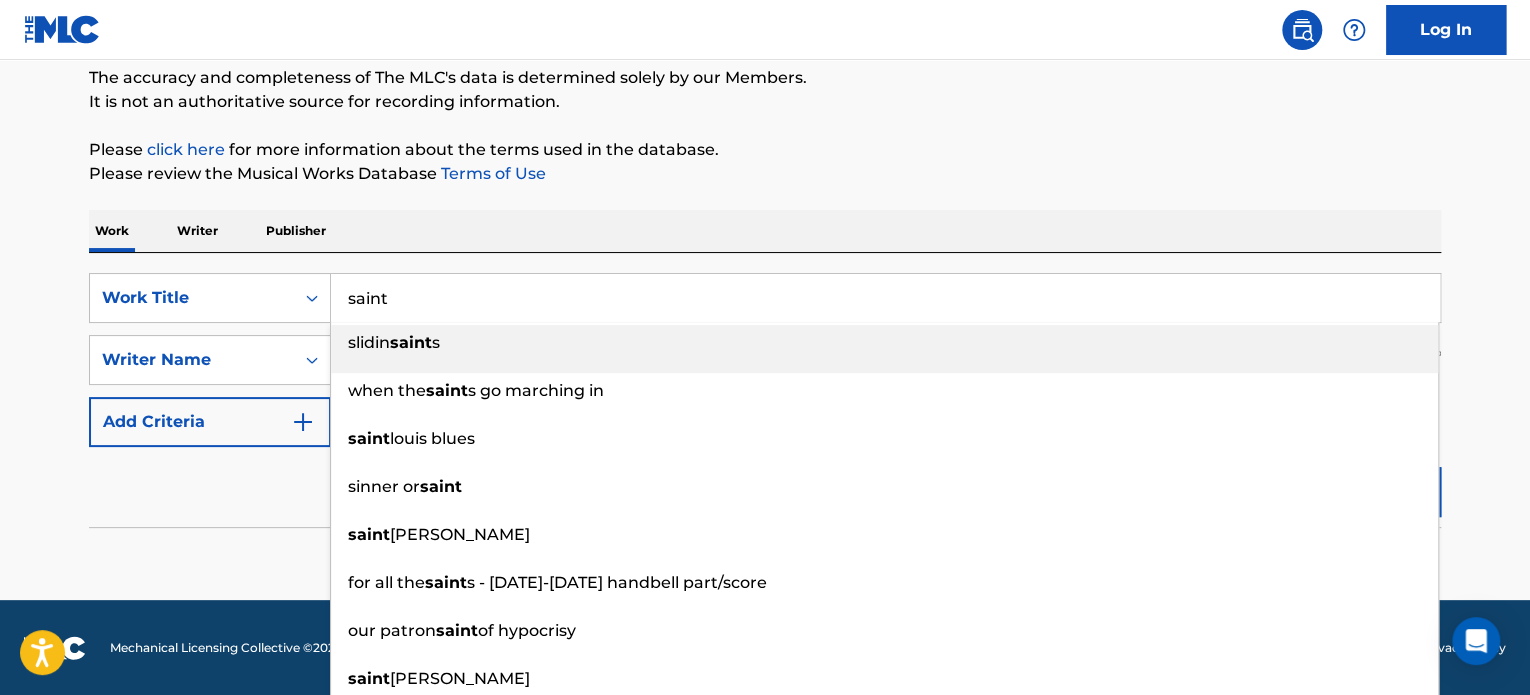 click on "saint" at bounding box center (885, 298) 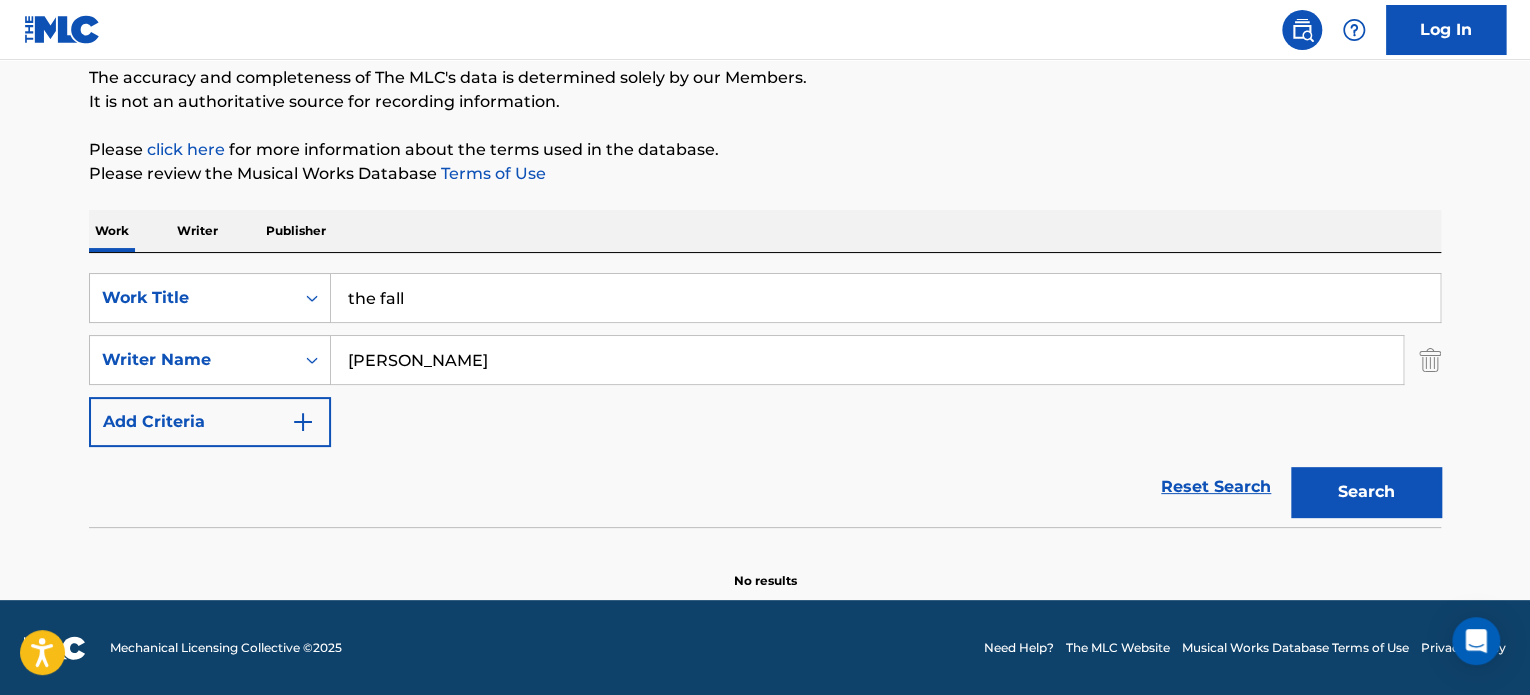 click on "Search" at bounding box center (1366, 492) 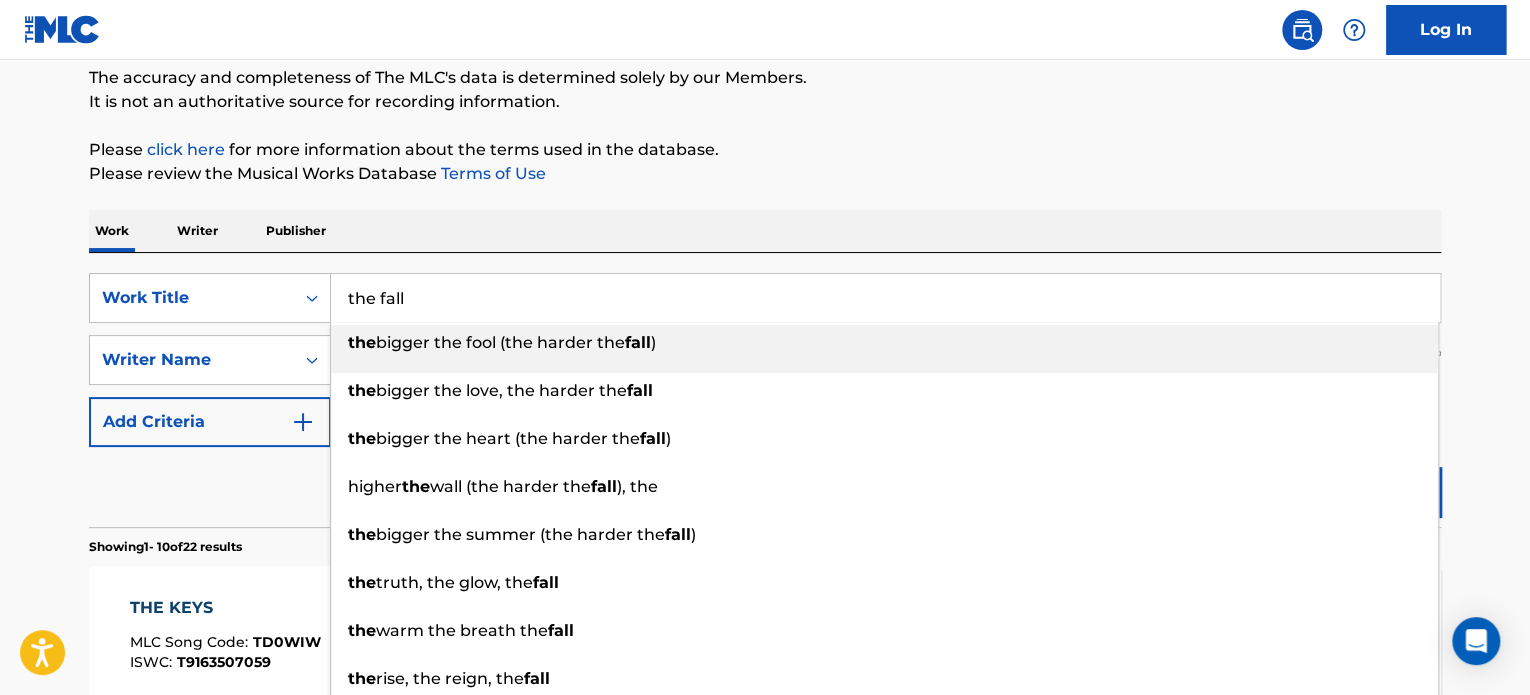 click on "the fall" at bounding box center (885, 298) 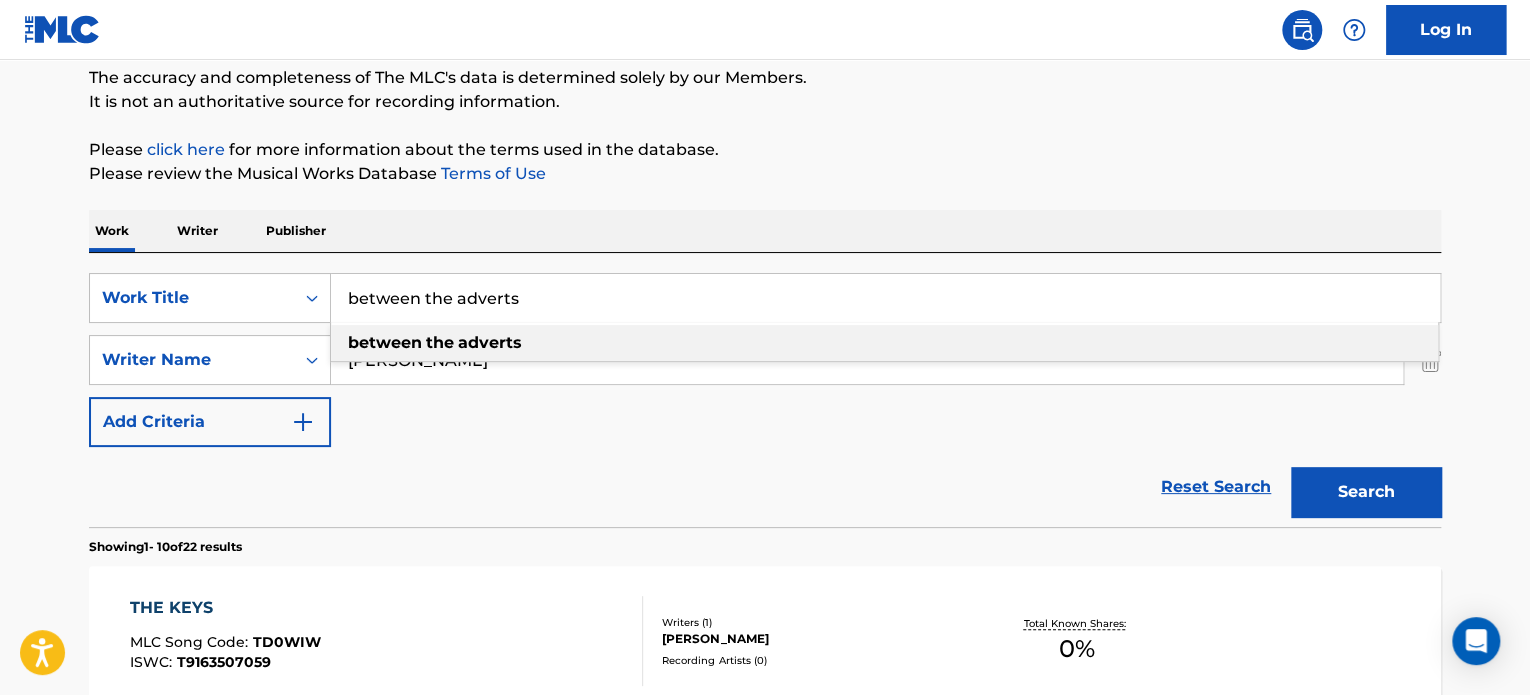 type on "between the adverts" 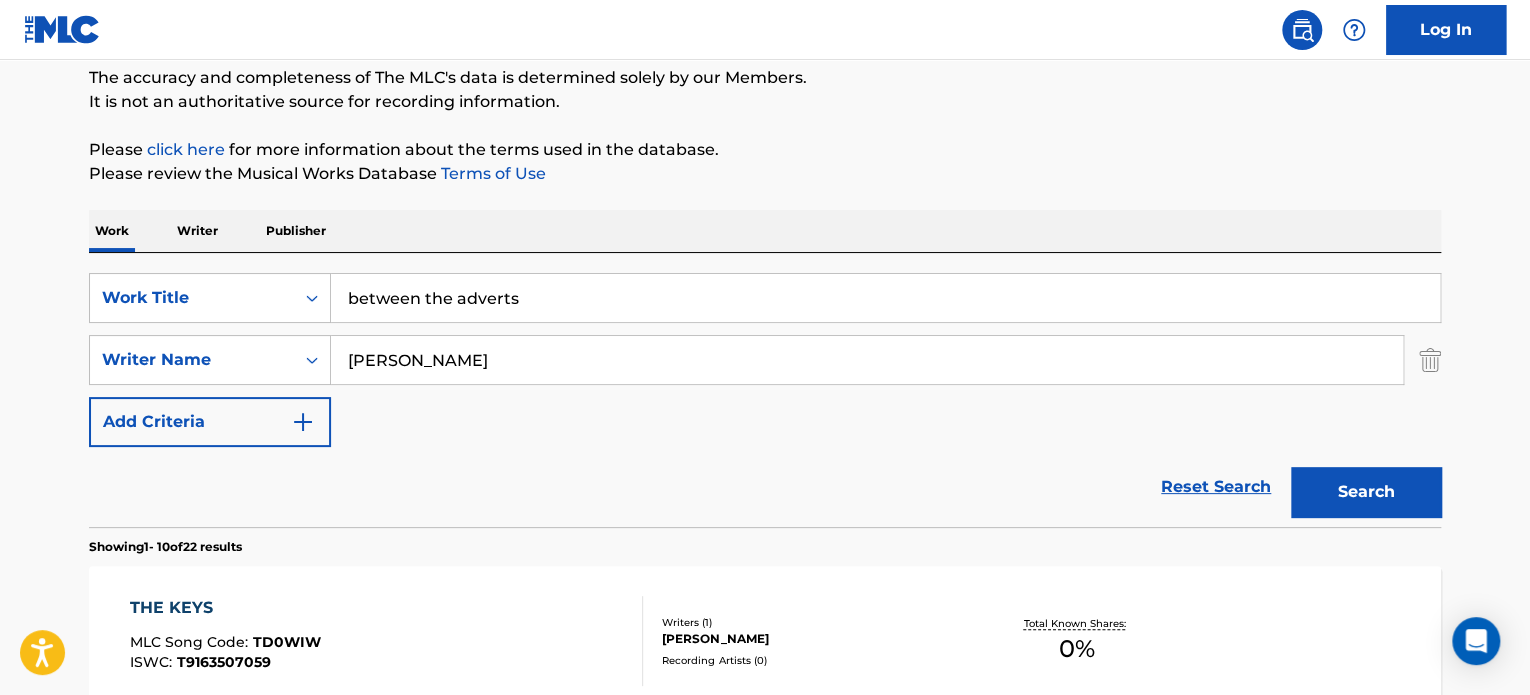 click on "Search" at bounding box center (1366, 492) 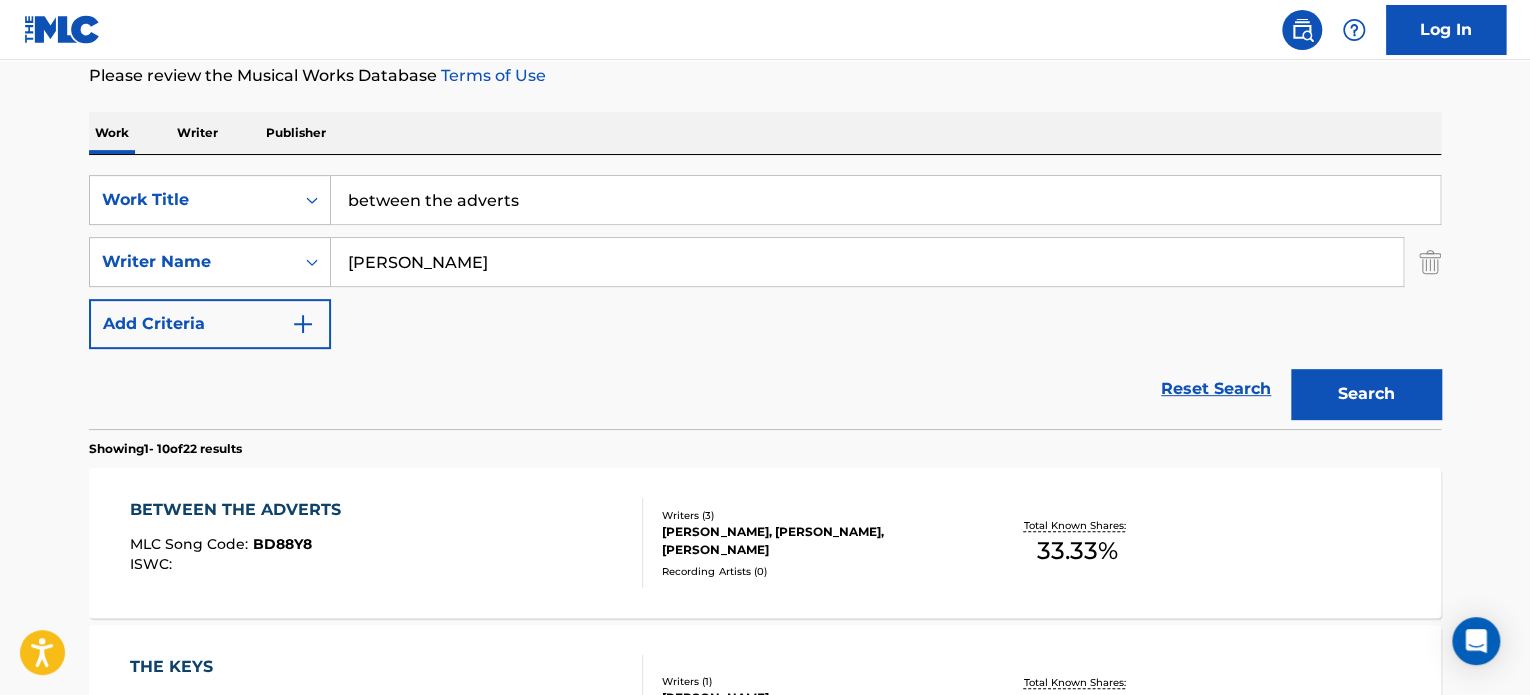 scroll, scrollTop: 282, scrollLeft: 0, axis: vertical 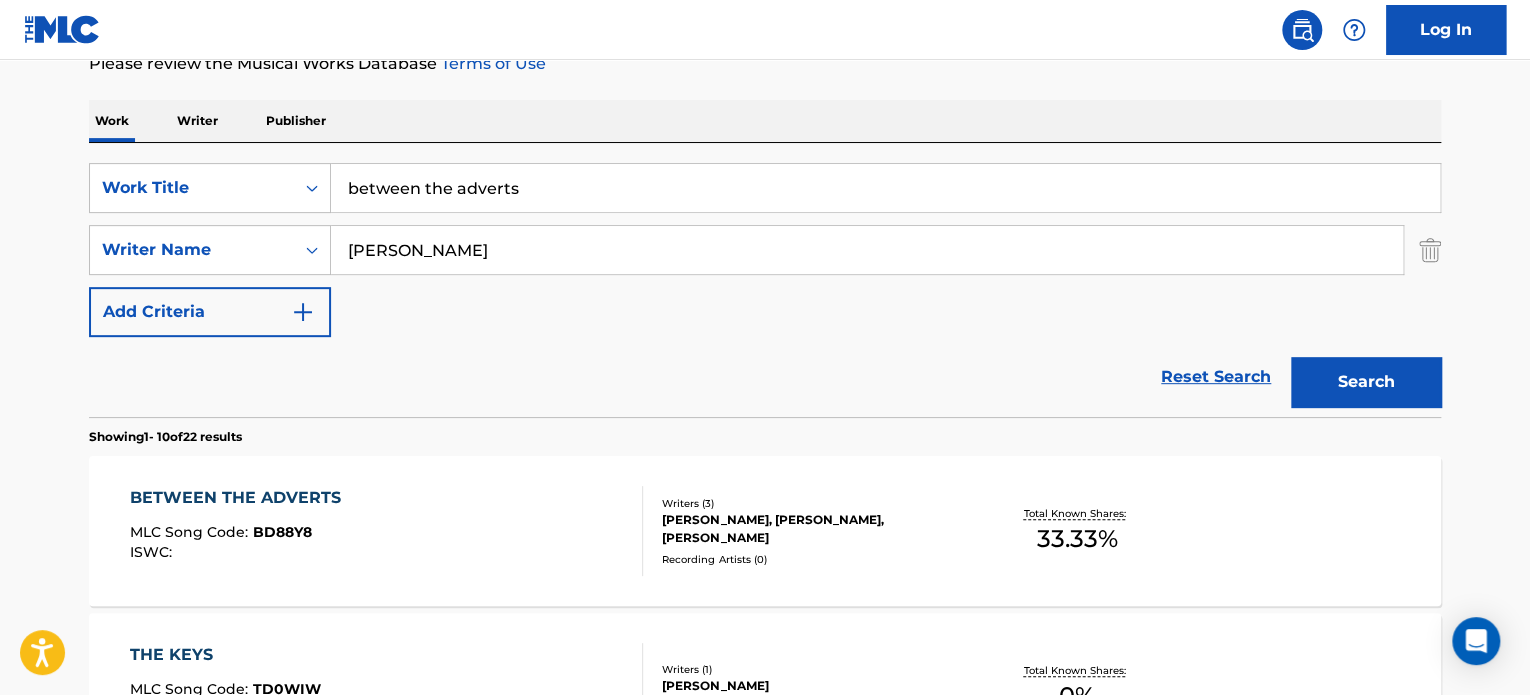 click on "BETWEEN THE ADVERTS MLC Song Code : BD88Y8 ISWC :" at bounding box center [387, 531] 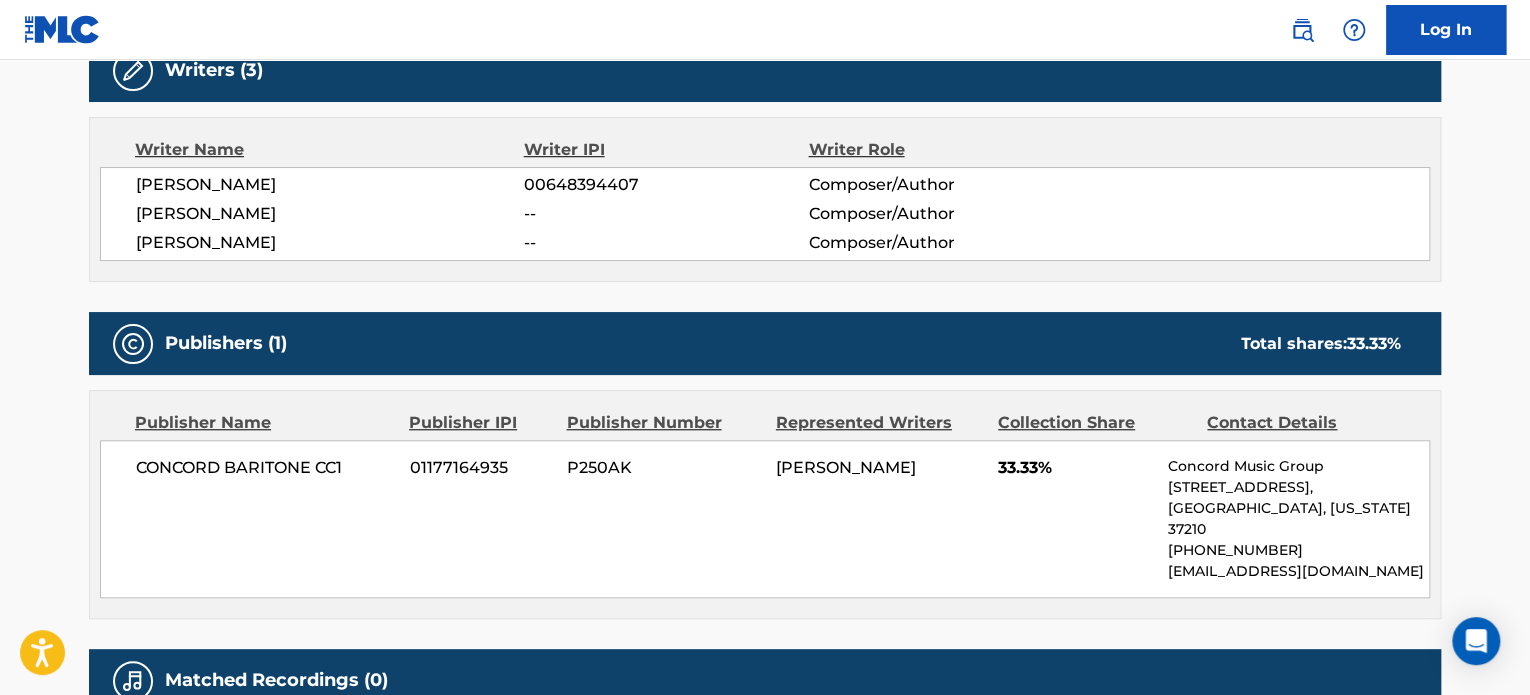 scroll, scrollTop: 664, scrollLeft: 0, axis: vertical 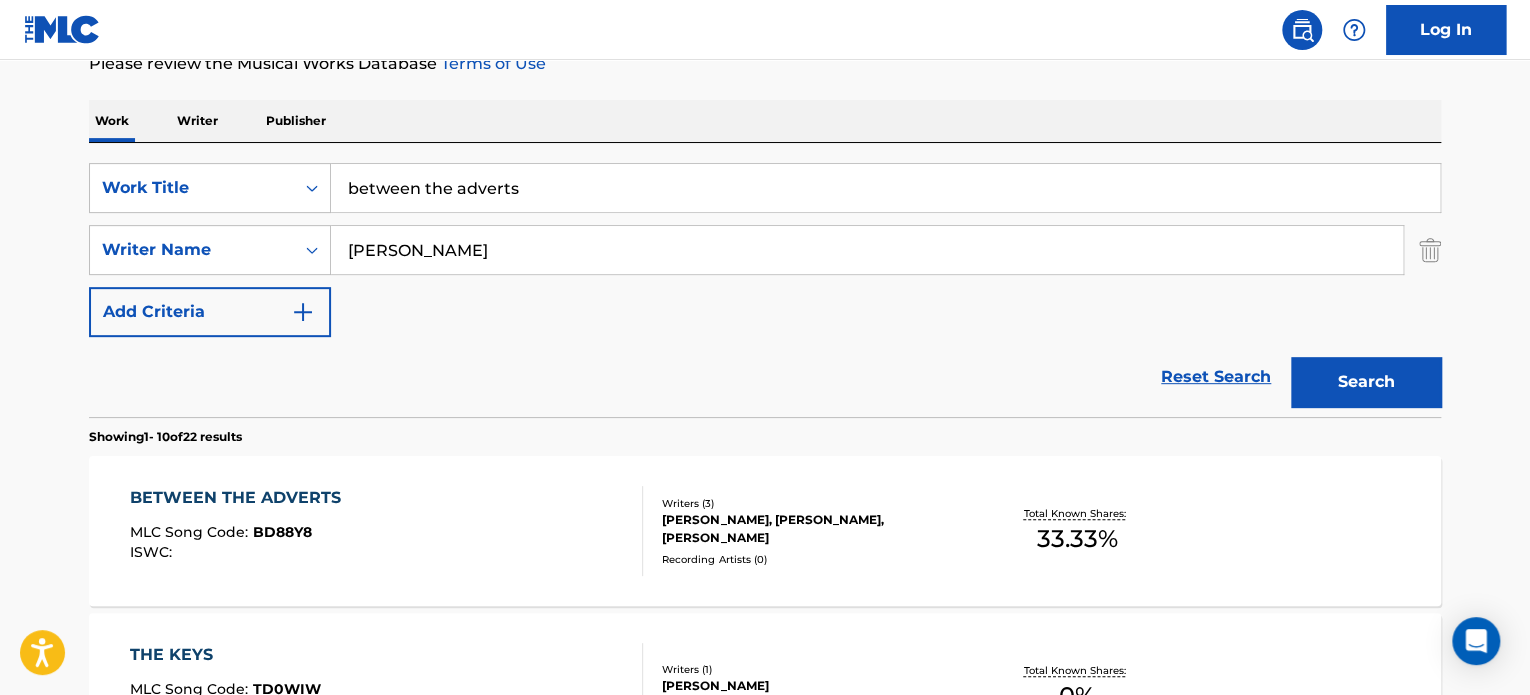 click on "[PERSON_NAME]" at bounding box center [867, 250] 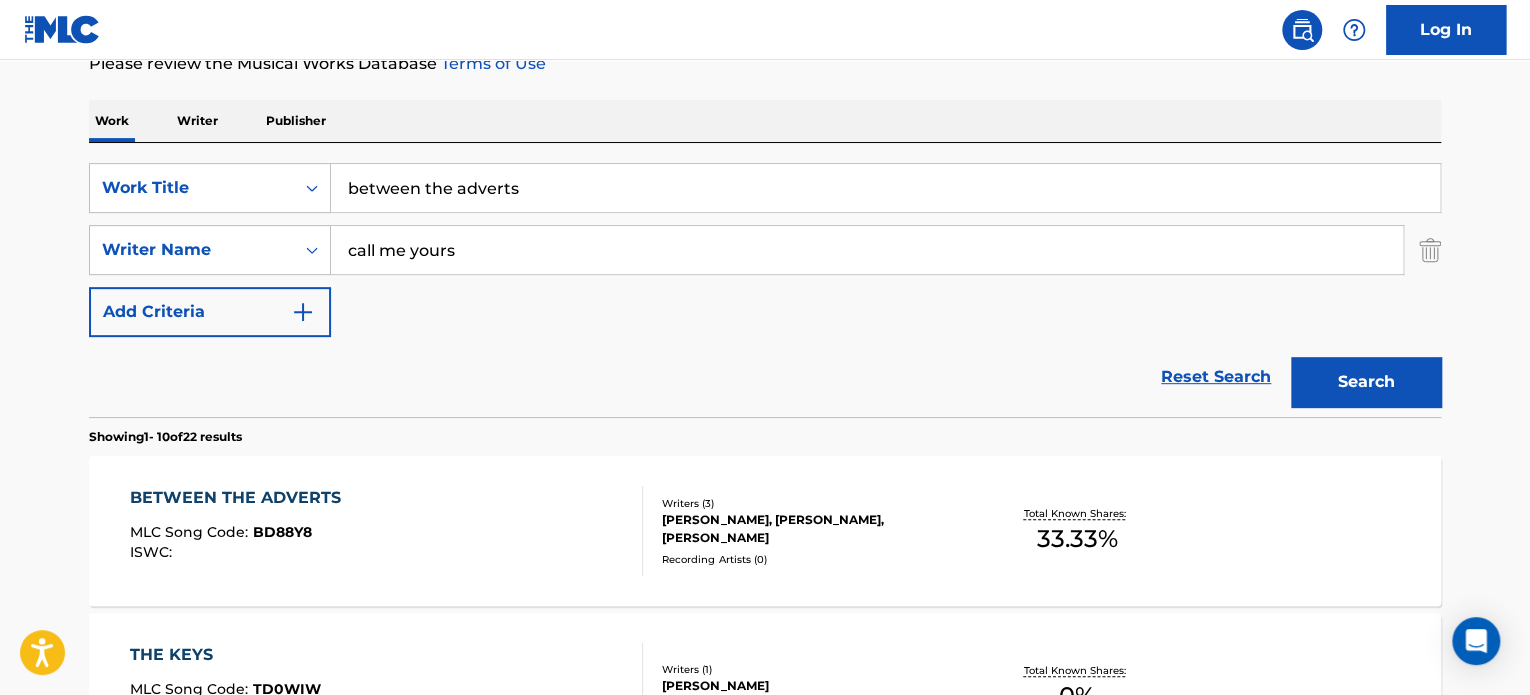 type on "call me yours" 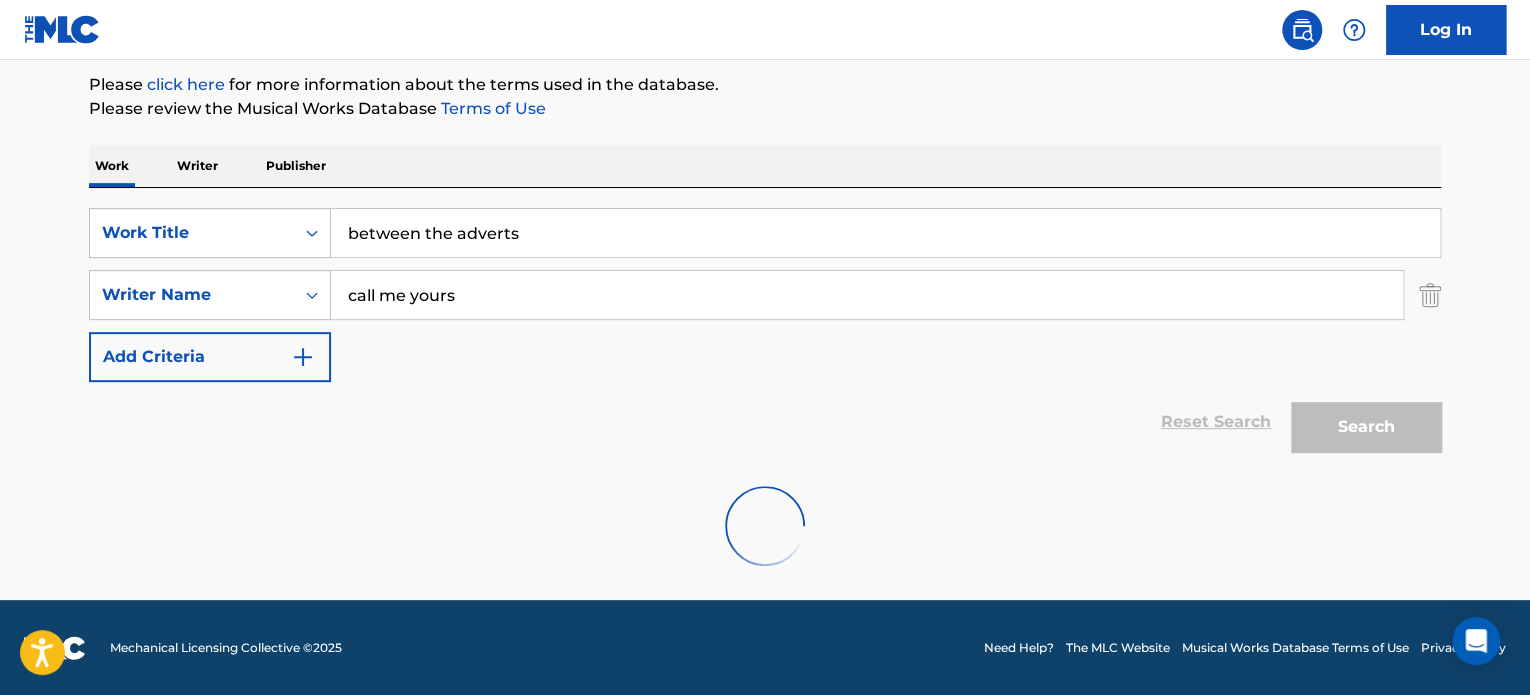 scroll, scrollTop: 172, scrollLeft: 0, axis: vertical 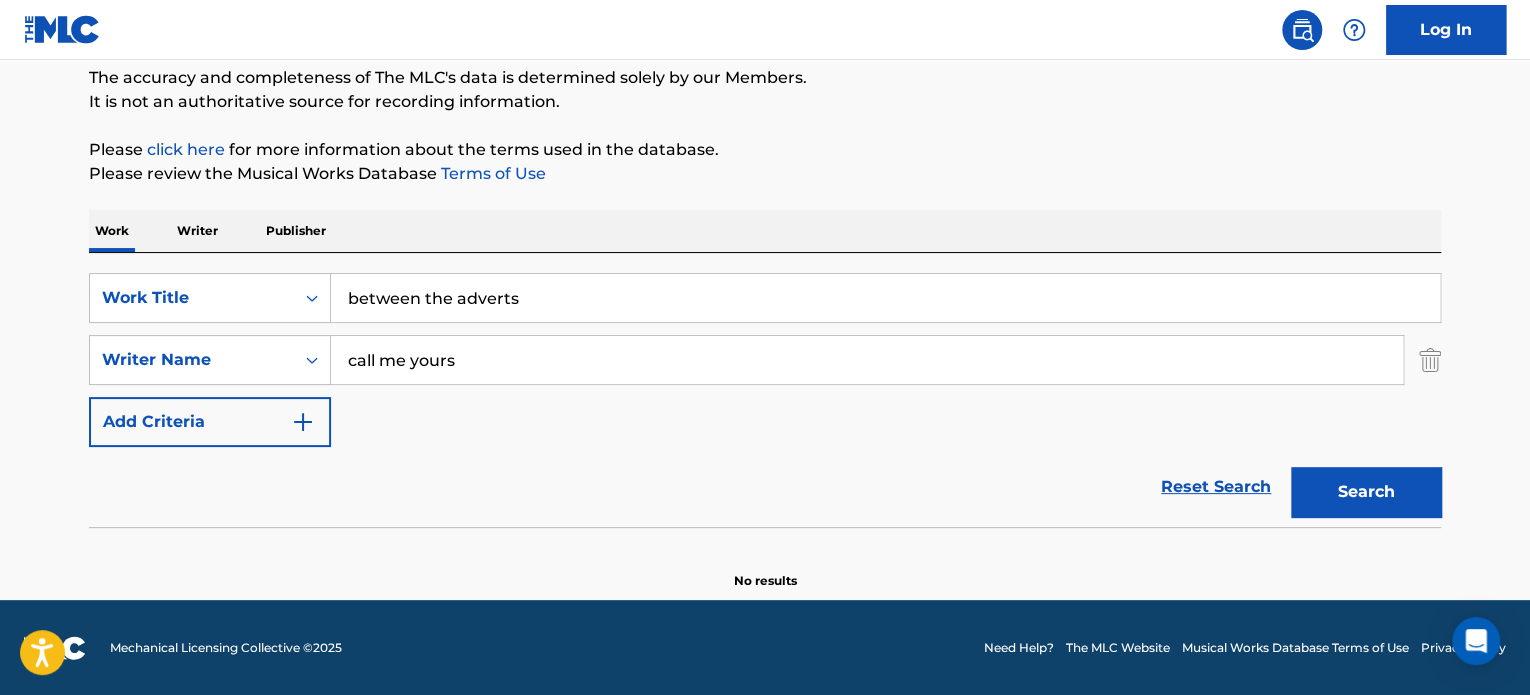 click on "between the adverts" at bounding box center (885, 298) 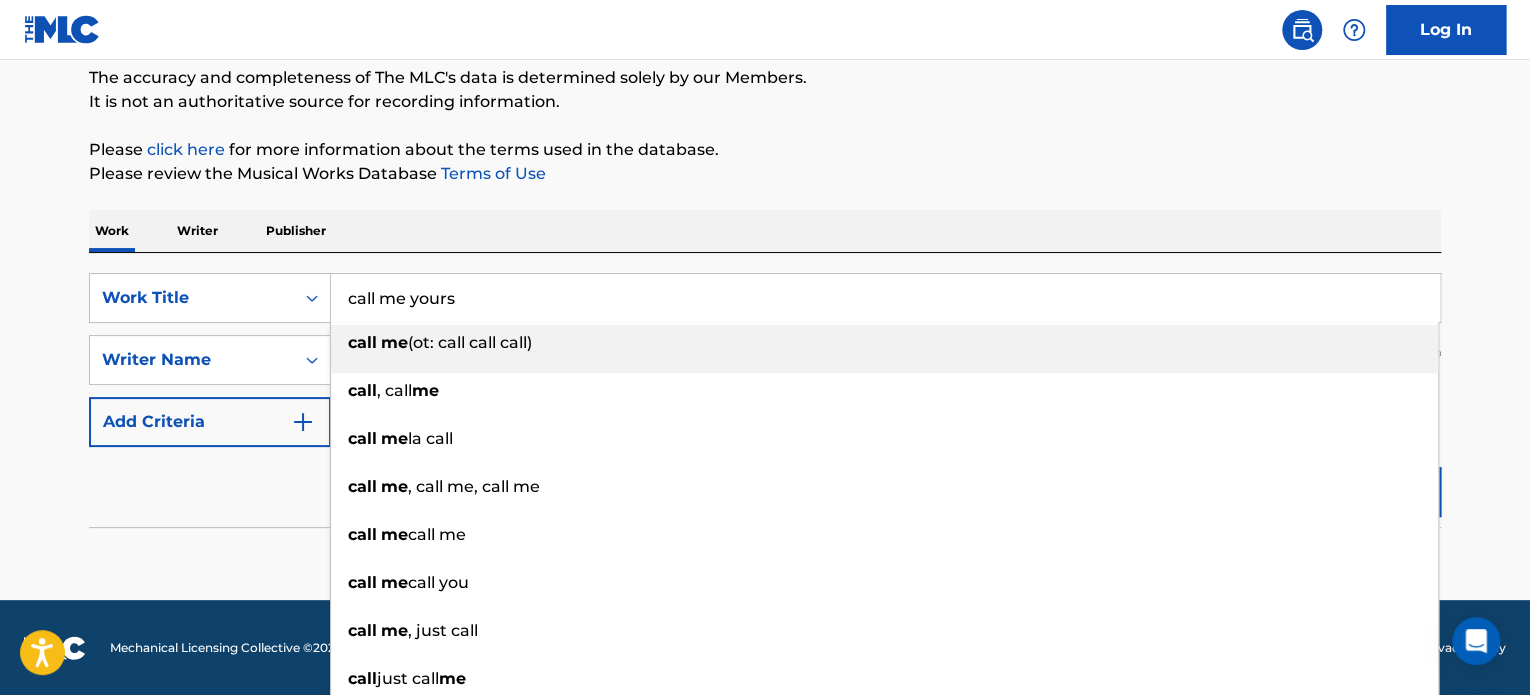 type on "call me yours" 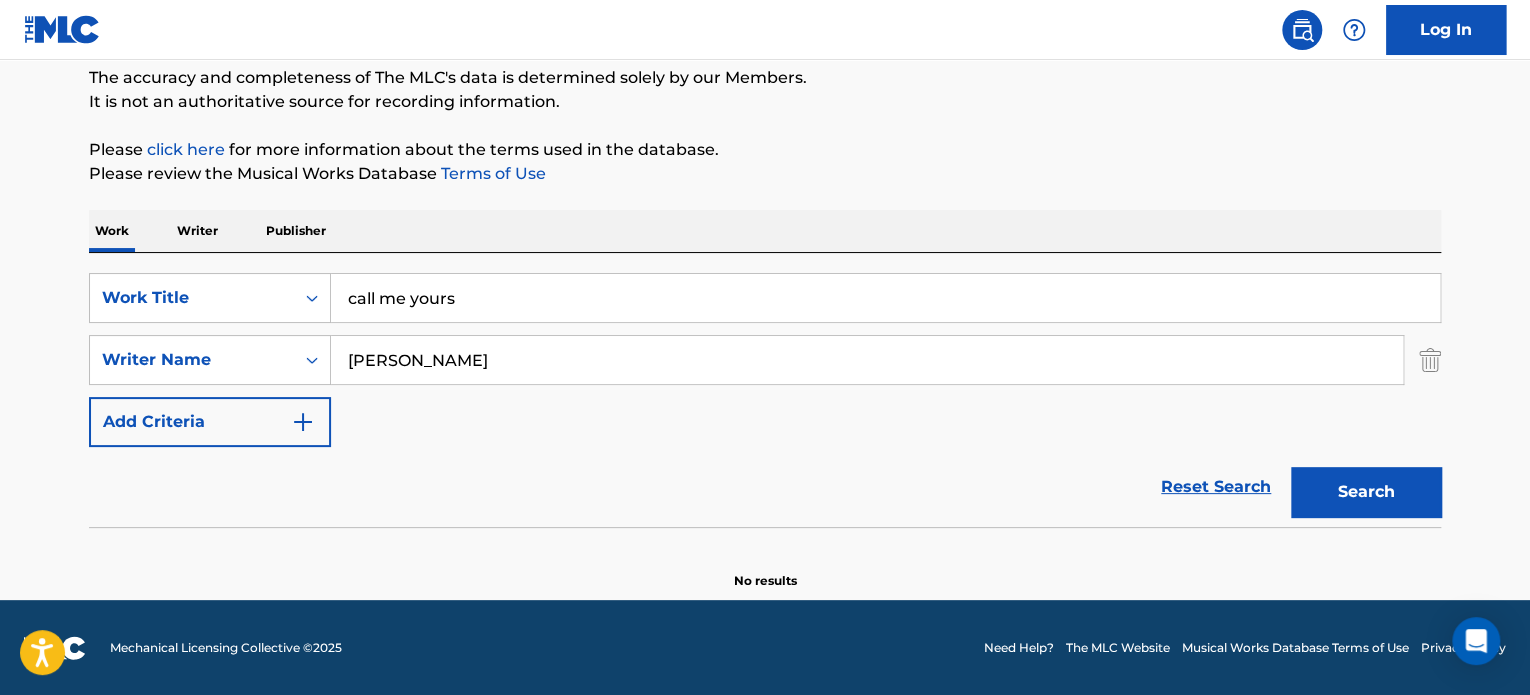 type on "[PERSON_NAME]" 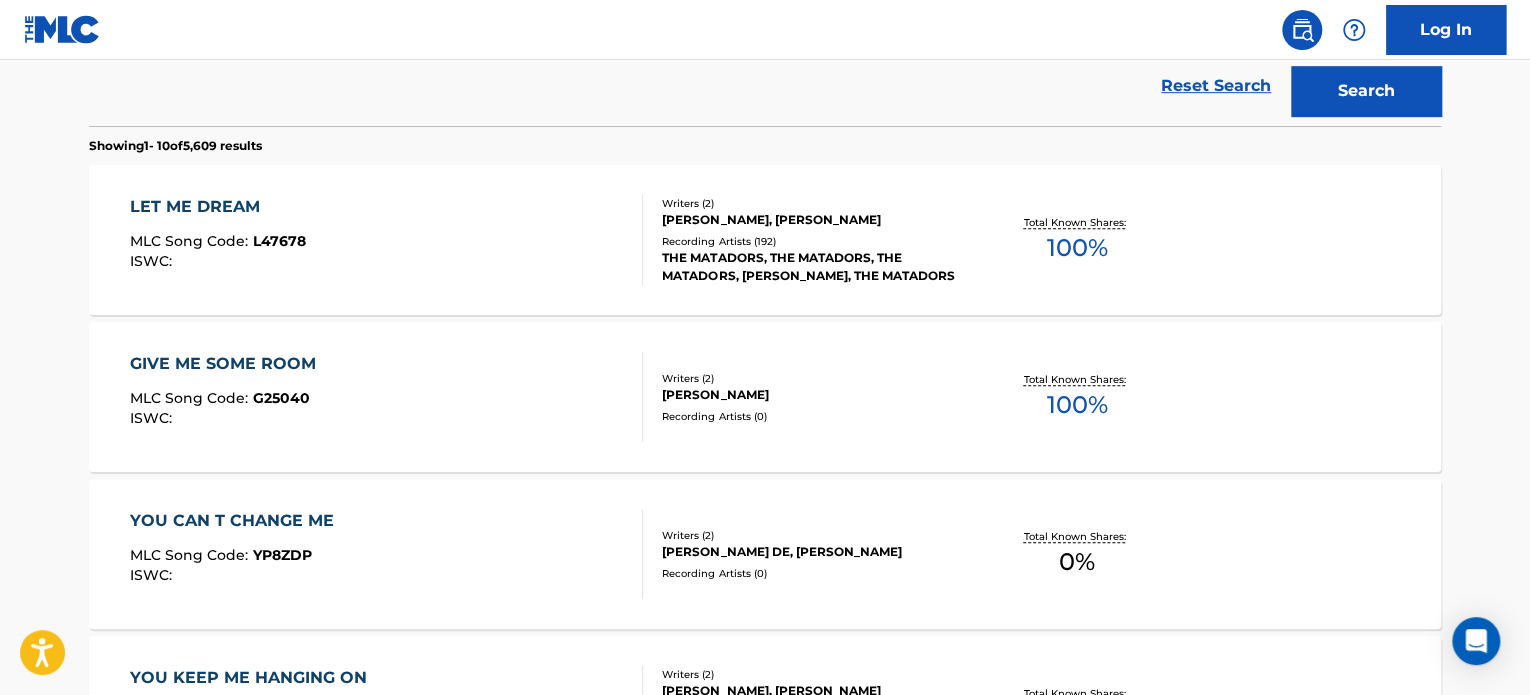 scroll, scrollTop: 294, scrollLeft: 0, axis: vertical 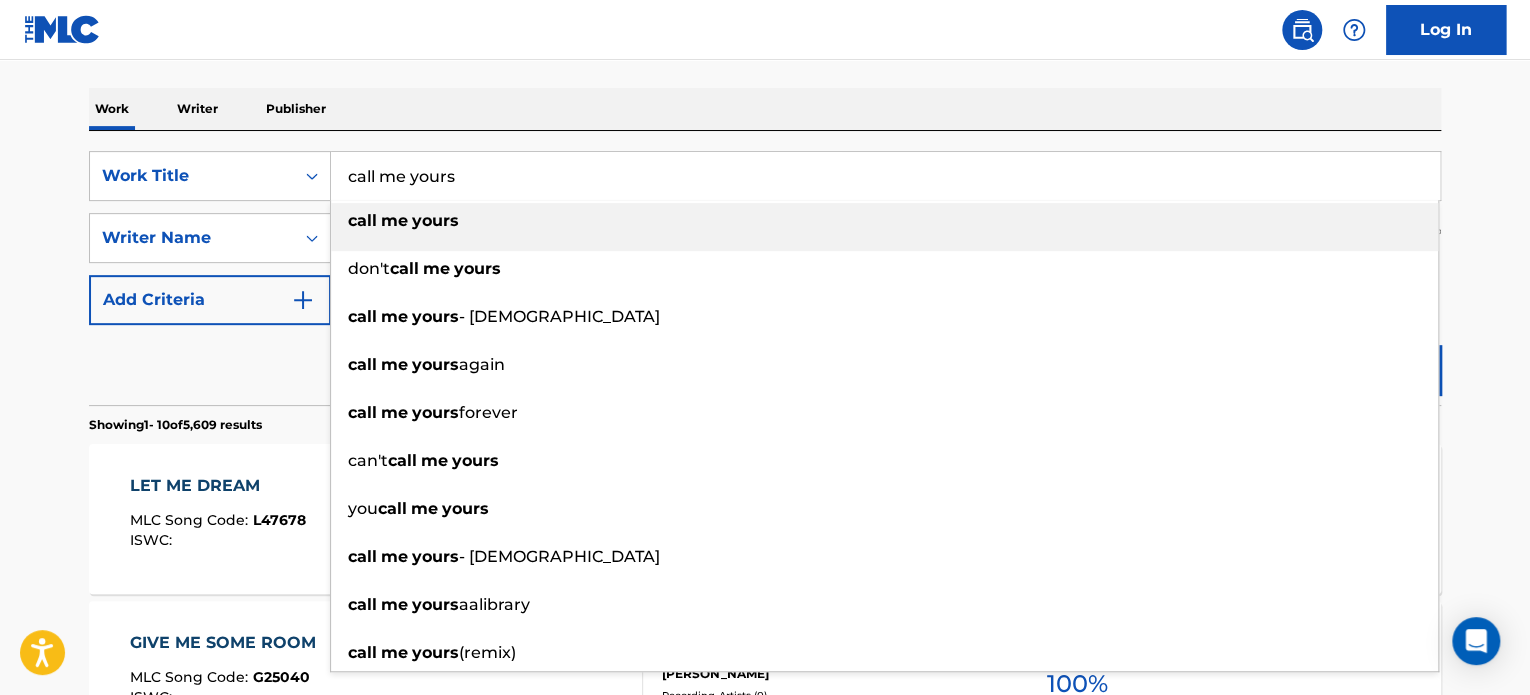 click on "call me yours" at bounding box center (885, 176) 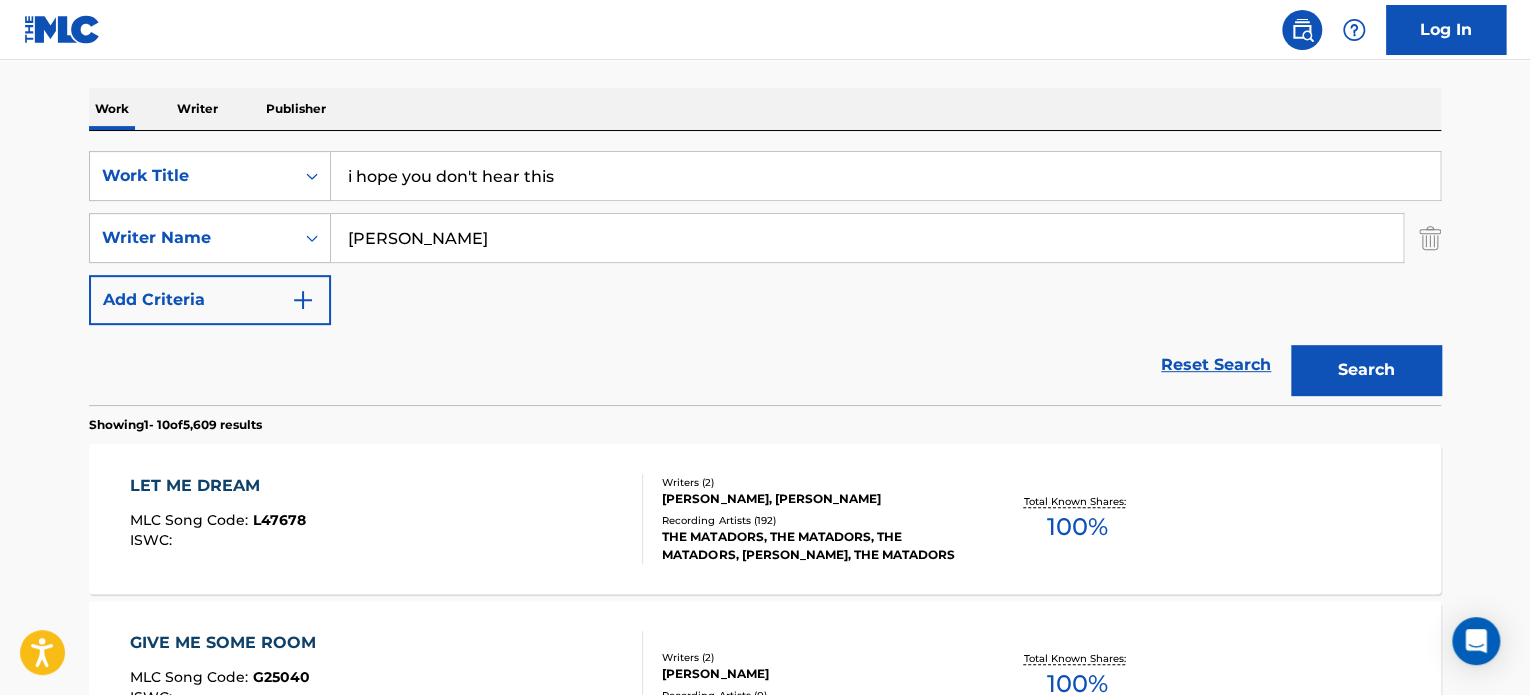 click on "Search" at bounding box center (1366, 370) 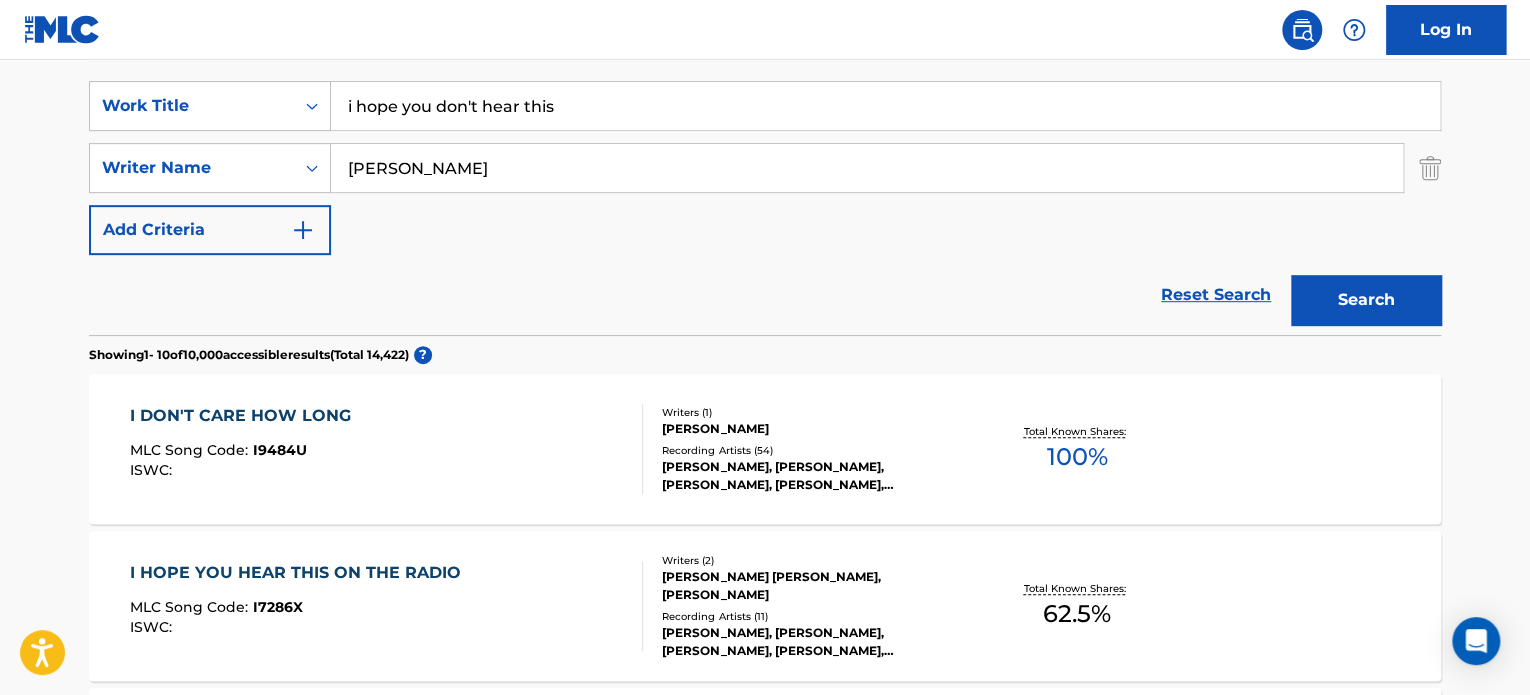 scroll, scrollTop: 365, scrollLeft: 0, axis: vertical 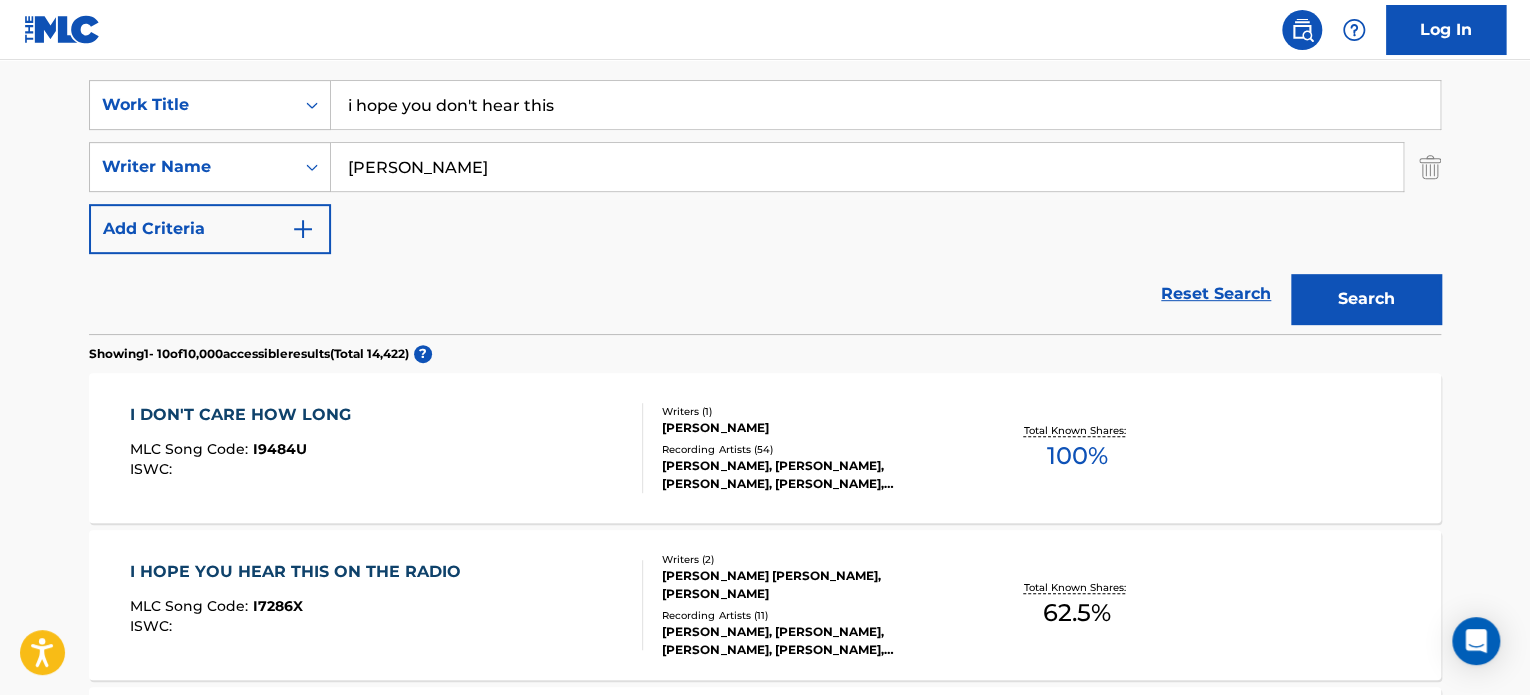 click on "i hope you don't hear this" at bounding box center [885, 105] 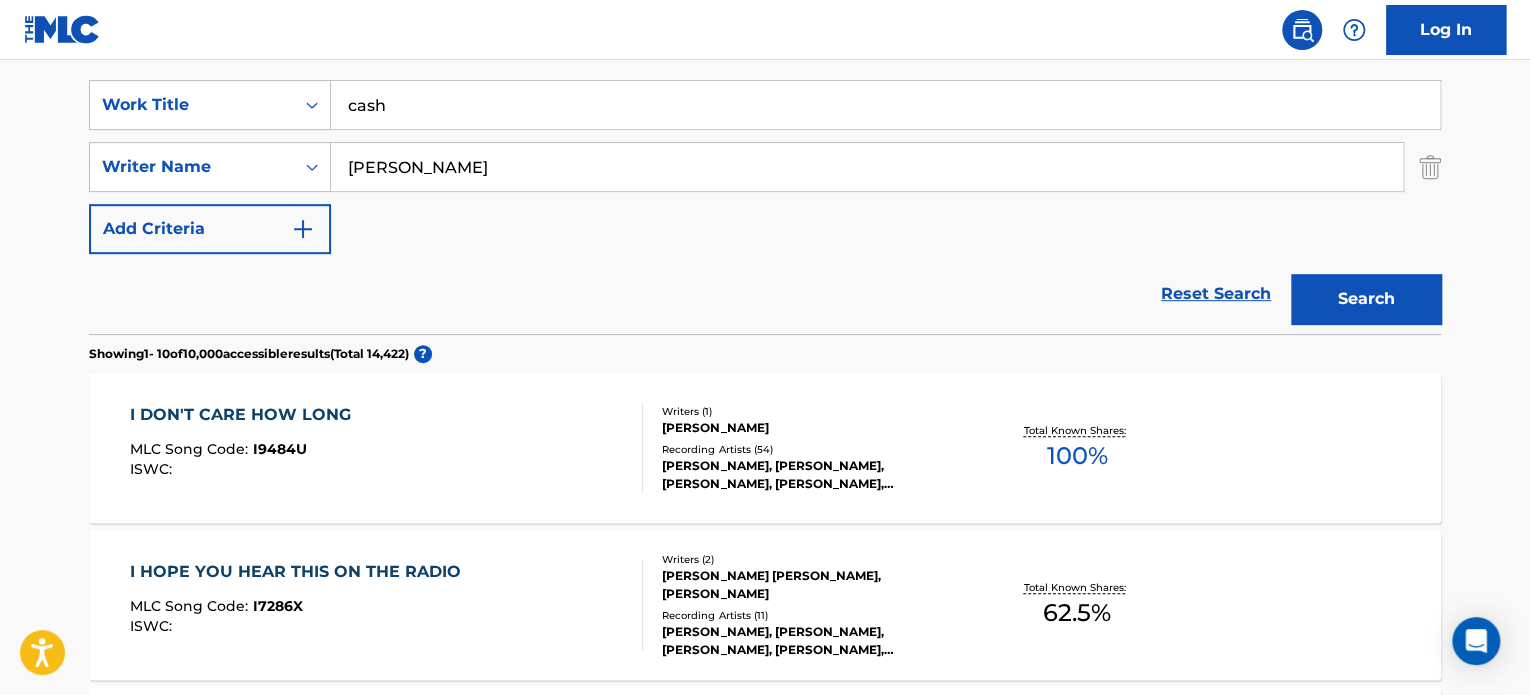 type on "cash" 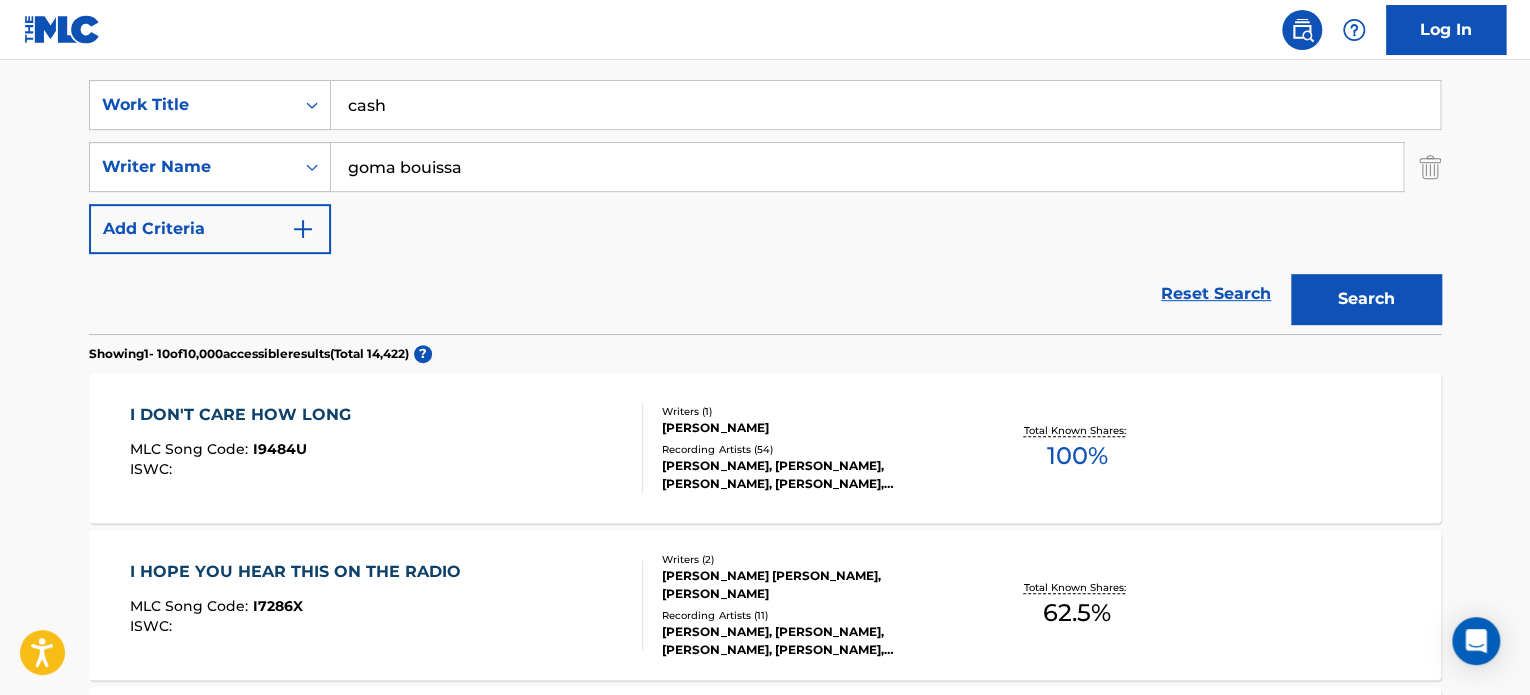 type on "goma bouissa" 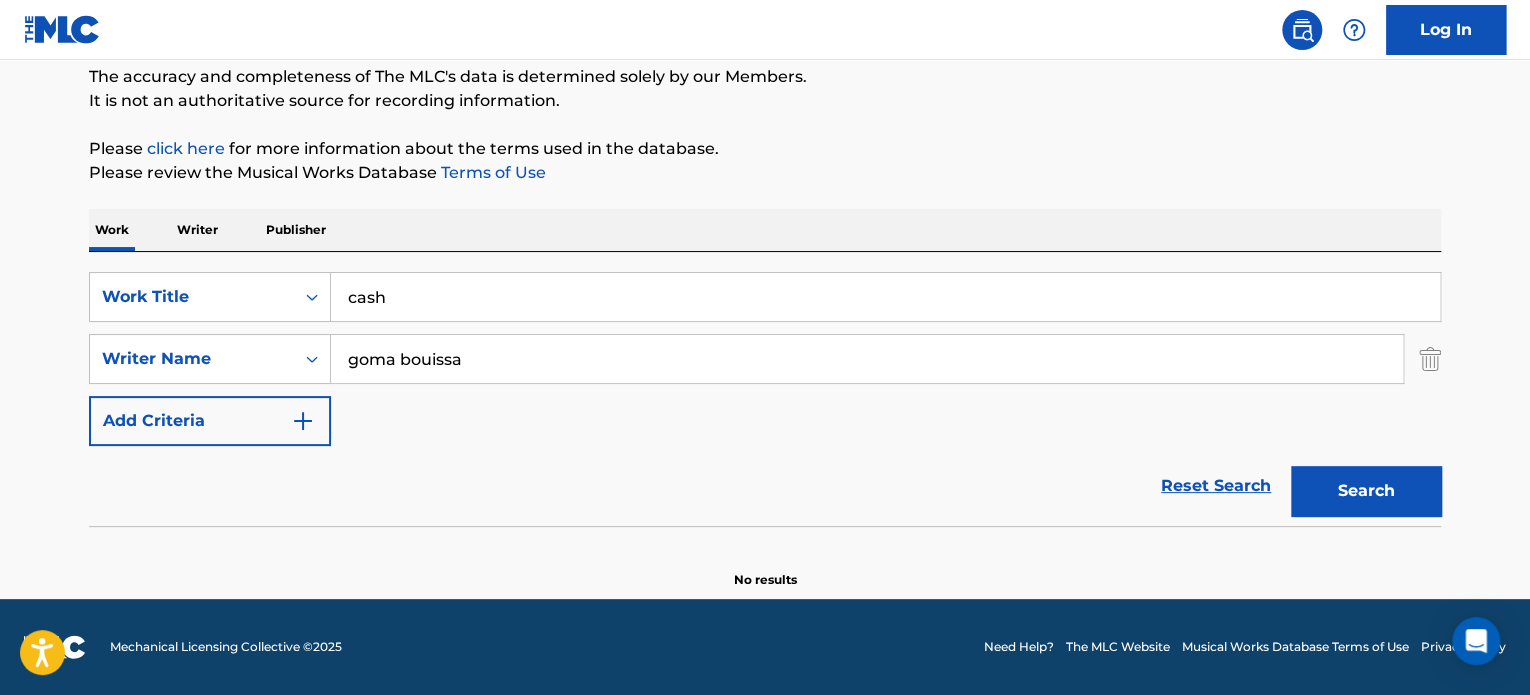 scroll, scrollTop: 172, scrollLeft: 0, axis: vertical 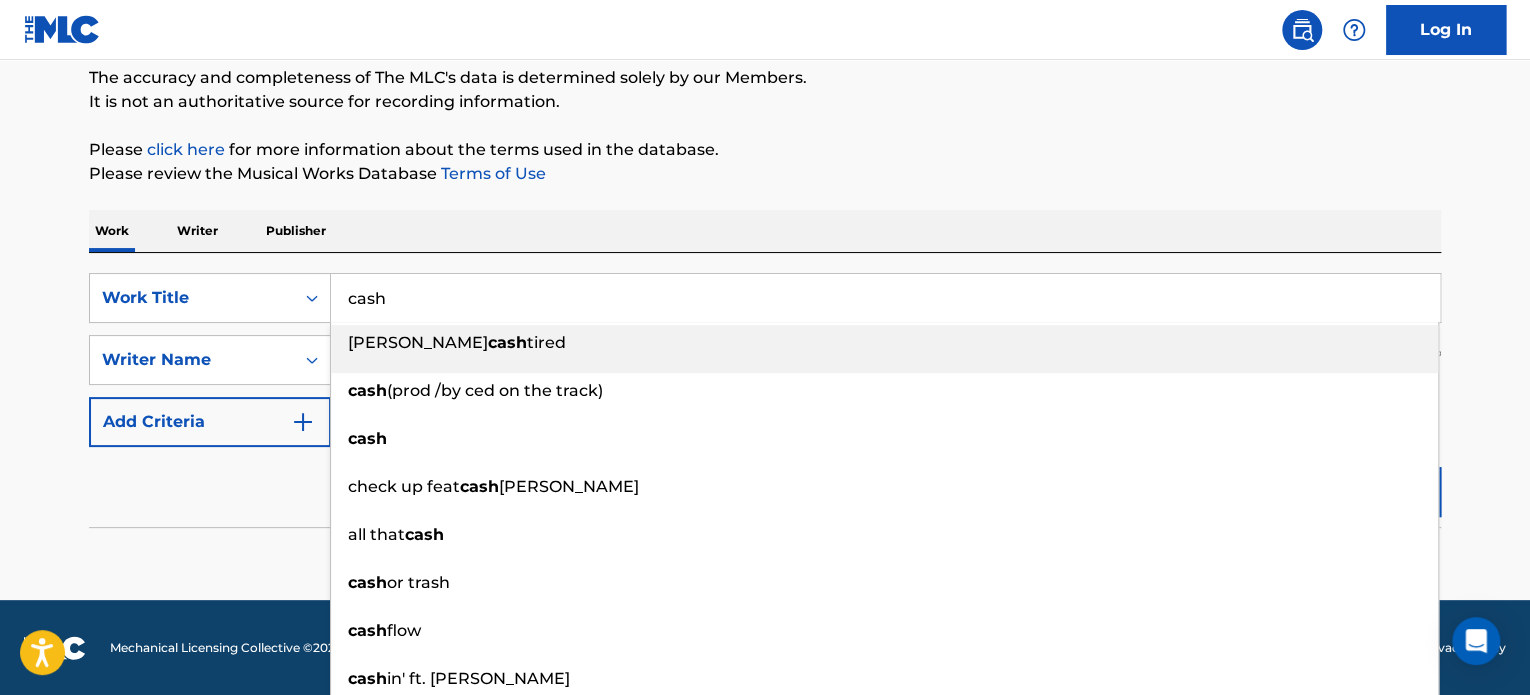 click on "cash" at bounding box center [885, 298] 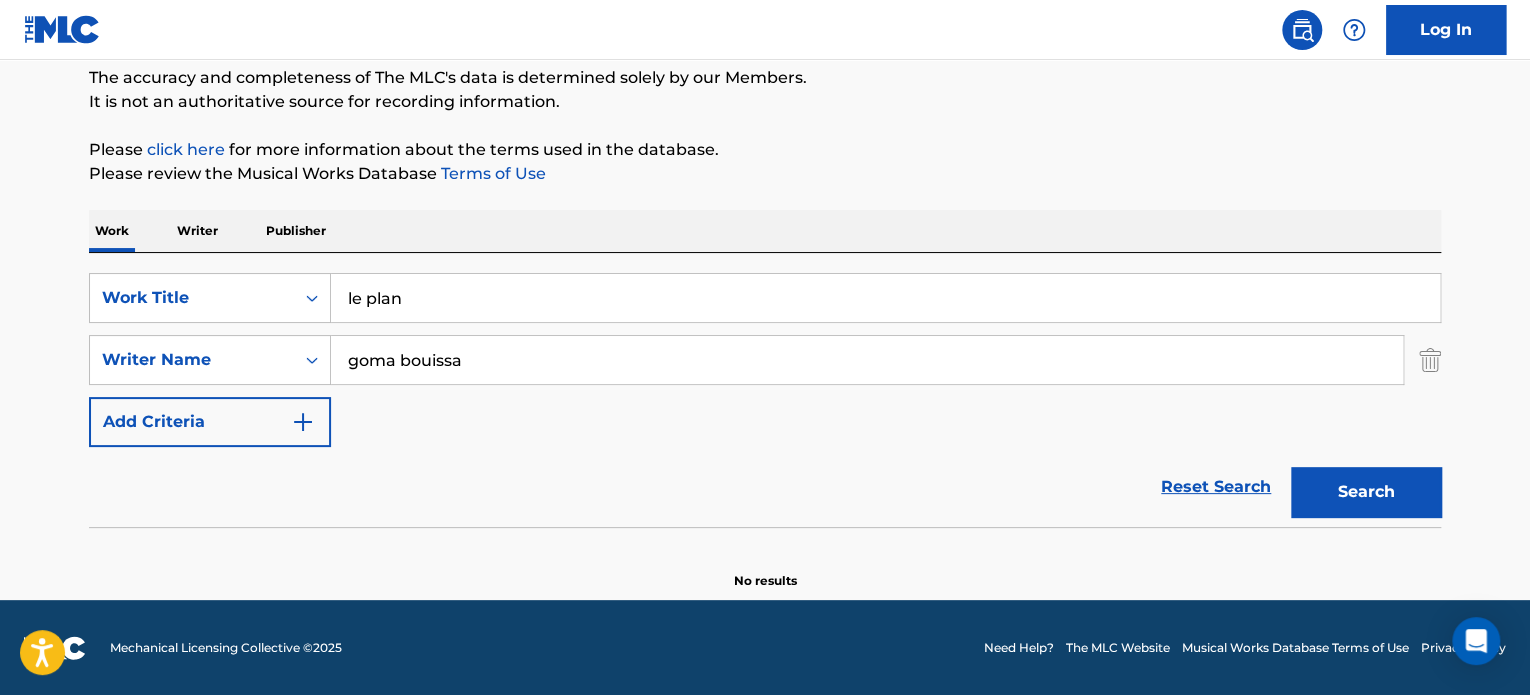 click on "Search" at bounding box center (1366, 492) 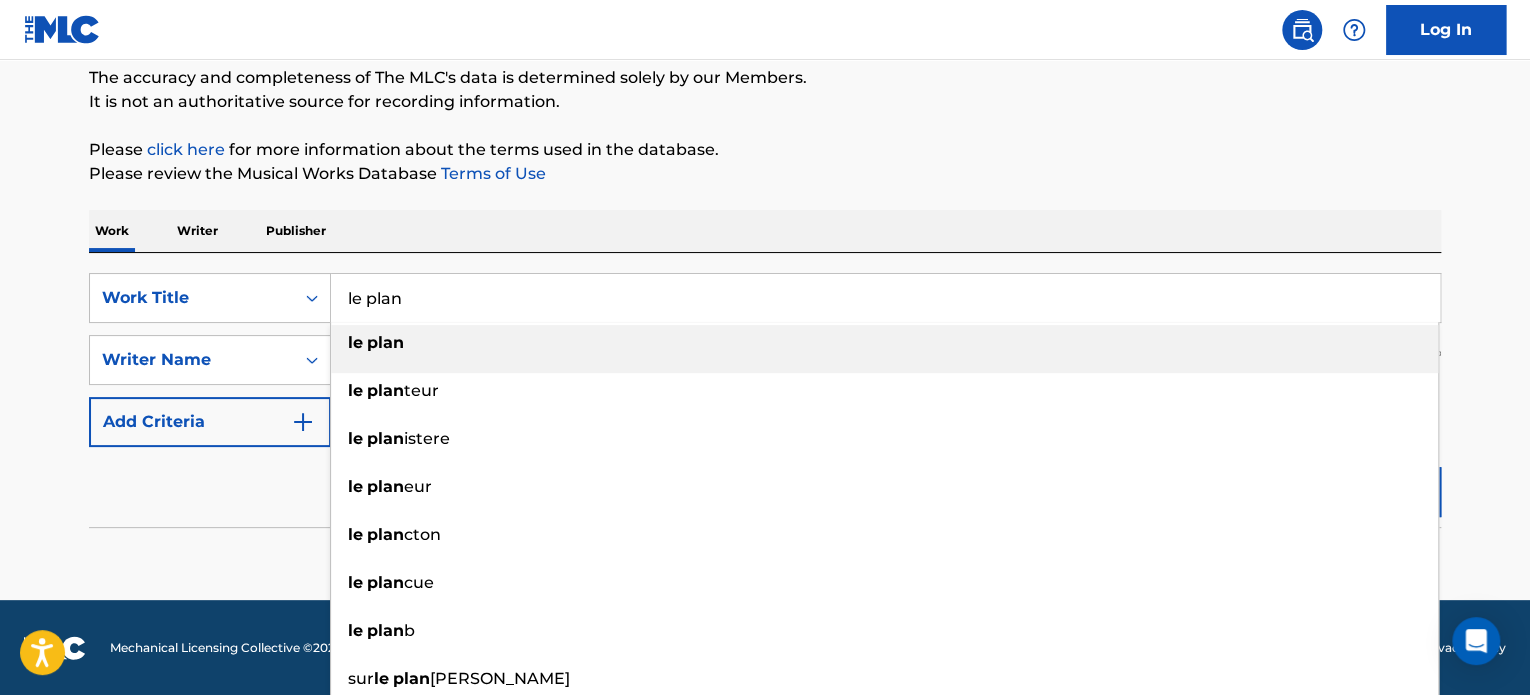 click on "le plan" at bounding box center [885, 298] 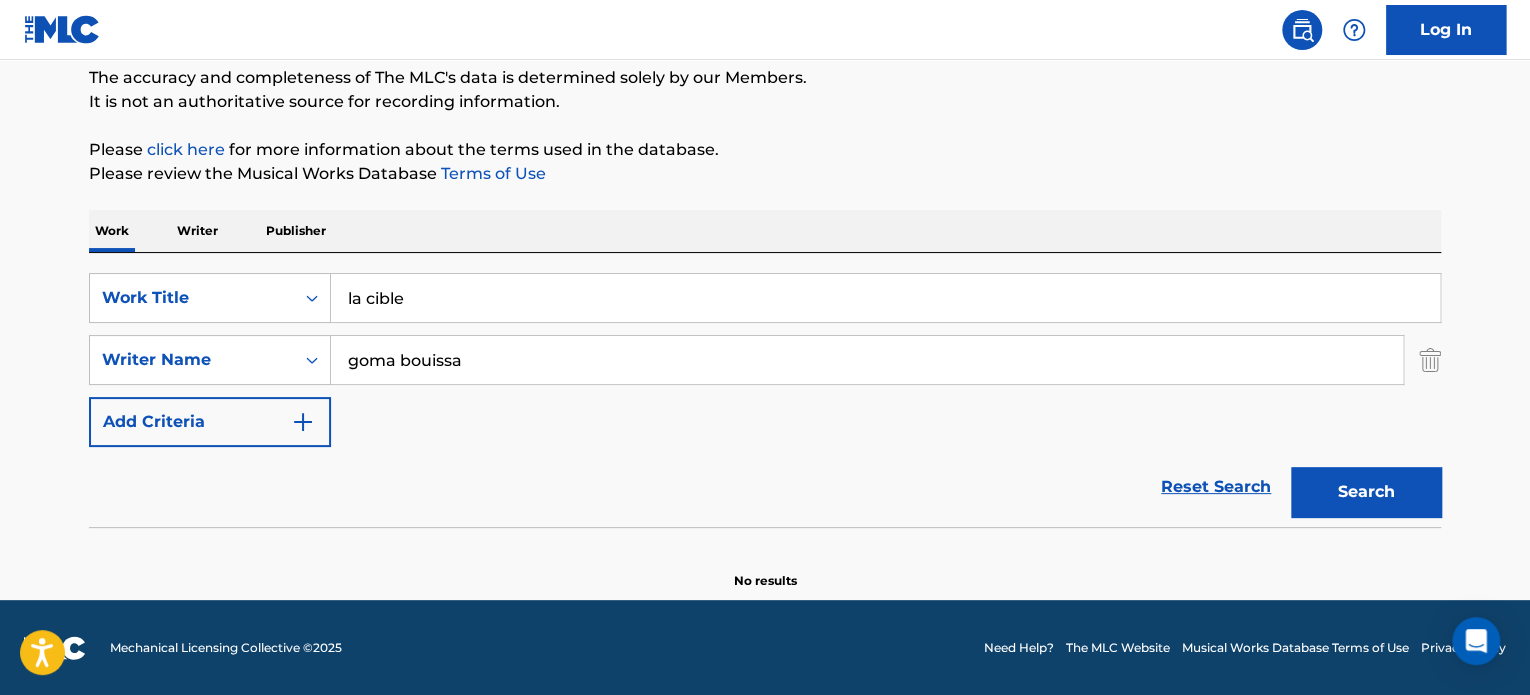 click on "Search" at bounding box center [1366, 492] 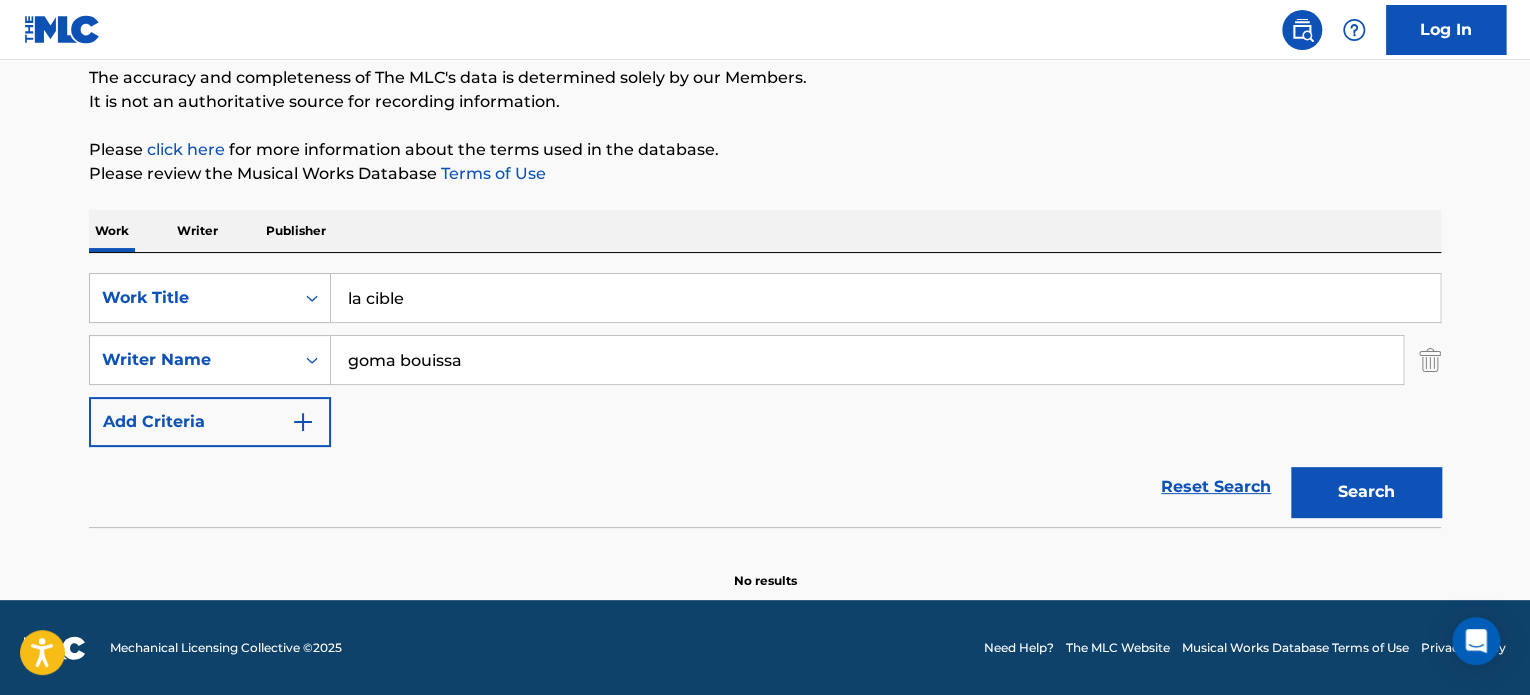 click on "la cible" at bounding box center [885, 298] 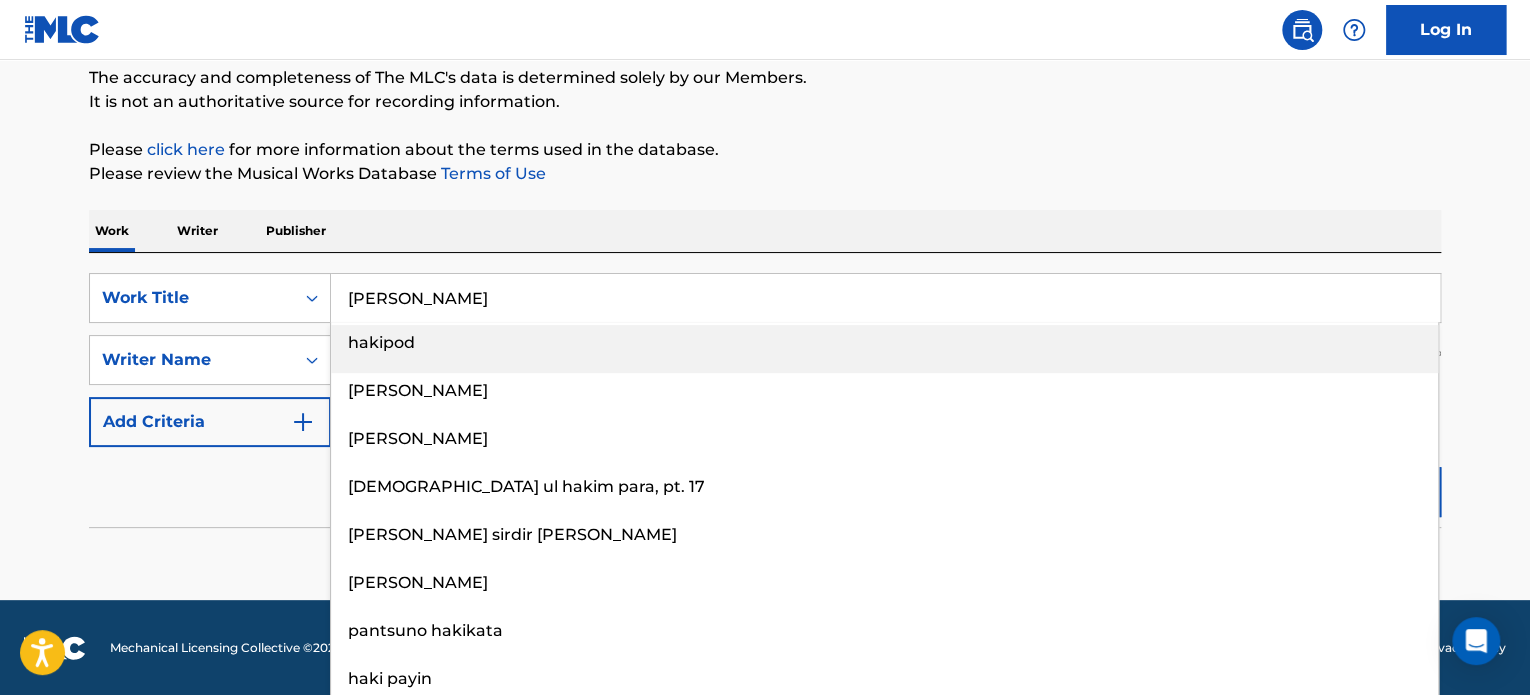type on "[PERSON_NAME]" 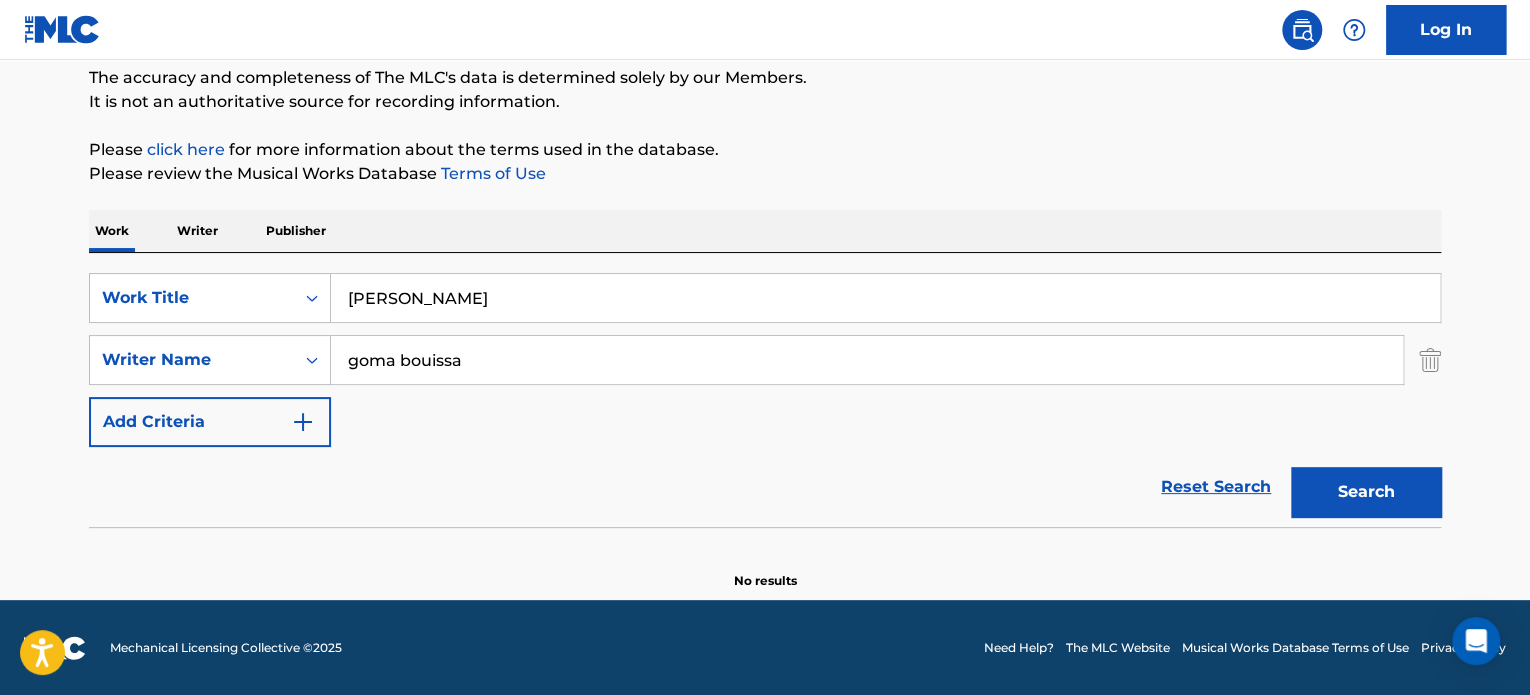 type on "i" 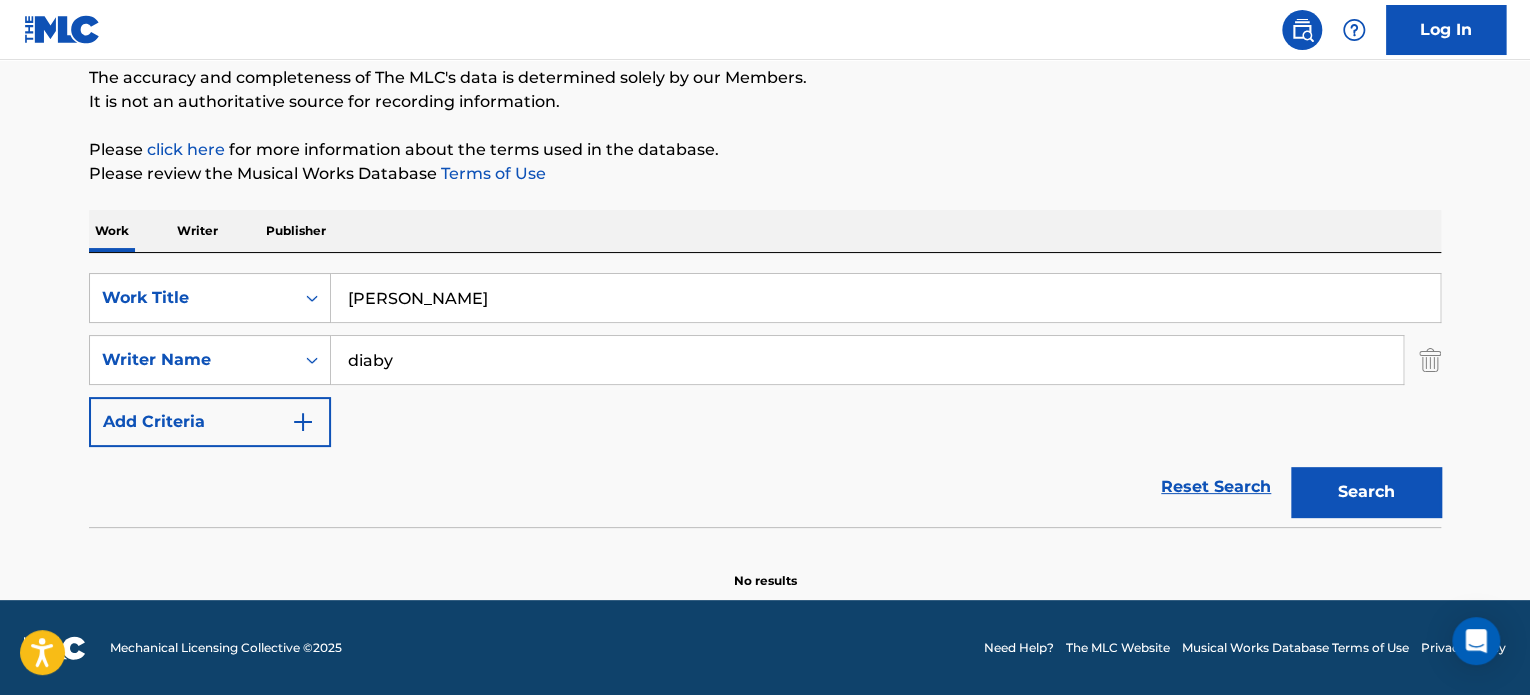 type on "diaby" 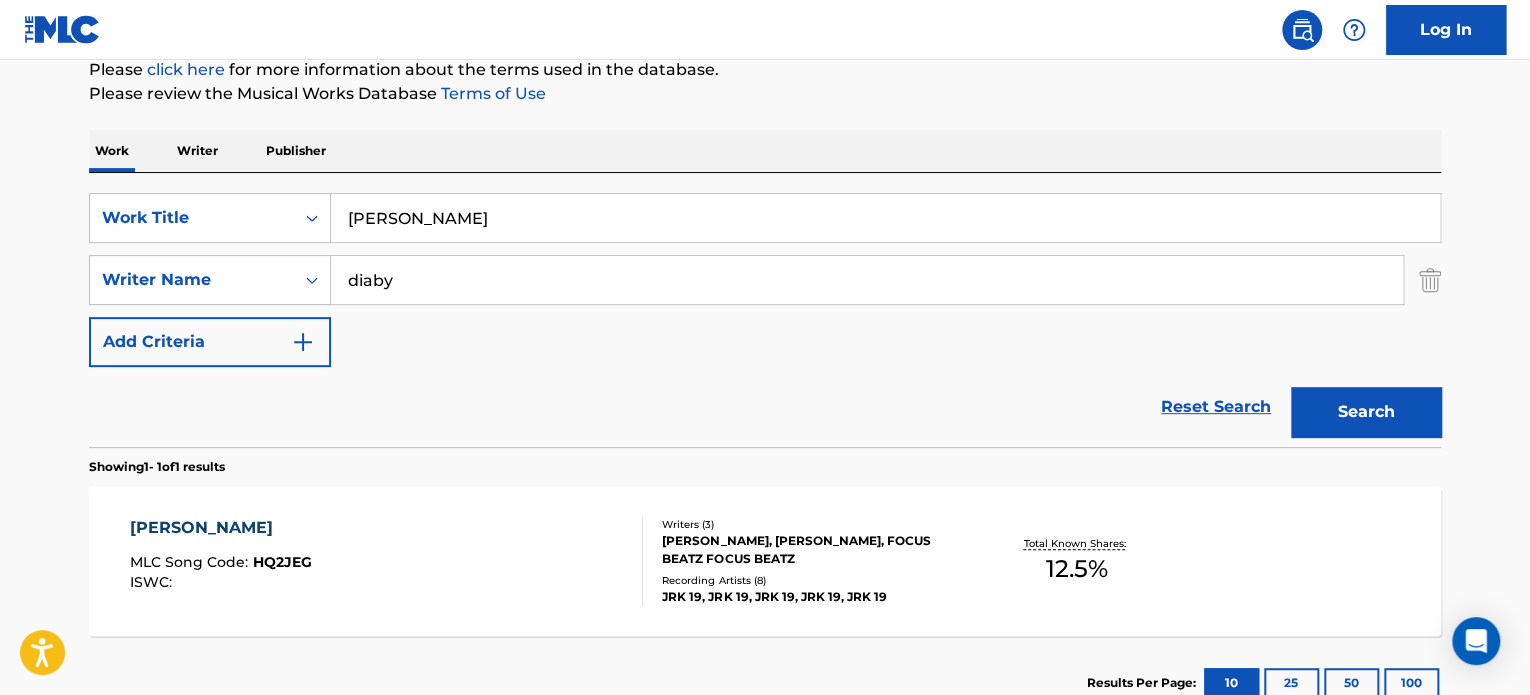 scroll, scrollTop: 256, scrollLeft: 0, axis: vertical 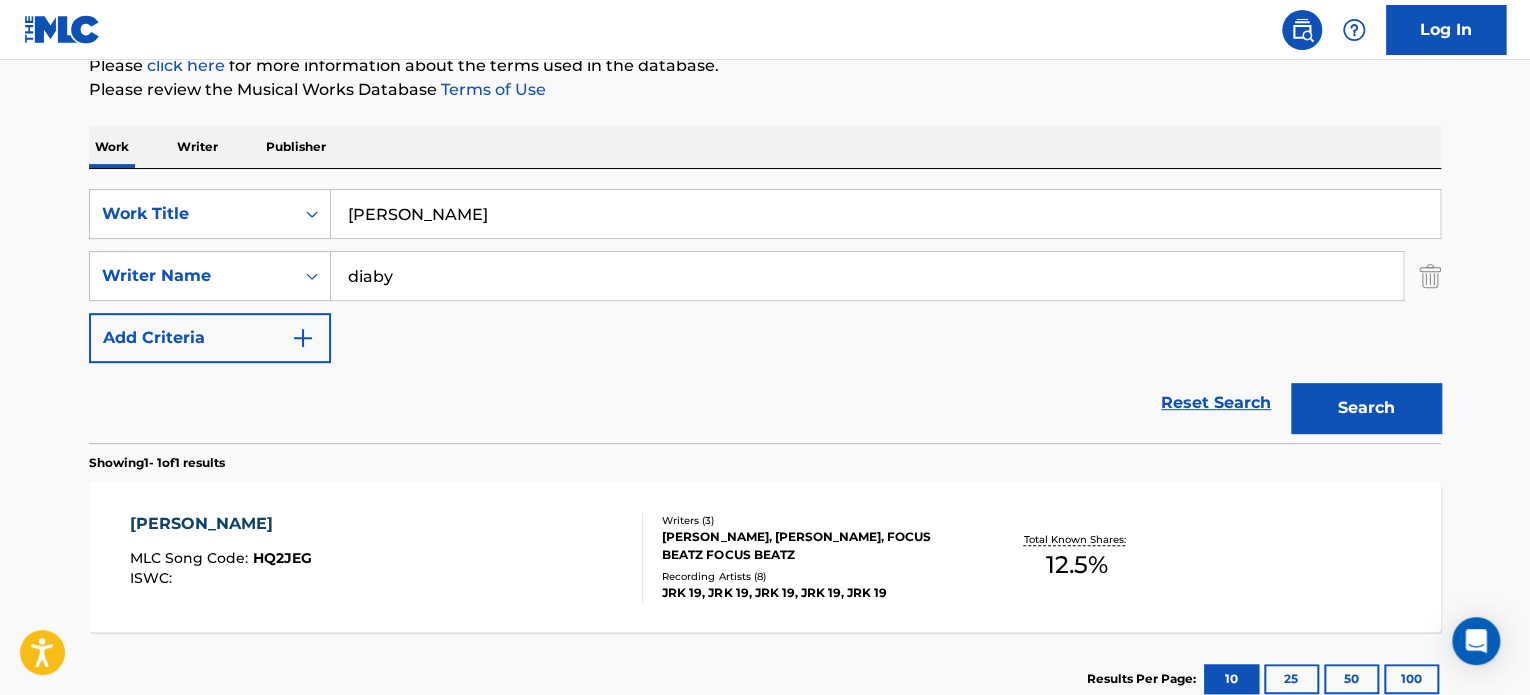 click on "[PERSON_NAME] MLC Song Code : HQ2JEG ISWC :" at bounding box center (387, 557) 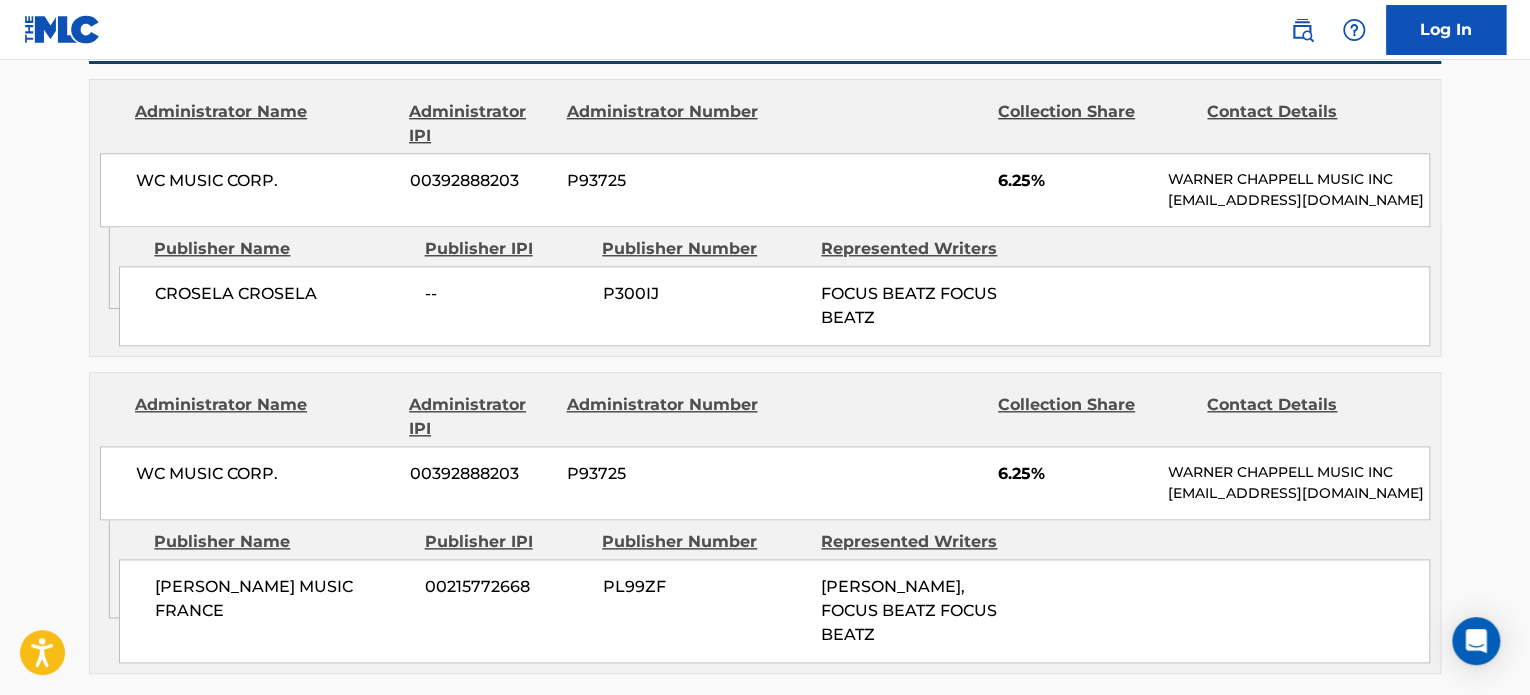 scroll, scrollTop: 982, scrollLeft: 0, axis: vertical 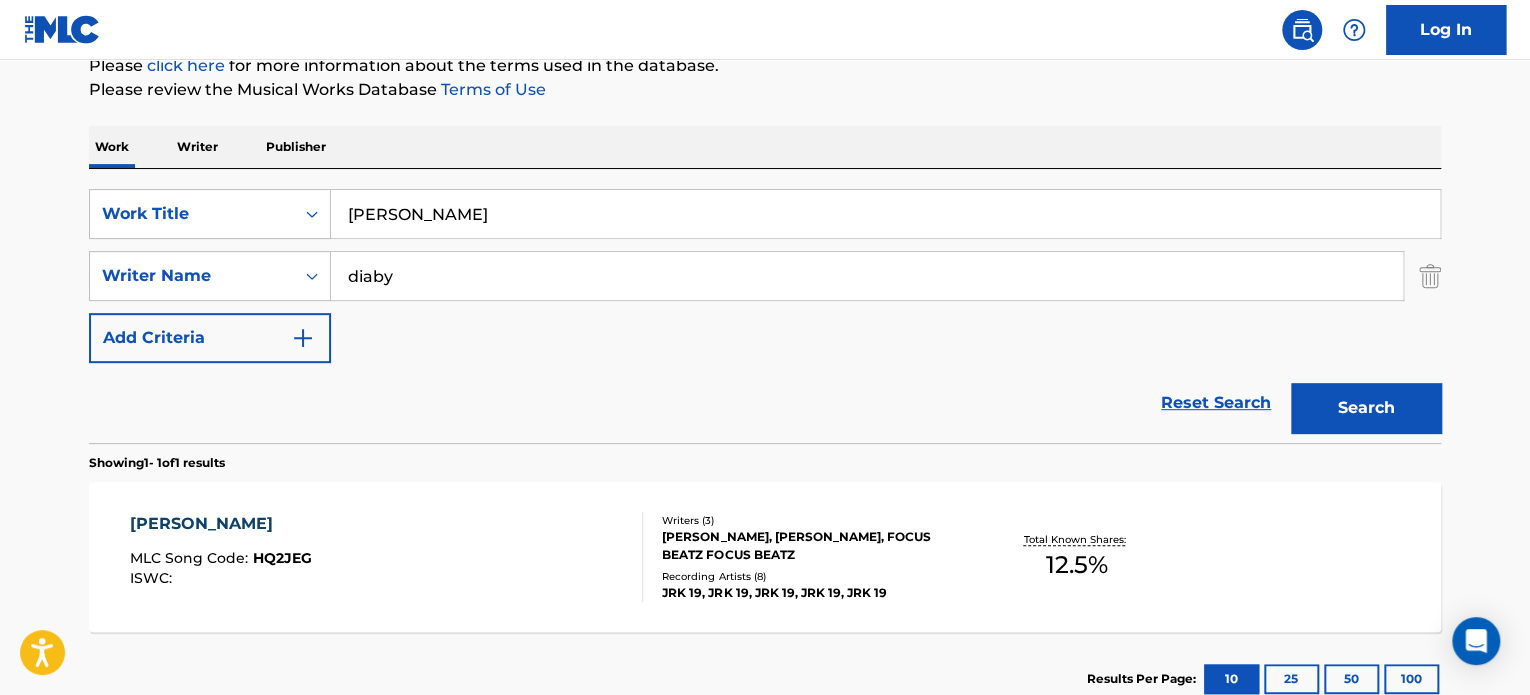 click on "[PERSON_NAME]" at bounding box center (885, 214) 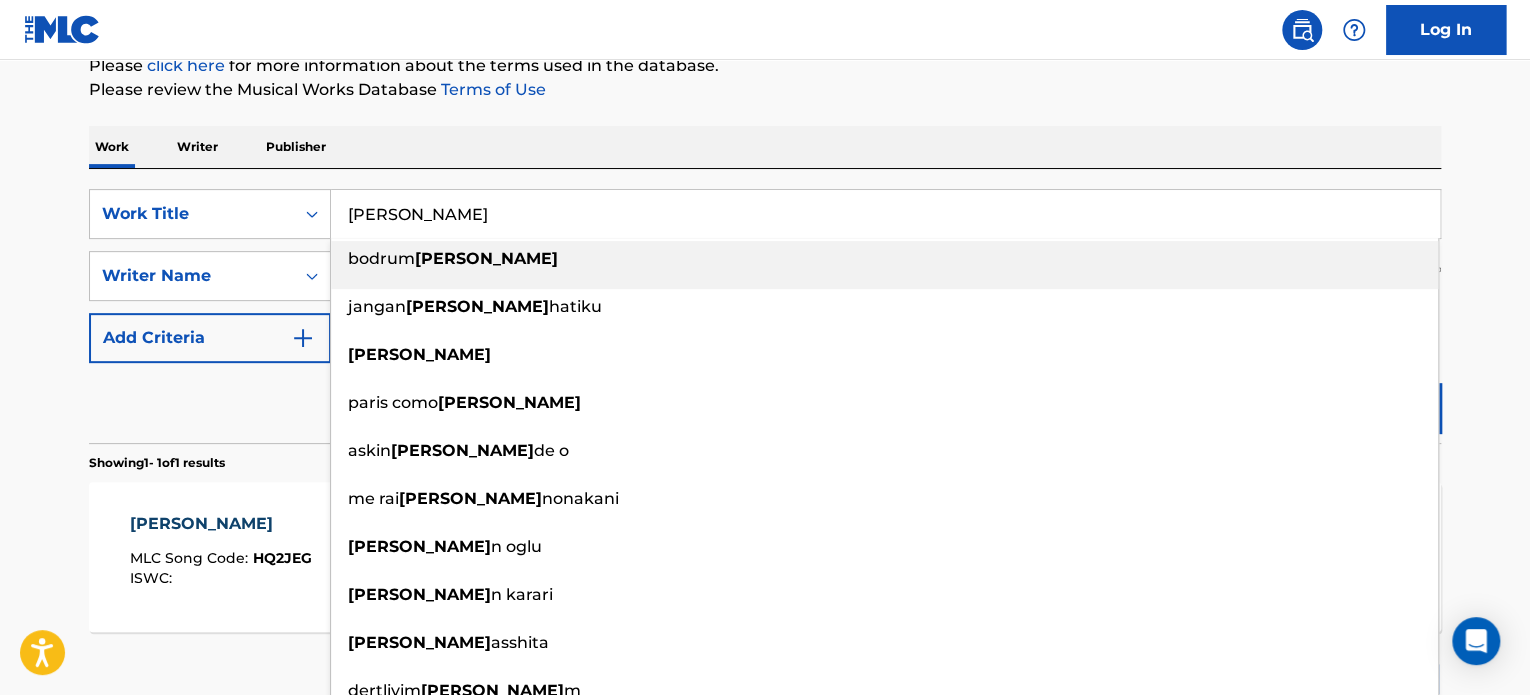 click on "[PERSON_NAME]" at bounding box center [885, 214] 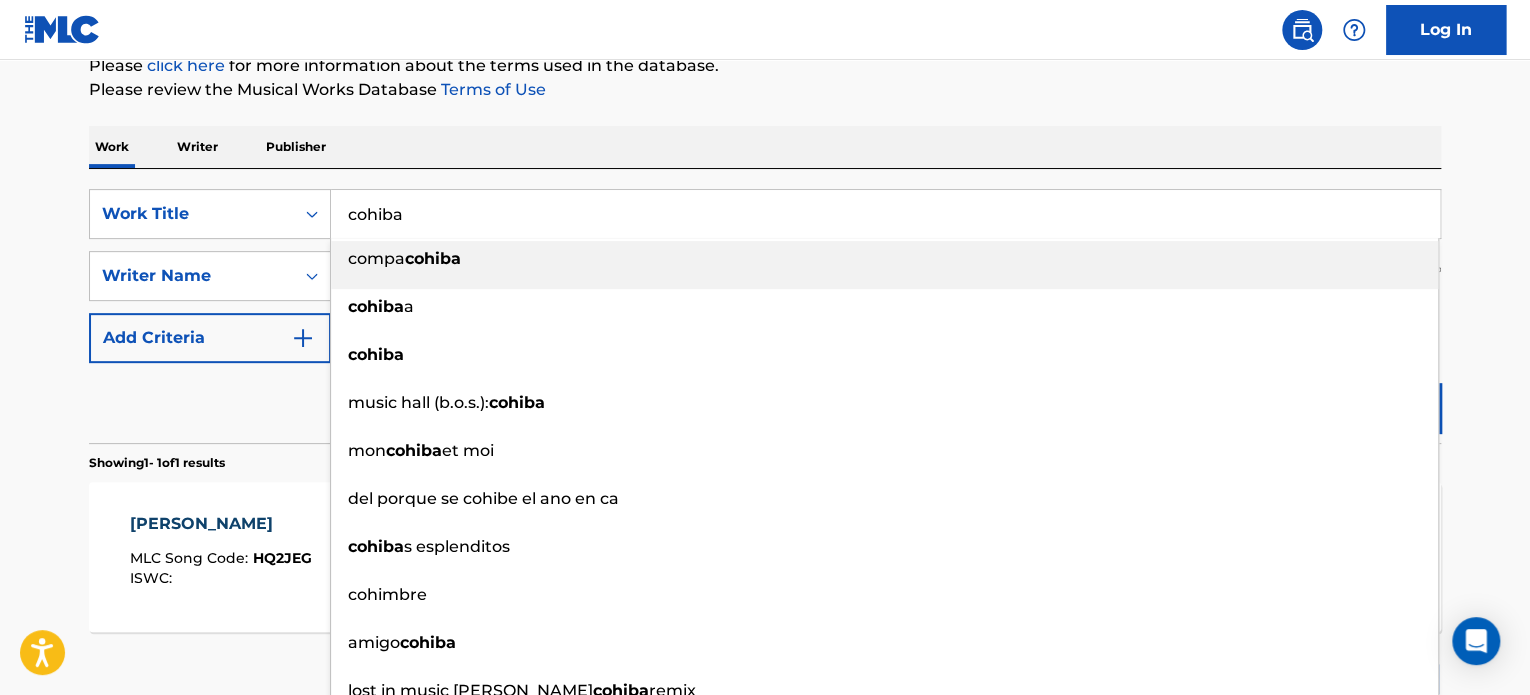 type on "cohiba" 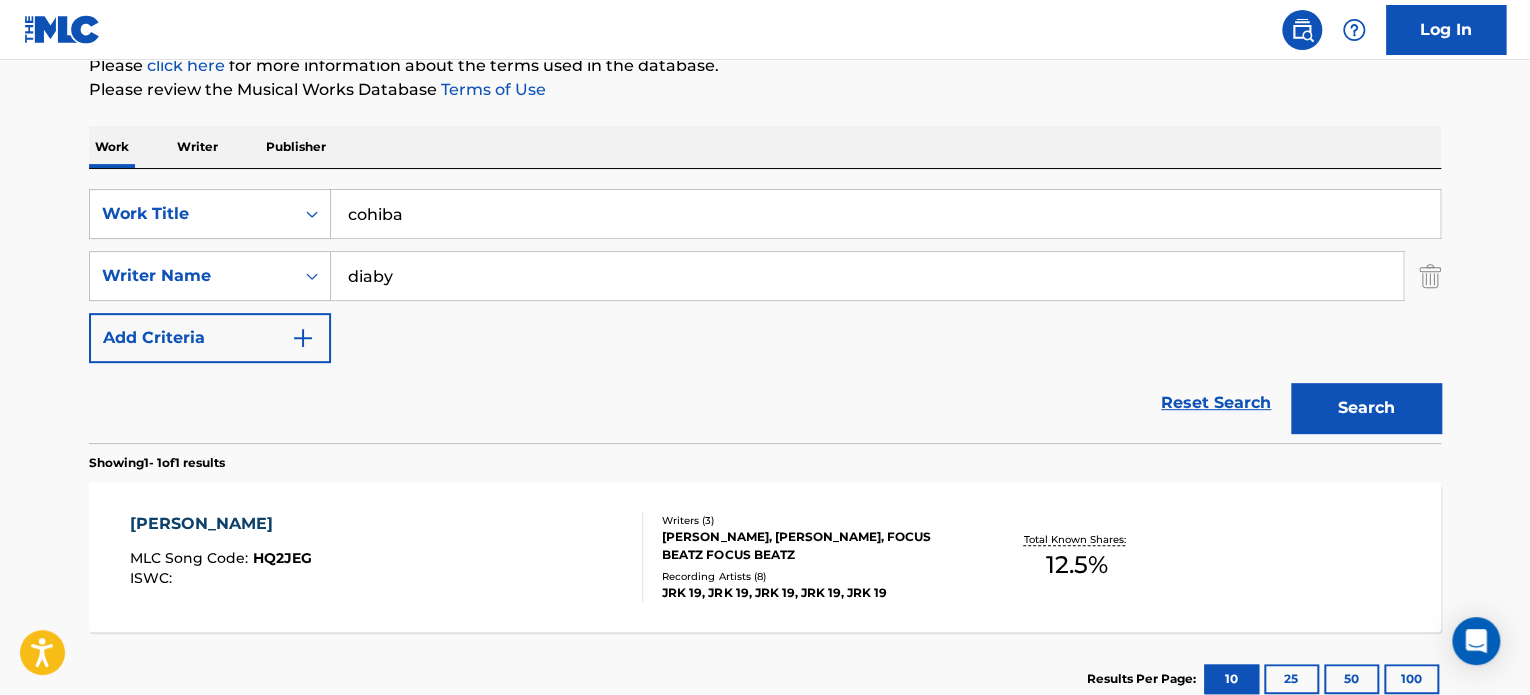 click on "Search" at bounding box center (1366, 408) 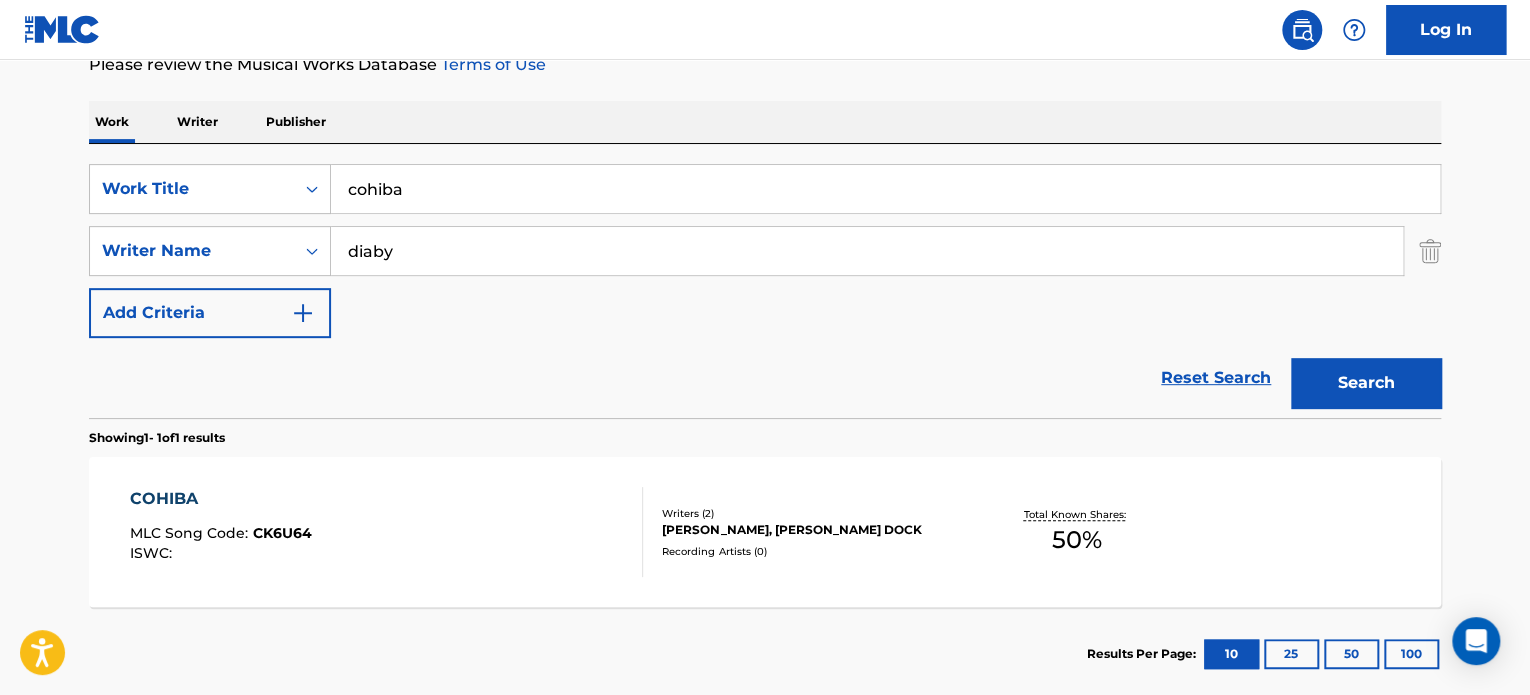 scroll, scrollTop: 280, scrollLeft: 0, axis: vertical 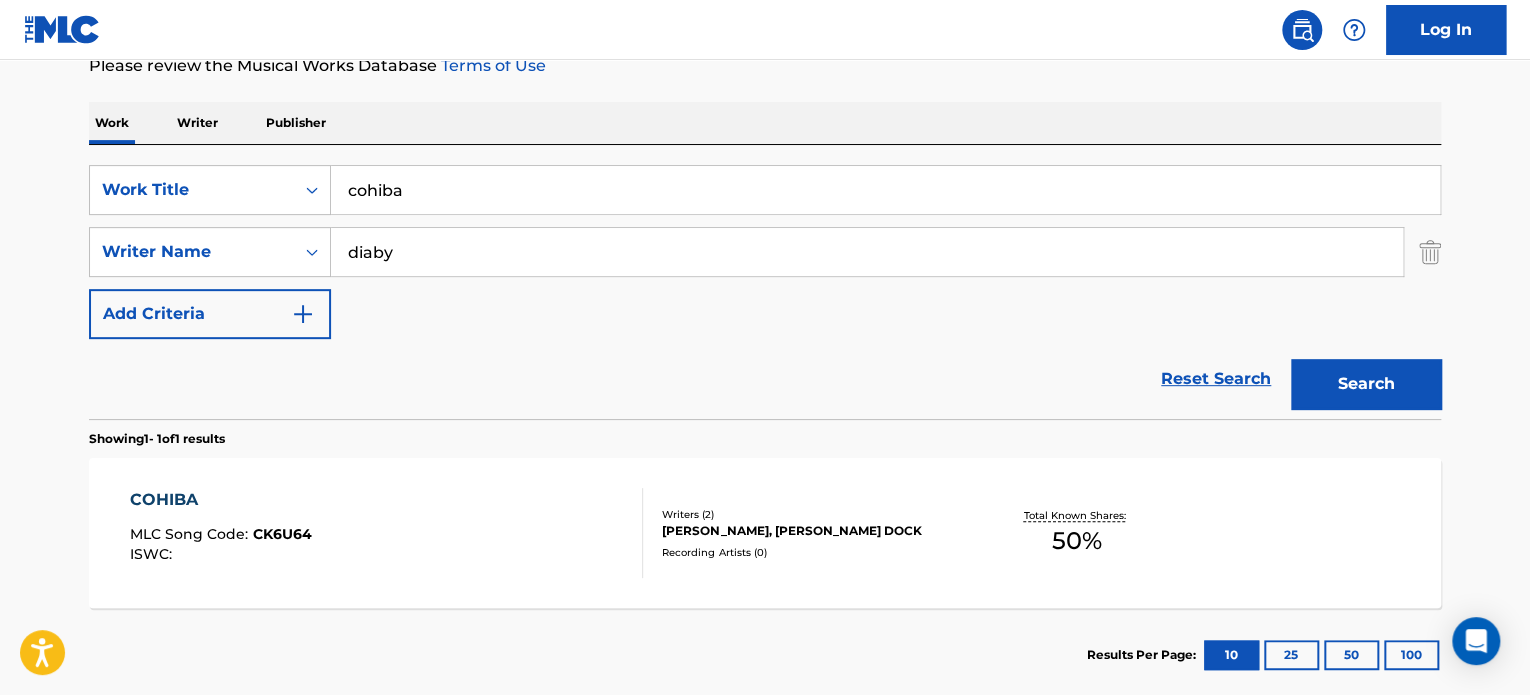 click on "COHIBA MLC Song Code : CK6U64 ISWC :" at bounding box center (387, 533) 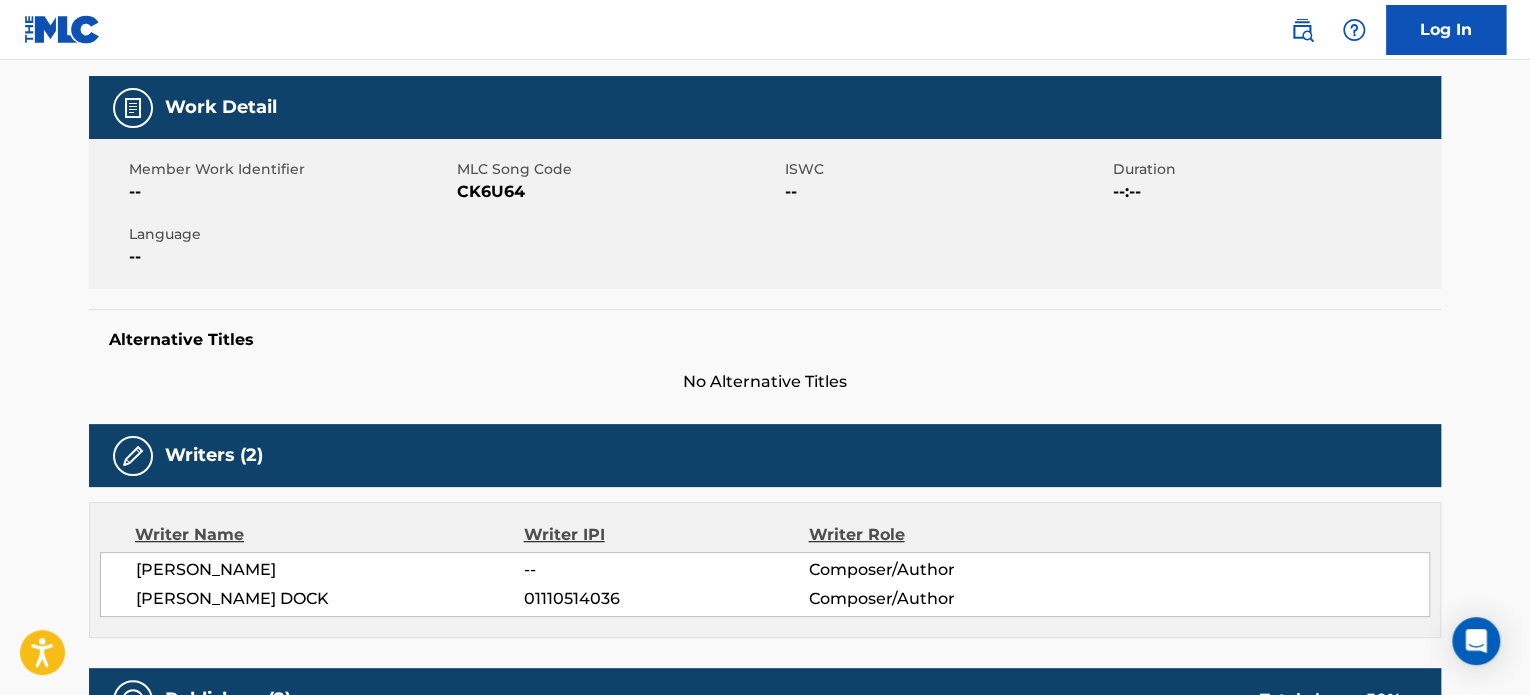 scroll, scrollTop: 0, scrollLeft: 0, axis: both 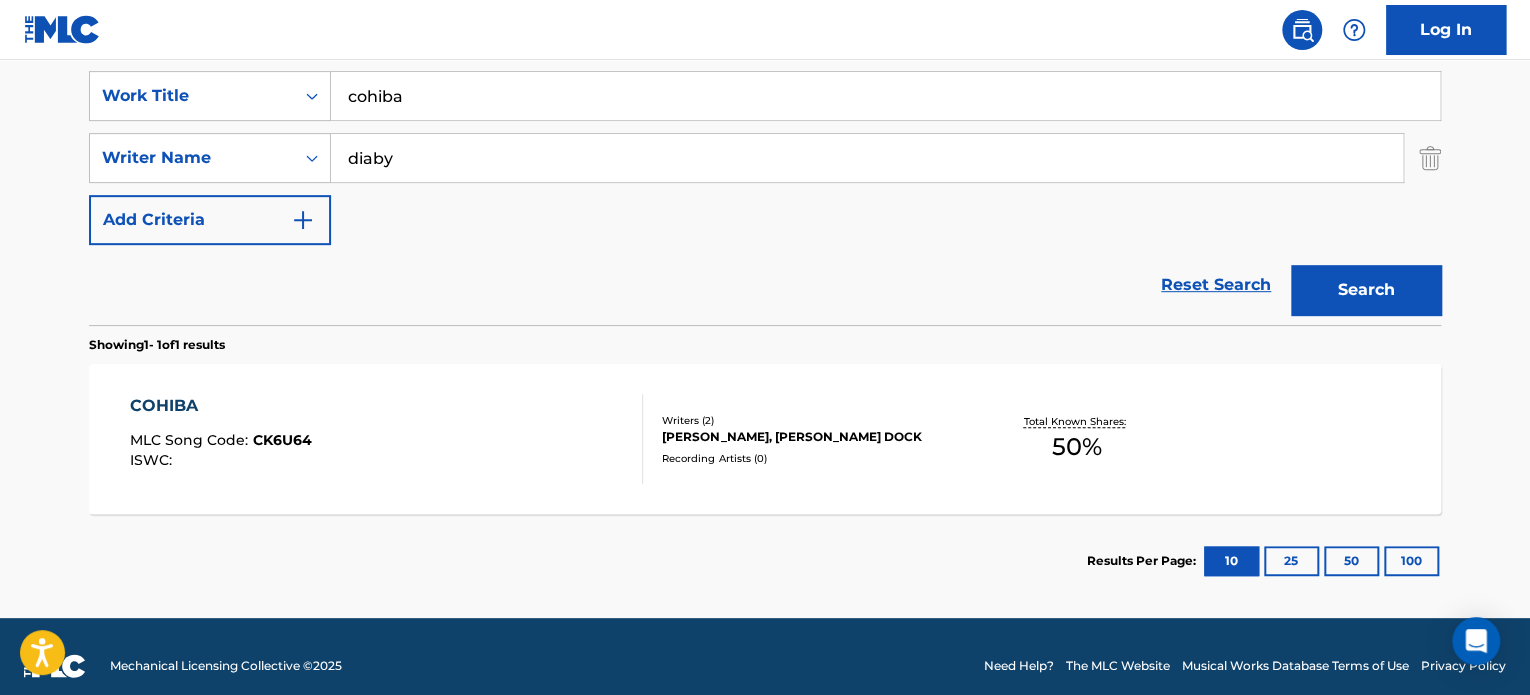 click on "cohiba" at bounding box center (885, 96) 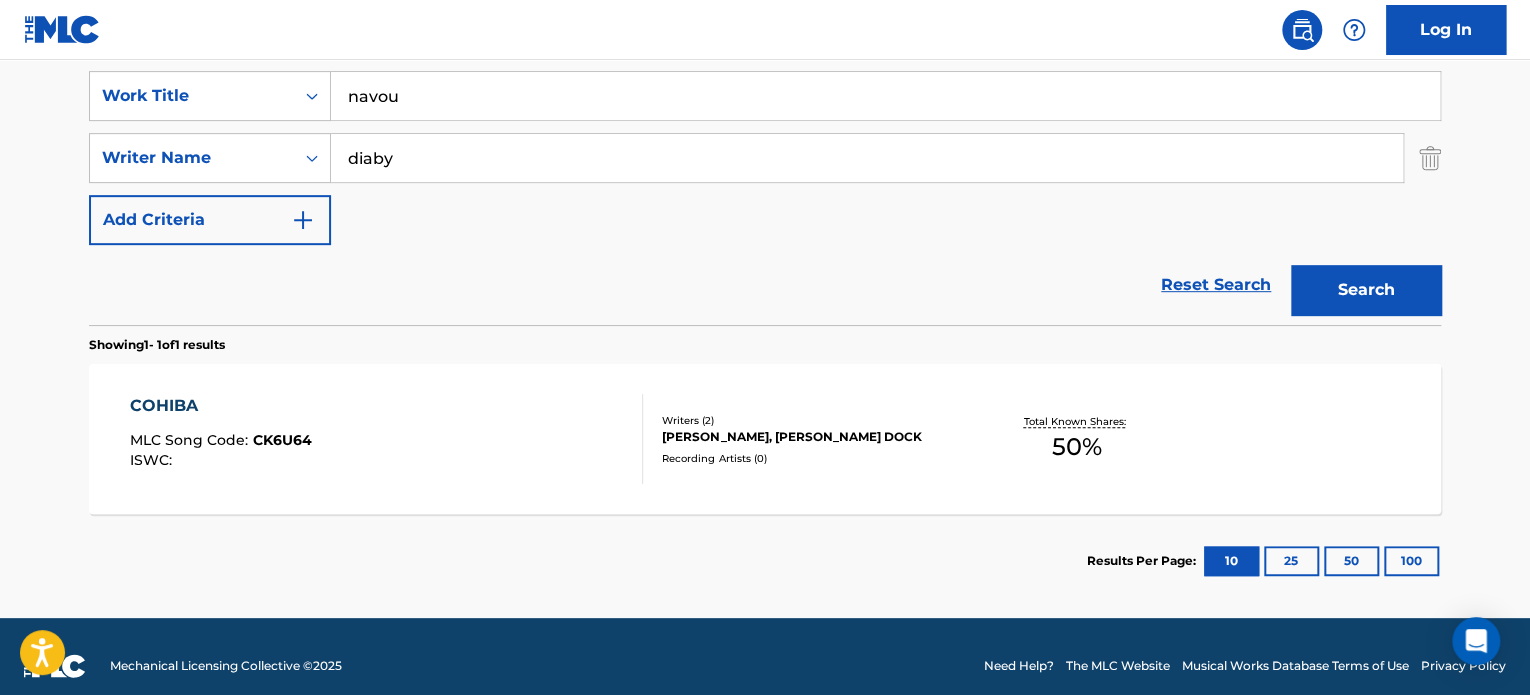 click on "Search" at bounding box center [1366, 290] 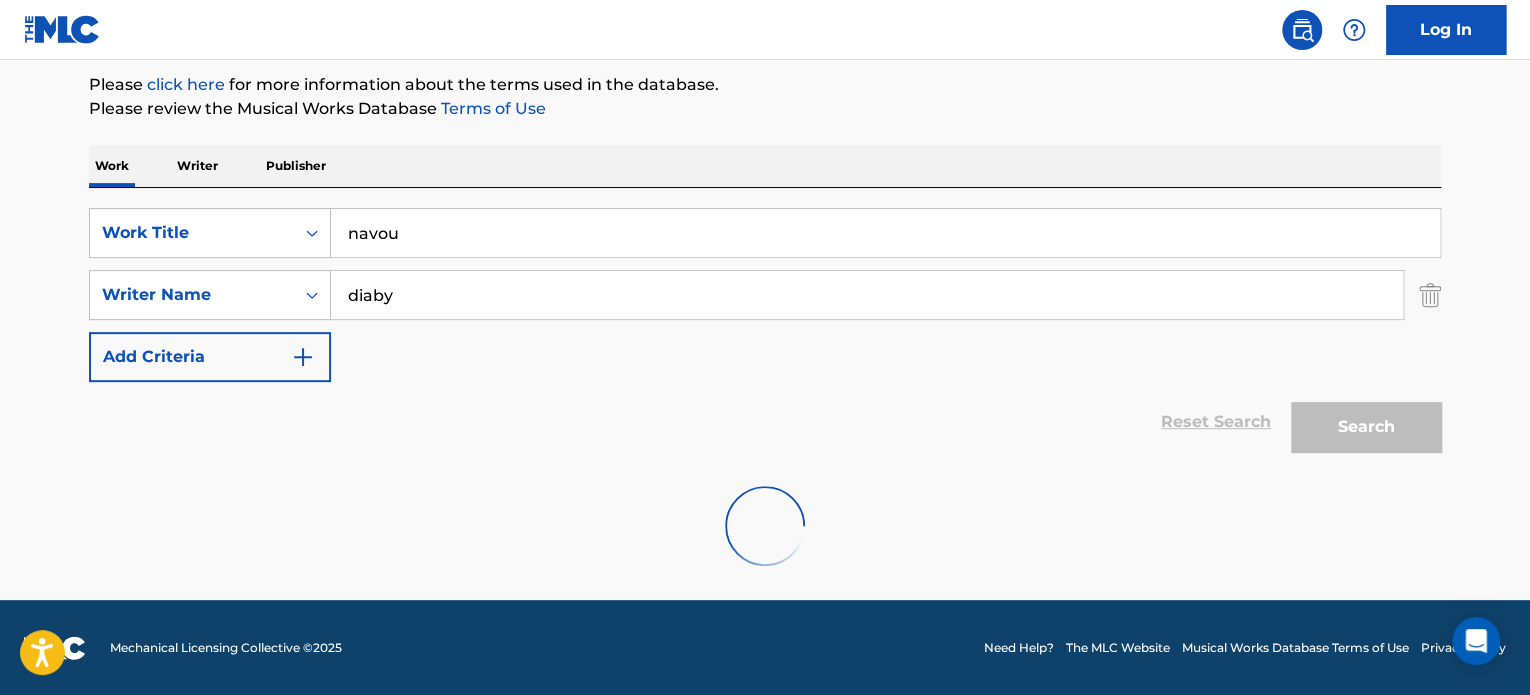 scroll, scrollTop: 172, scrollLeft: 0, axis: vertical 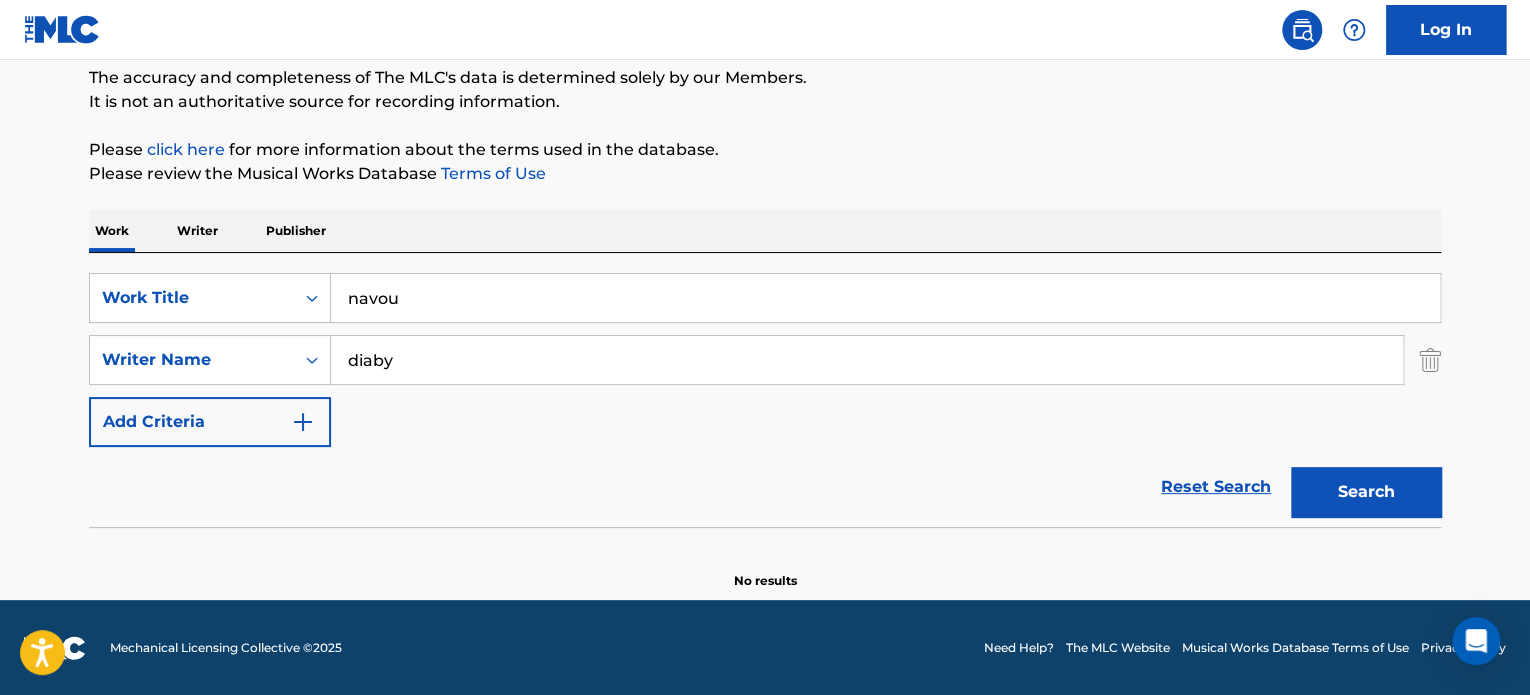 click on "navou" at bounding box center [885, 298] 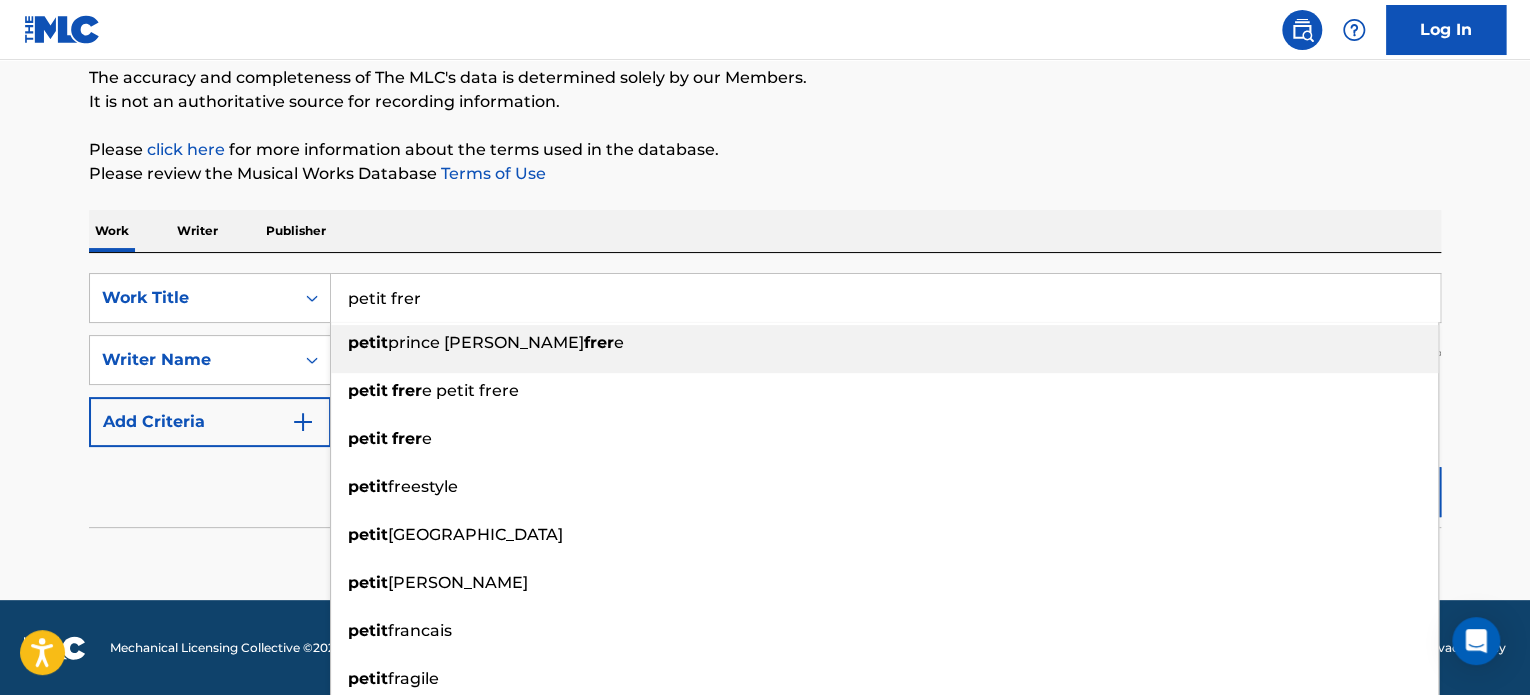 type on "petit frer" 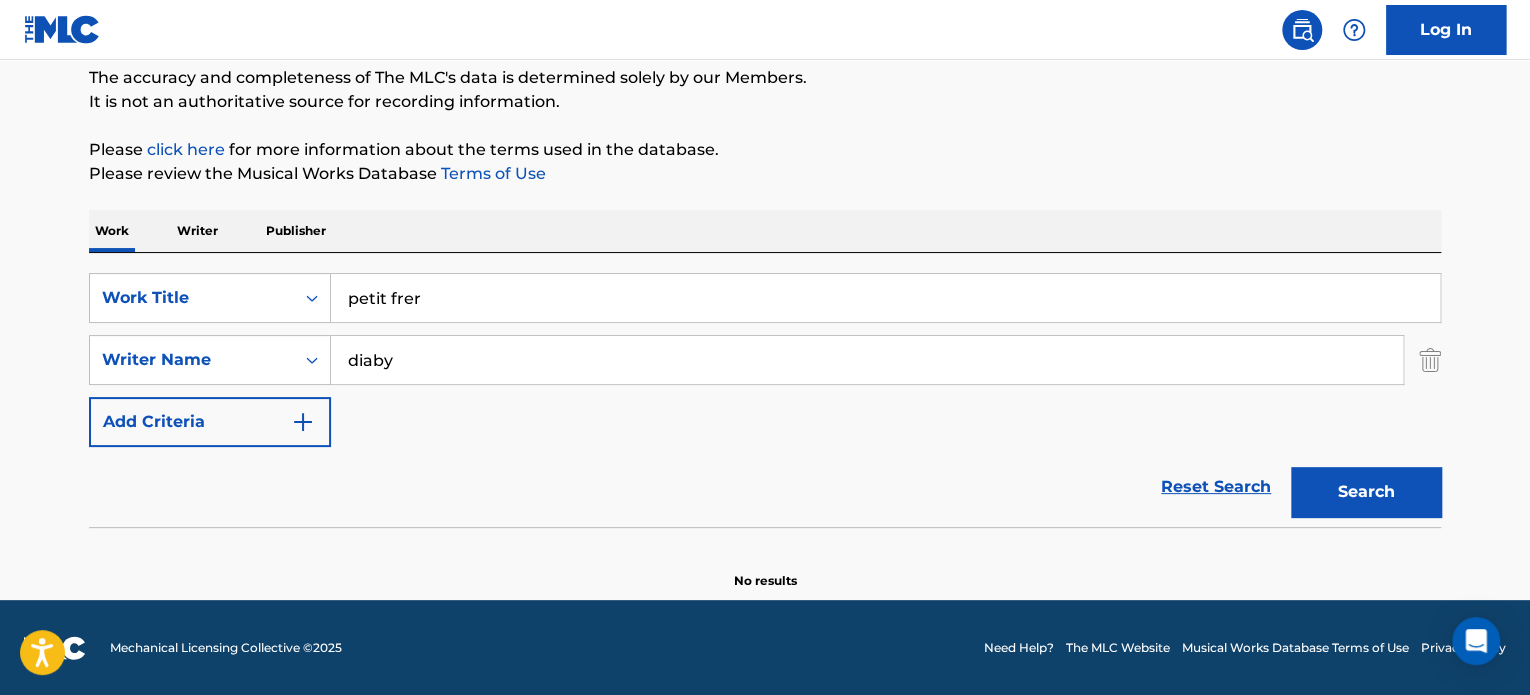 click on "Search" at bounding box center (1366, 492) 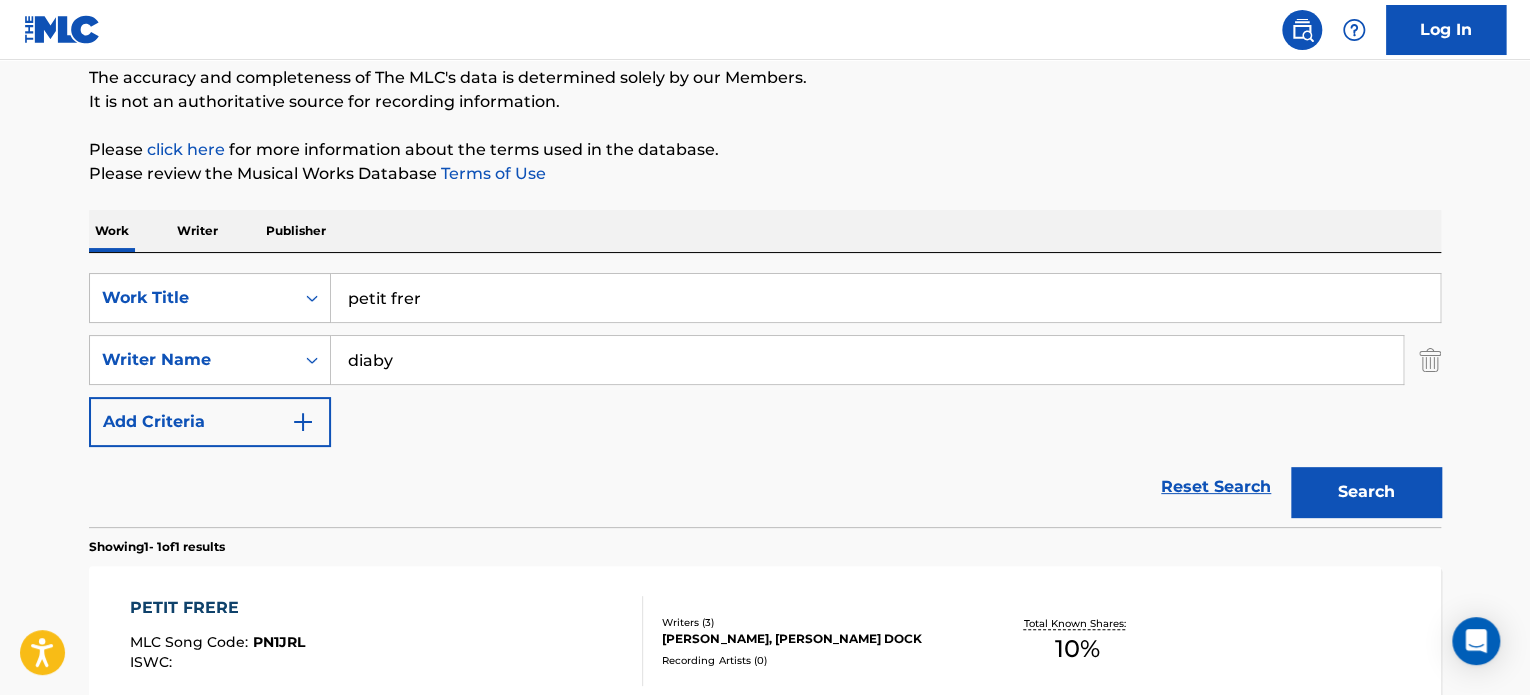 click on "PETIT FRERE MLC Song Code : PN1JRL ISWC : Writers ( 3 ) [PERSON_NAME], [PERSON_NAME] DOCK Recording Artists ( 0 ) Total Known Shares: 10 %" at bounding box center (765, 636) 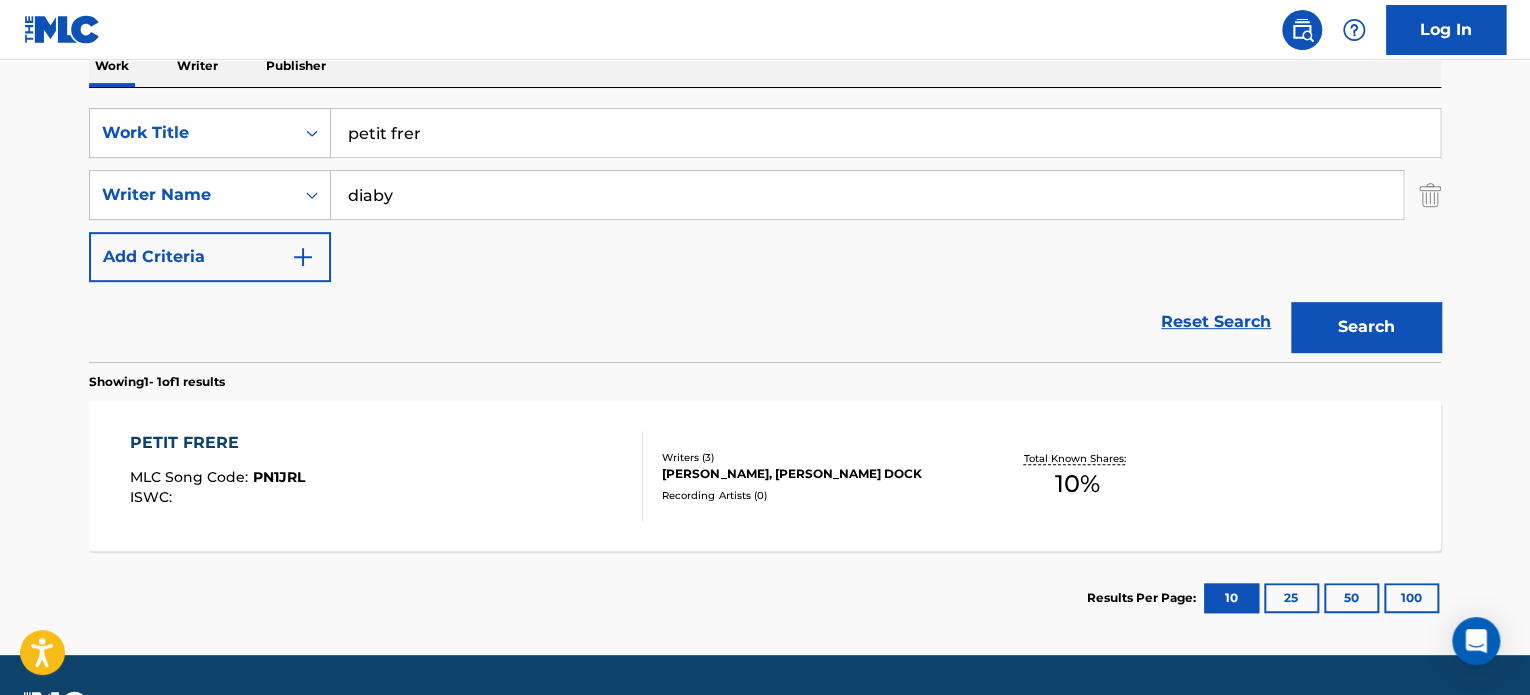 scroll, scrollTop: 360, scrollLeft: 0, axis: vertical 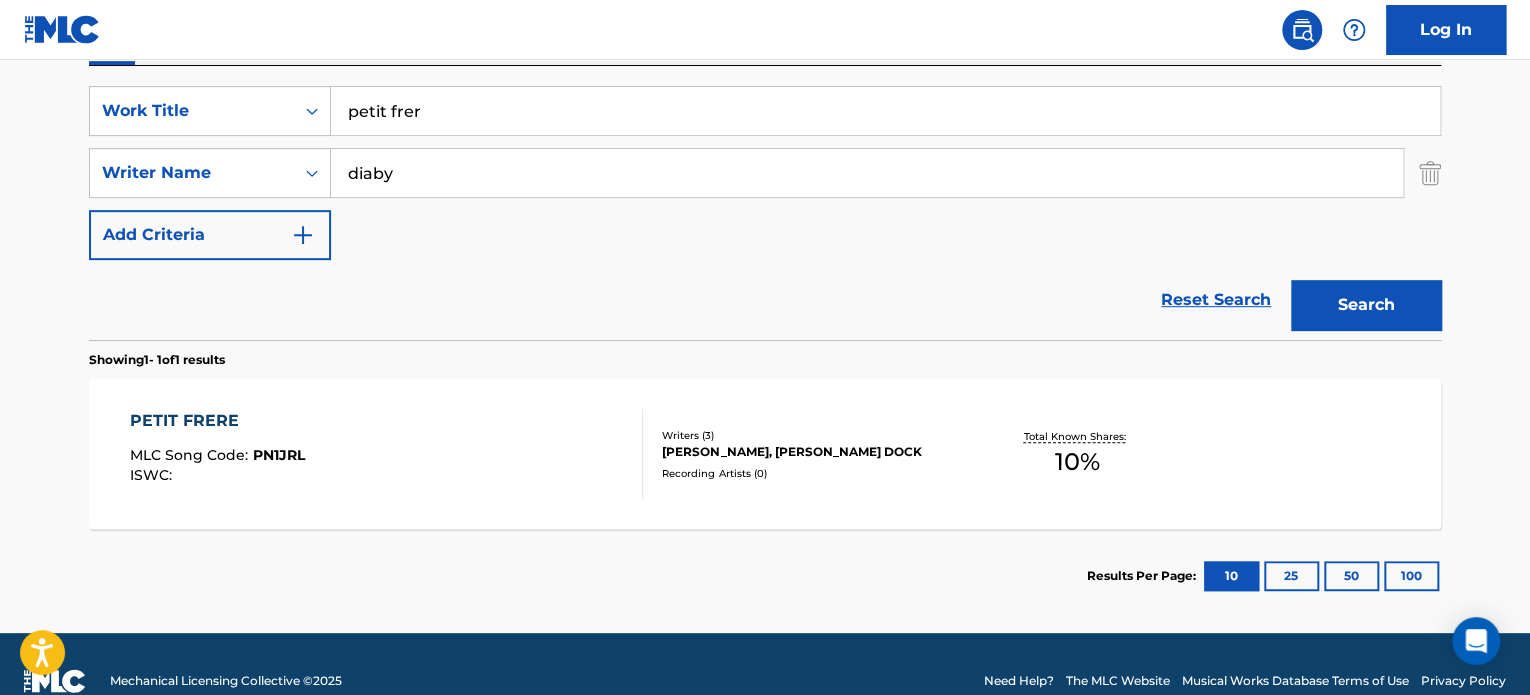 click on "Results Per Page: 10 25 50 100" at bounding box center (765, 576) 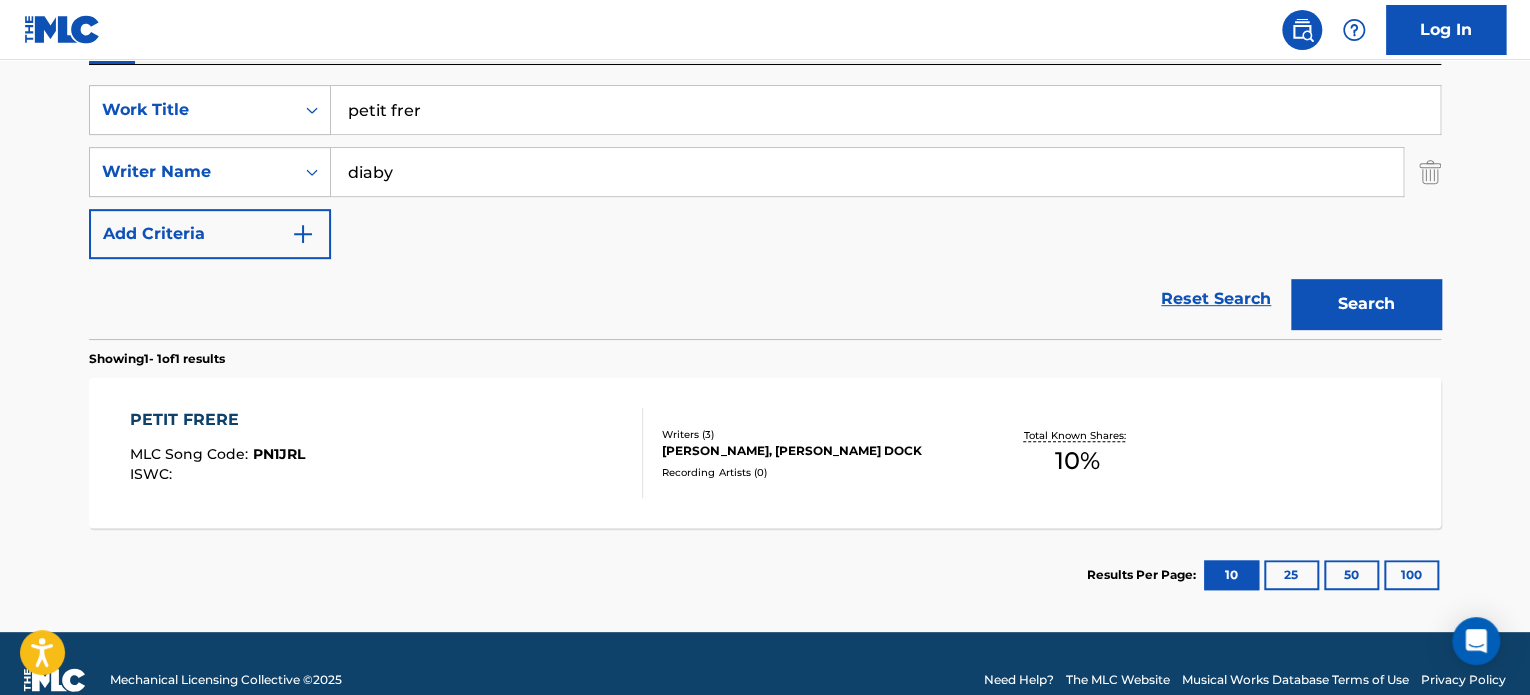 click on "Results Per Page: 10 25 50 100" at bounding box center (765, 575) 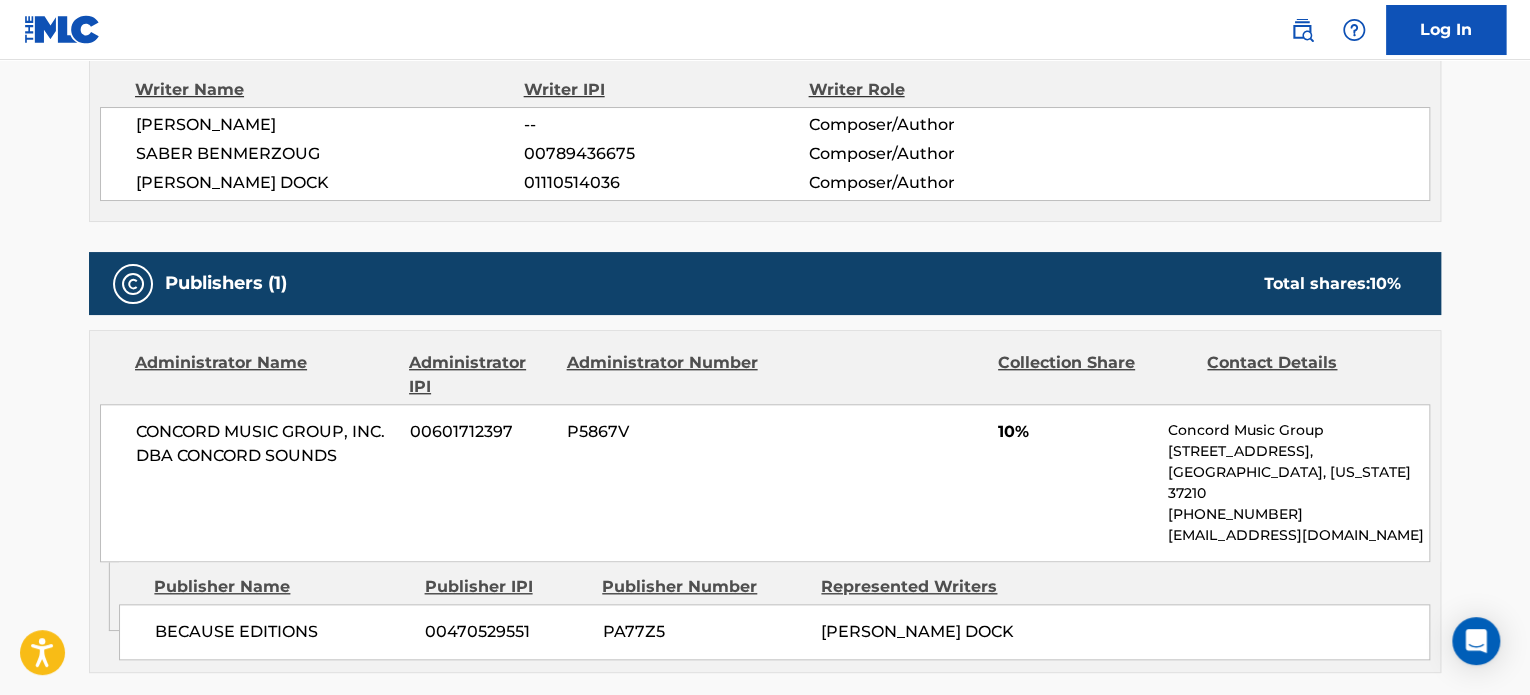 scroll, scrollTop: 724, scrollLeft: 0, axis: vertical 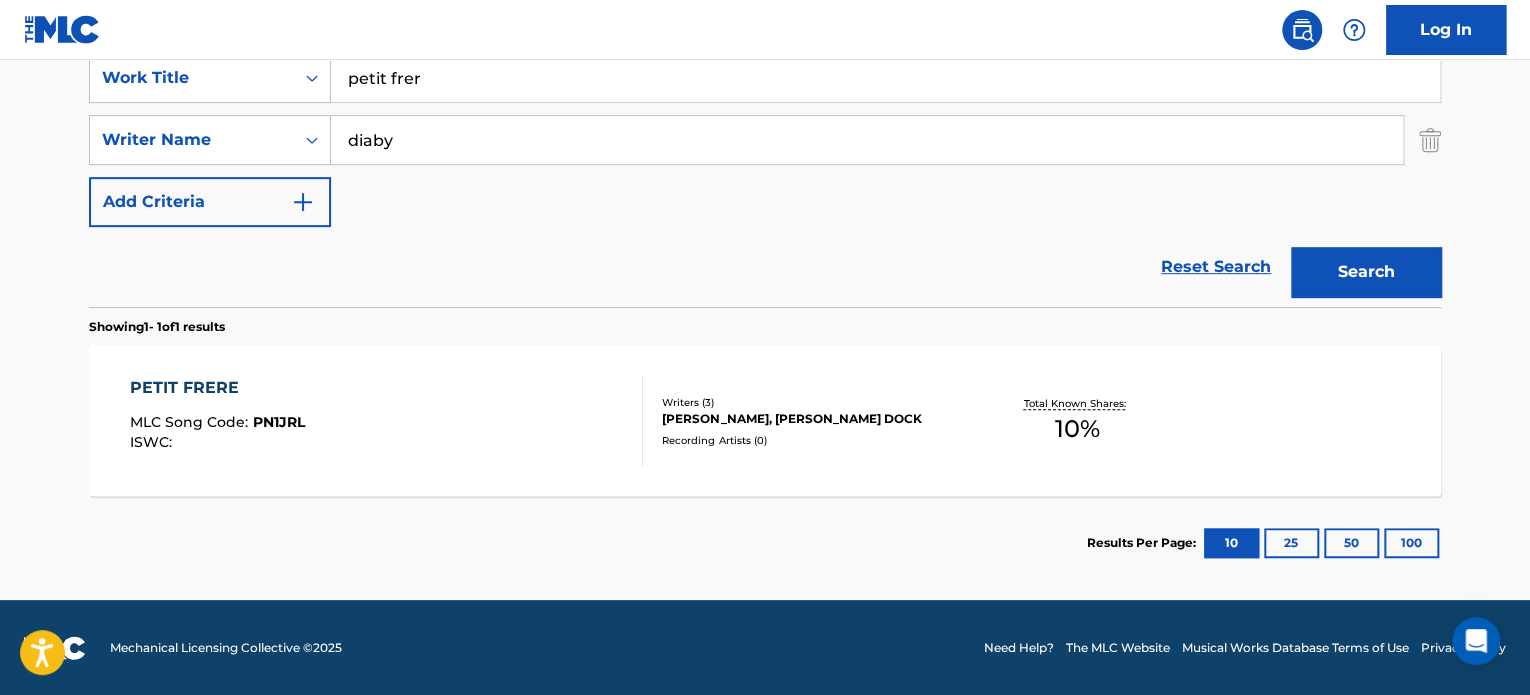 click on "petit frer" at bounding box center (885, 78) 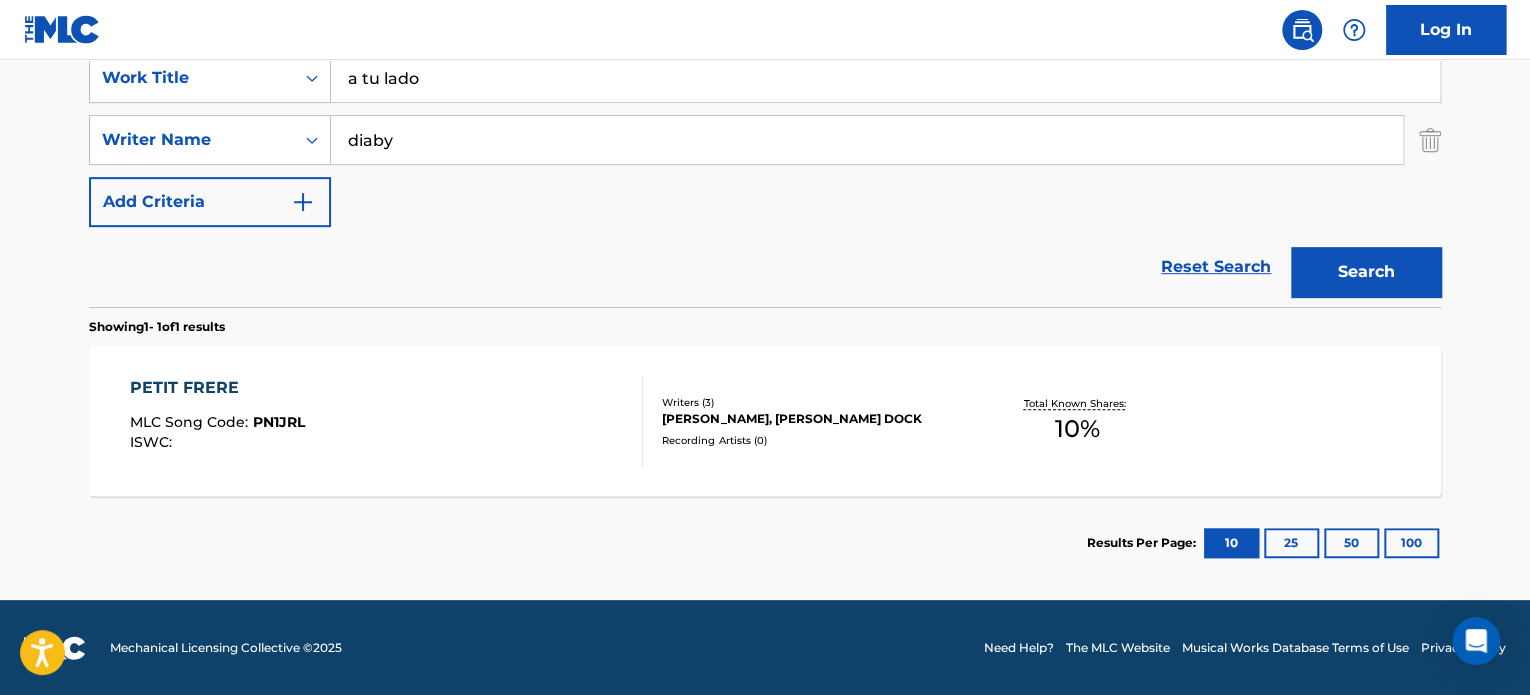 type on "a tu lado" 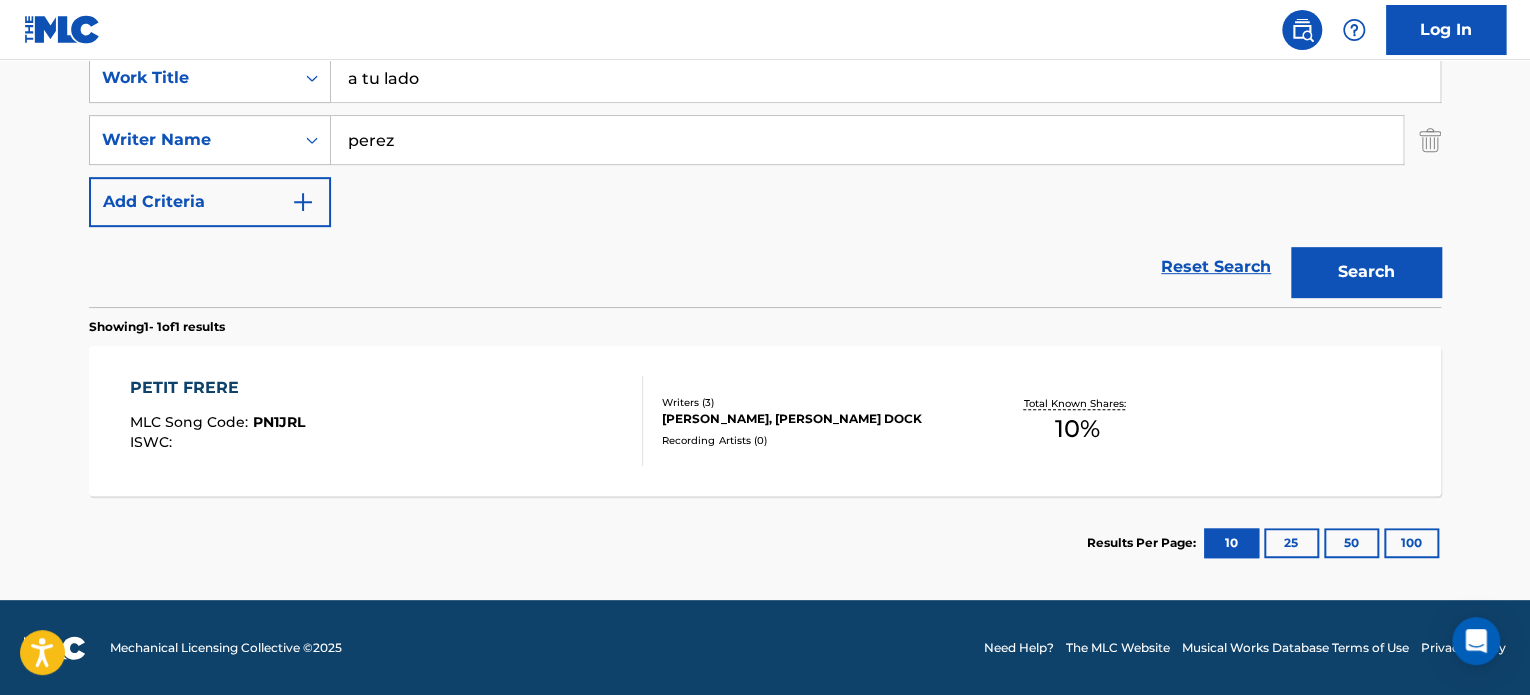 type on "perez" 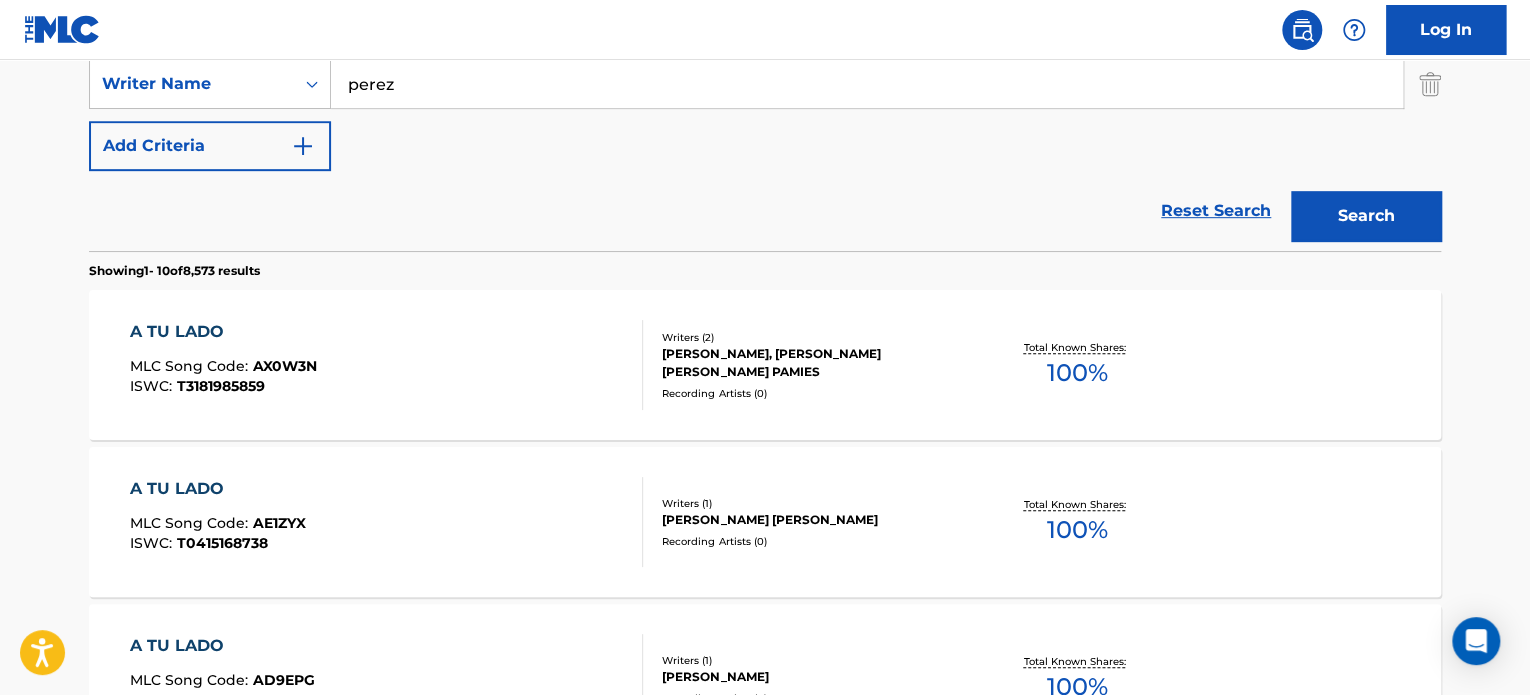 scroll, scrollTop: 448, scrollLeft: 0, axis: vertical 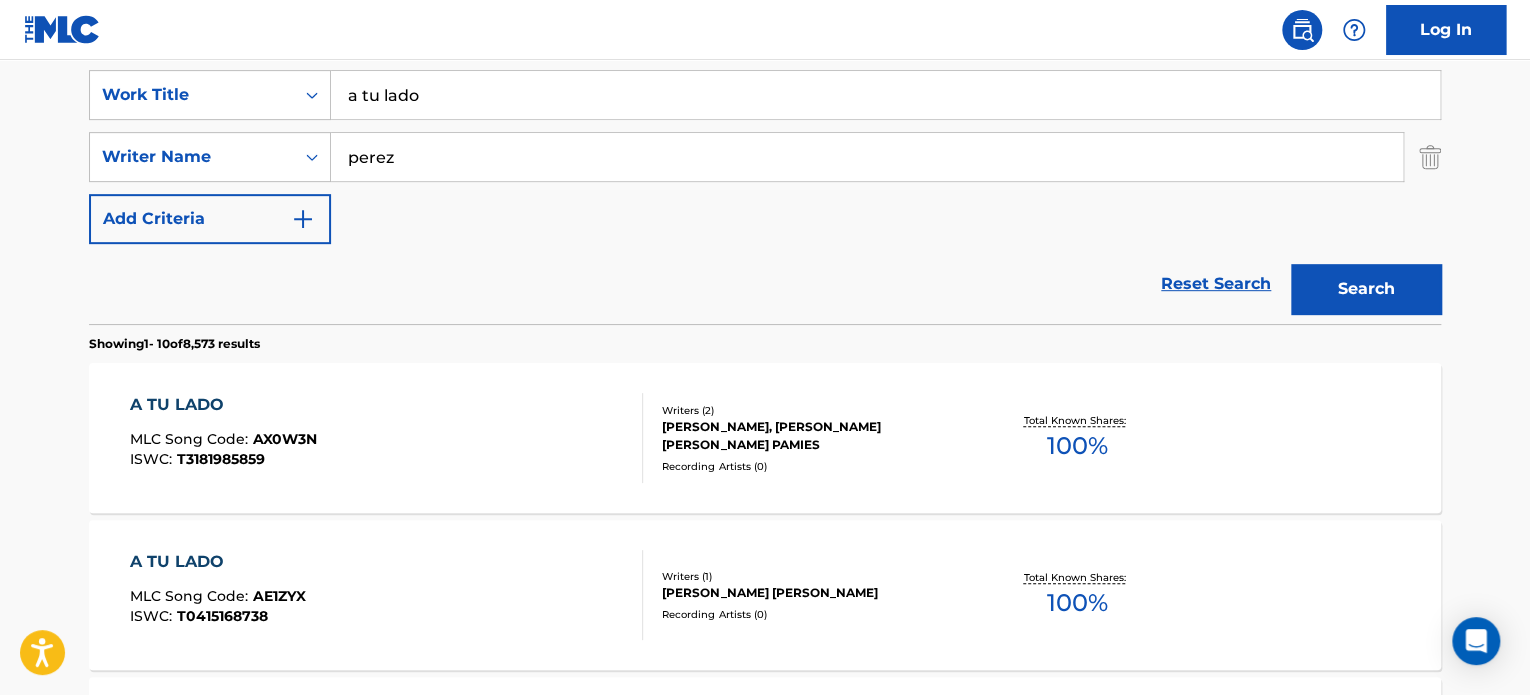 click on "a tu lado" at bounding box center [885, 95] 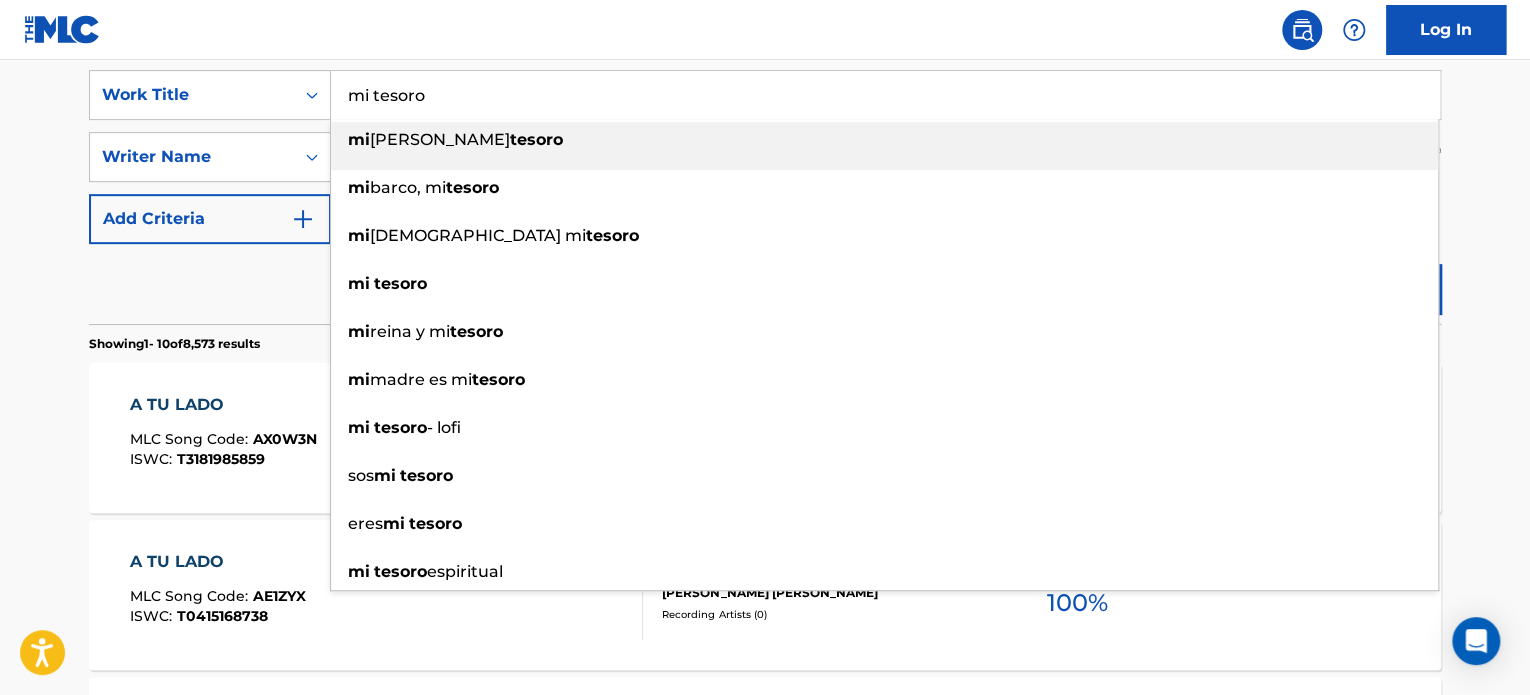 type on "mi tesoro" 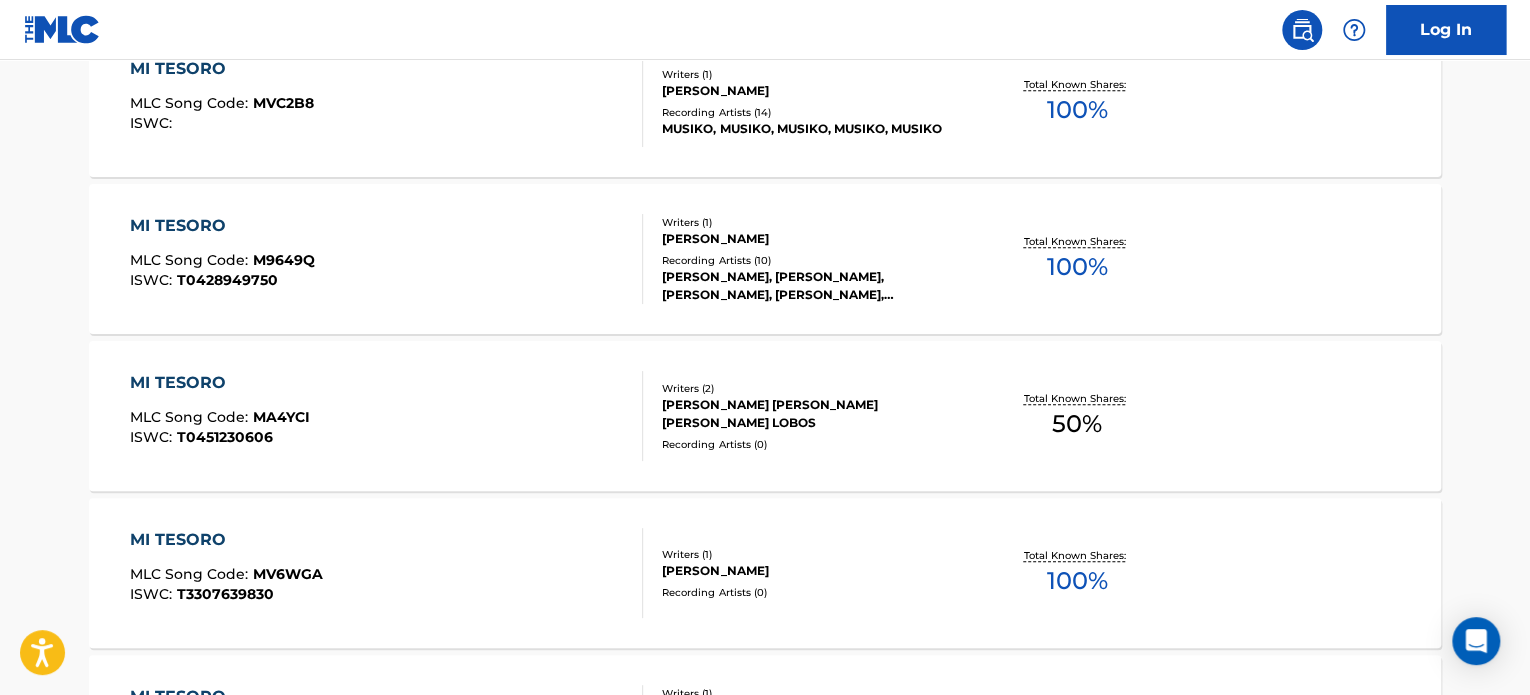 scroll, scrollTop: 712, scrollLeft: 0, axis: vertical 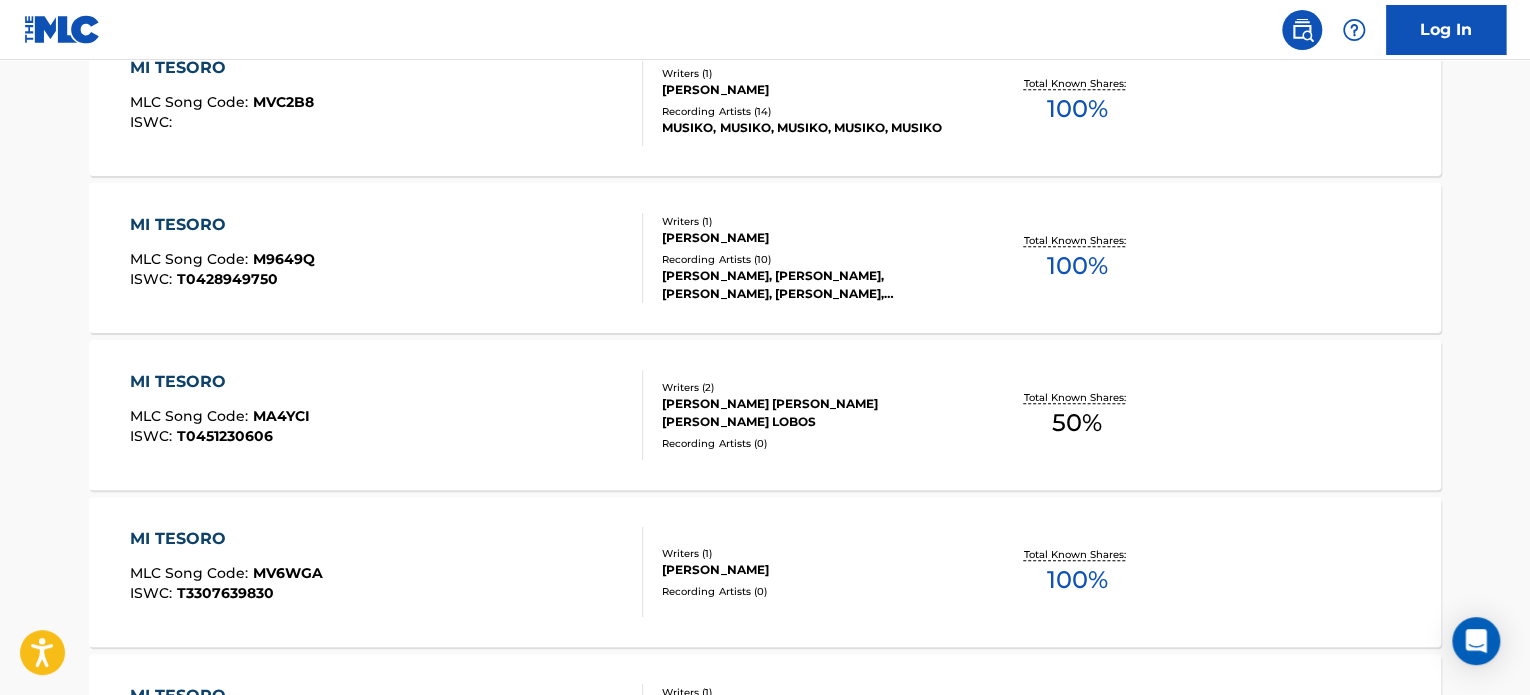 click on "MI TESORO MLC Song Code : MV6WGA ISWC : T3307639830" at bounding box center (387, 572) 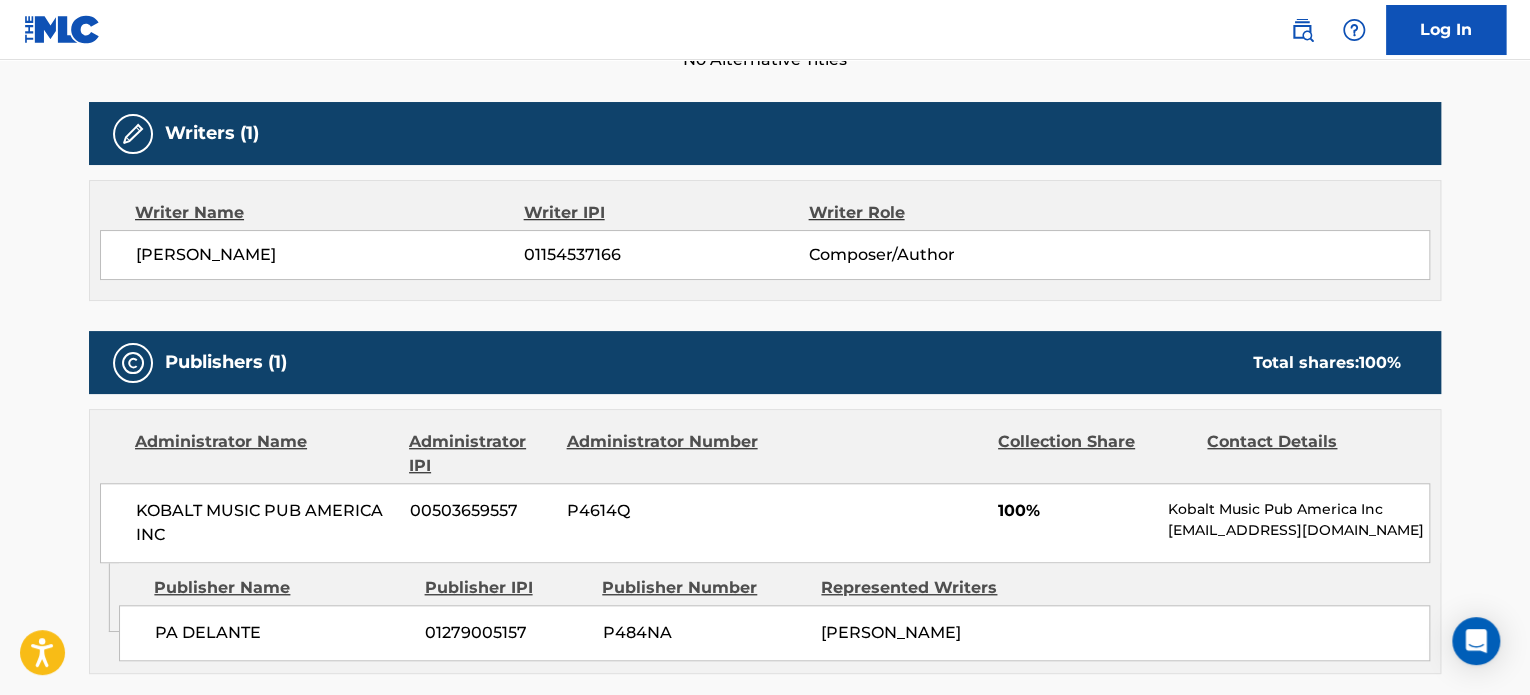 scroll, scrollTop: 698, scrollLeft: 0, axis: vertical 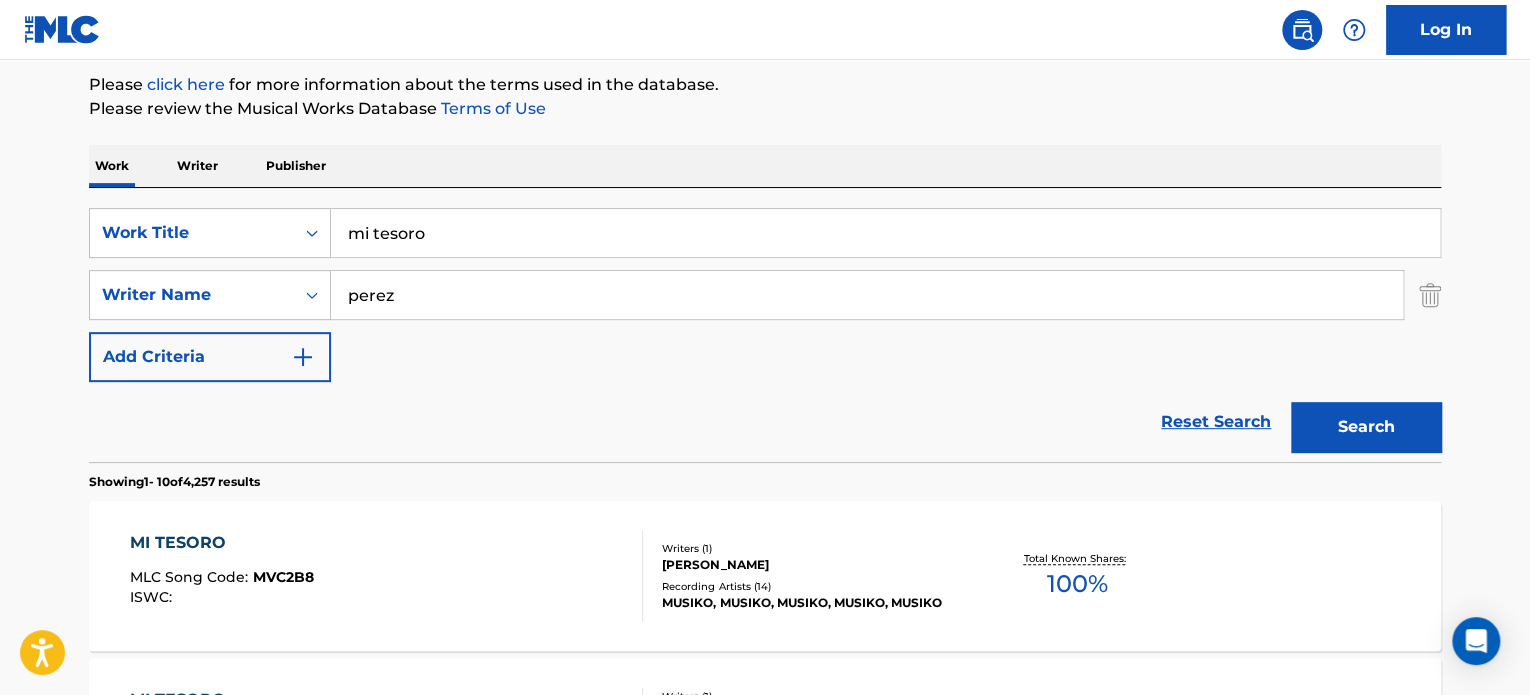 click on "mi tesoro" at bounding box center [885, 233] 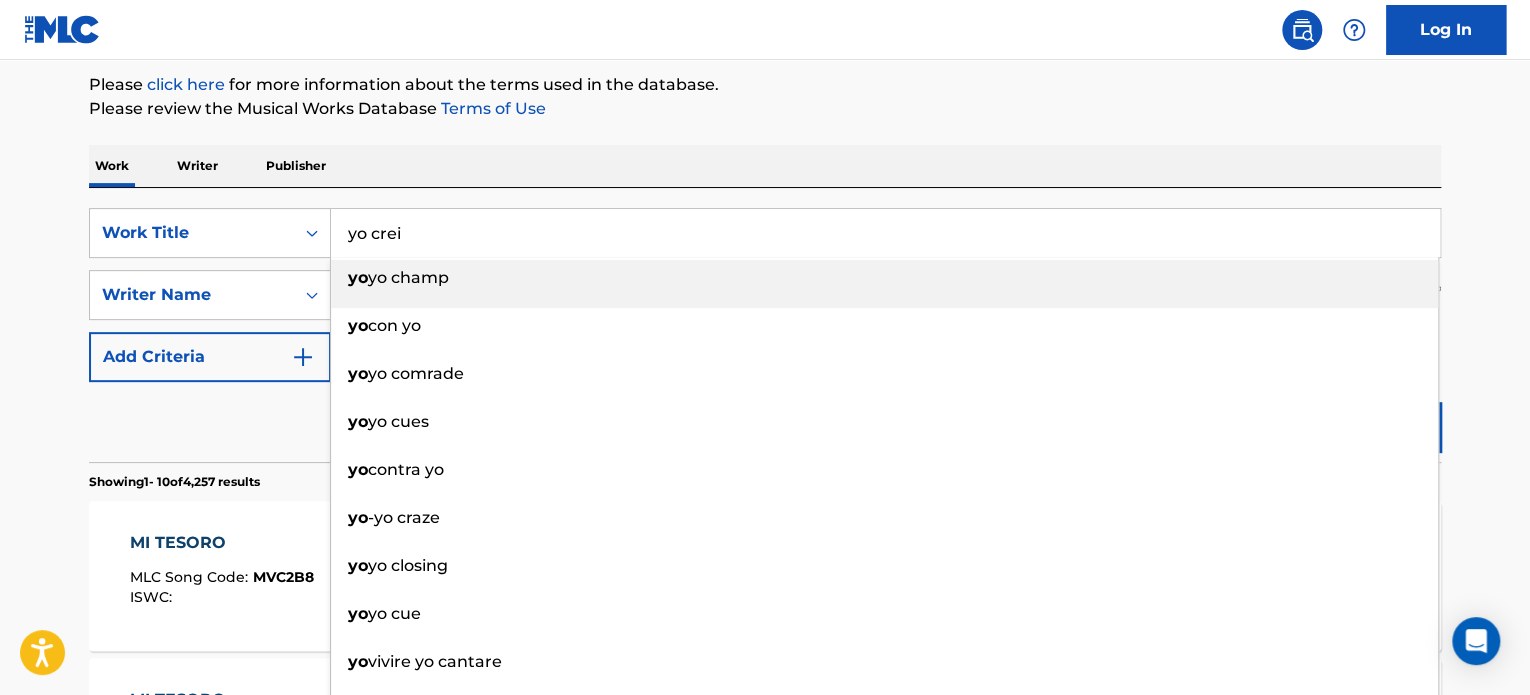 type on "yo crei" 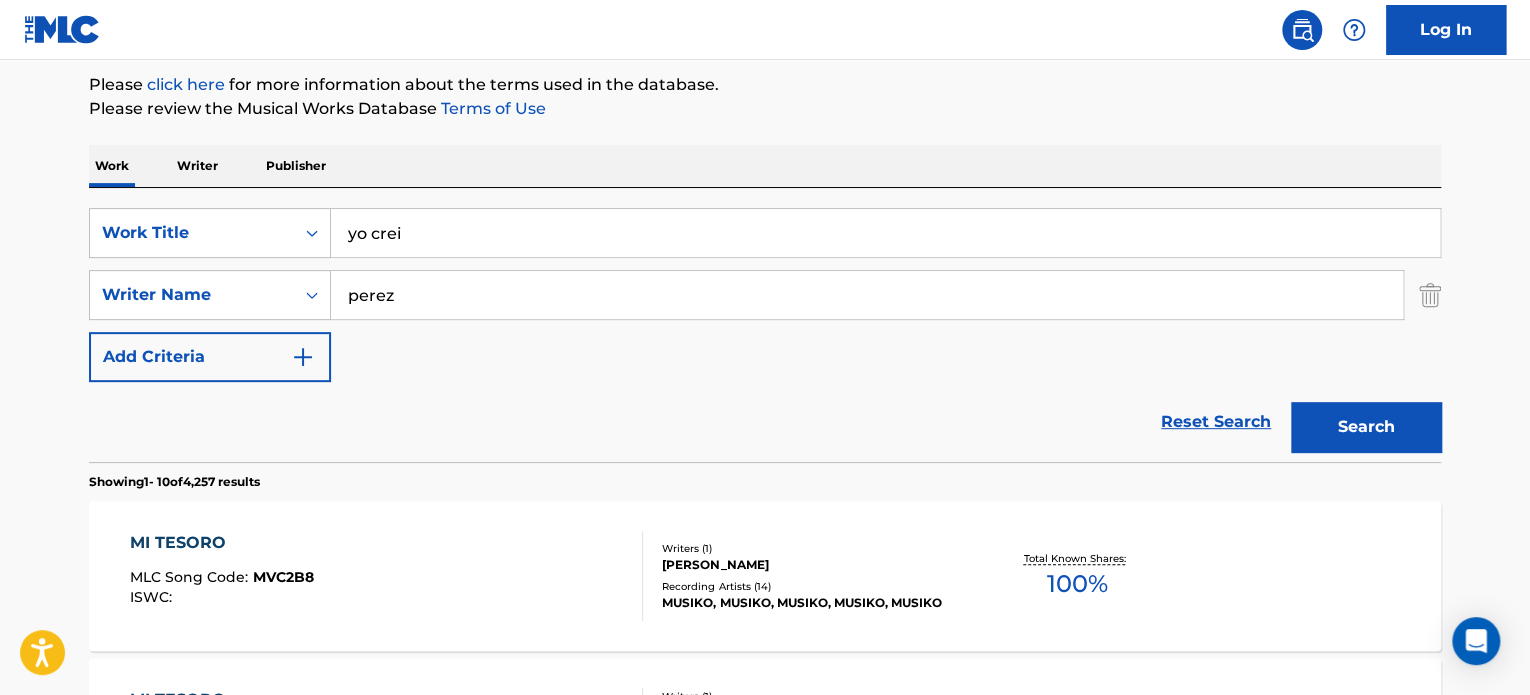 click on "Search" at bounding box center (1366, 427) 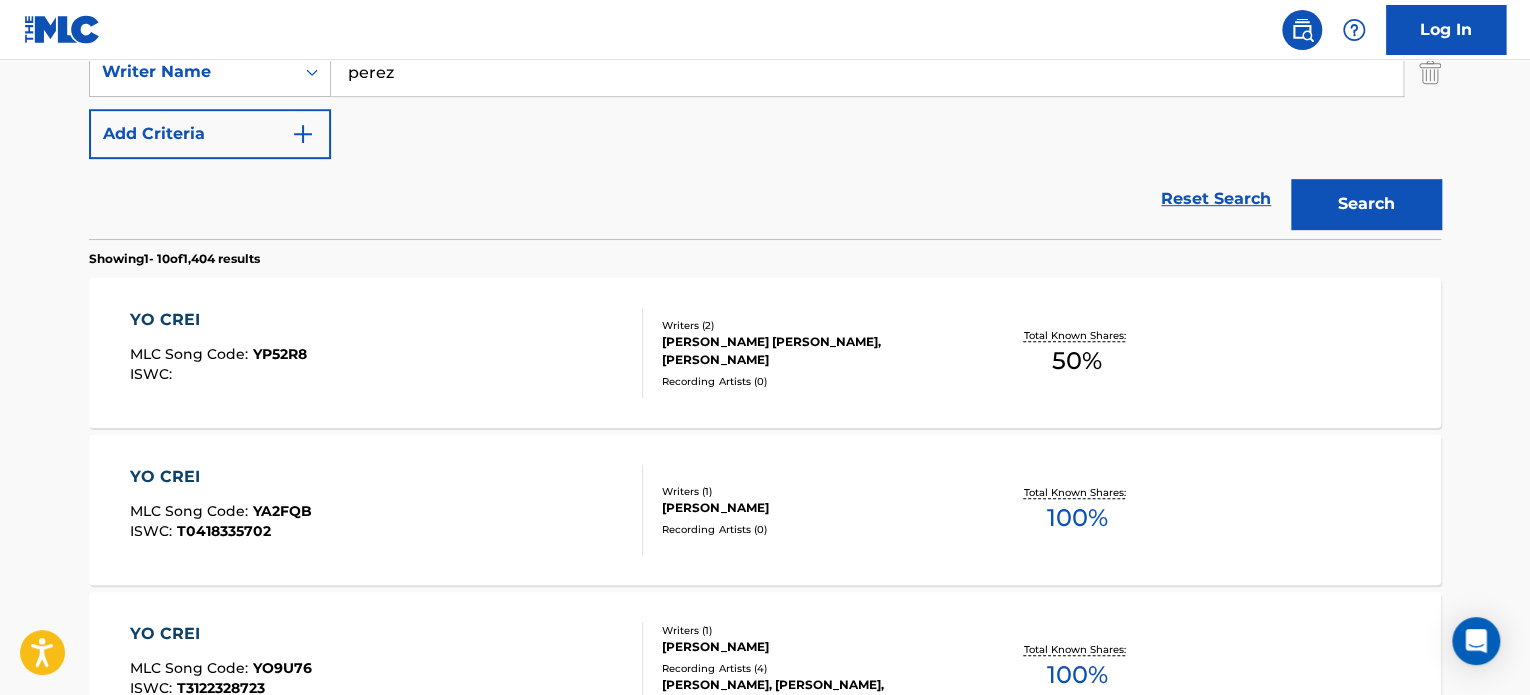 scroll, scrollTop: 466, scrollLeft: 0, axis: vertical 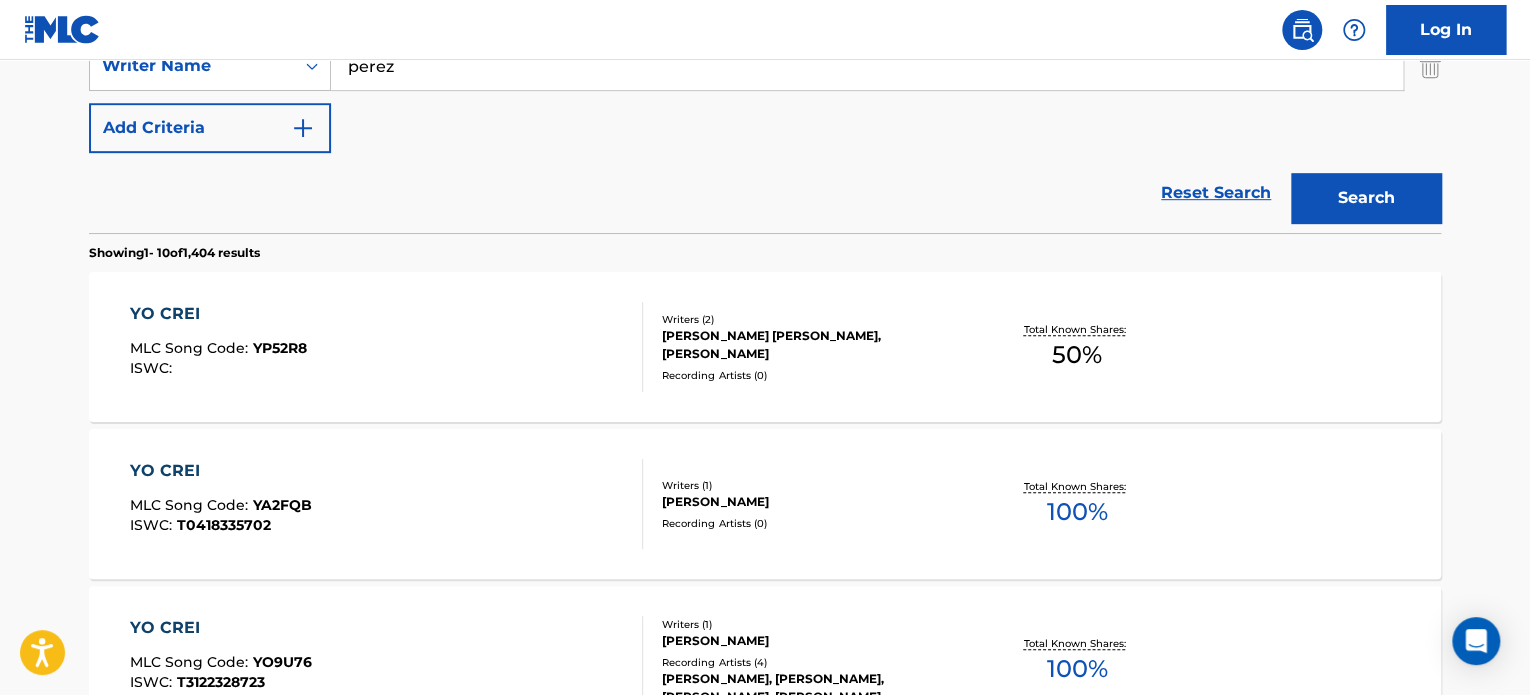 click on "YO CREI MLC Song Code : YO9U76 ISWC : T3122328723" at bounding box center (387, 661) 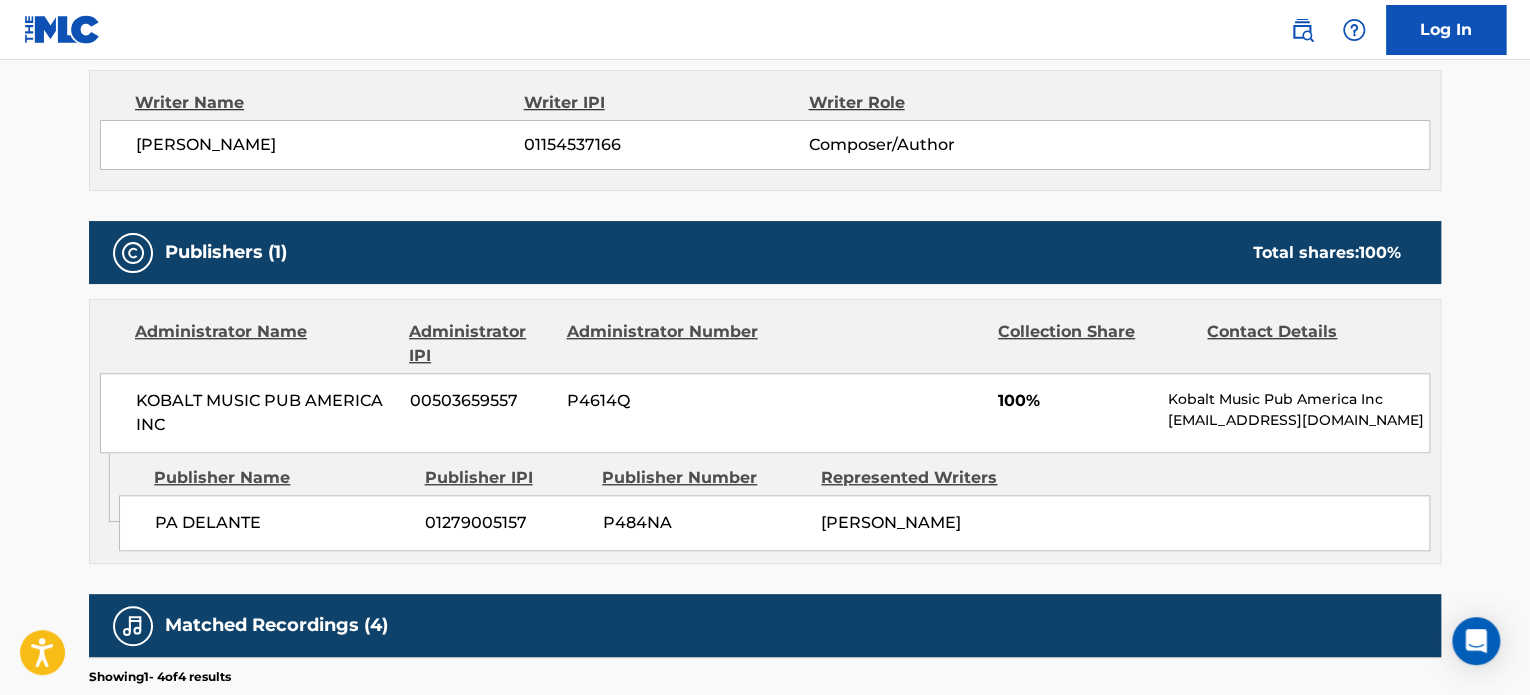 scroll, scrollTop: 694, scrollLeft: 0, axis: vertical 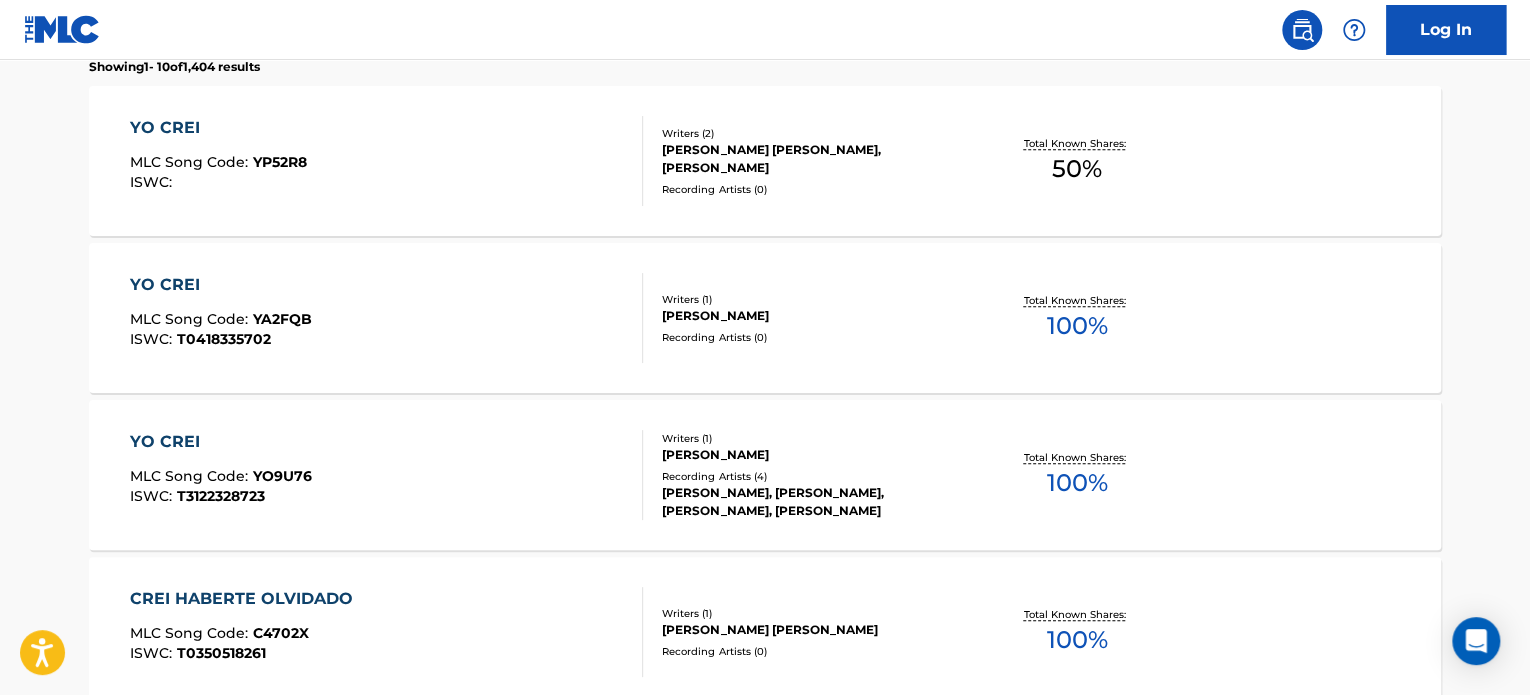 click on "YO CREI MLC Song Code : YO9U76 ISWC : T3122328723" at bounding box center [387, 475] 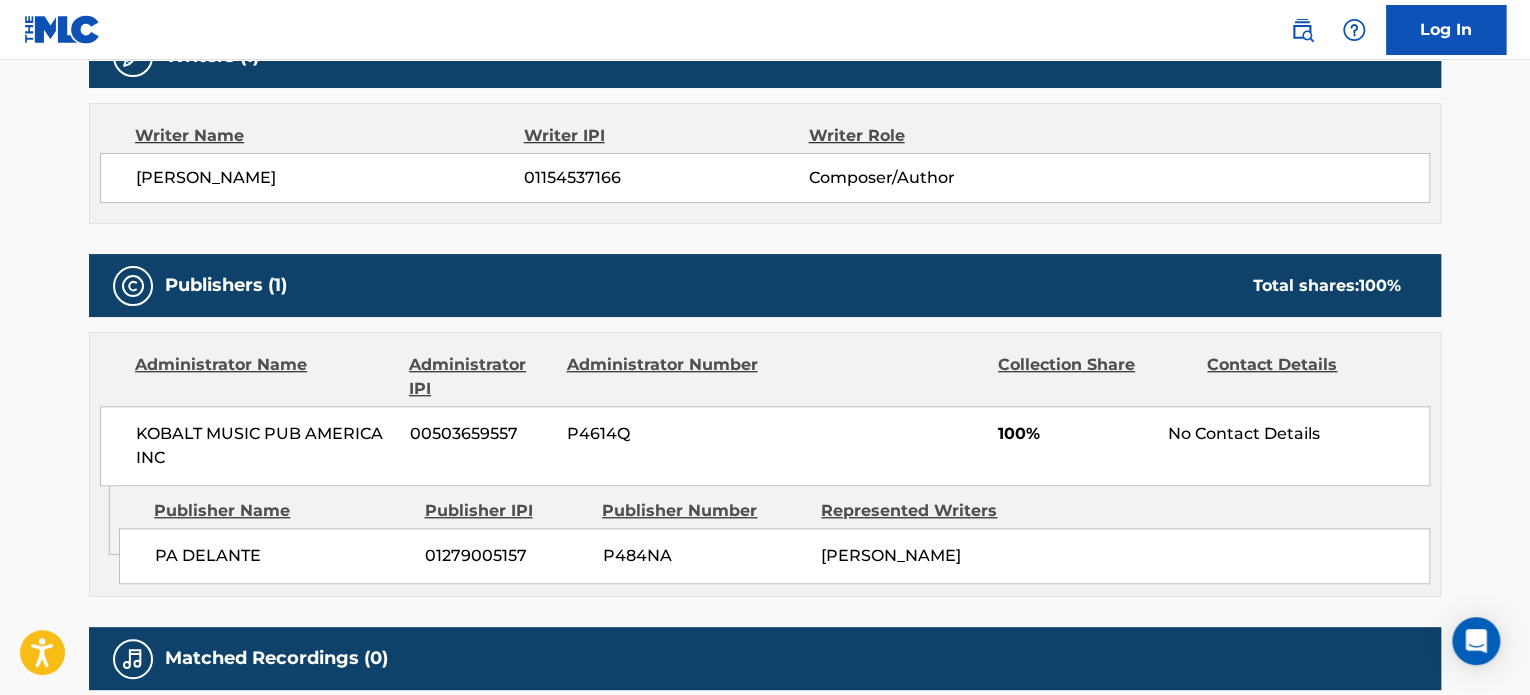 scroll, scrollTop: 678, scrollLeft: 0, axis: vertical 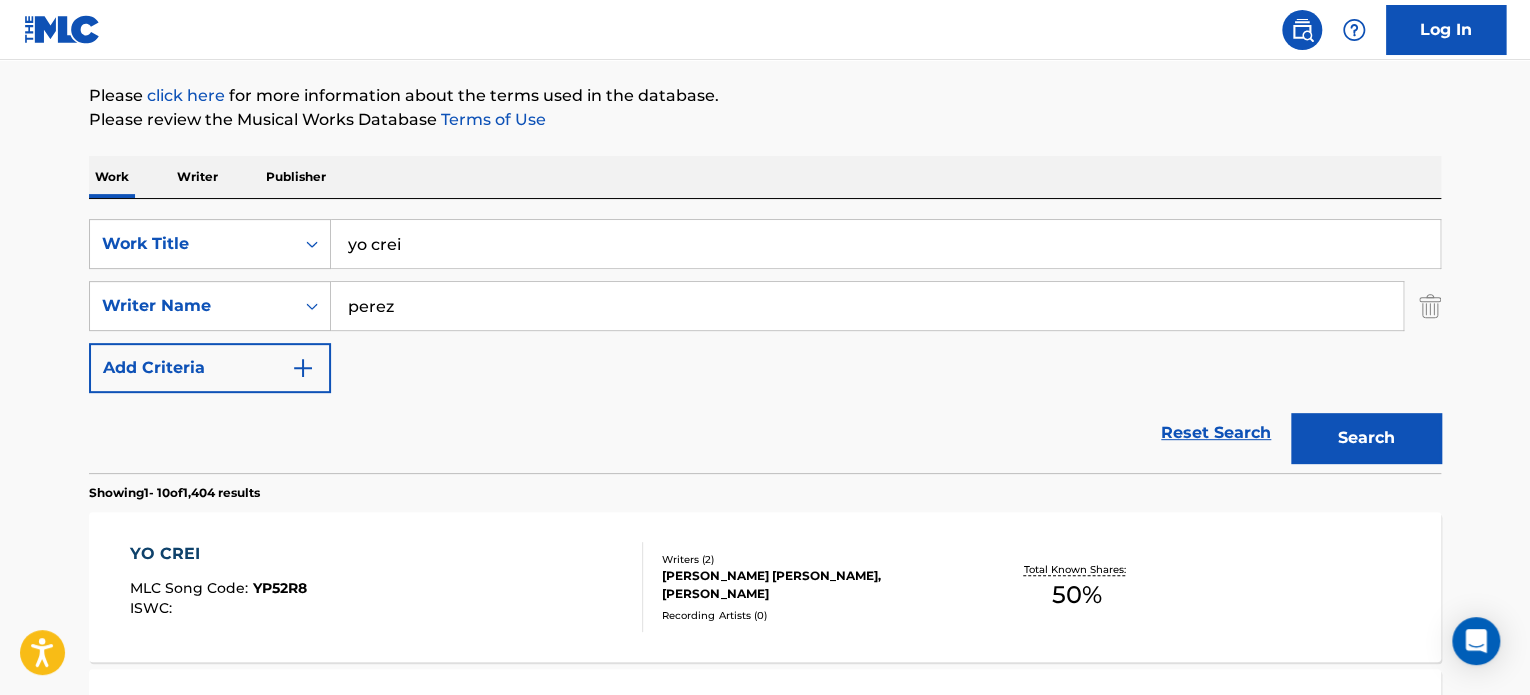 click on "yo crei" at bounding box center (885, 244) 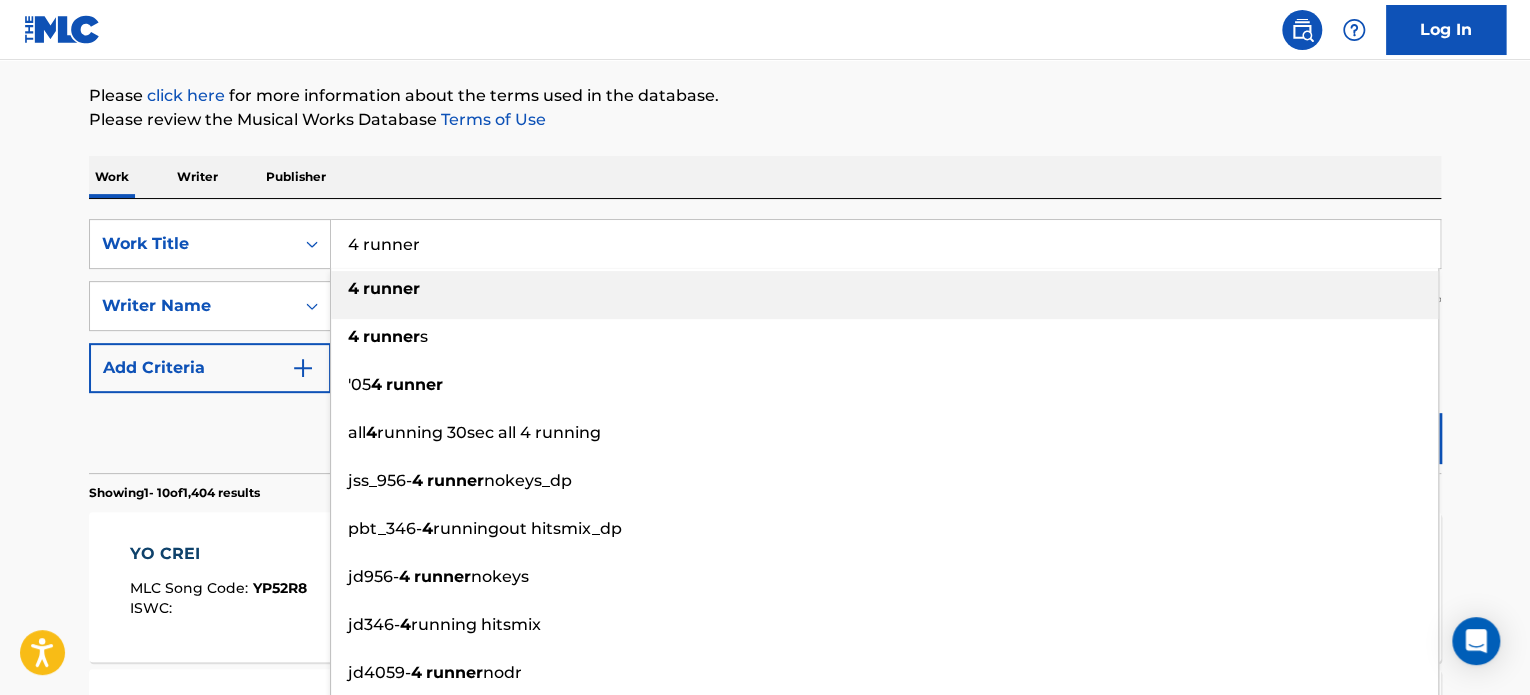 type on "4 runner" 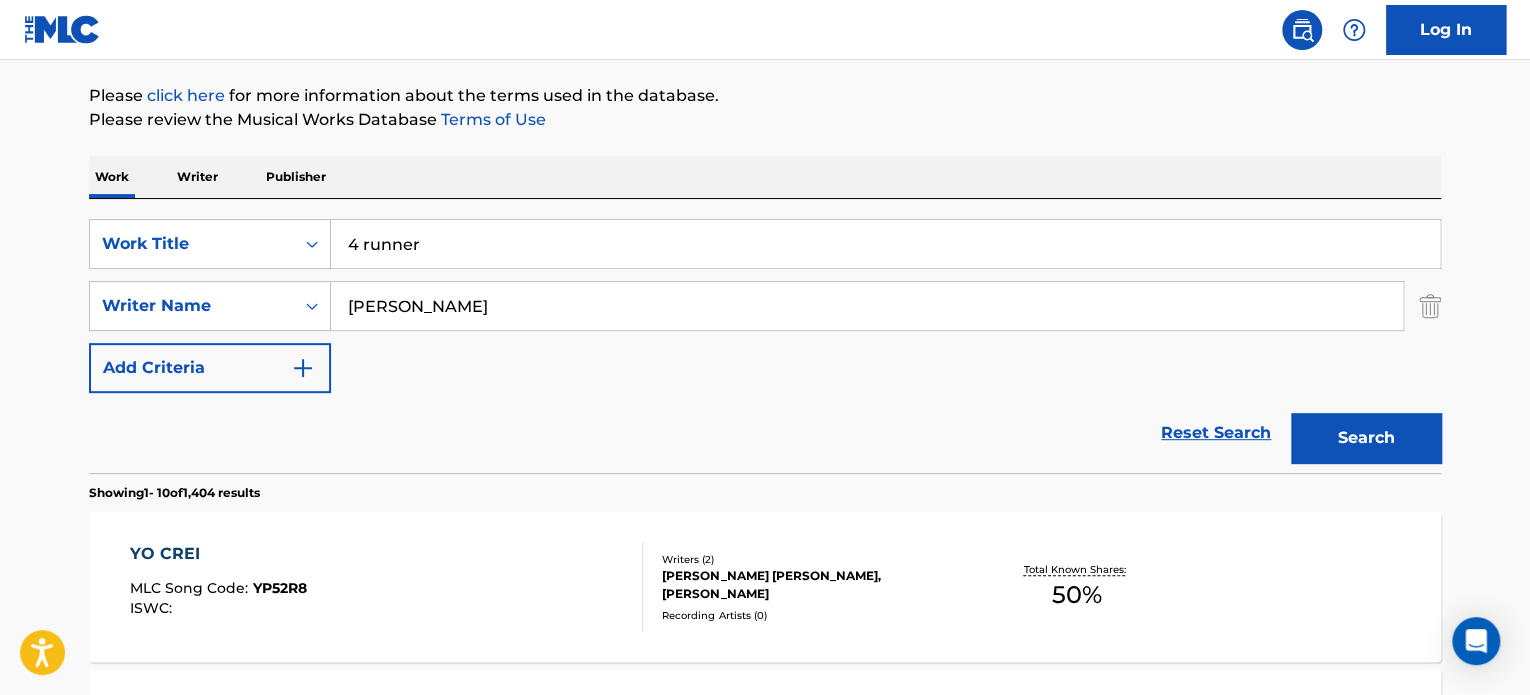 type on "[PERSON_NAME]" 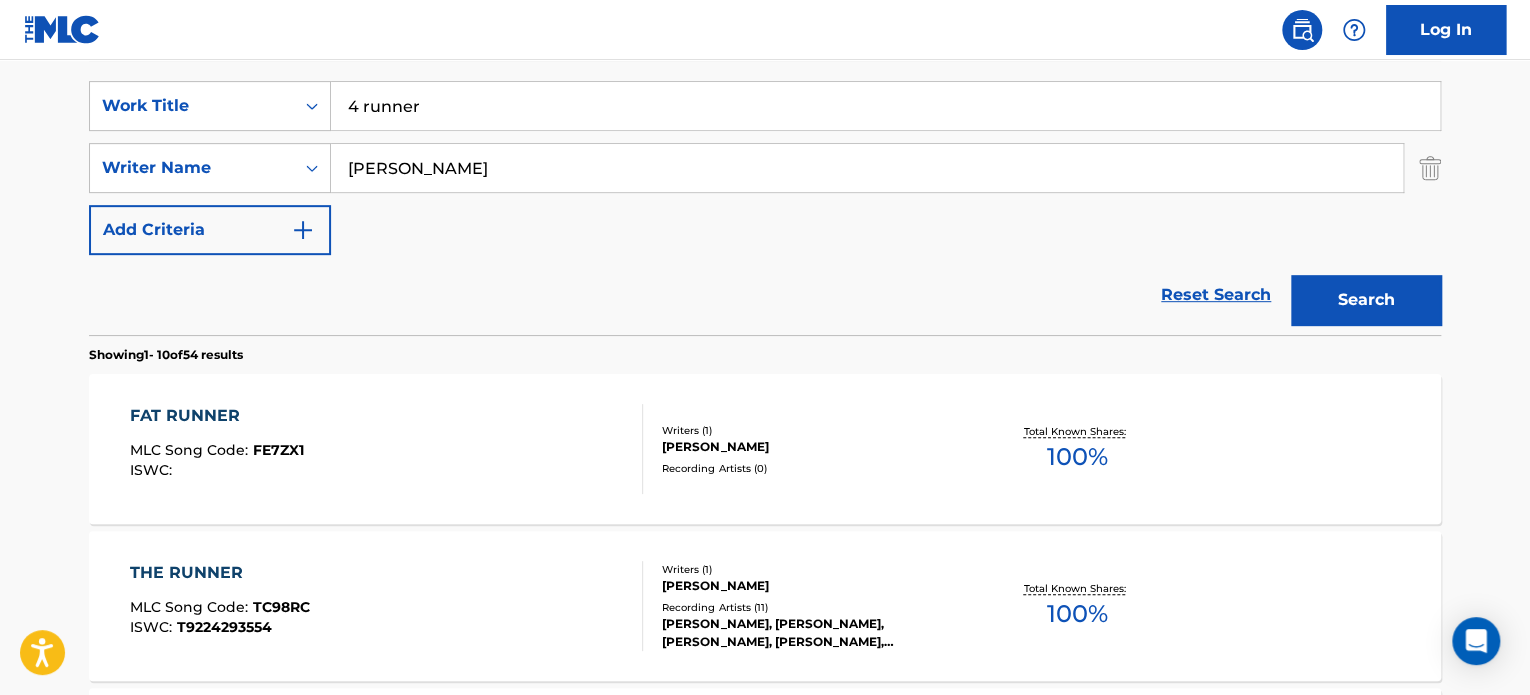 scroll, scrollTop: 352, scrollLeft: 0, axis: vertical 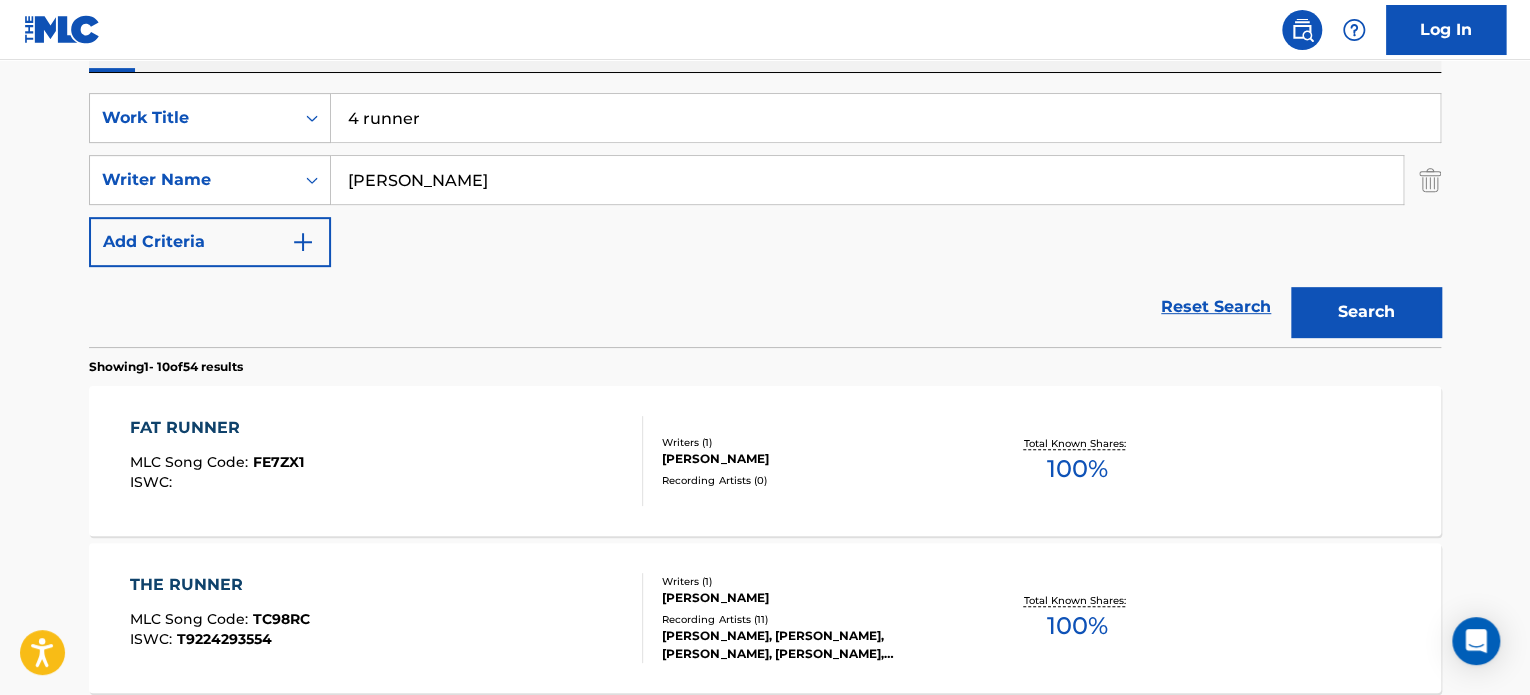 click on "4 runner" at bounding box center (885, 118) 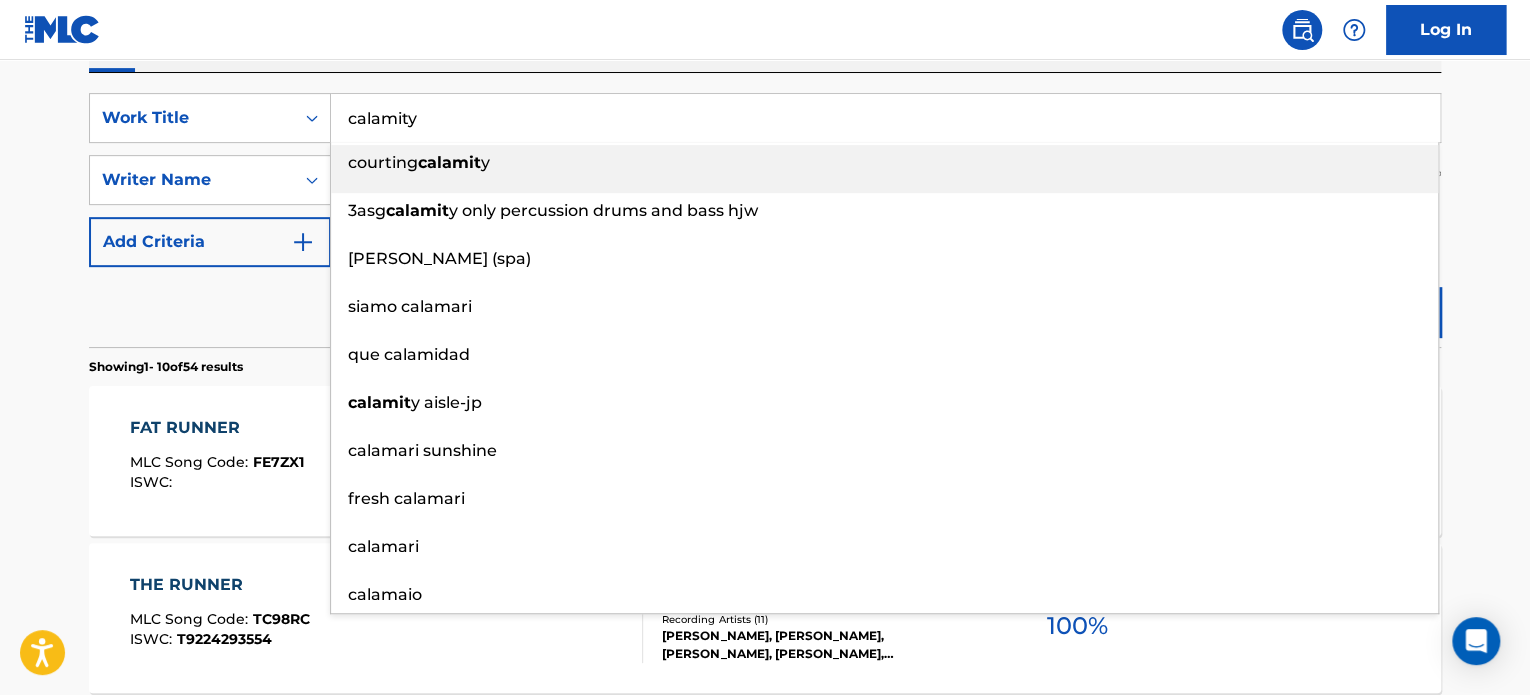 type on "calamity" 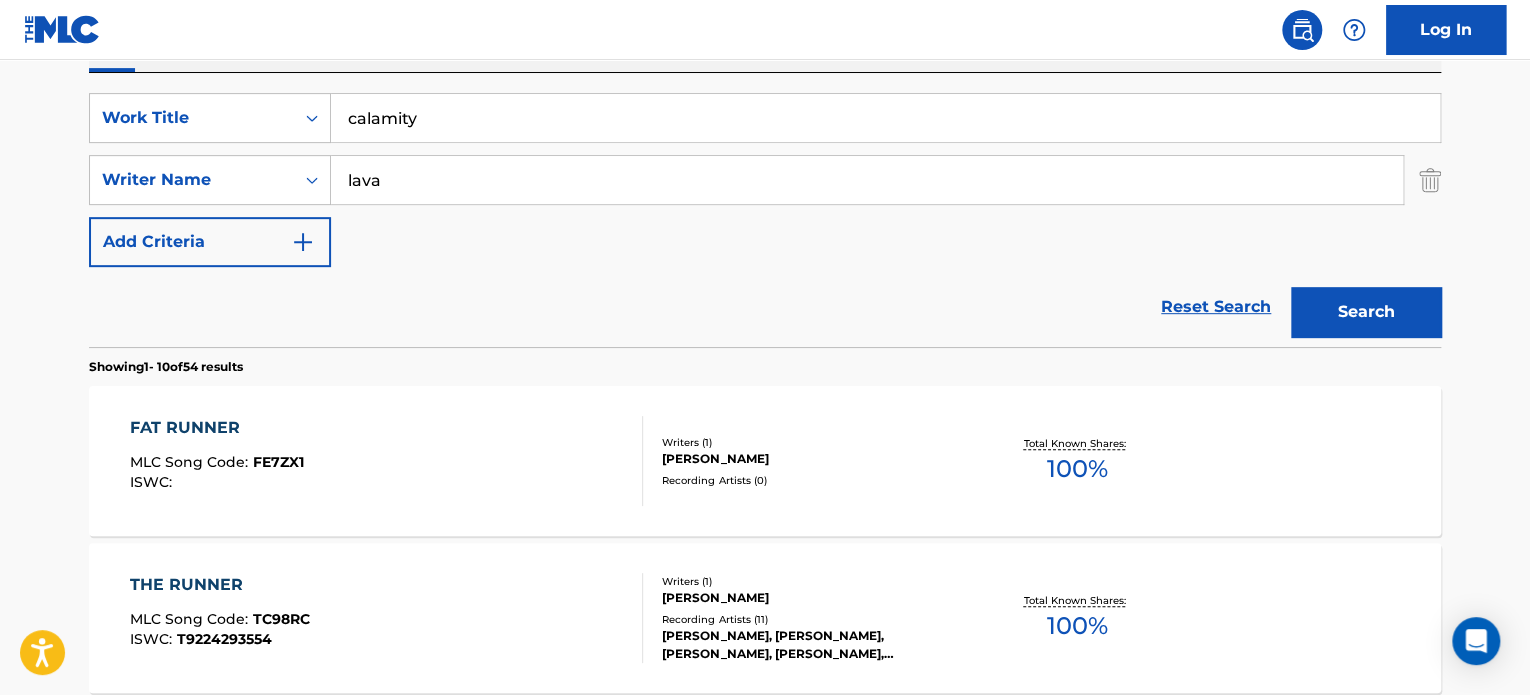 type on "lava" 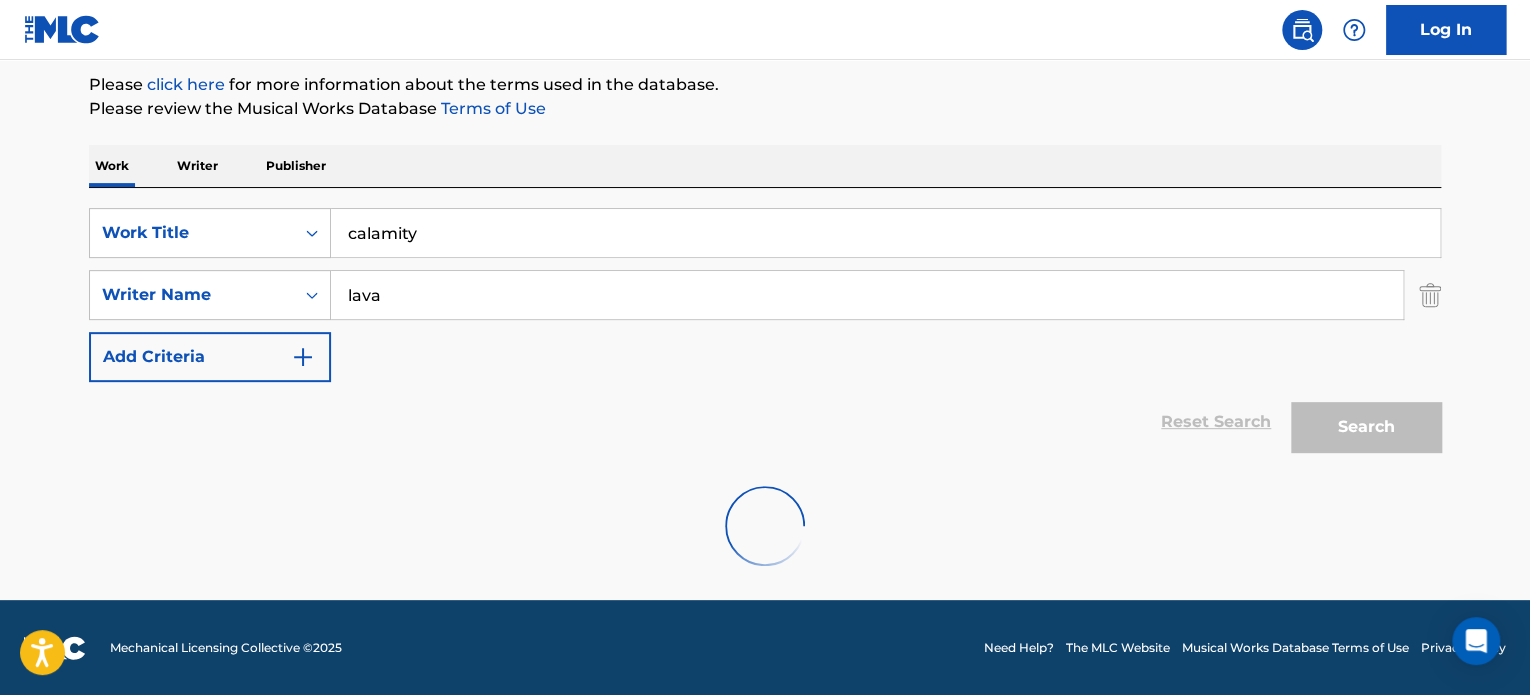 scroll, scrollTop: 172, scrollLeft: 0, axis: vertical 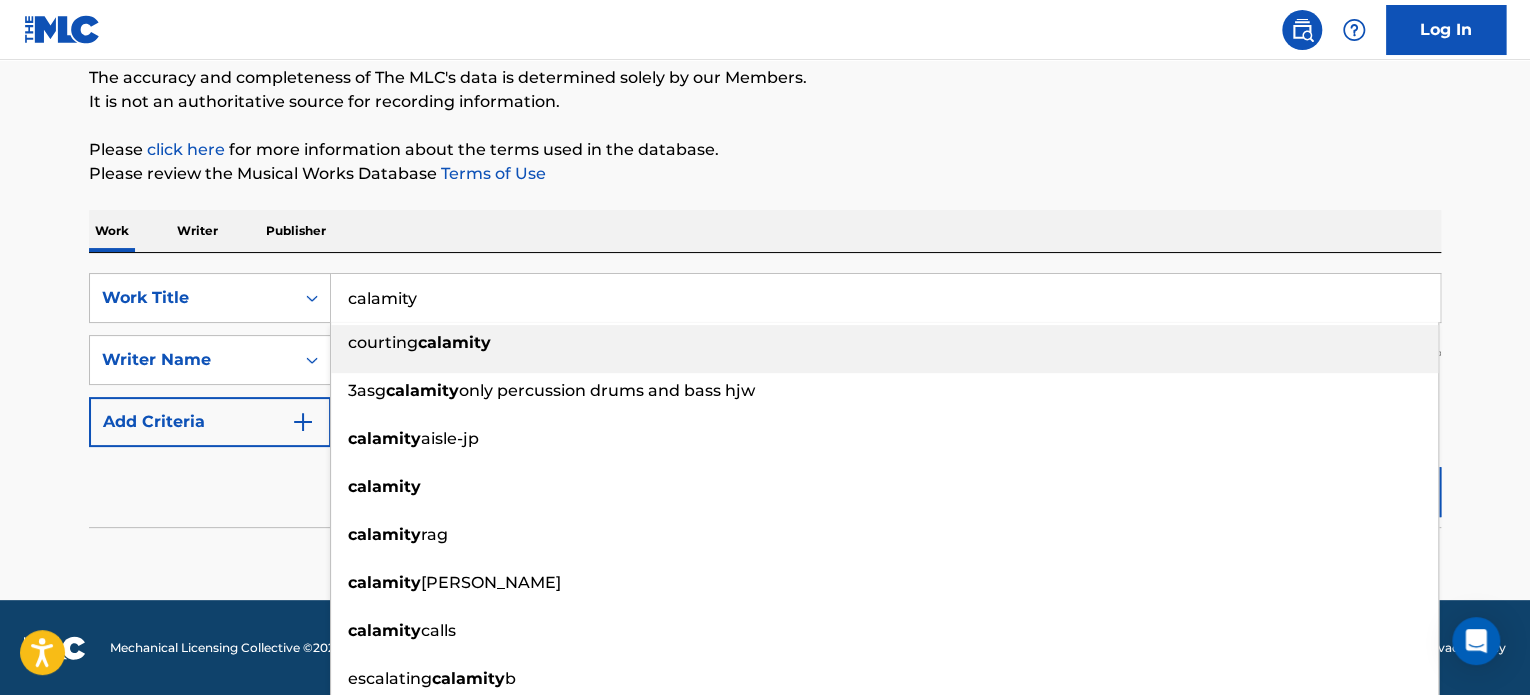 click on "calamity" at bounding box center (885, 298) 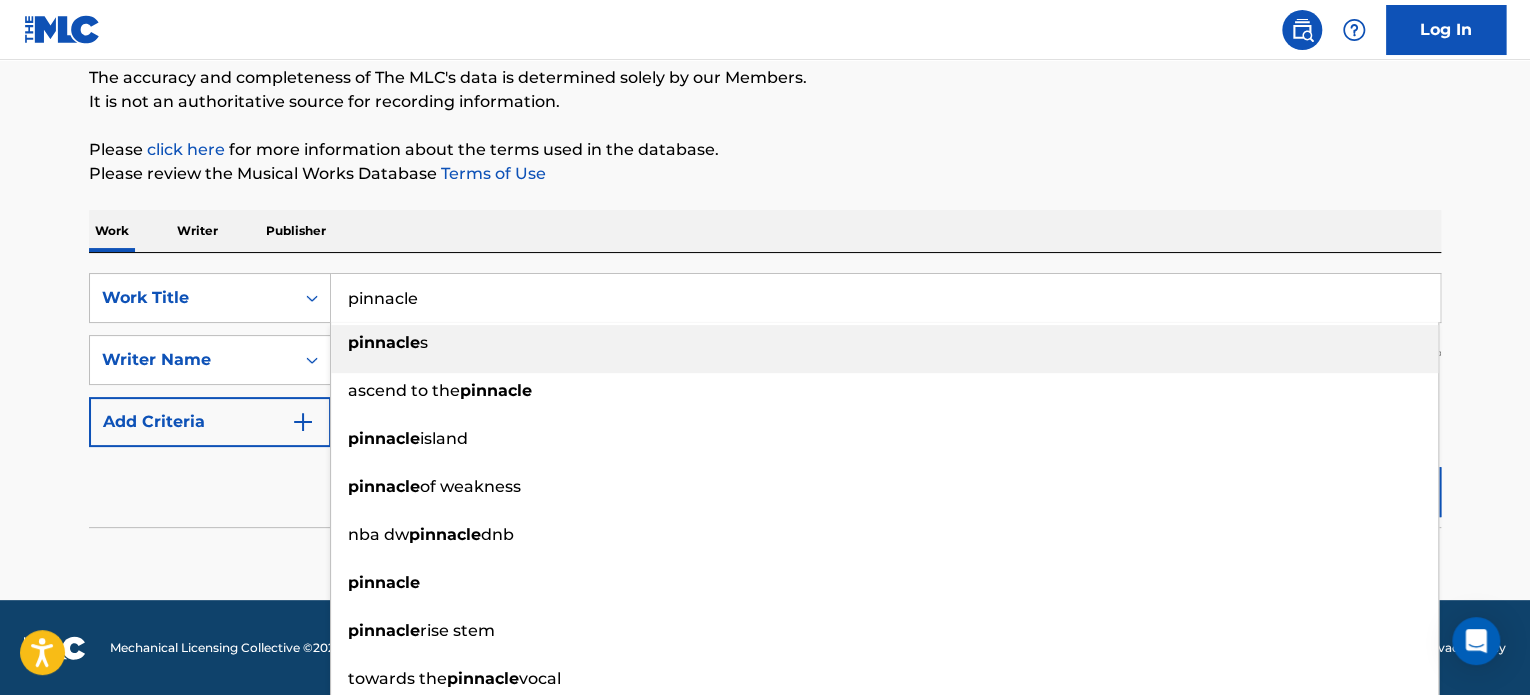type on "pinnacle" 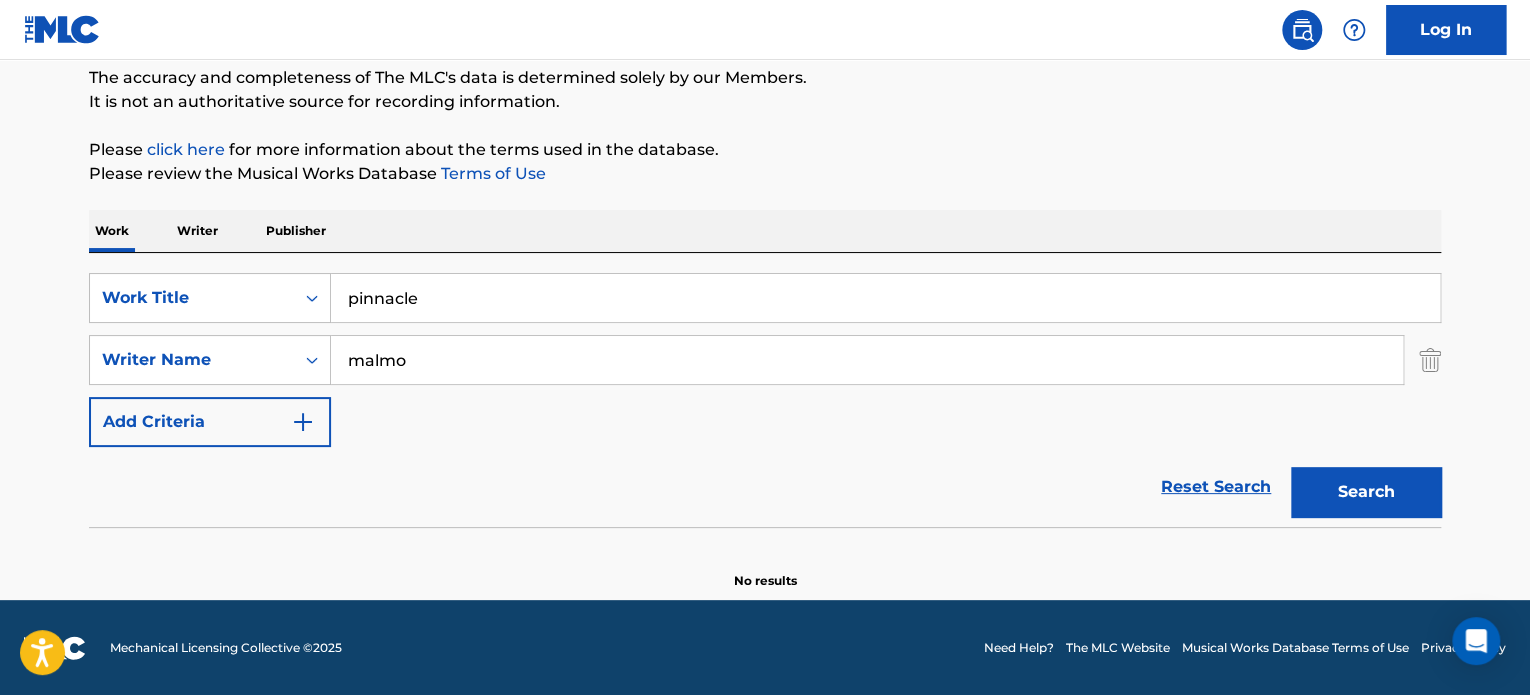 type on "malmo" 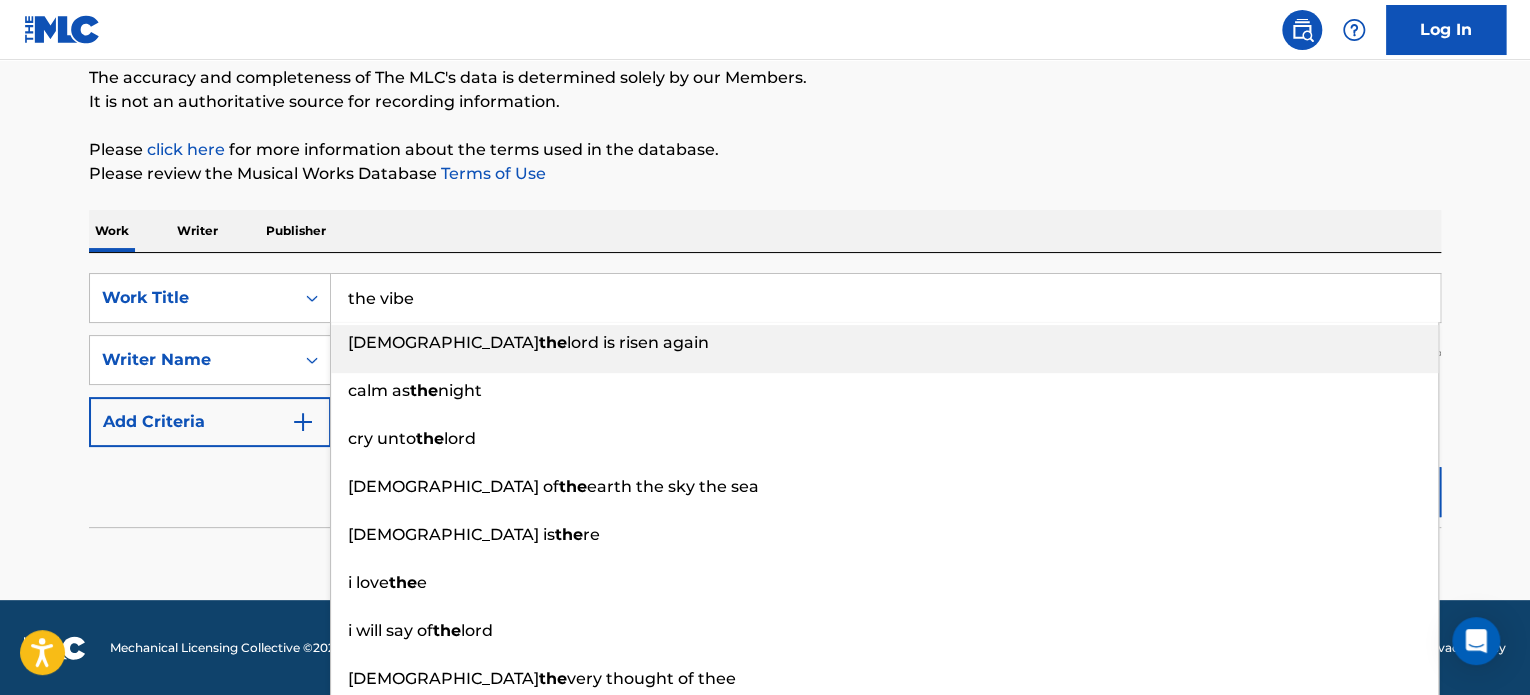 type on "the vibe" 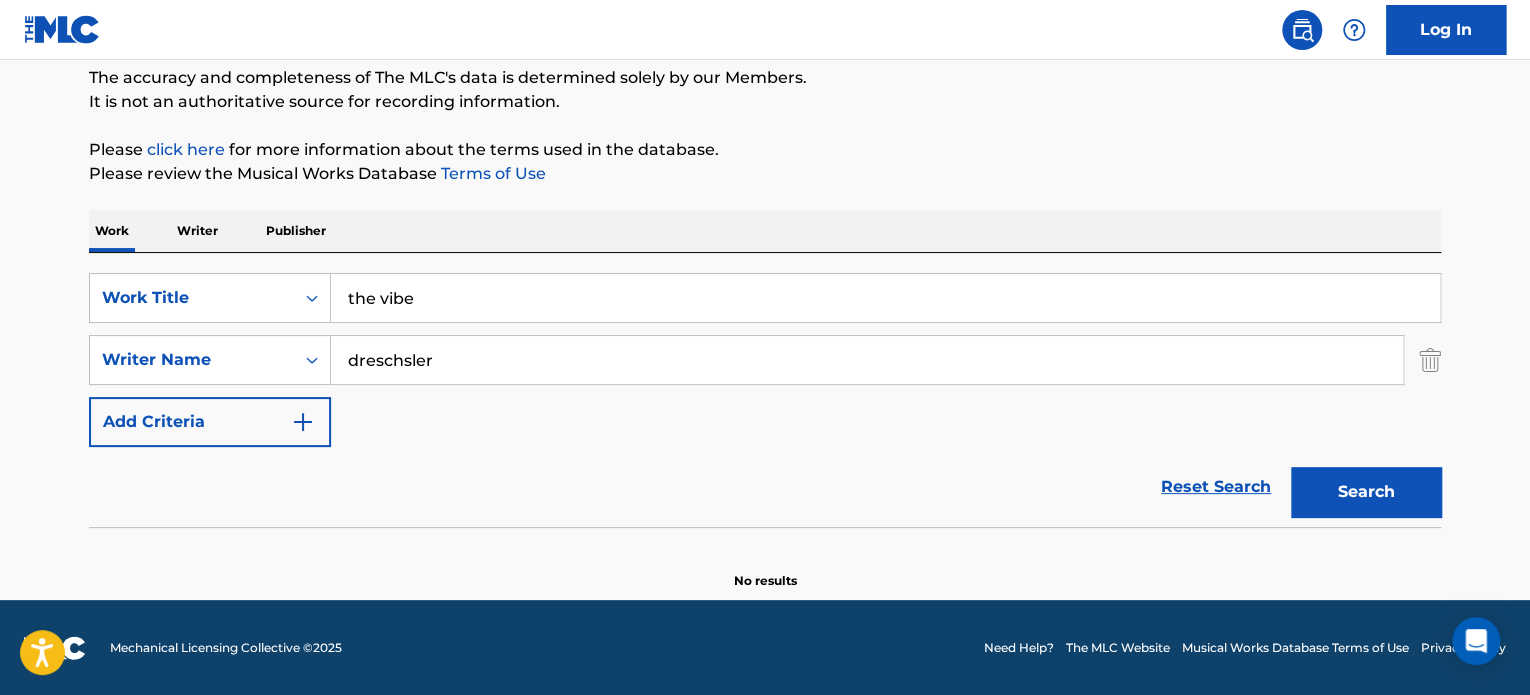 type on "dreschsler" 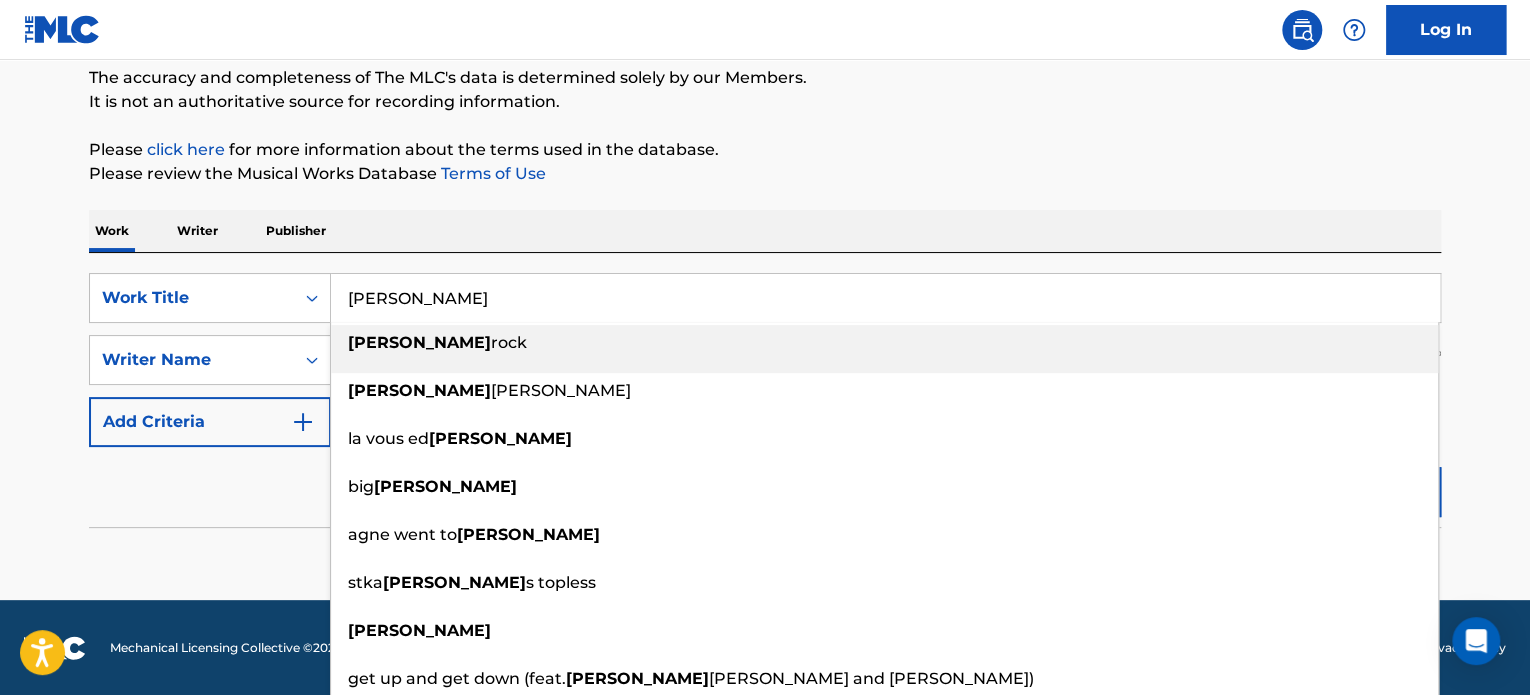type on "[PERSON_NAME]" 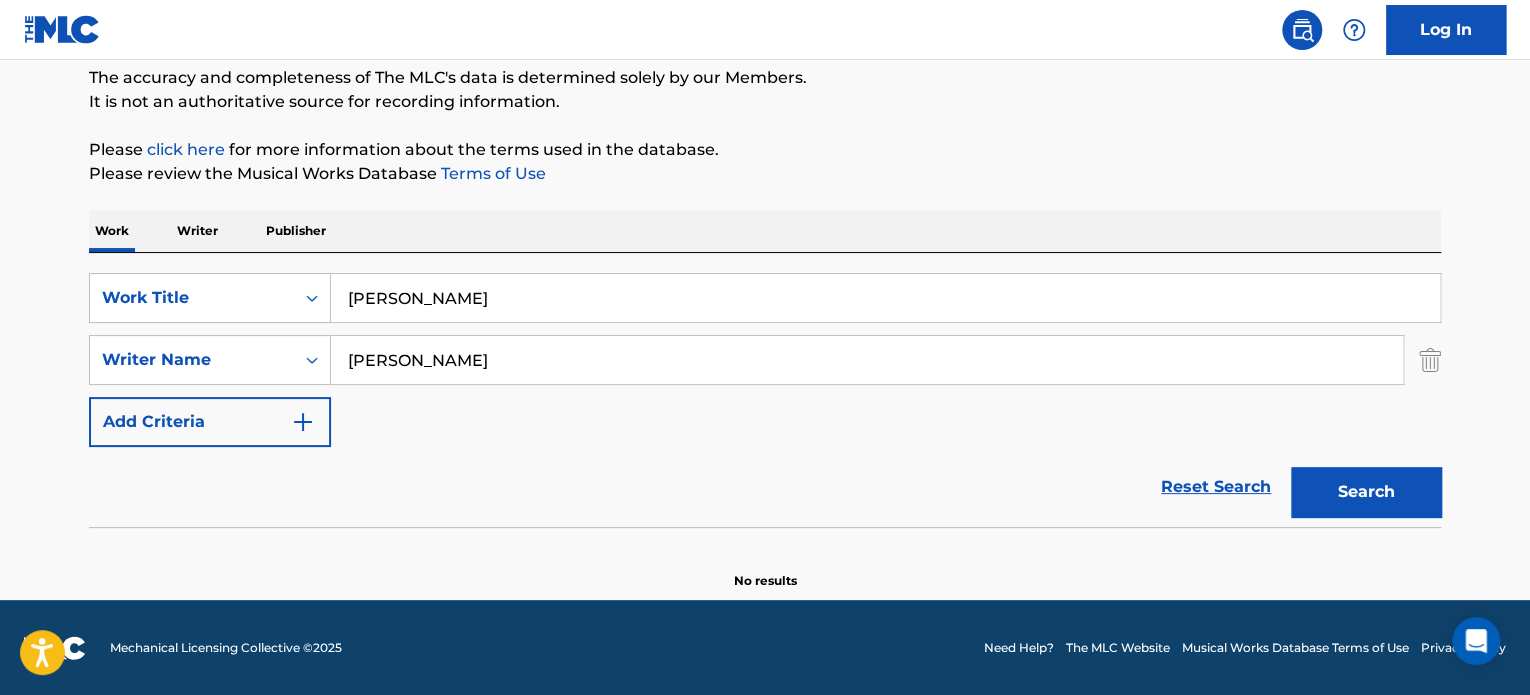 type on "[PERSON_NAME]" 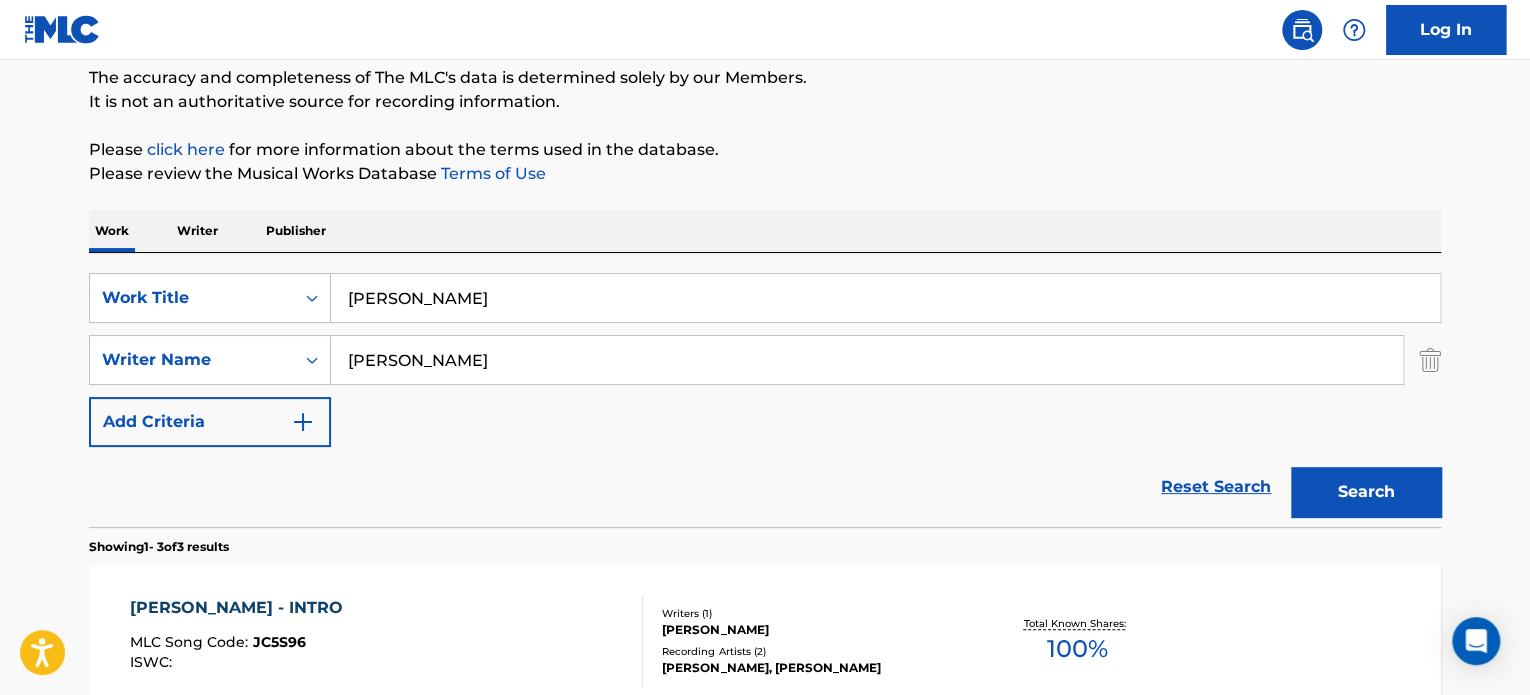click on "[PERSON_NAME]" at bounding box center [885, 298] 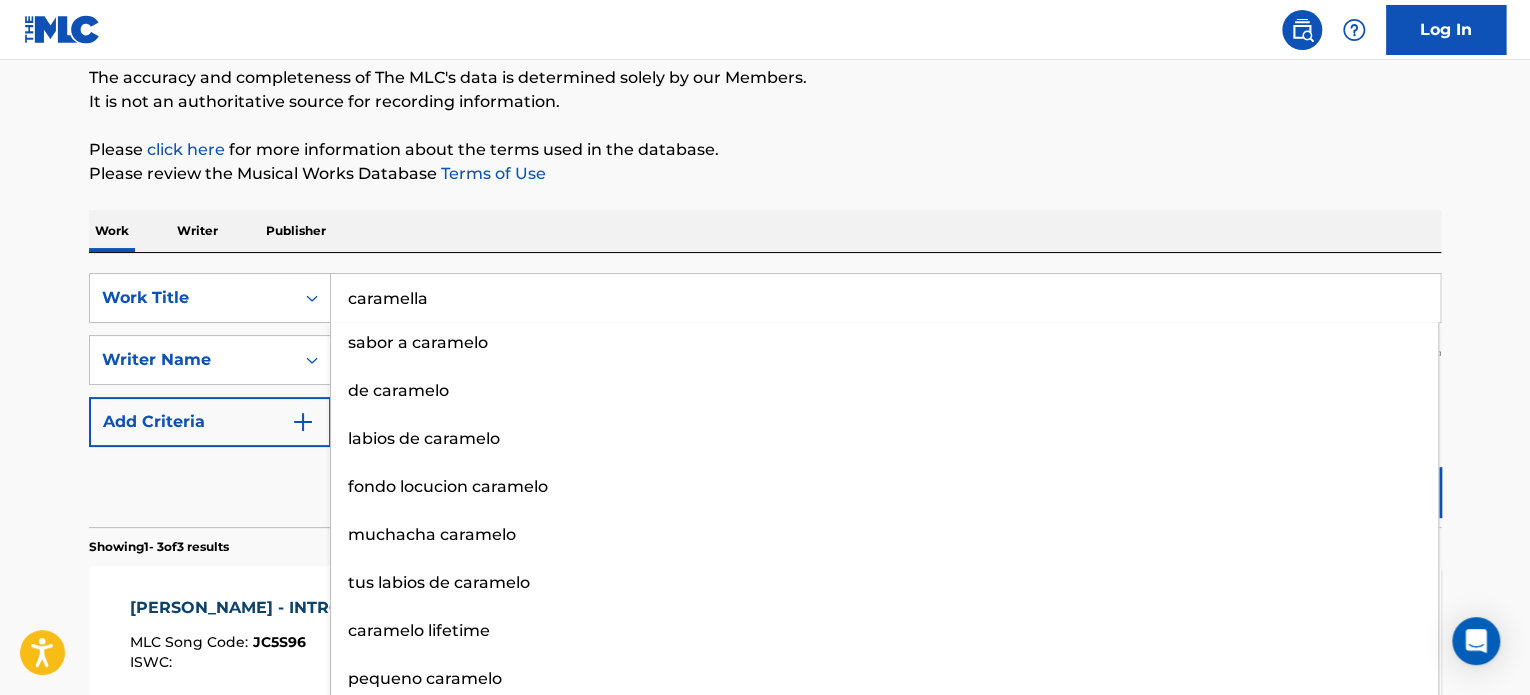 click on "caramella" at bounding box center (885, 298) 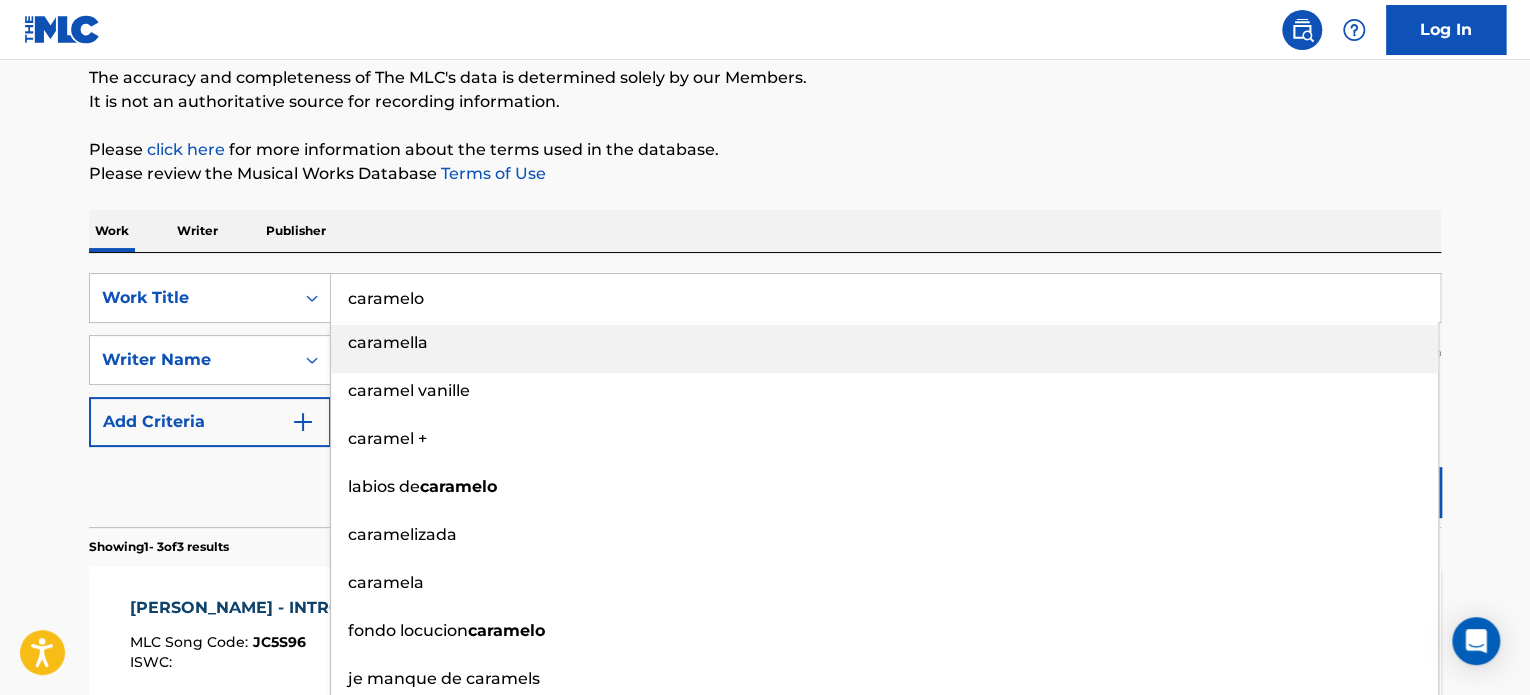 type on "caramelo" 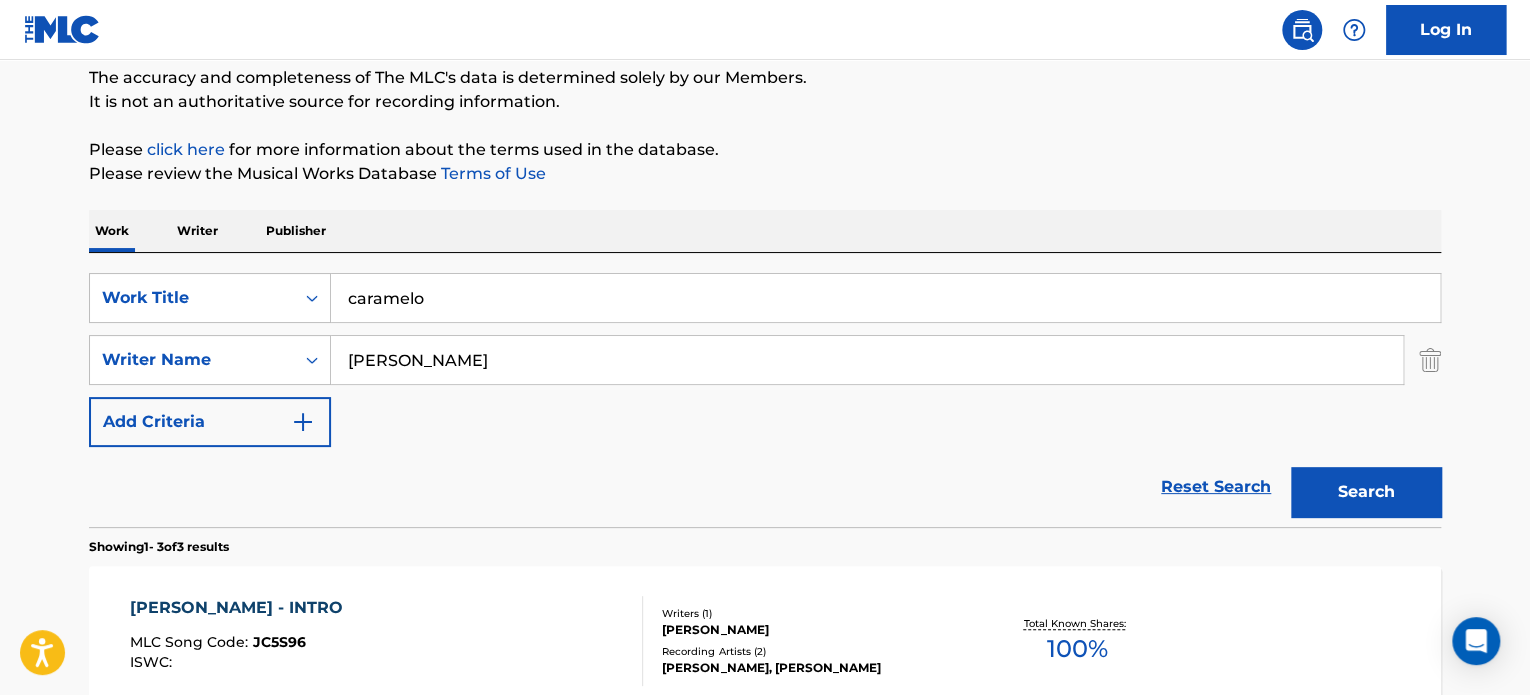 type on "[PERSON_NAME]" 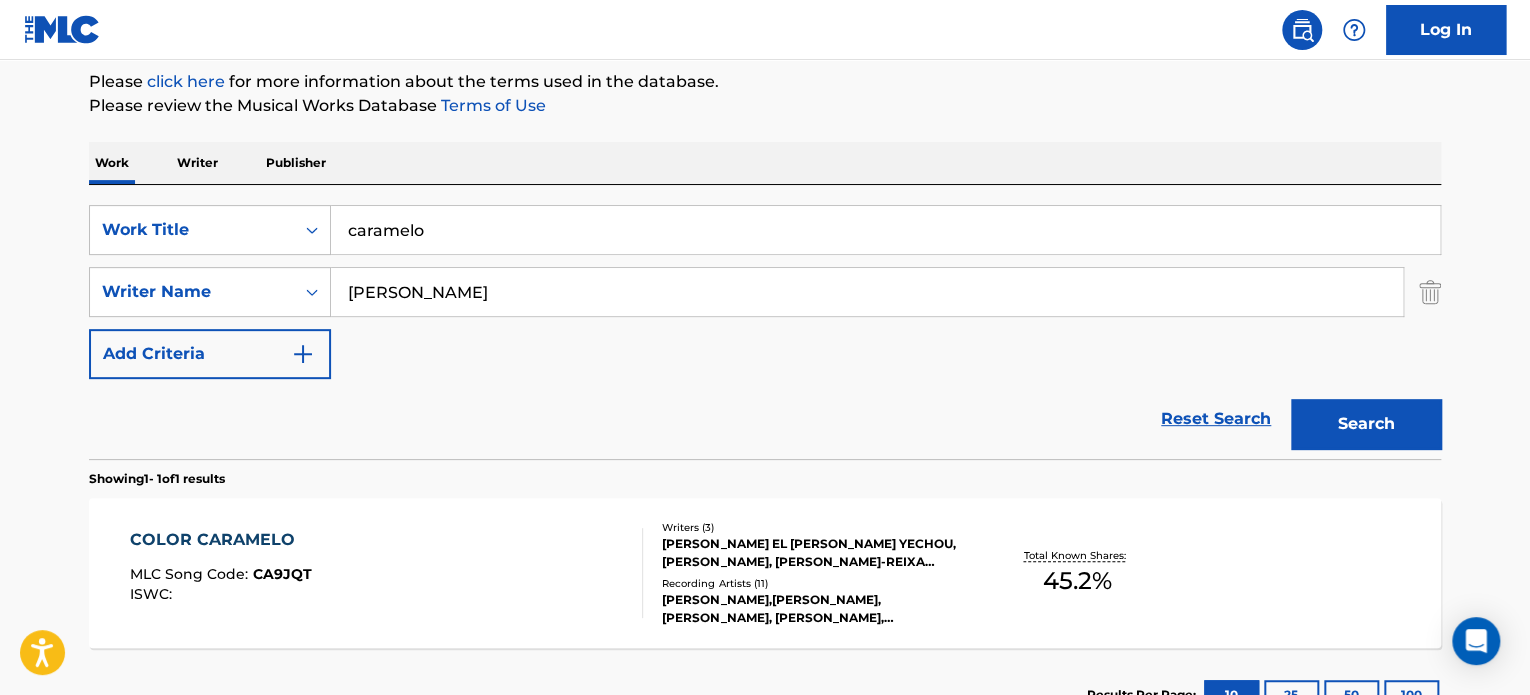 scroll, scrollTop: 204, scrollLeft: 0, axis: vertical 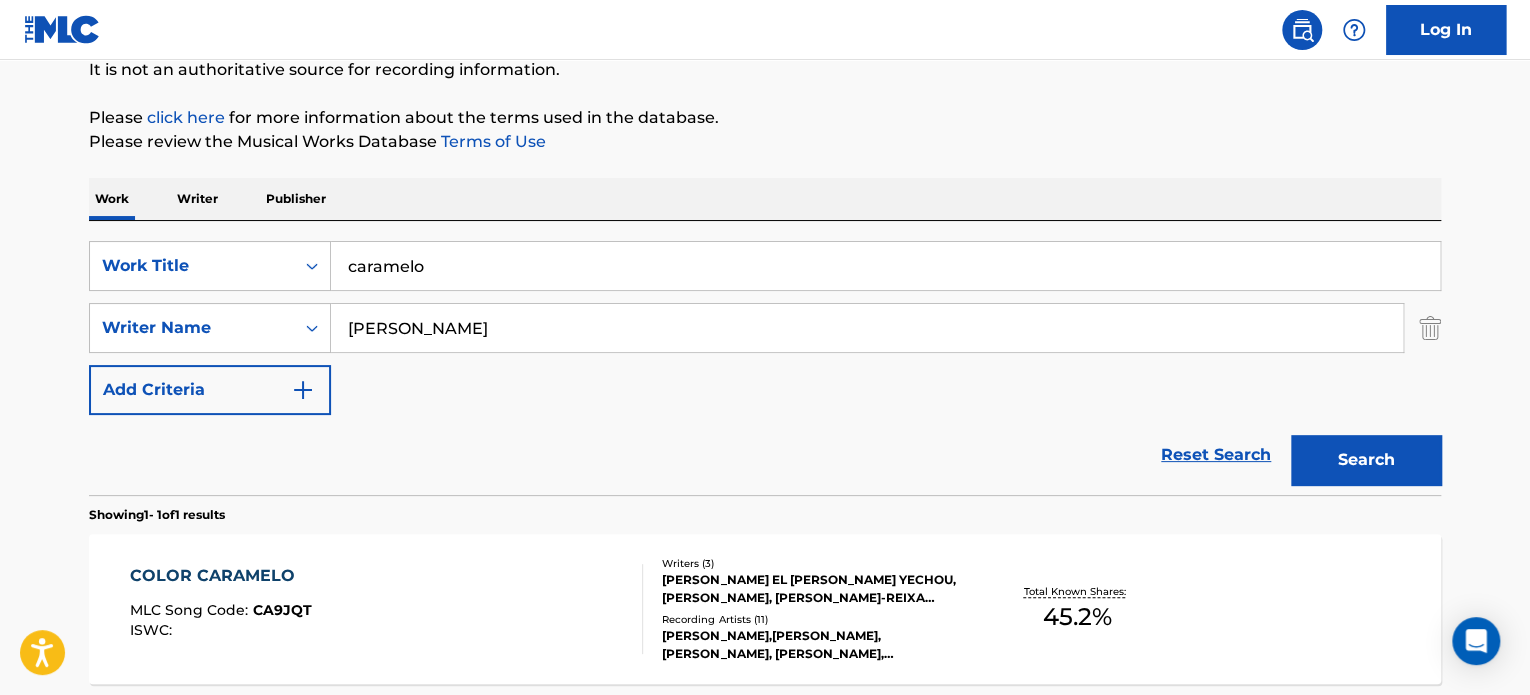 click on "caramelo" at bounding box center [885, 266] 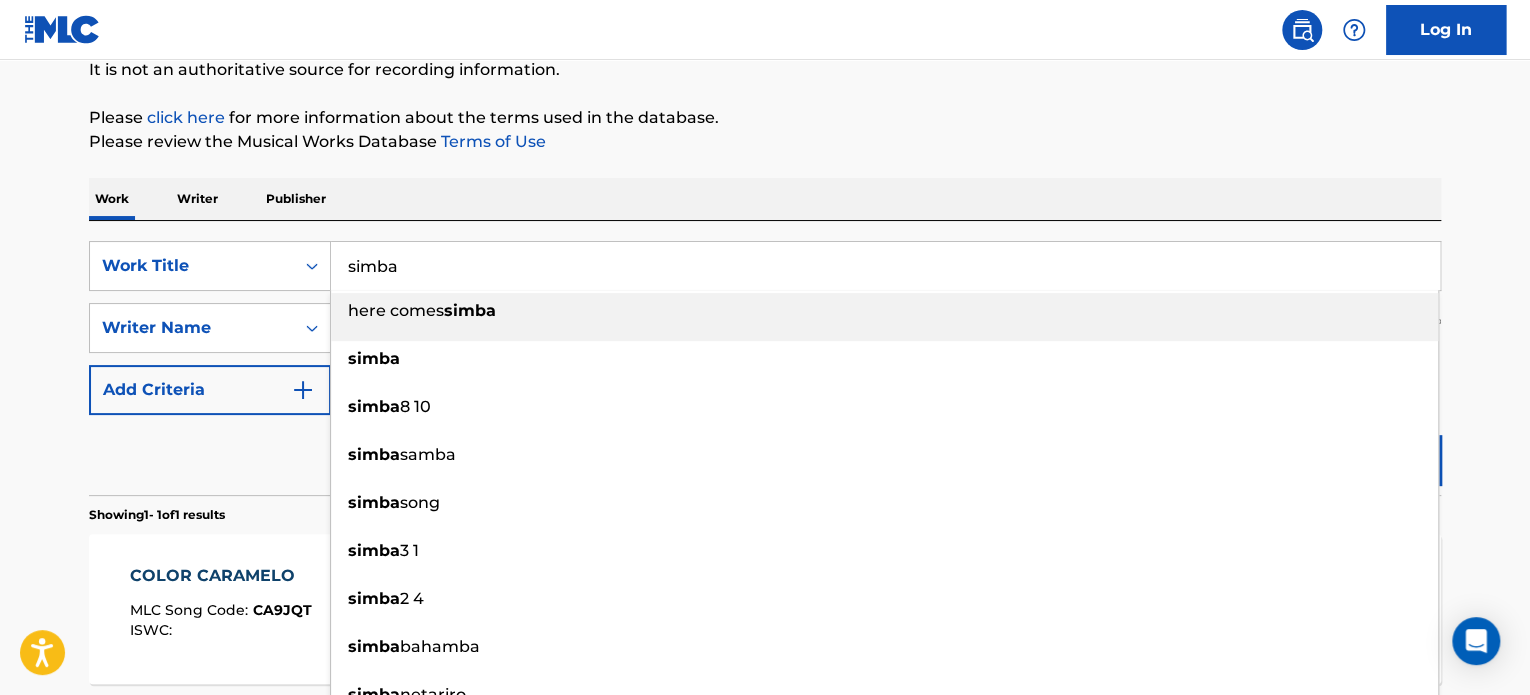 click on "Search" at bounding box center [1366, 460] 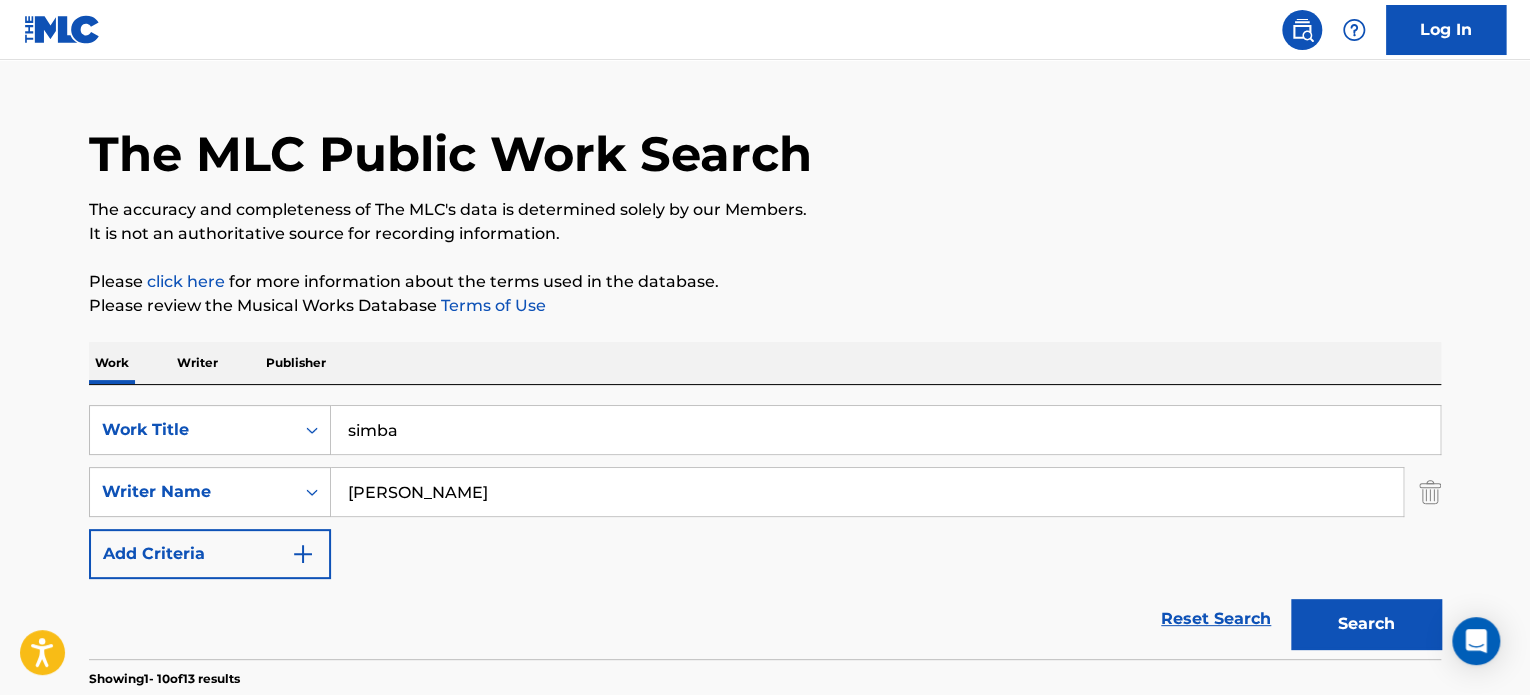 scroll, scrollTop: 0, scrollLeft: 0, axis: both 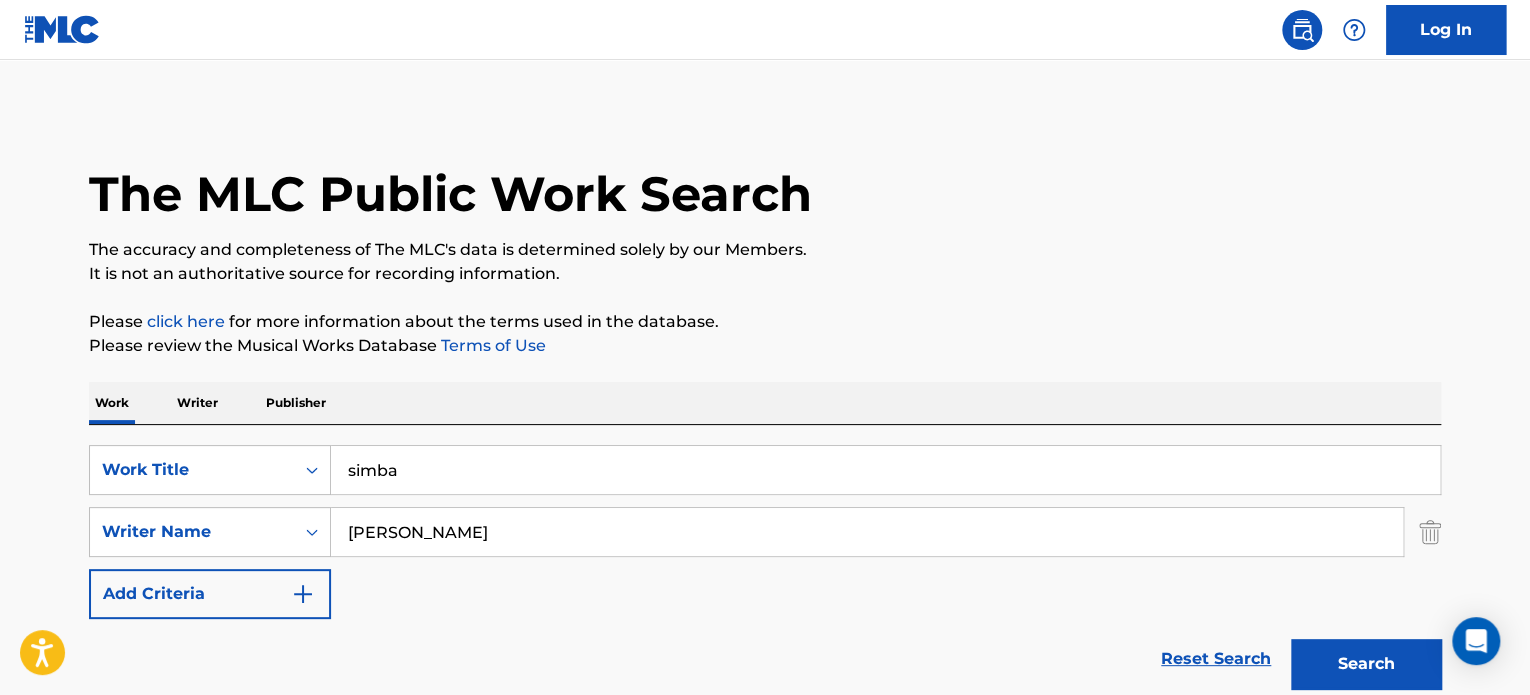 click on "simba" at bounding box center (885, 470) 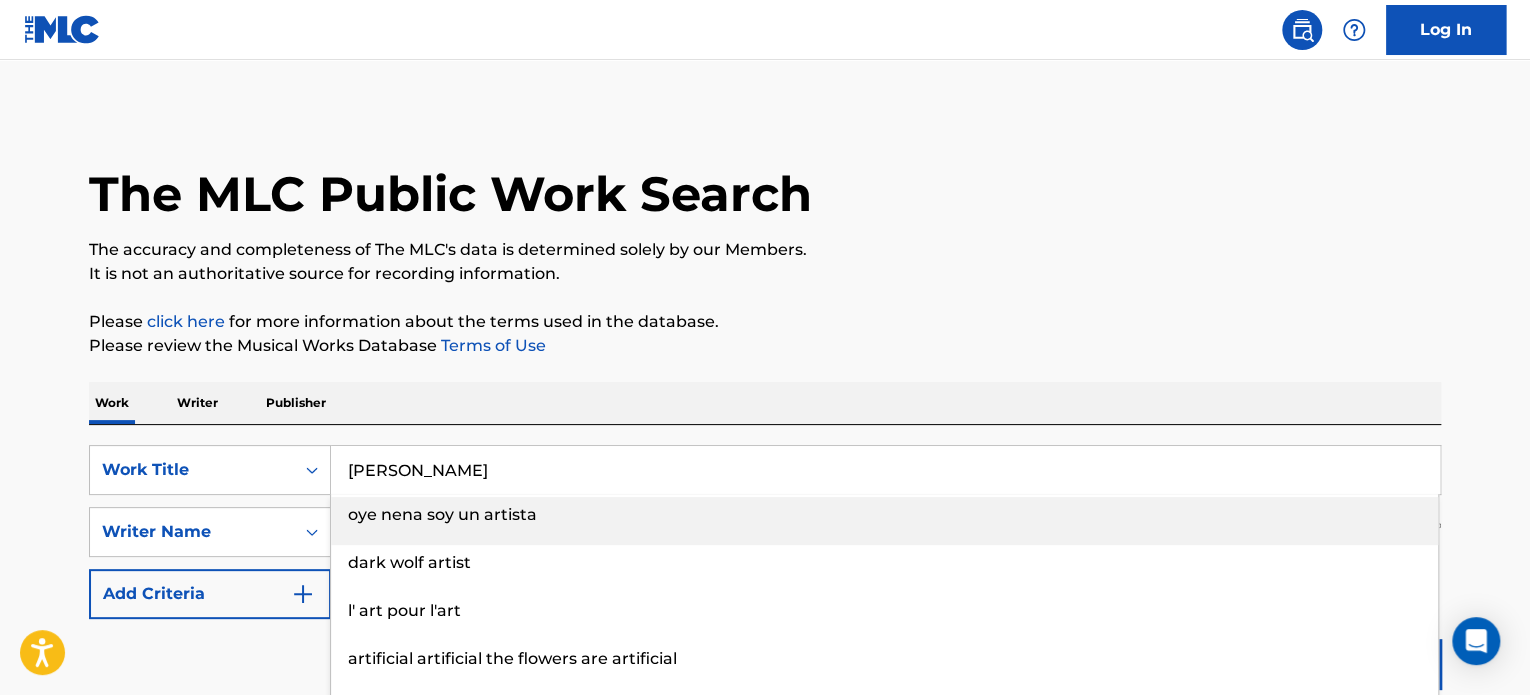 type on "[PERSON_NAME]" 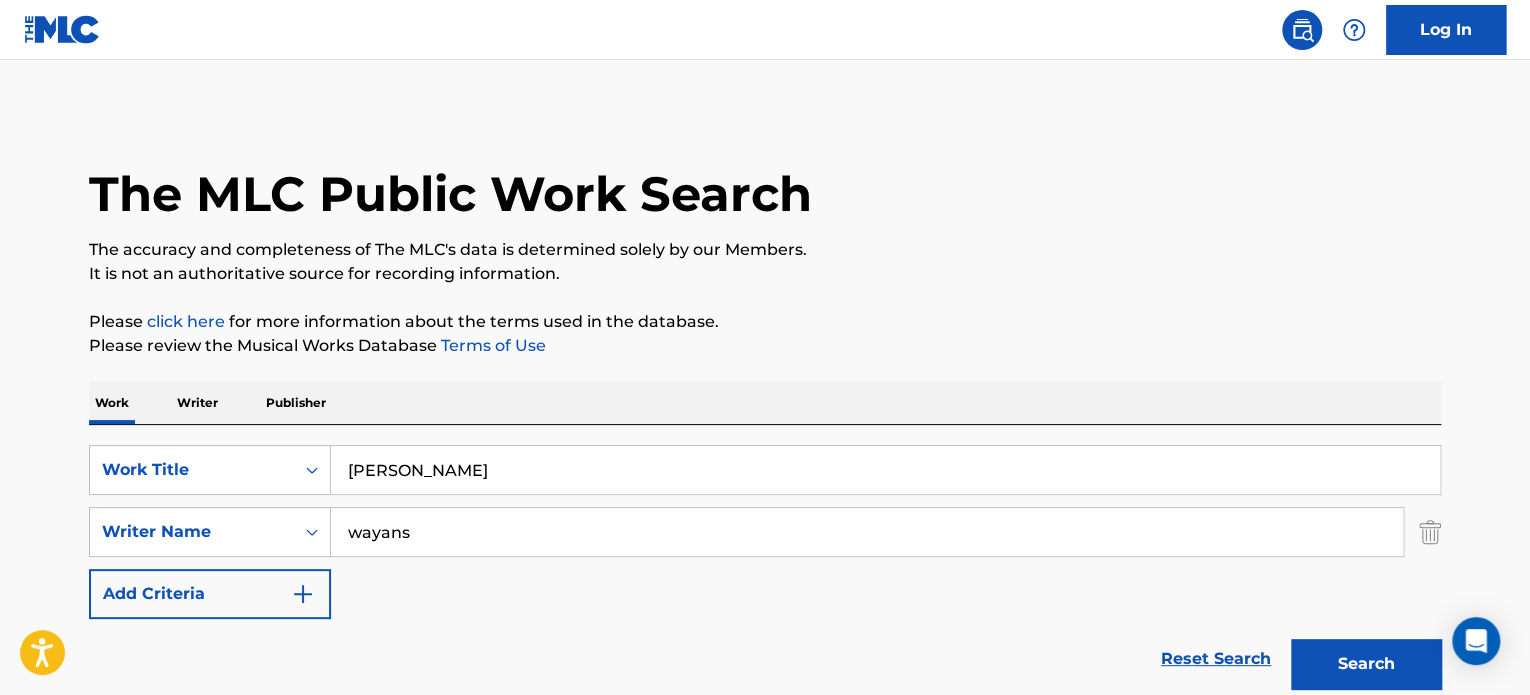 type on "wayans" 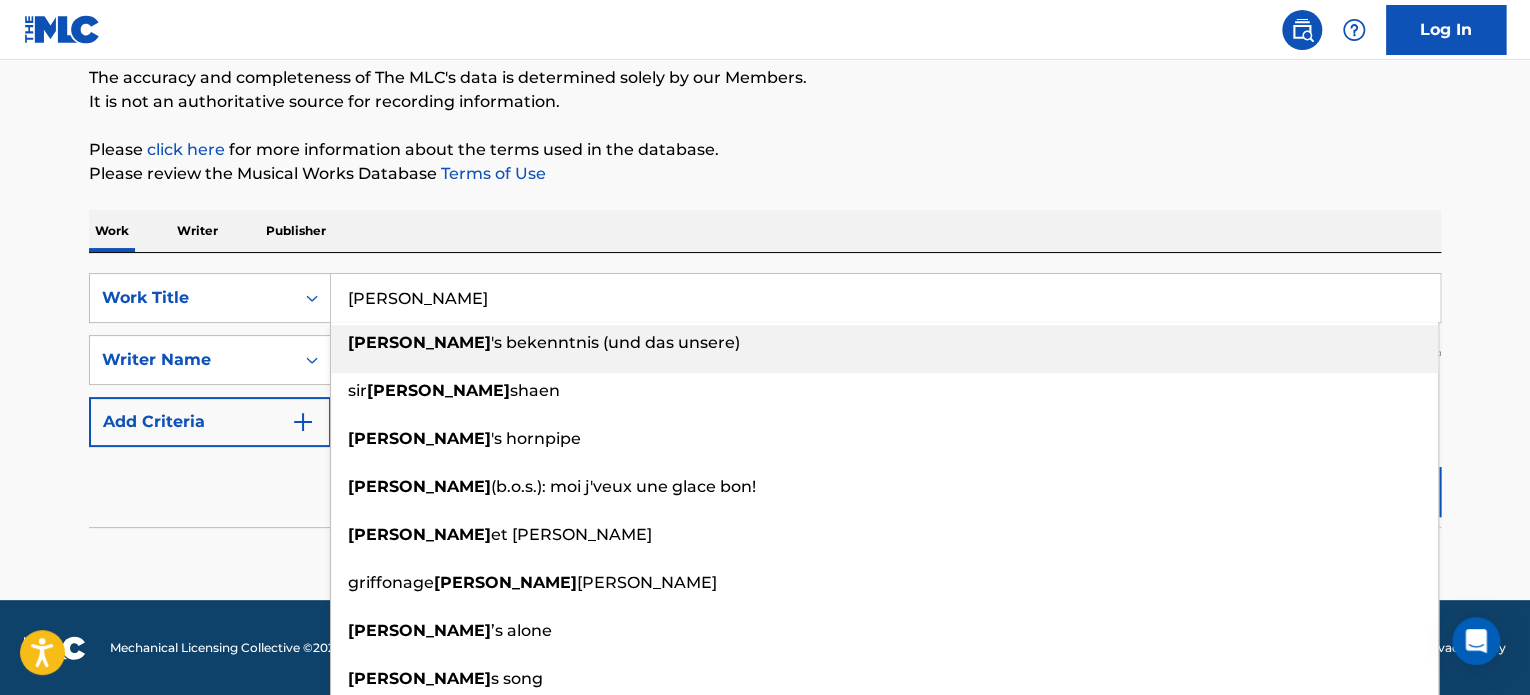 click on "[PERSON_NAME]" at bounding box center [885, 298] 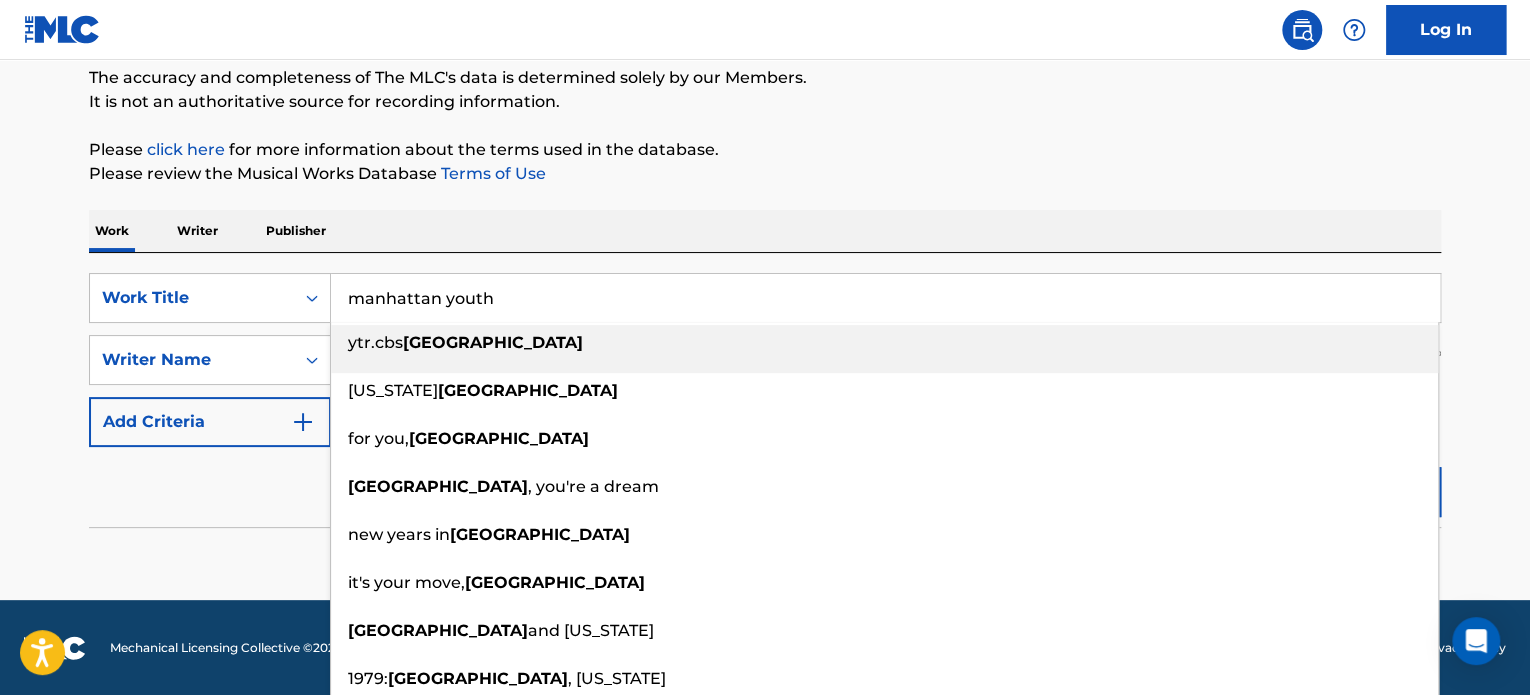 type on "manhattan youth" 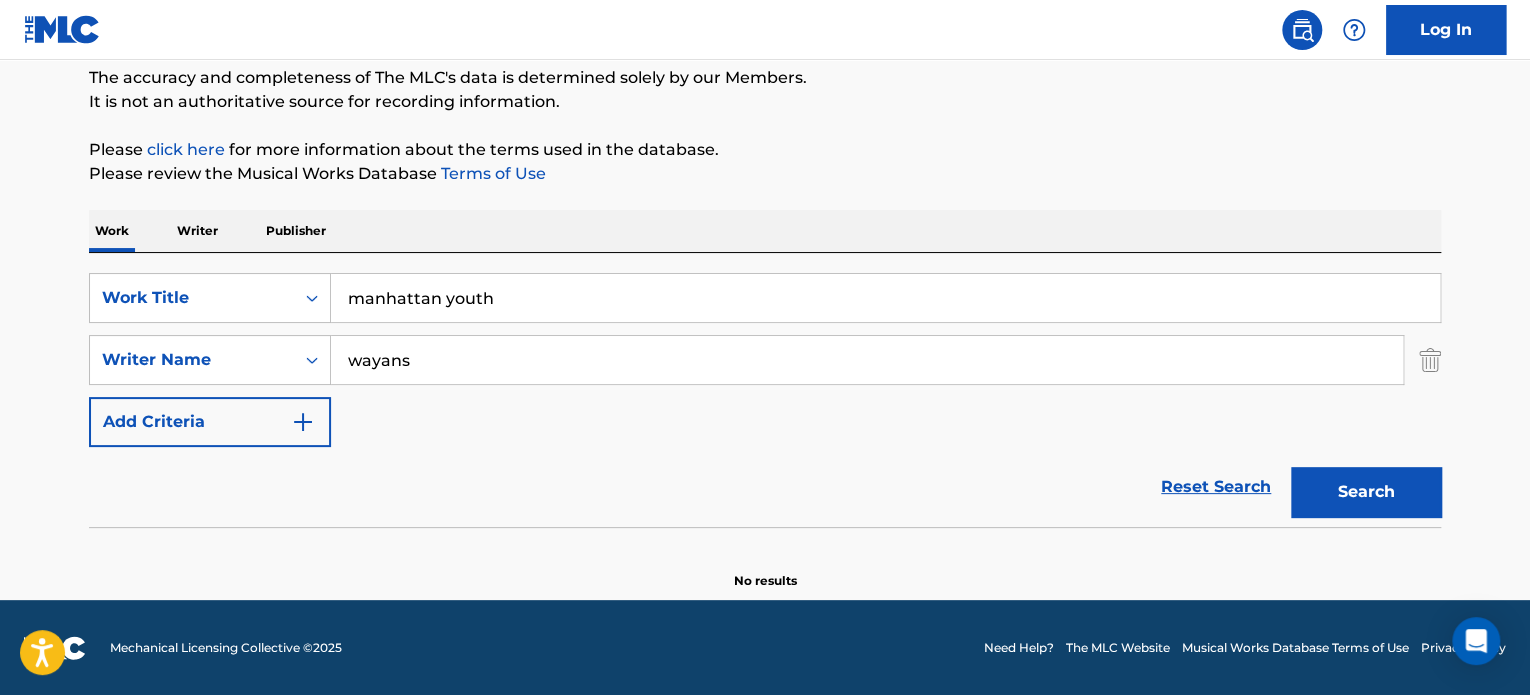 click on "Search" at bounding box center [1366, 492] 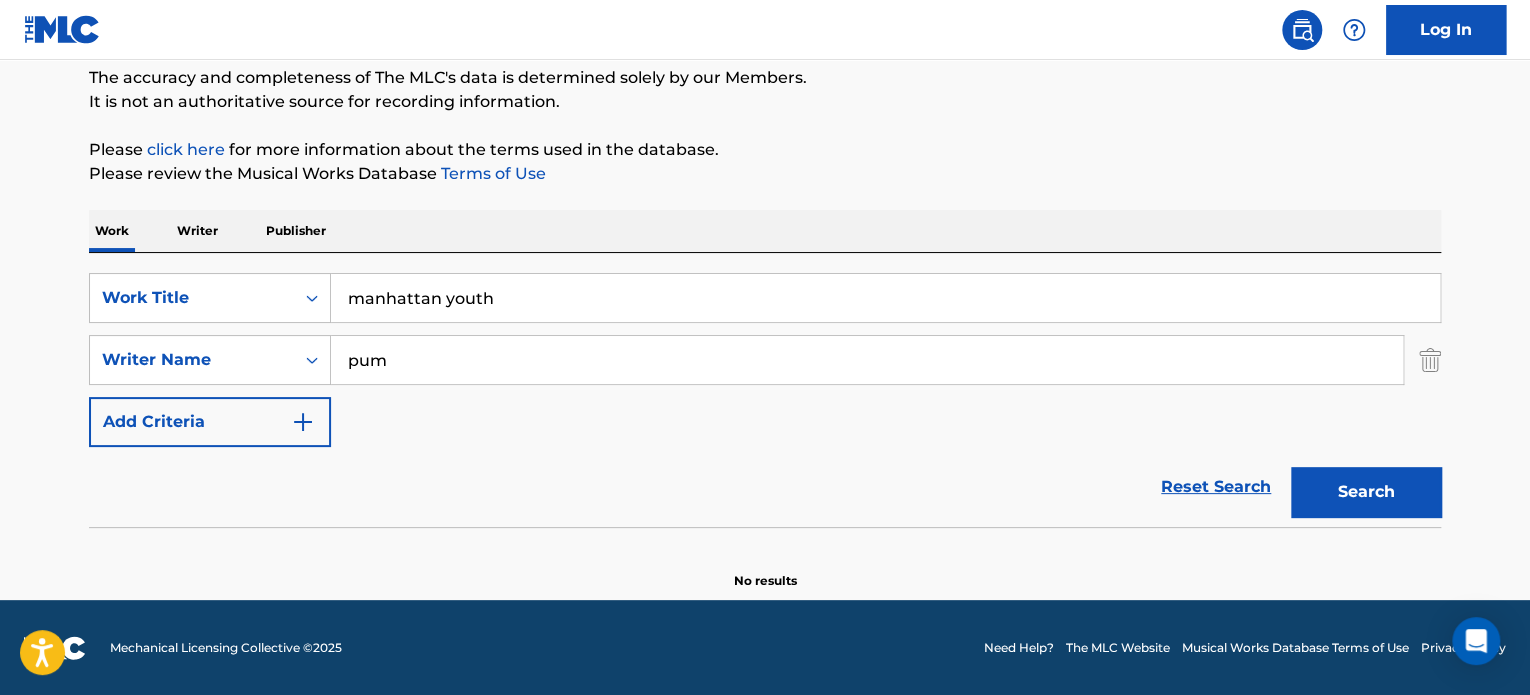 type on "pum" 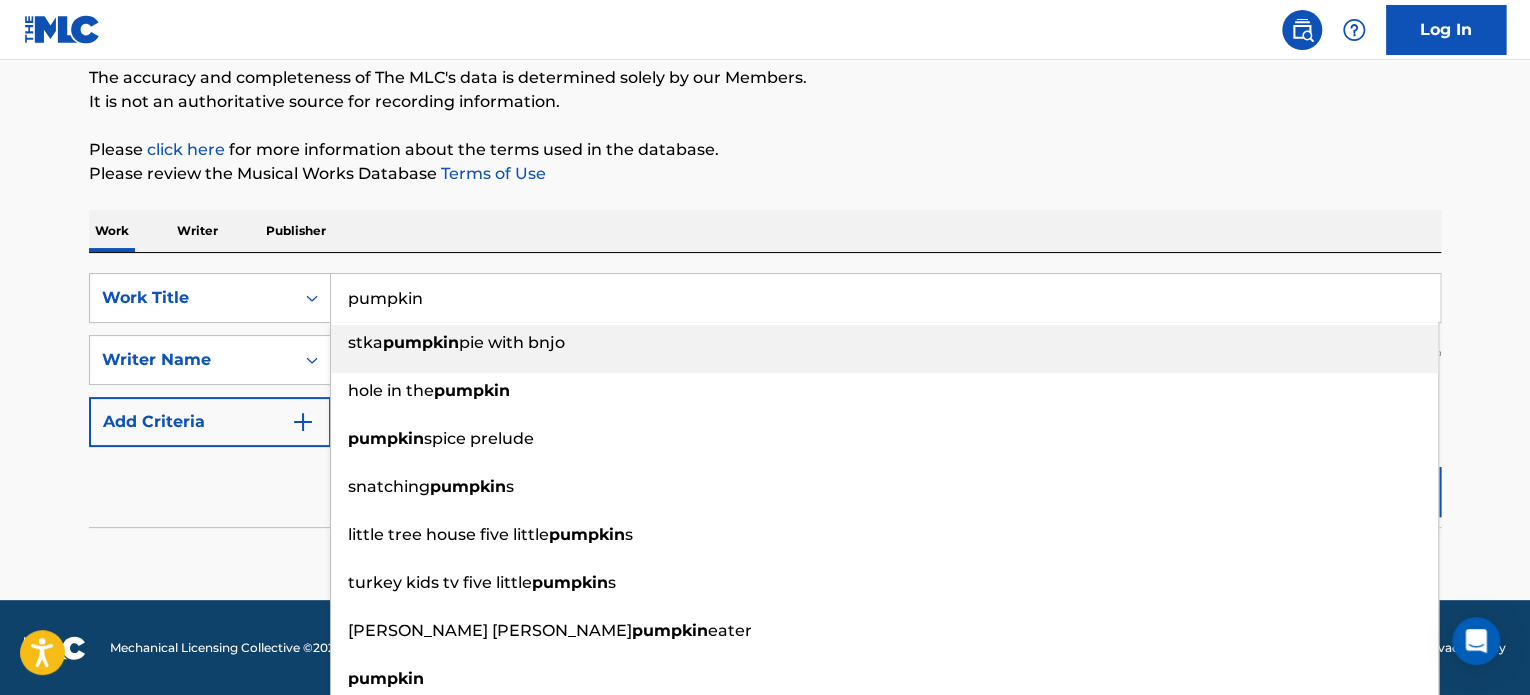 type on "pumpkin" 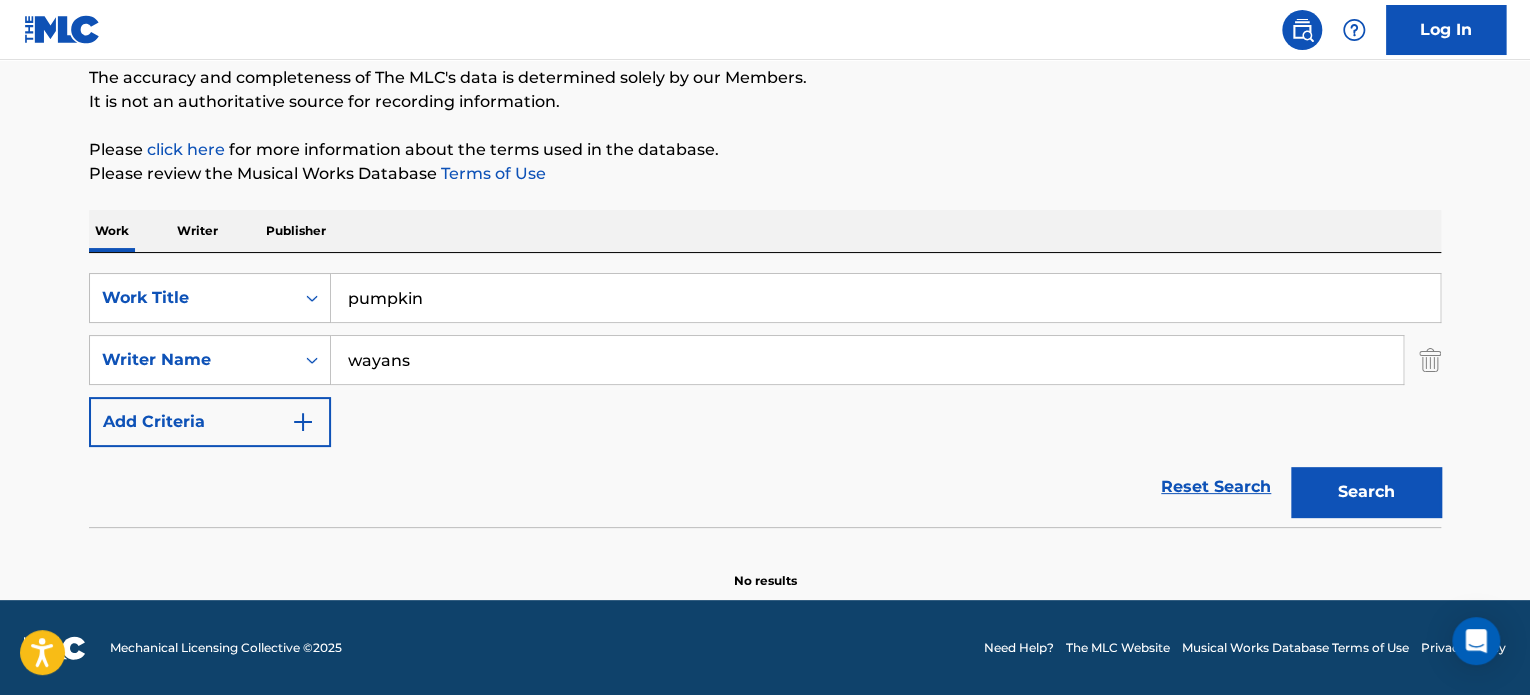 type on "wayans" 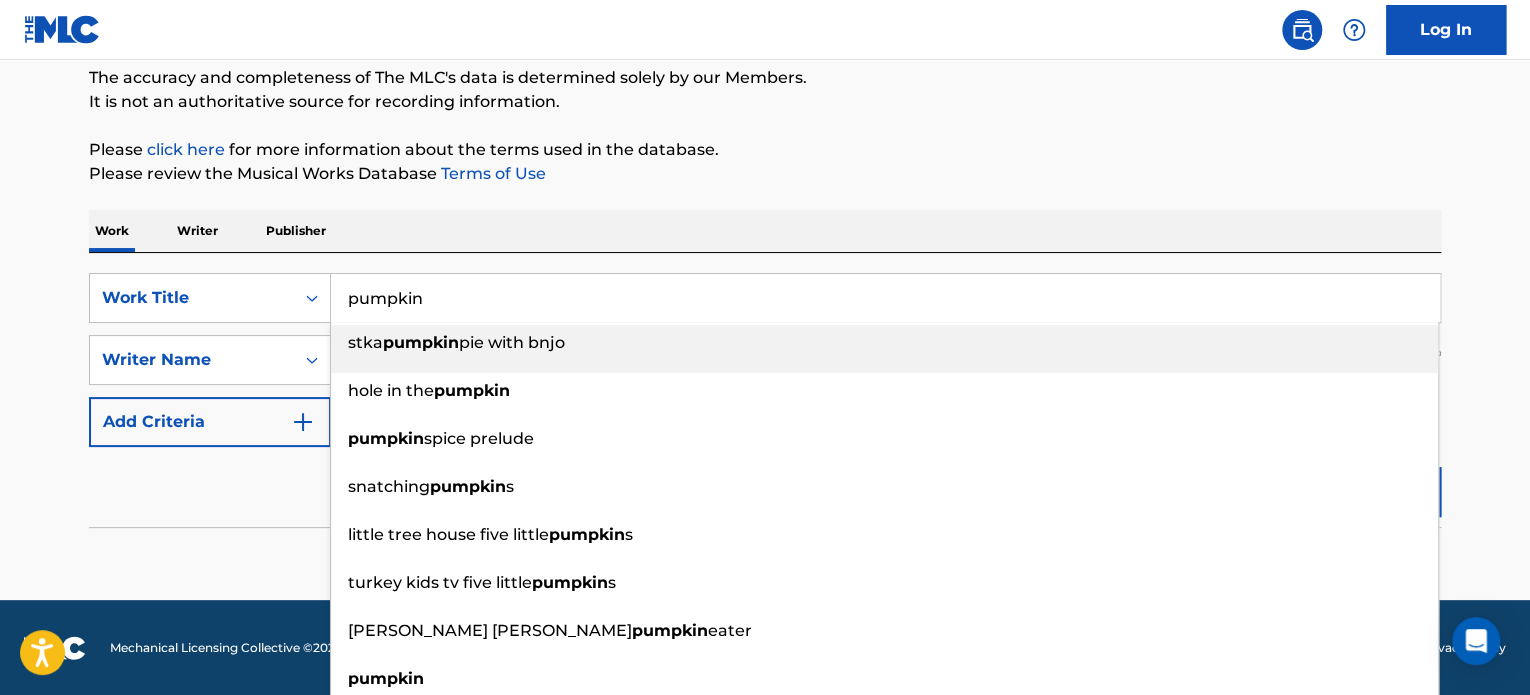 click on "pumpkin" at bounding box center [885, 298] 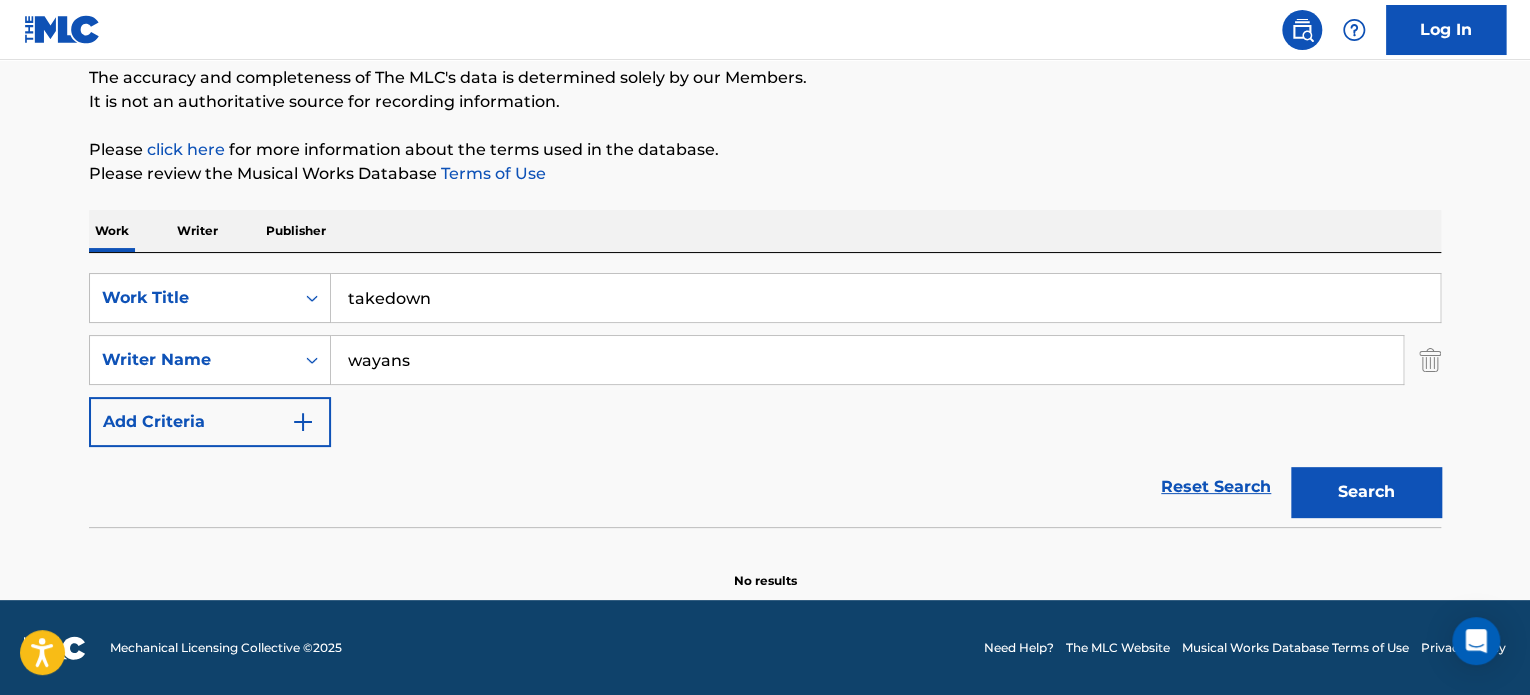 click on "Search" at bounding box center [1366, 492] 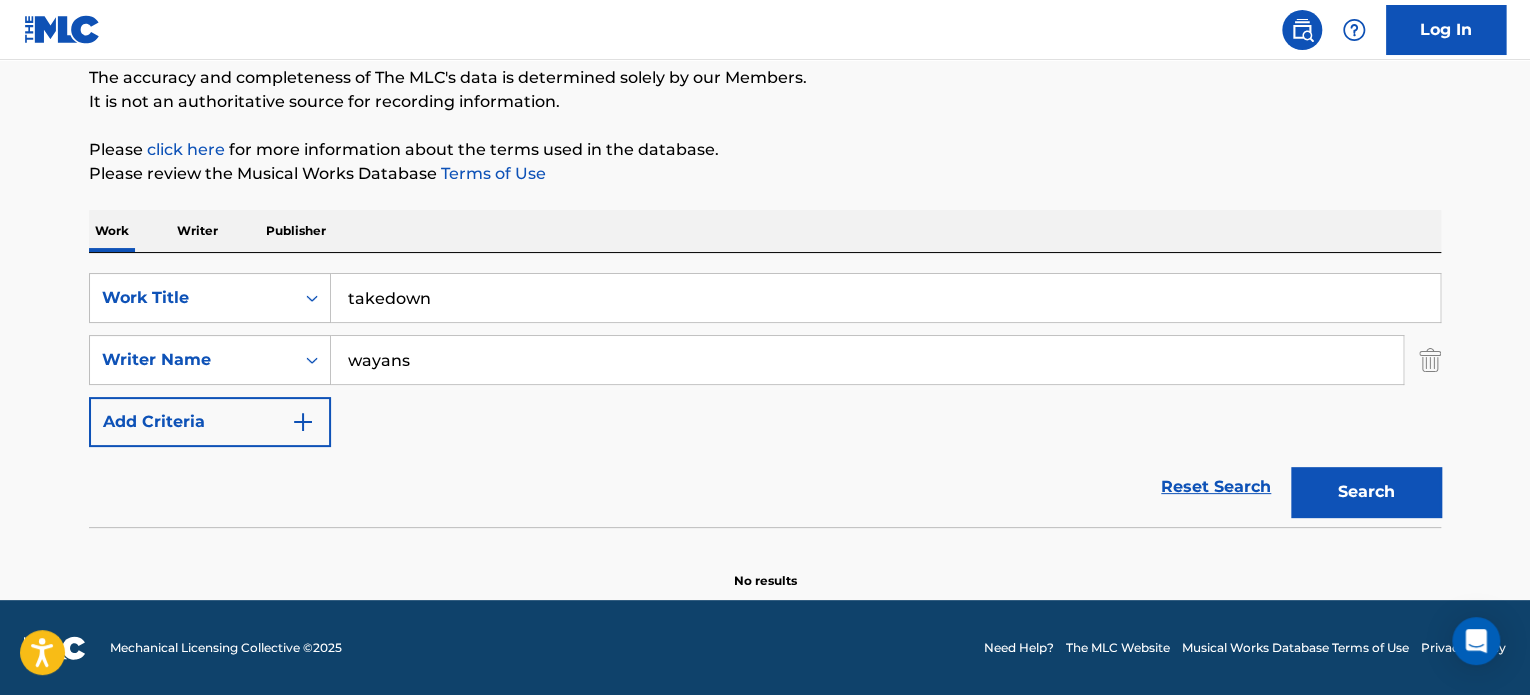click on "takedown" at bounding box center [885, 298] 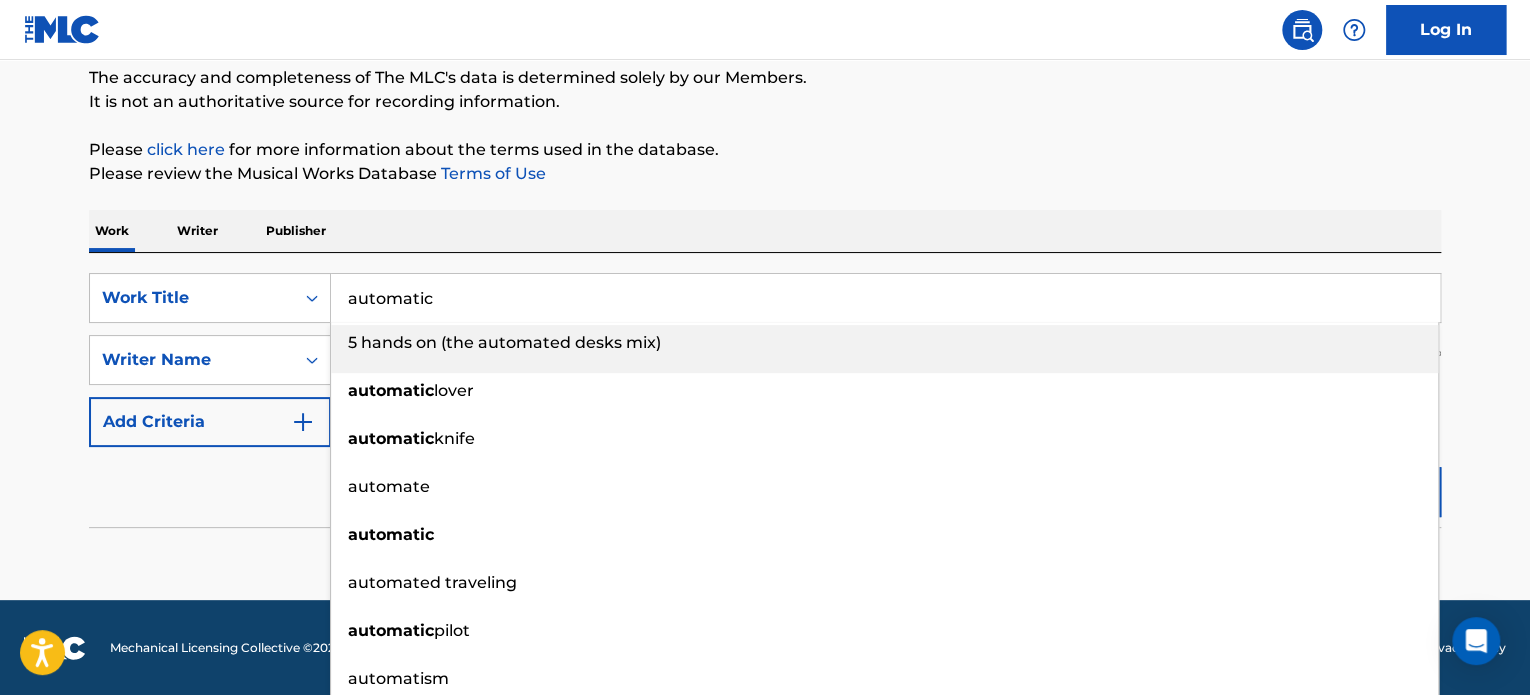 type on "automatic" 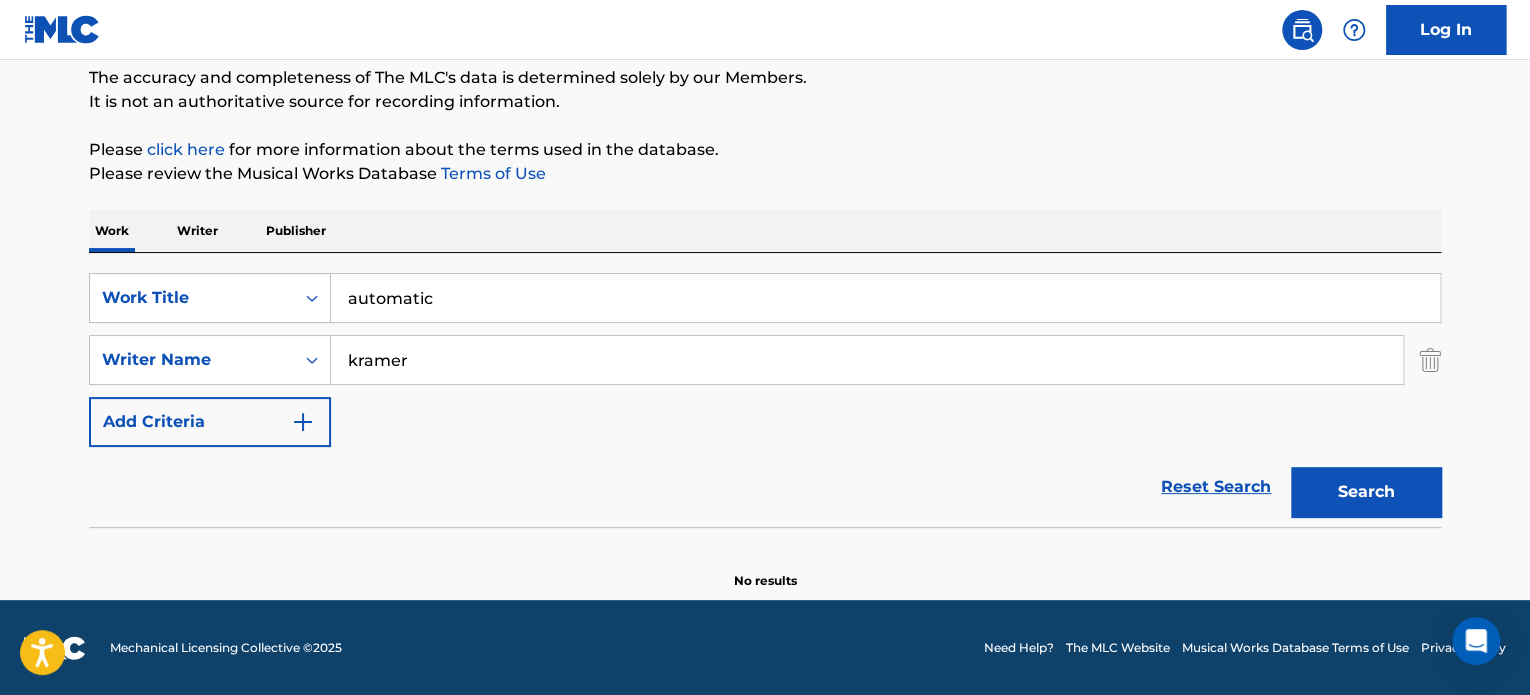 type on "kramer" 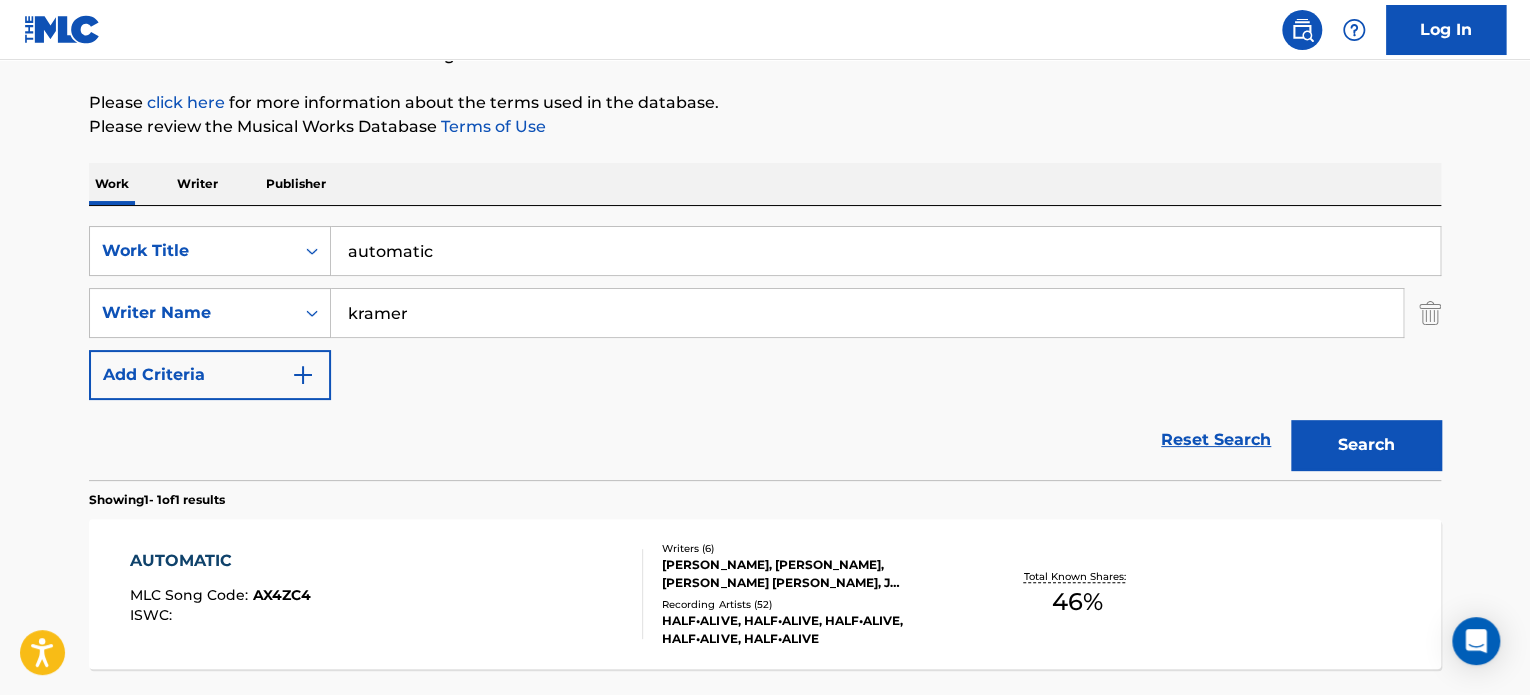 scroll, scrollTop: 220, scrollLeft: 0, axis: vertical 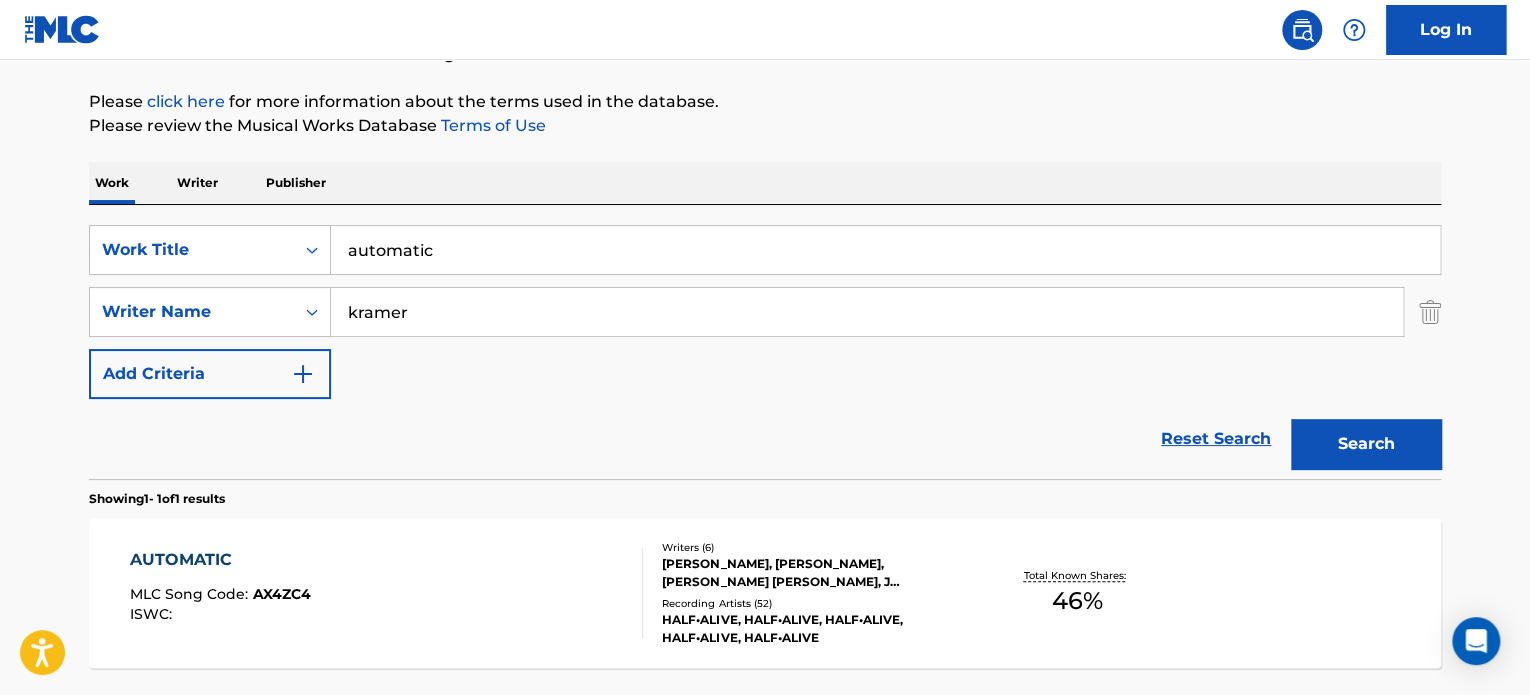 click on "AUTOMATIC MLC Song Code : AX4ZC4 ISWC :" at bounding box center [387, 593] 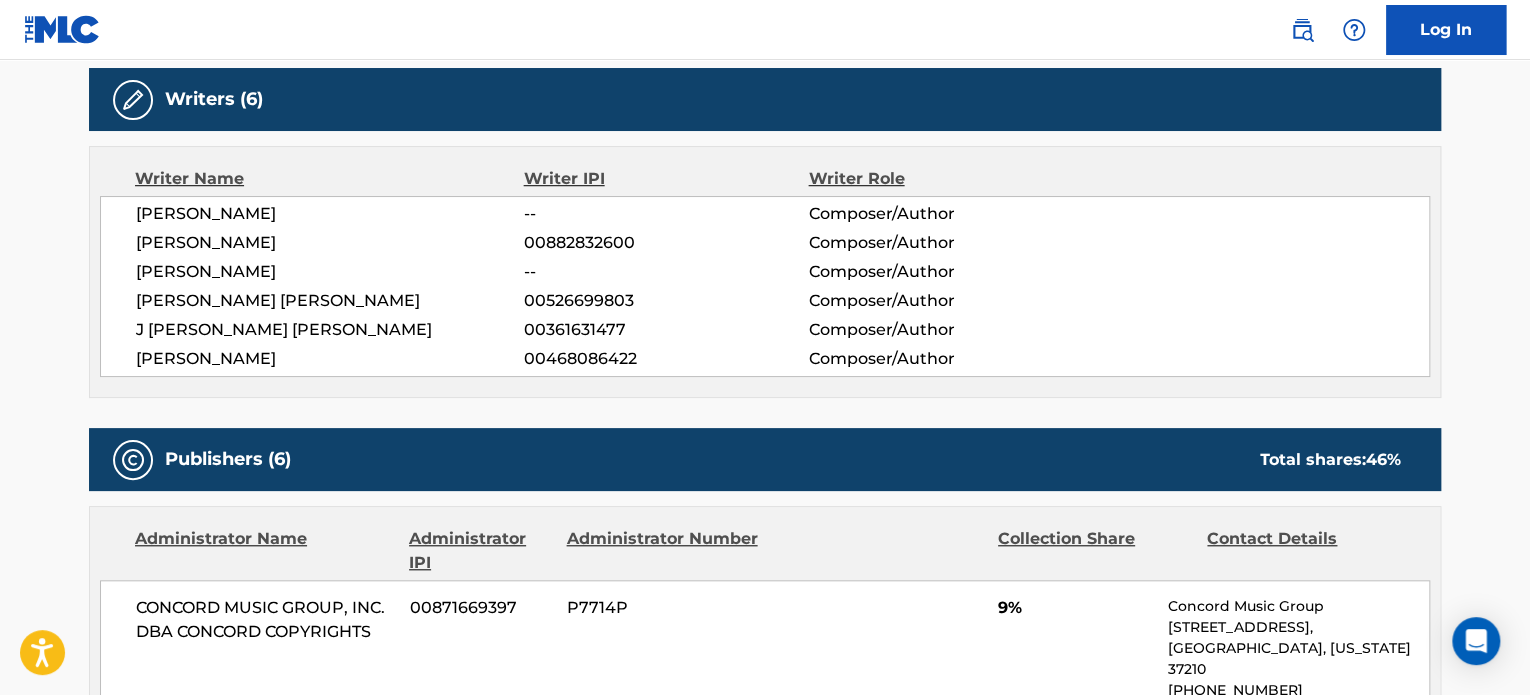 scroll, scrollTop: 552, scrollLeft: 0, axis: vertical 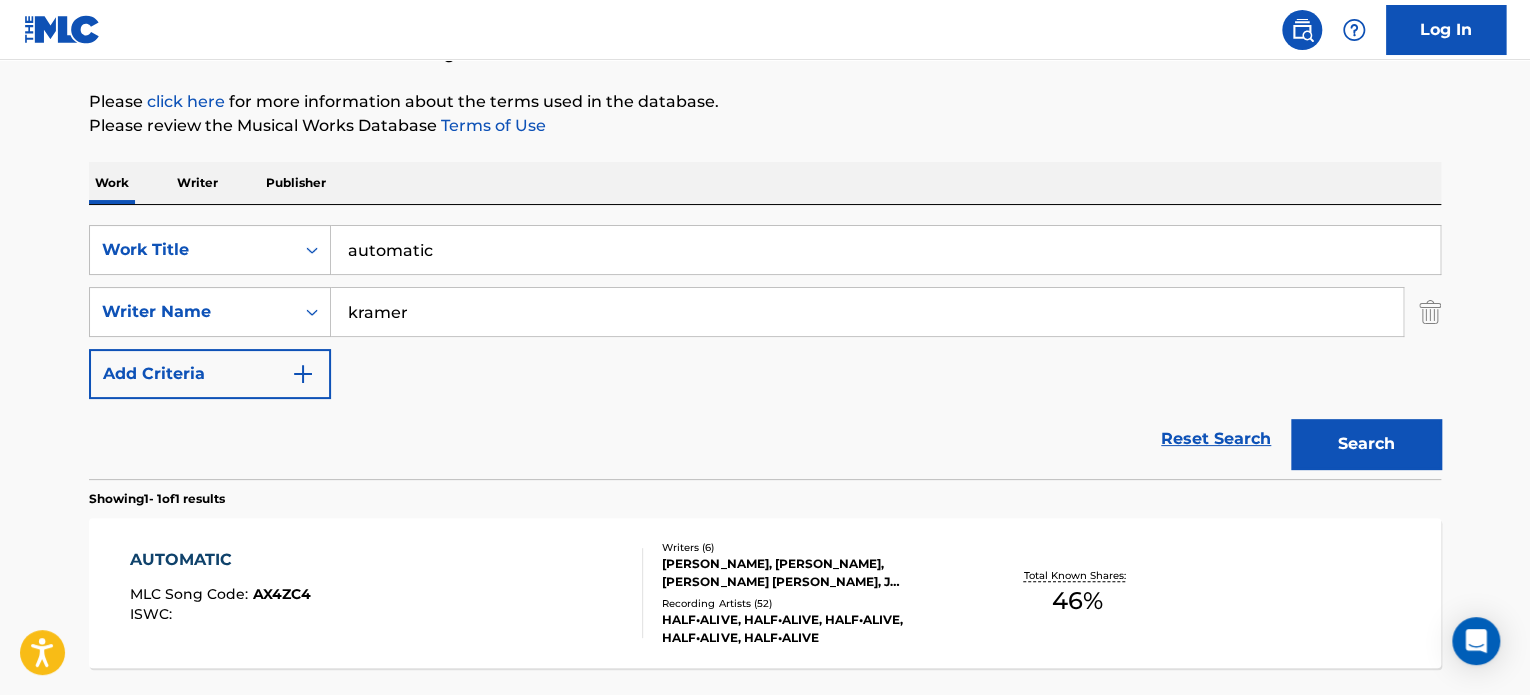 click on "automatic" at bounding box center [885, 250] 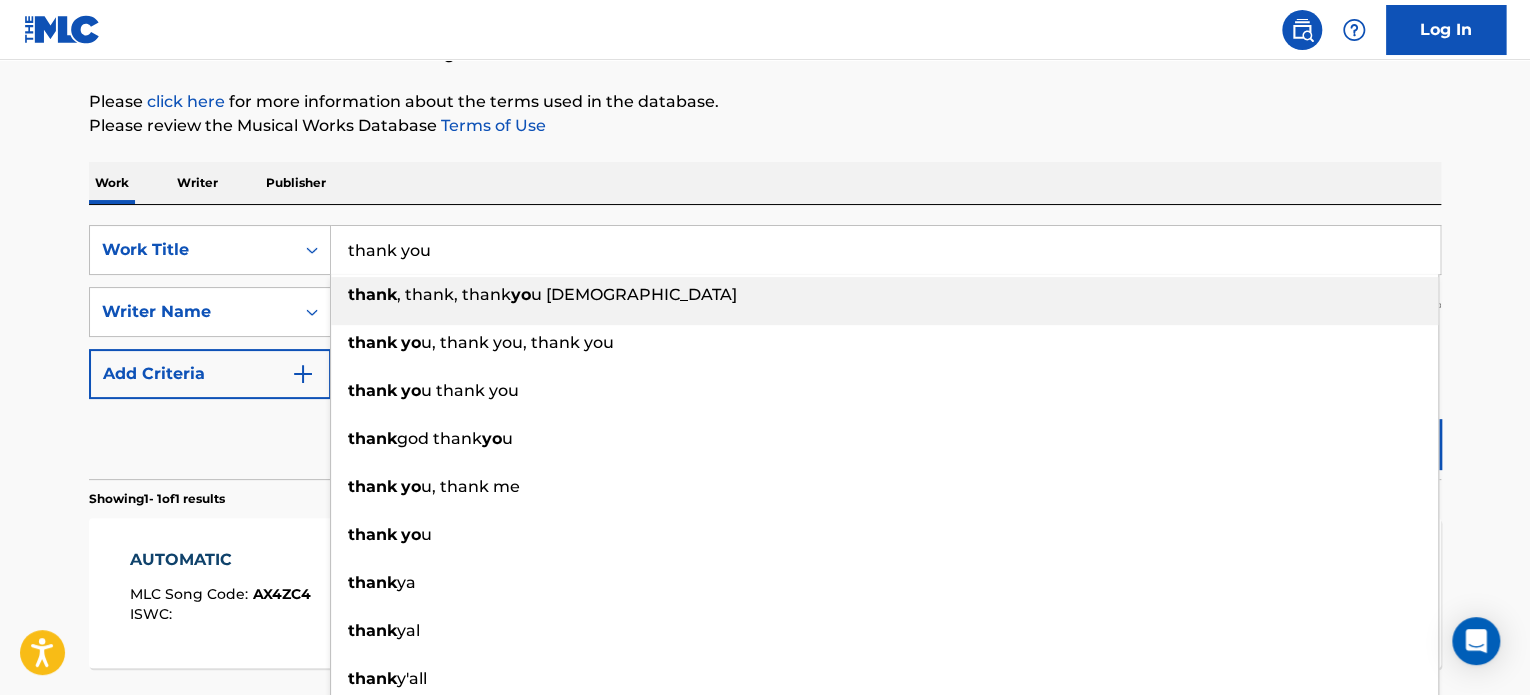 type on "thank you" 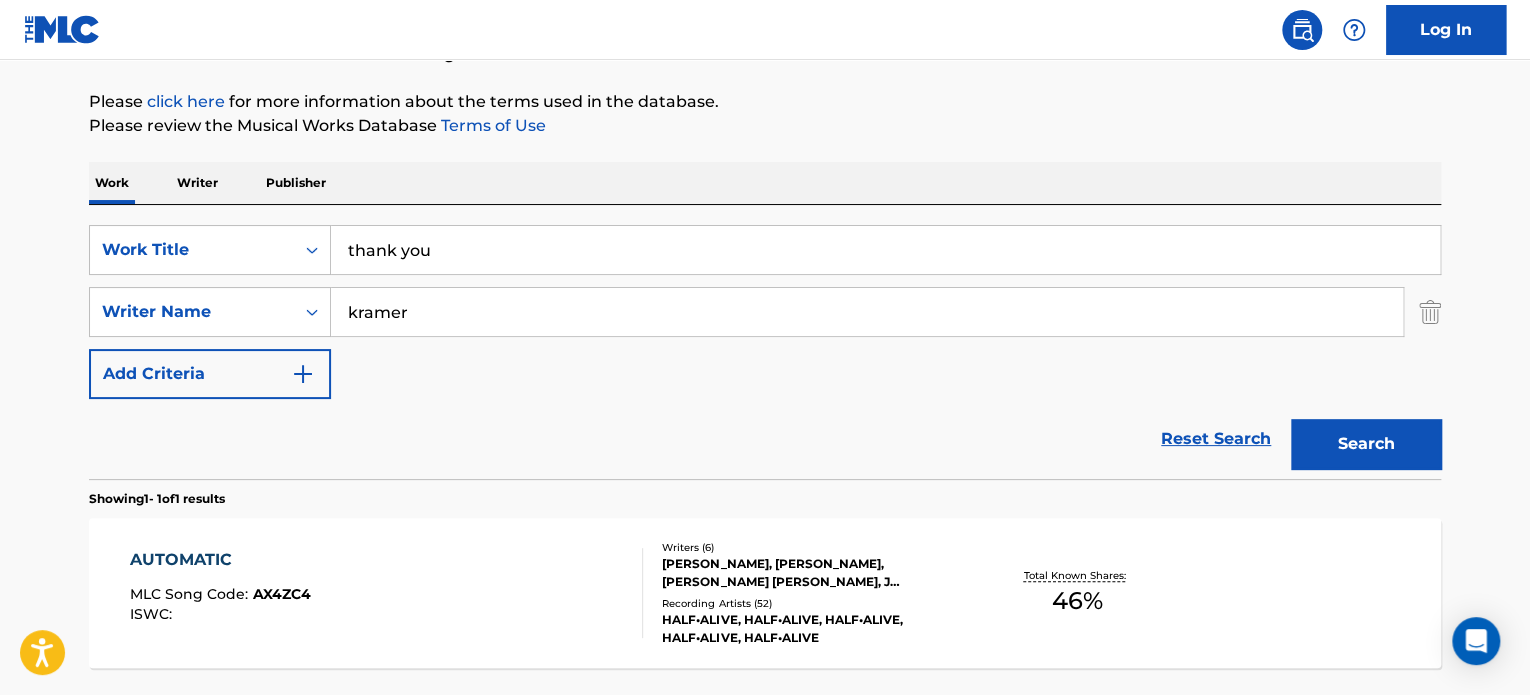 click on "Search" at bounding box center (1366, 444) 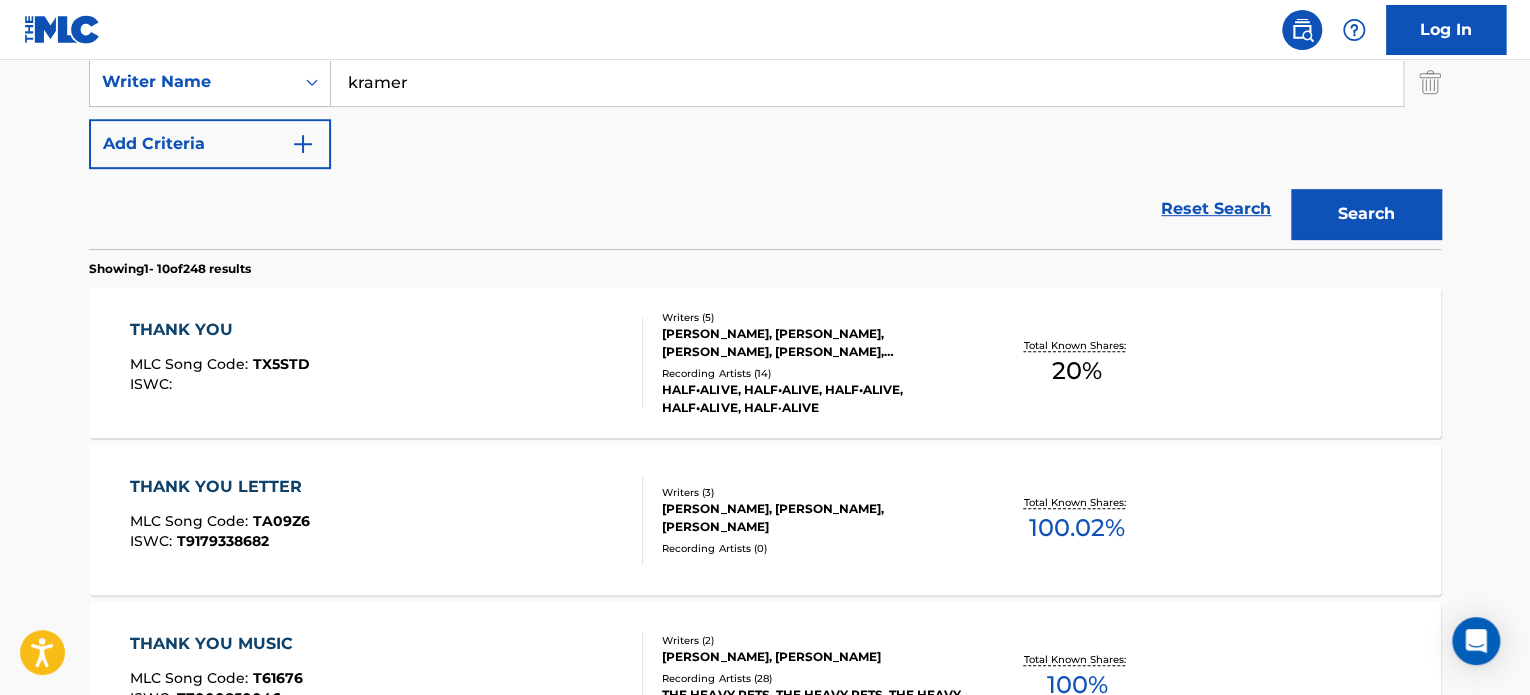scroll, scrollTop: 452, scrollLeft: 0, axis: vertical 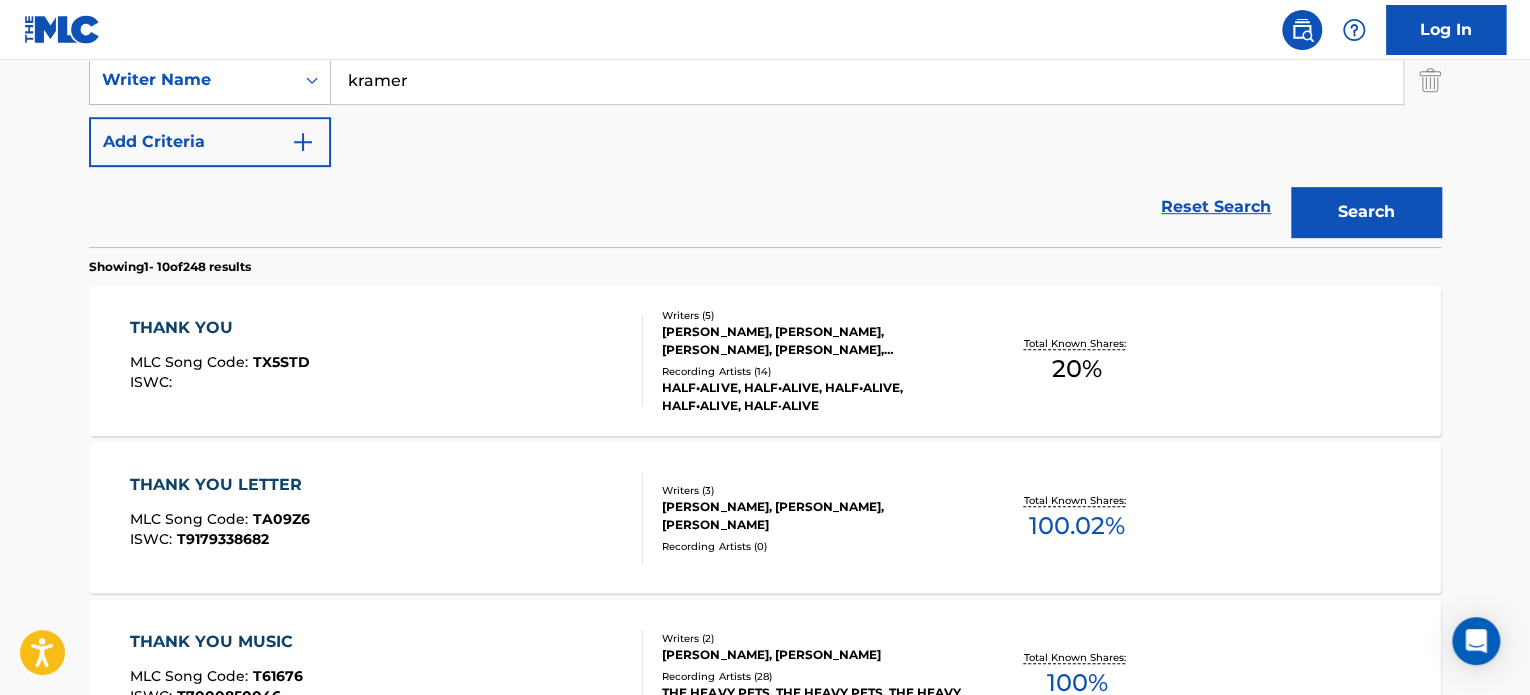 click on "THANK YOU MLC Song Code : TX5STD ISWC :" at bounding box center (387, 361) 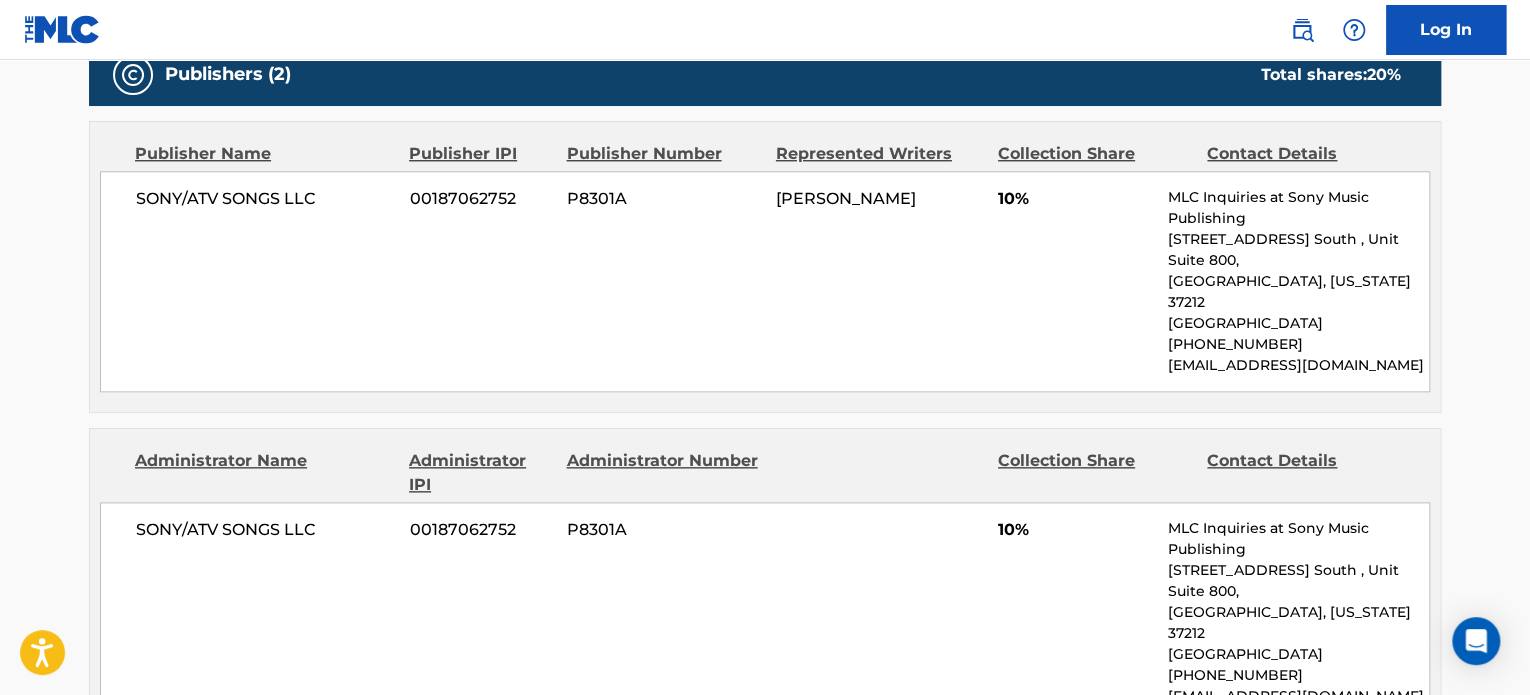scroll, scrollTop: 988, scrollLeft: 0, axis: vertical 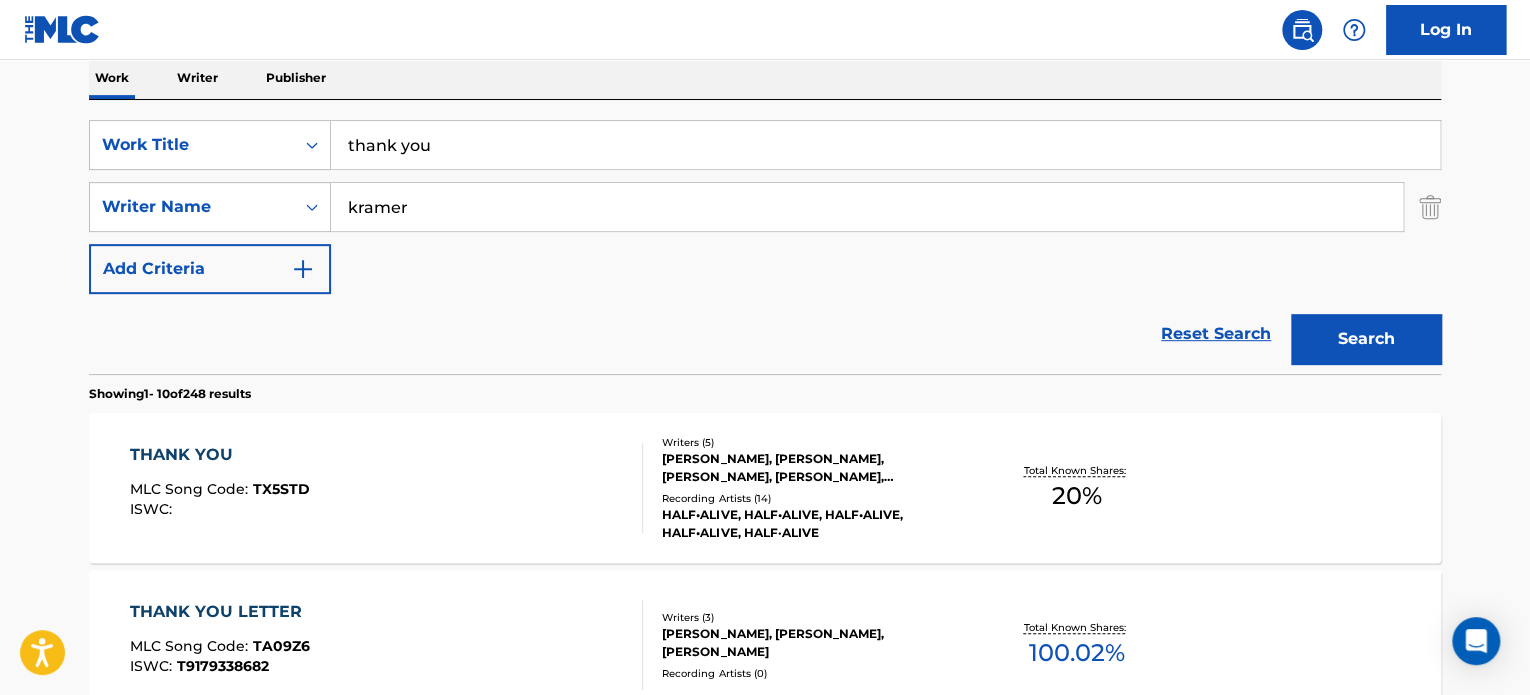 click on "thank you" at bounding box center (885, 145) 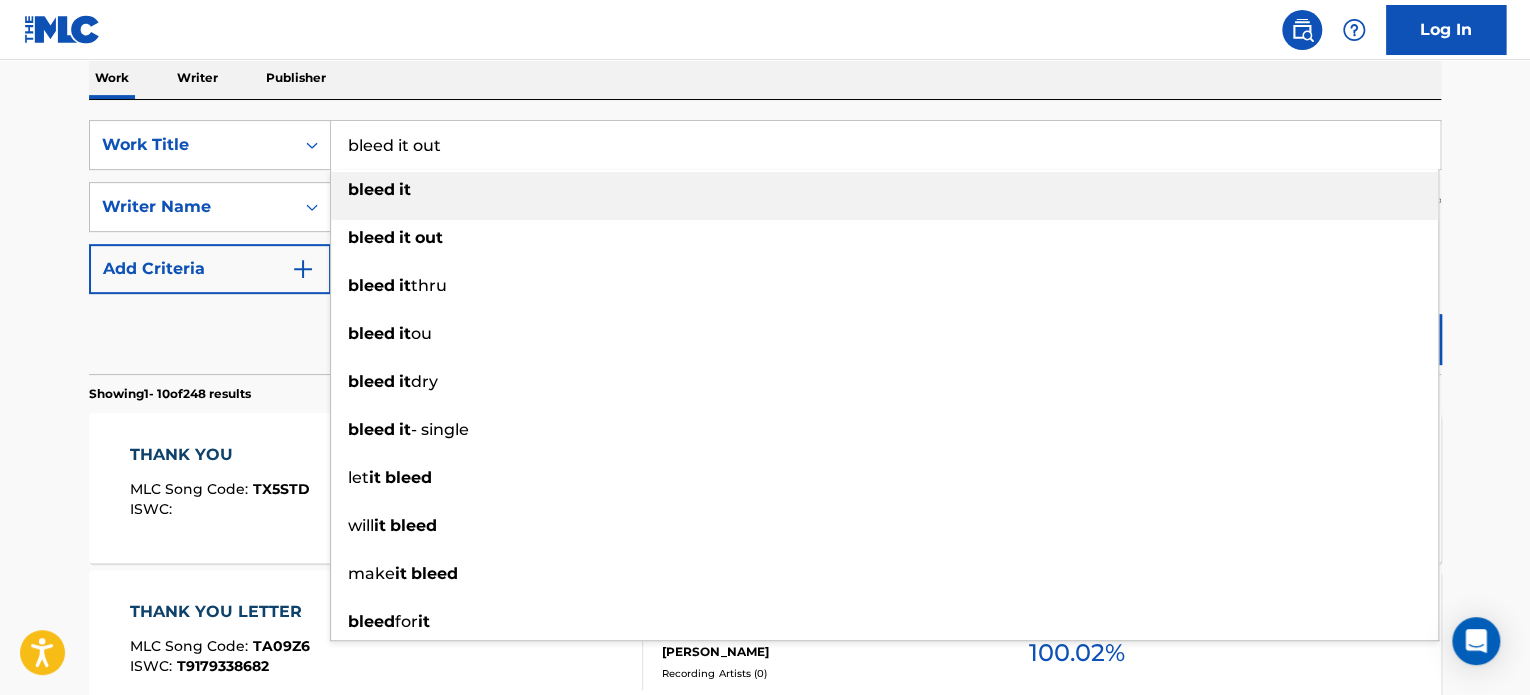 type on "bleed it out" 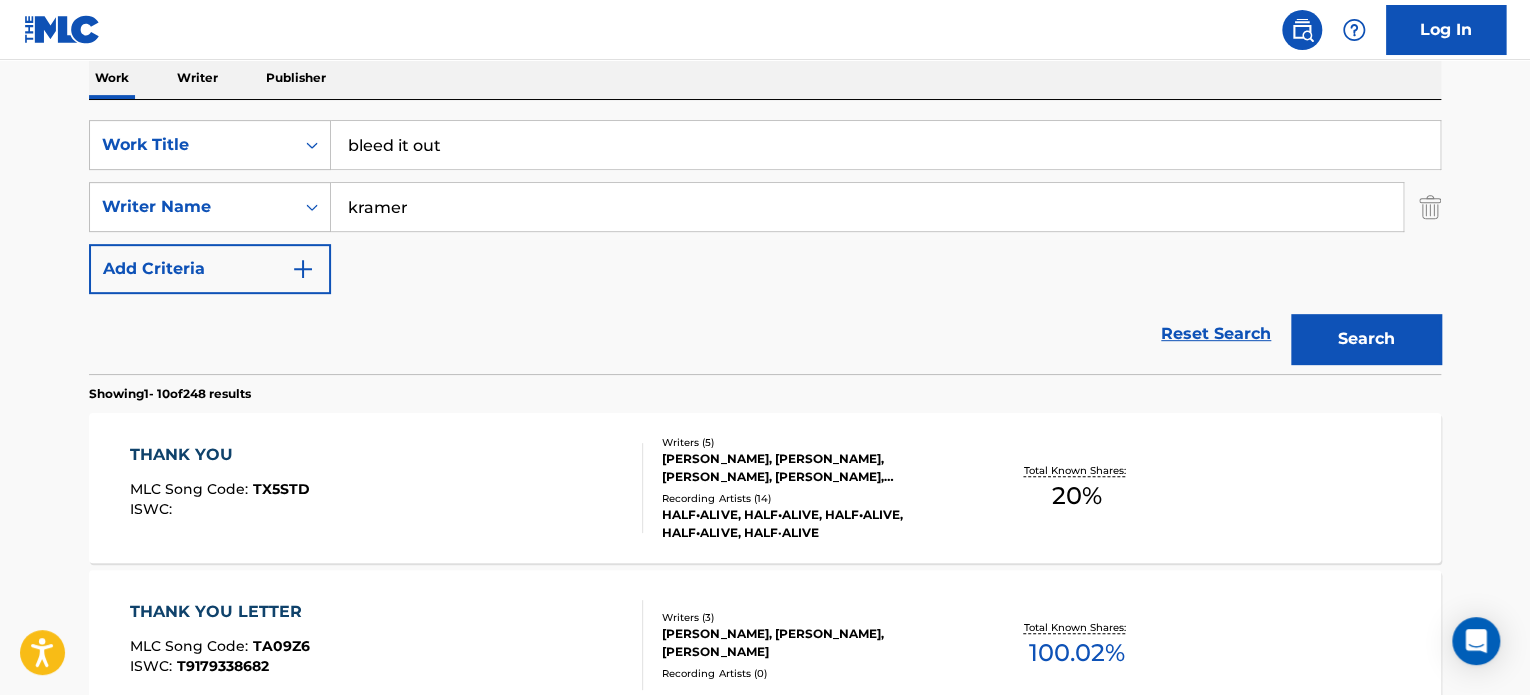 click on "Search" at bounding box center [1366, 339] 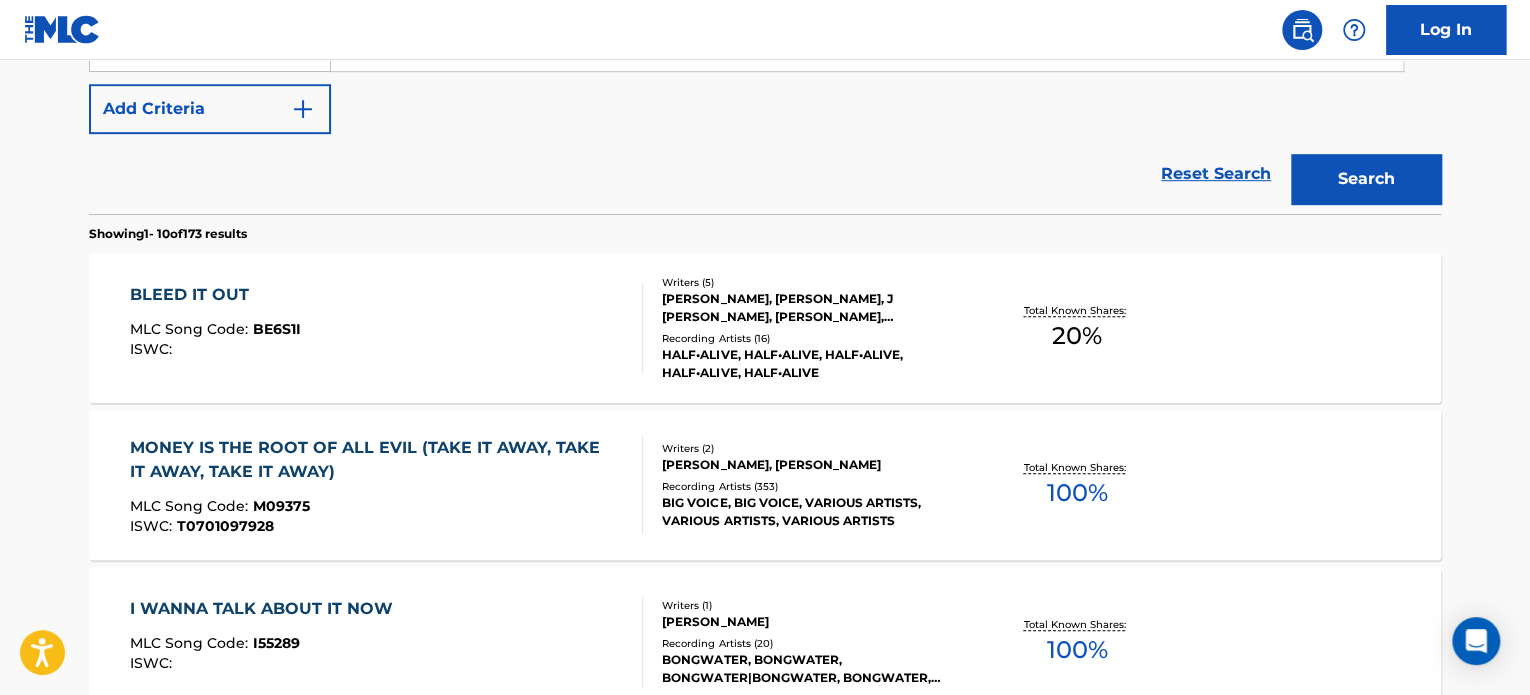 scroll, scrollTop: 494, scrollLeft: 0, axis: vertical 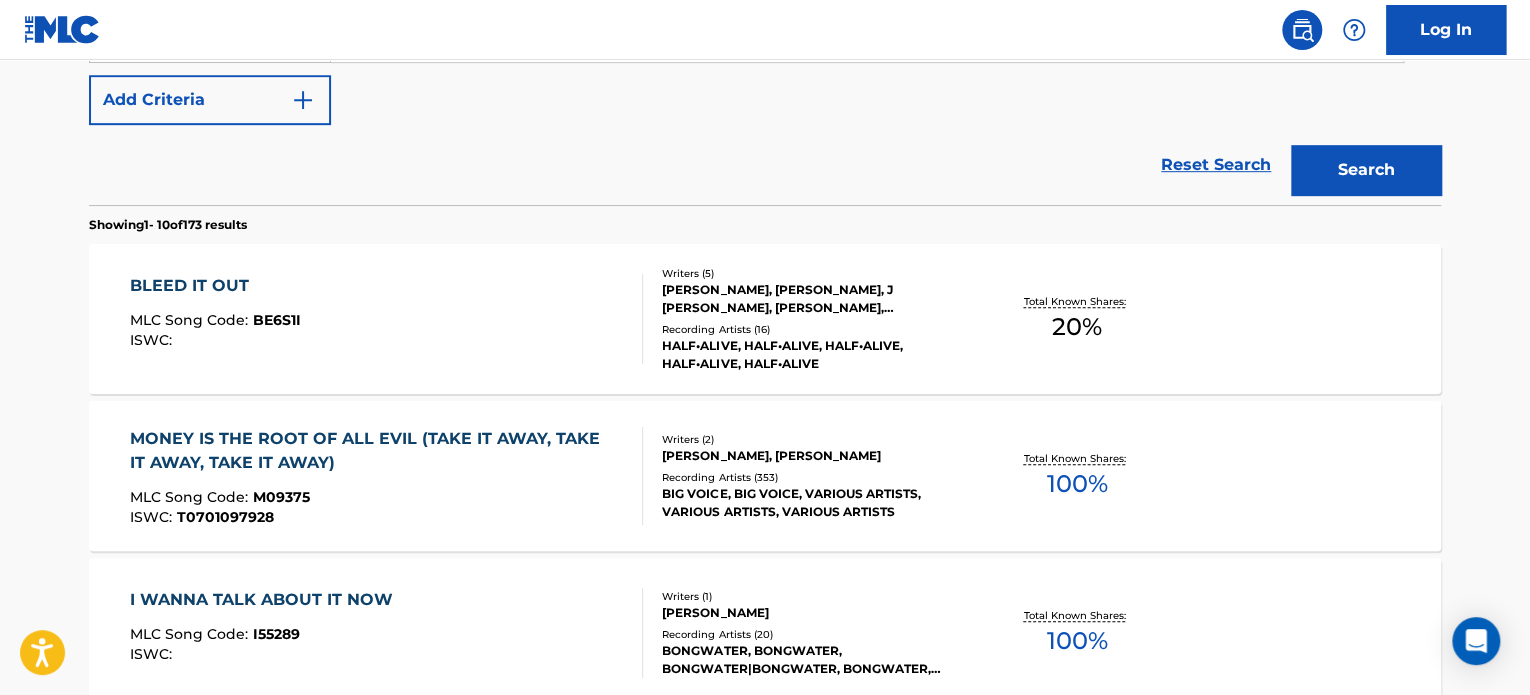 click on "BLEED IT OUT MLC Song Code : BE6S1I ISWC :" at bounding box center [387, 319] 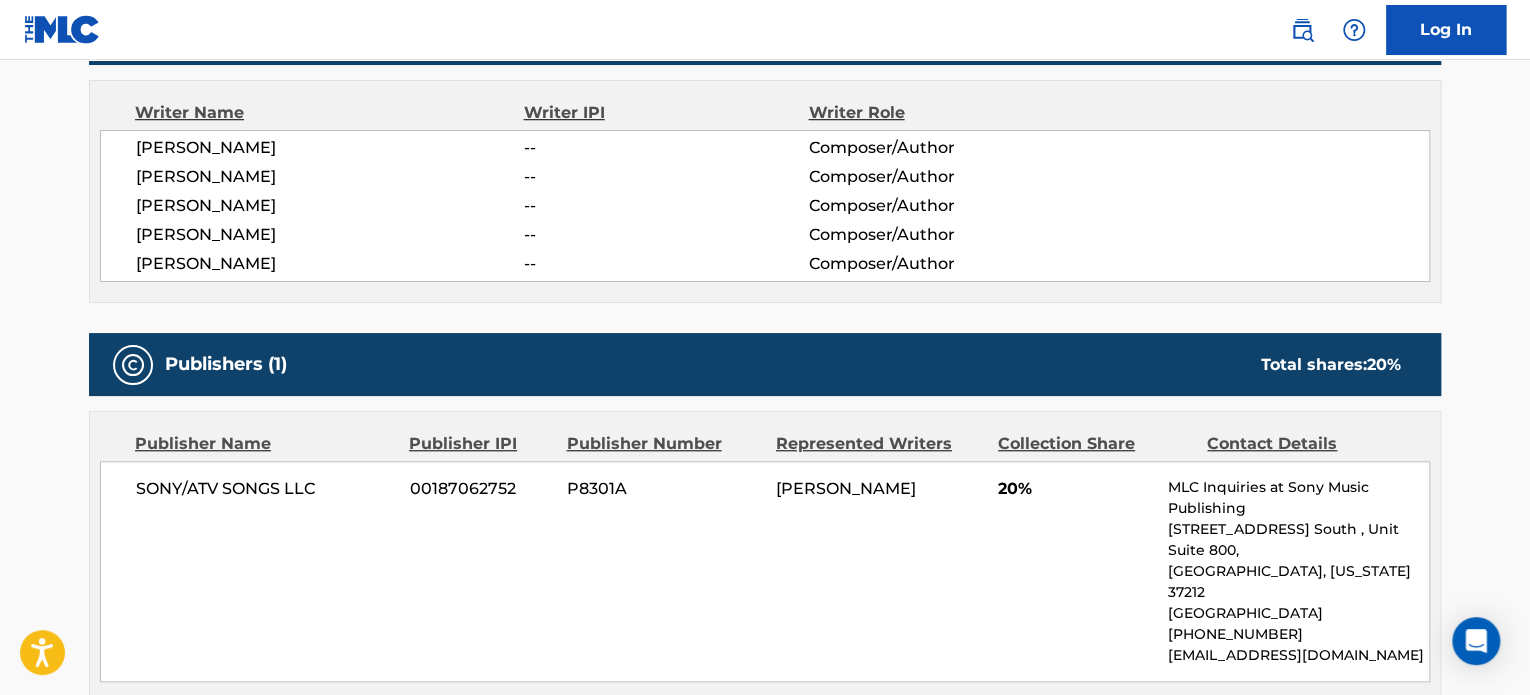 scroll, scrollTop: 698, scrollLeft: 0, axis: vertical 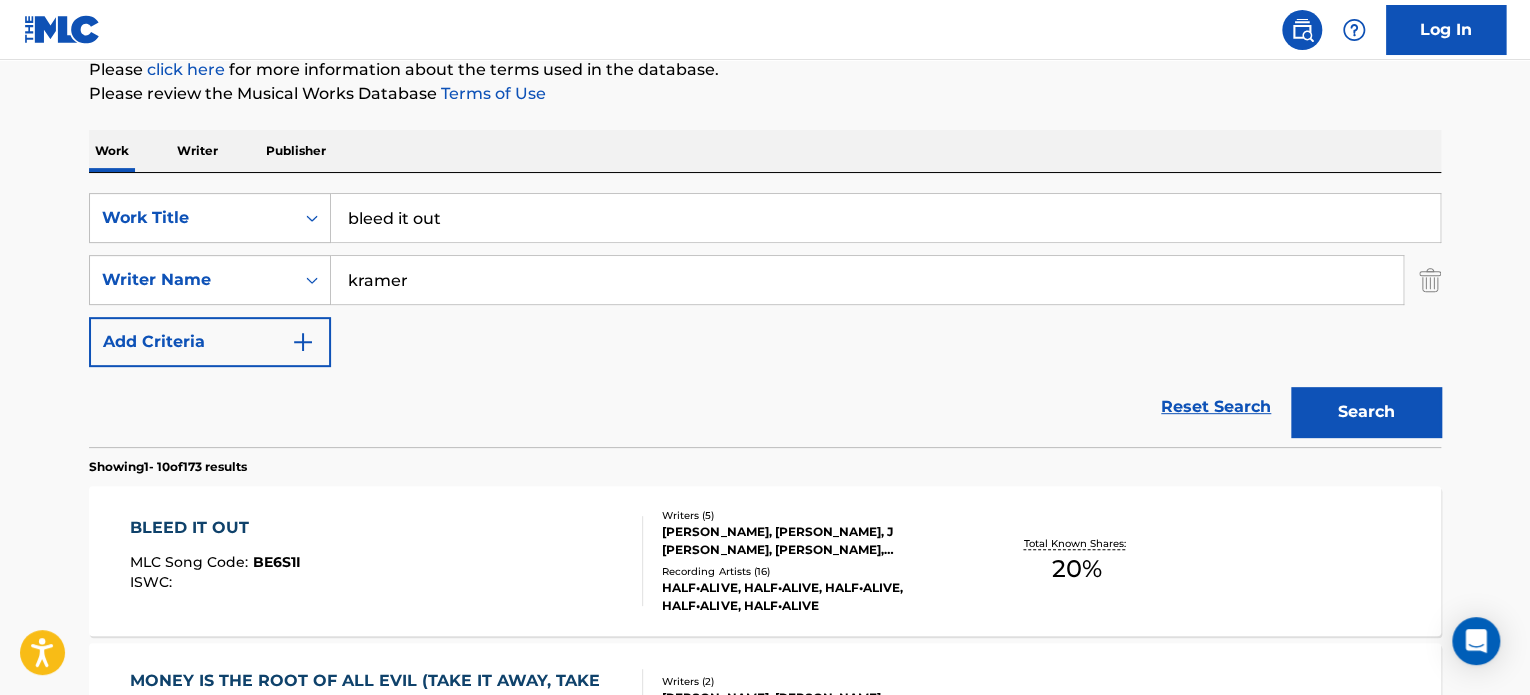 click on "bleed it out" at bounding box center [885, 218] 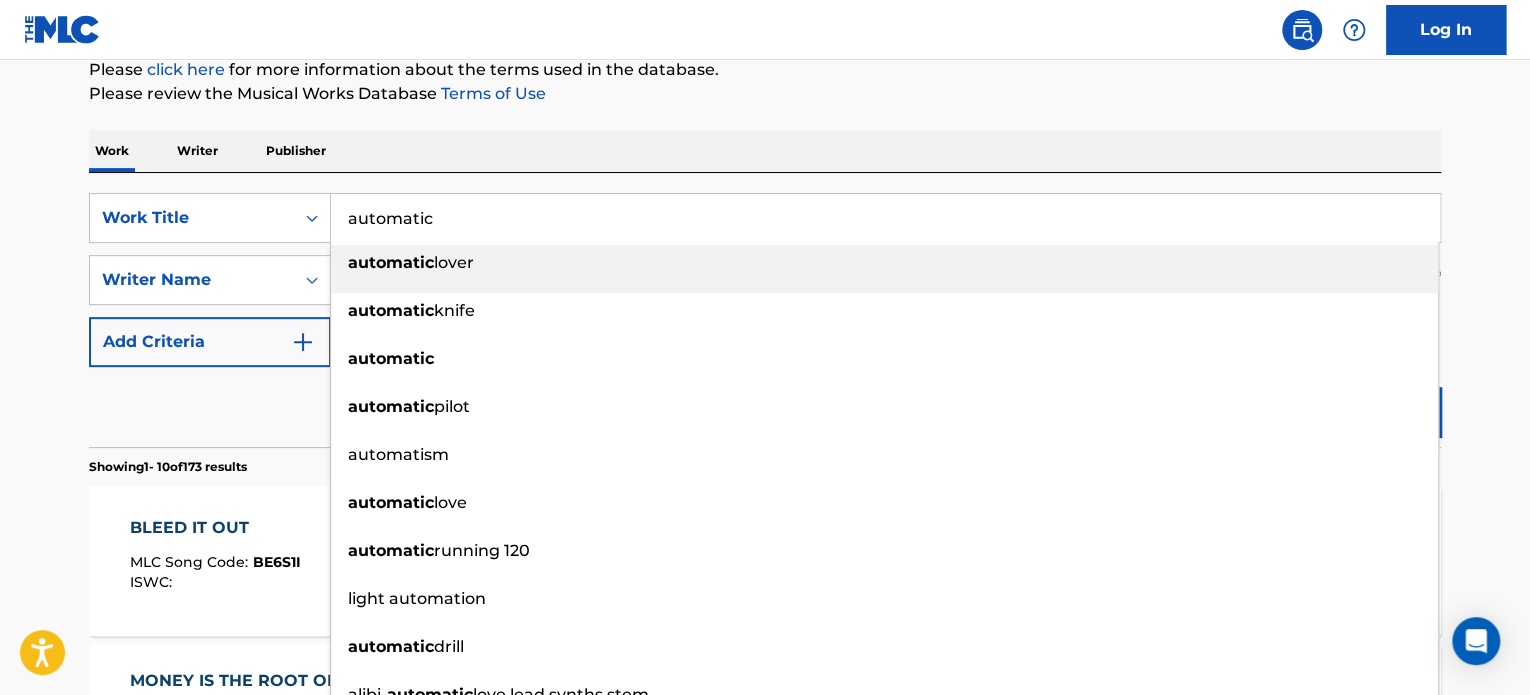 type on "automatic" 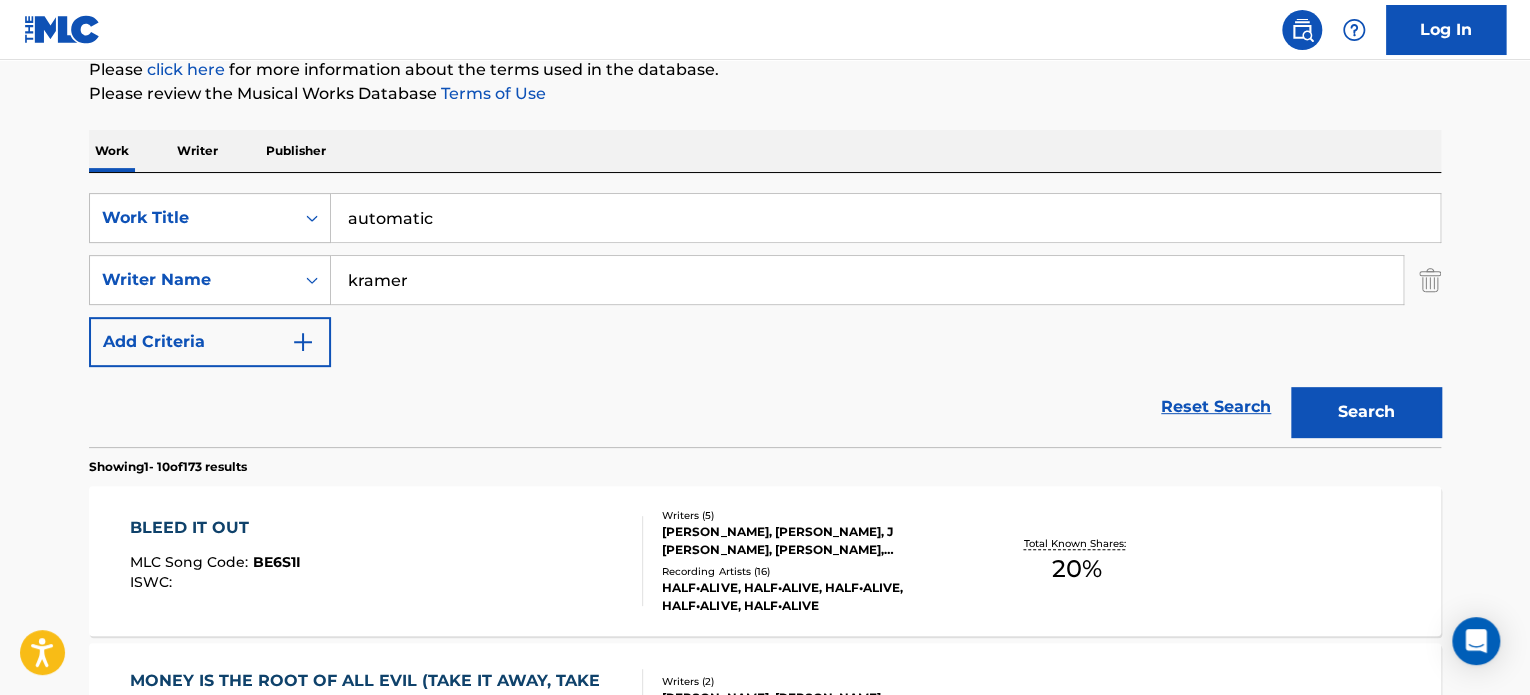 click on "Search" at bounding box center [1366, 412] 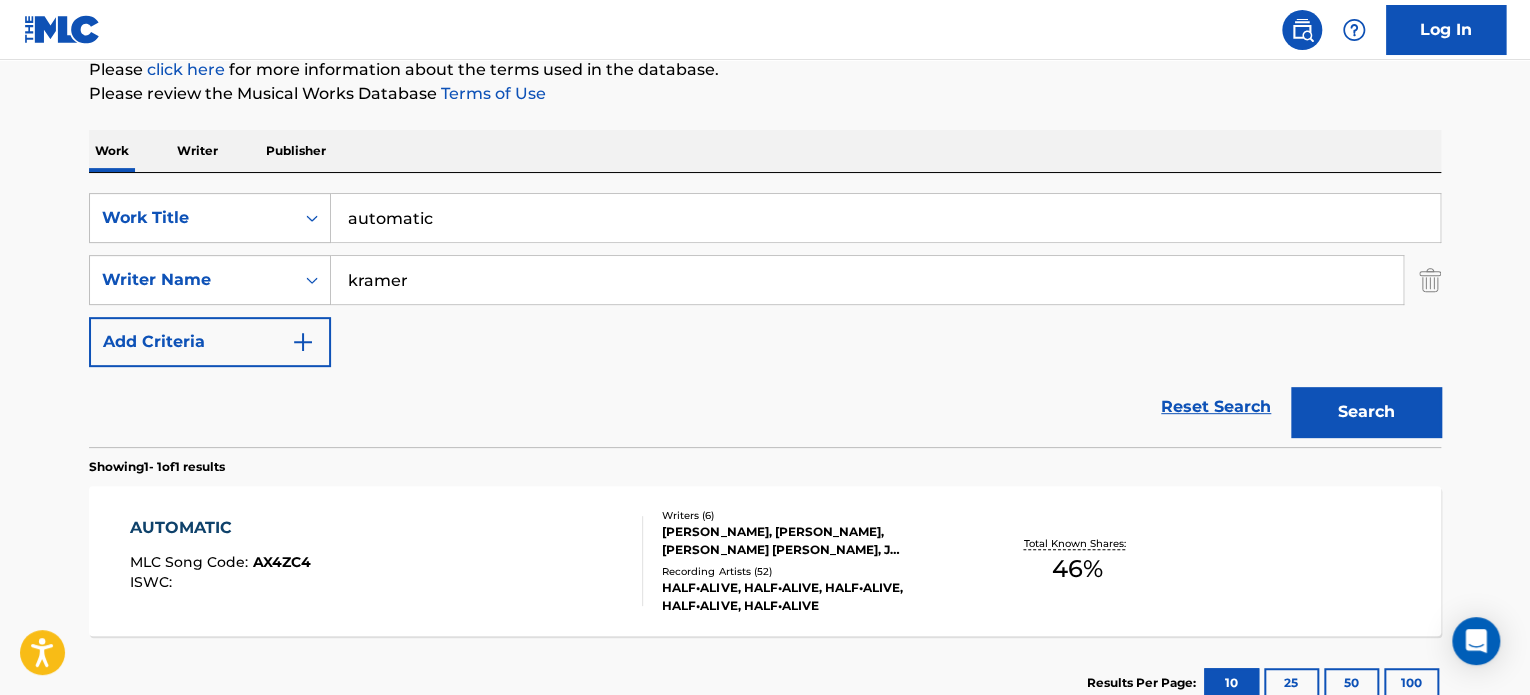 scroll, scrollTop: 392, scrollLeft: 0, axis: vertical 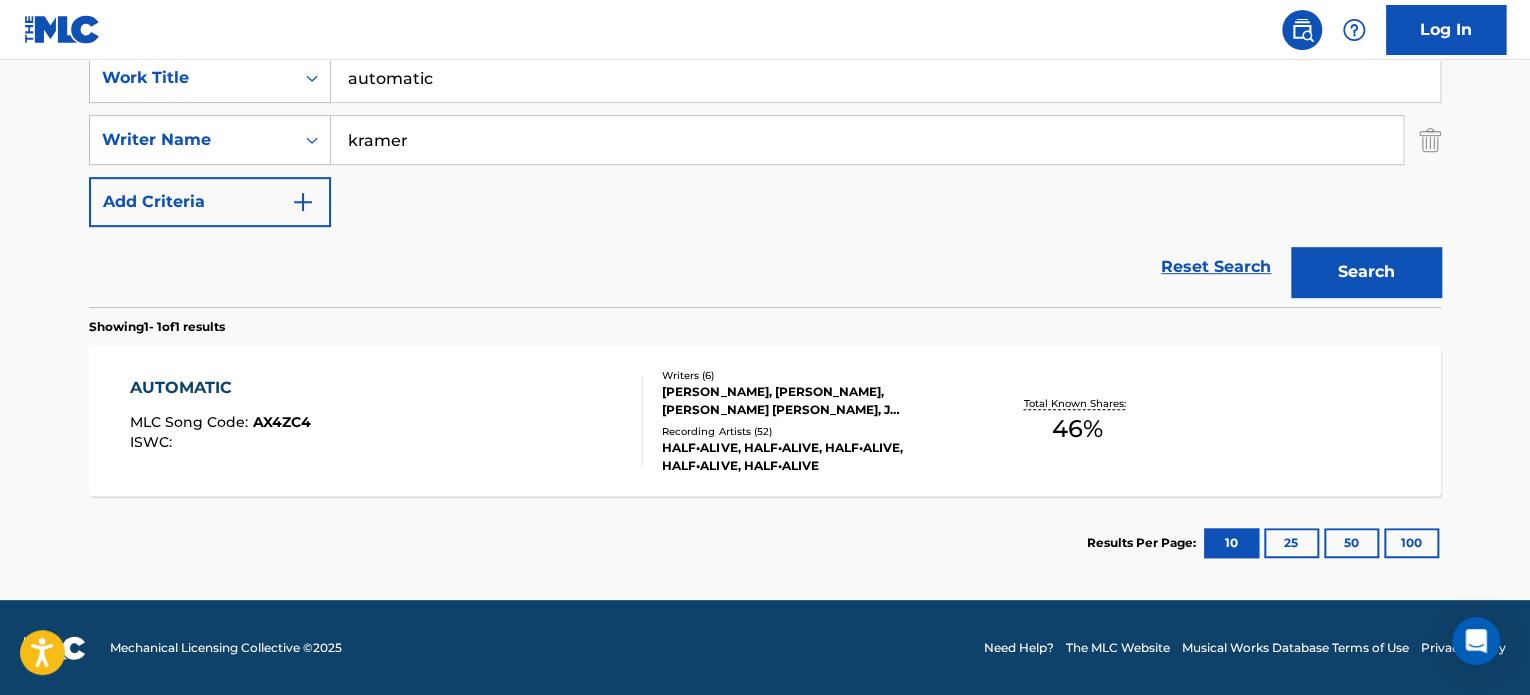 click on "AUTOMATIC MLC Song Code : AX4ZC4 ISWC :" at bounding box center (387, 421) 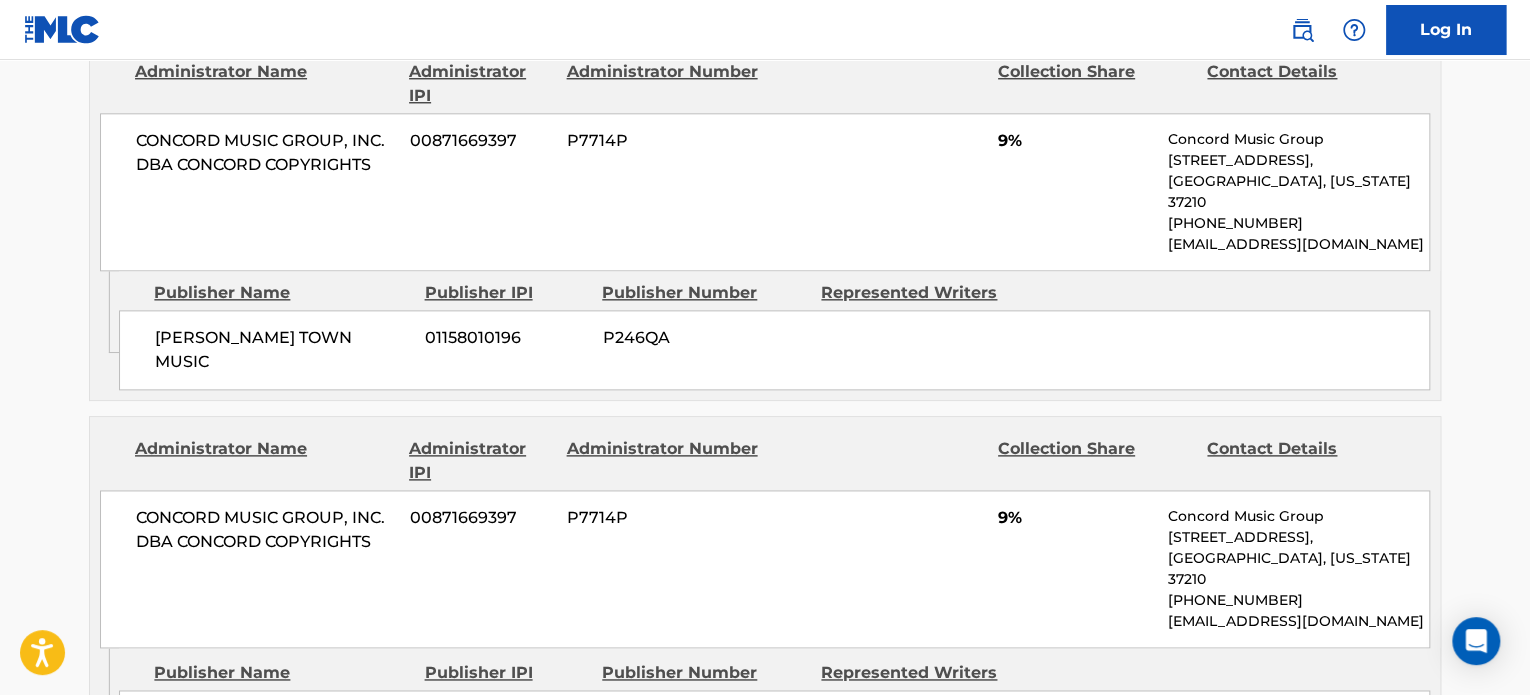 scroll, scrollTop: 1062, scrollLeft: 0, axis: vertical 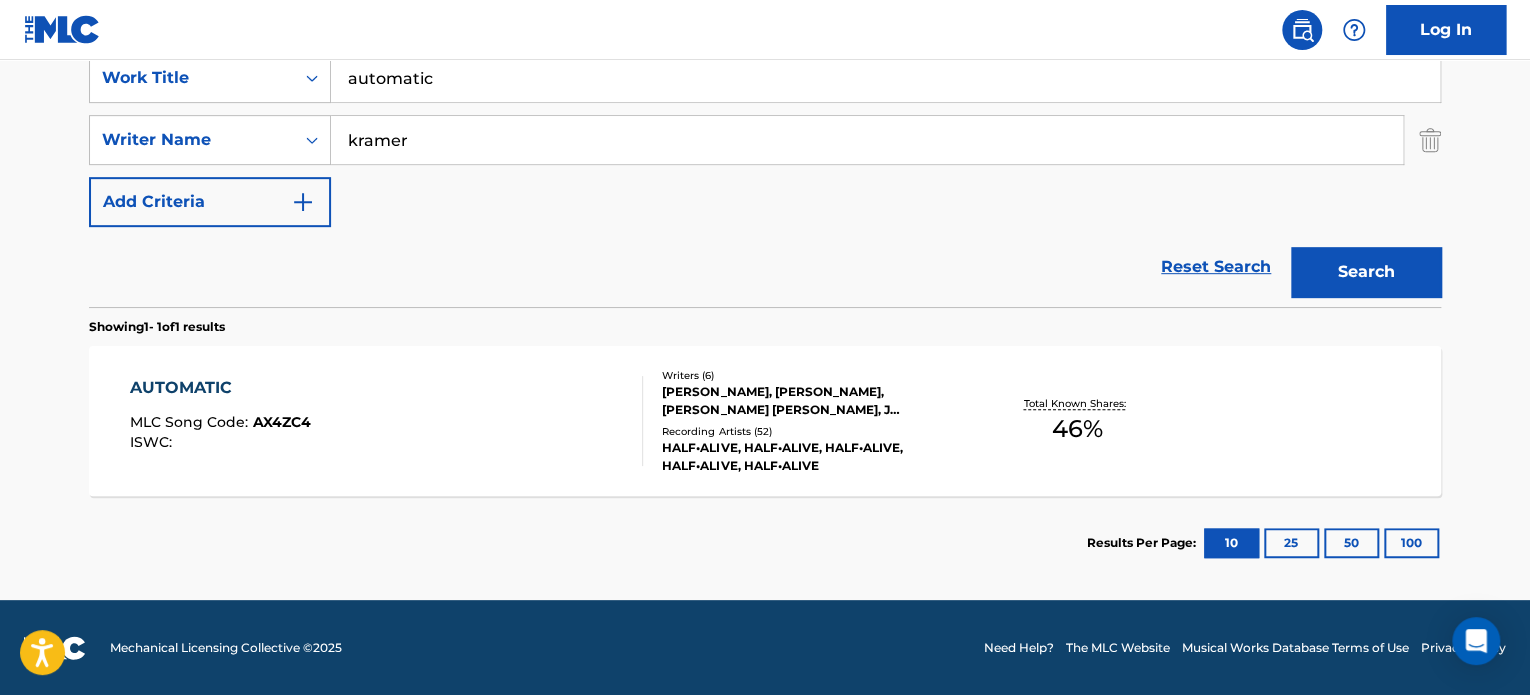 click on "automatic" at bounding box center [885, 78] 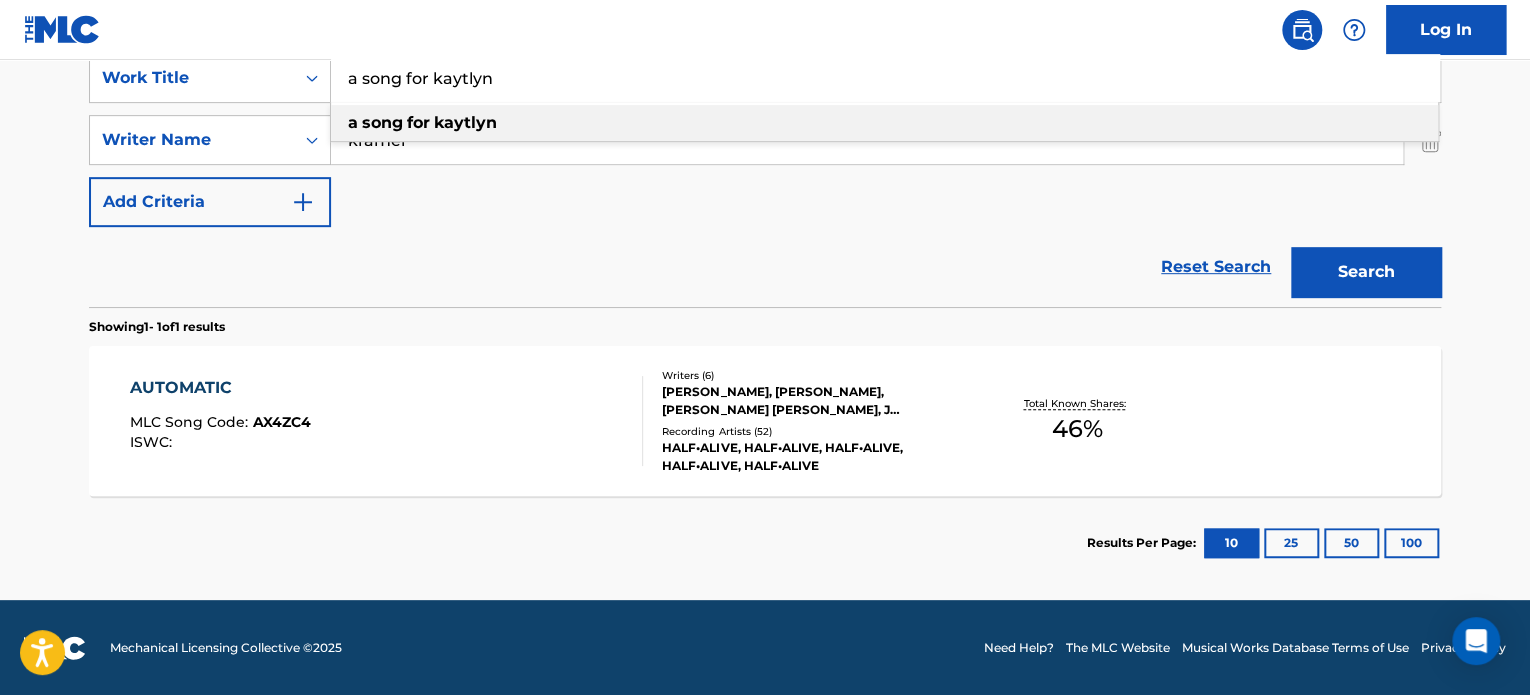 type on "a song for kaytlyn" 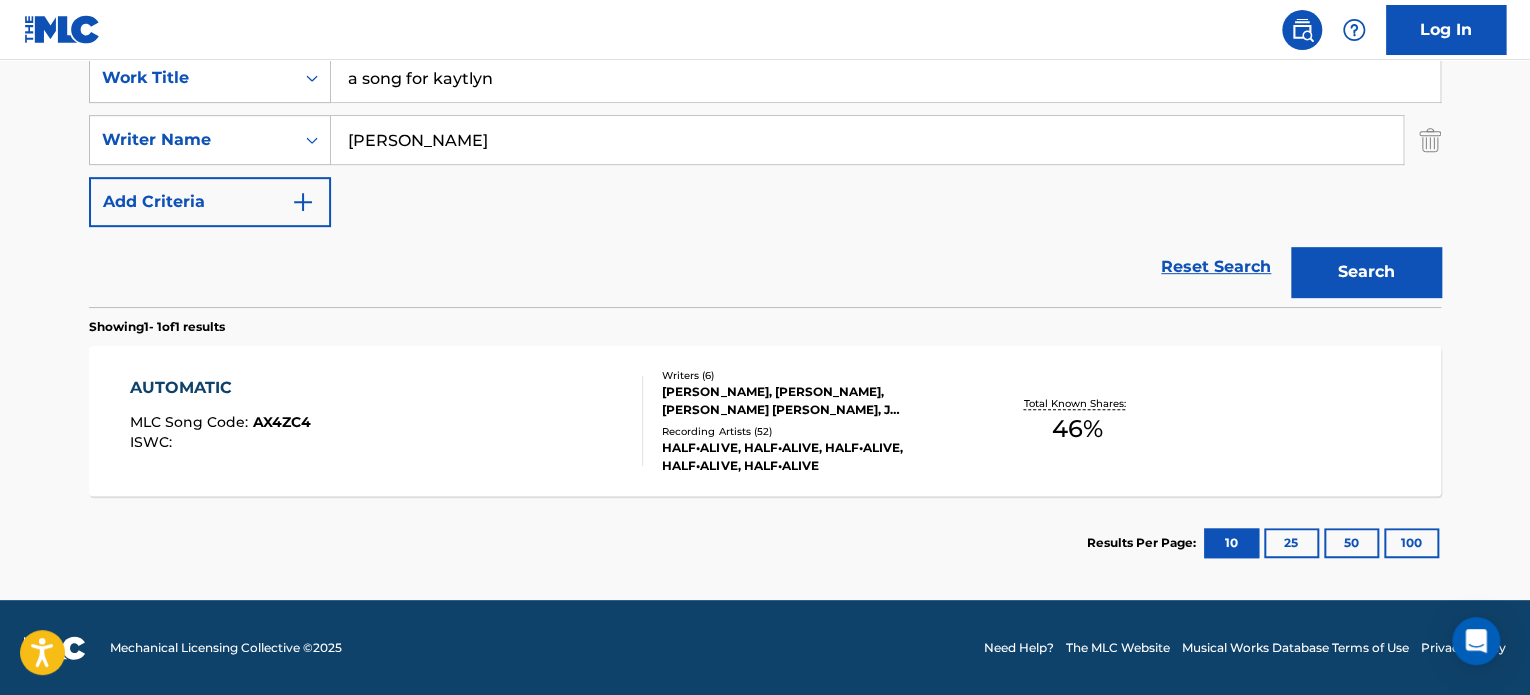 type on "[PERSON_NAME]" 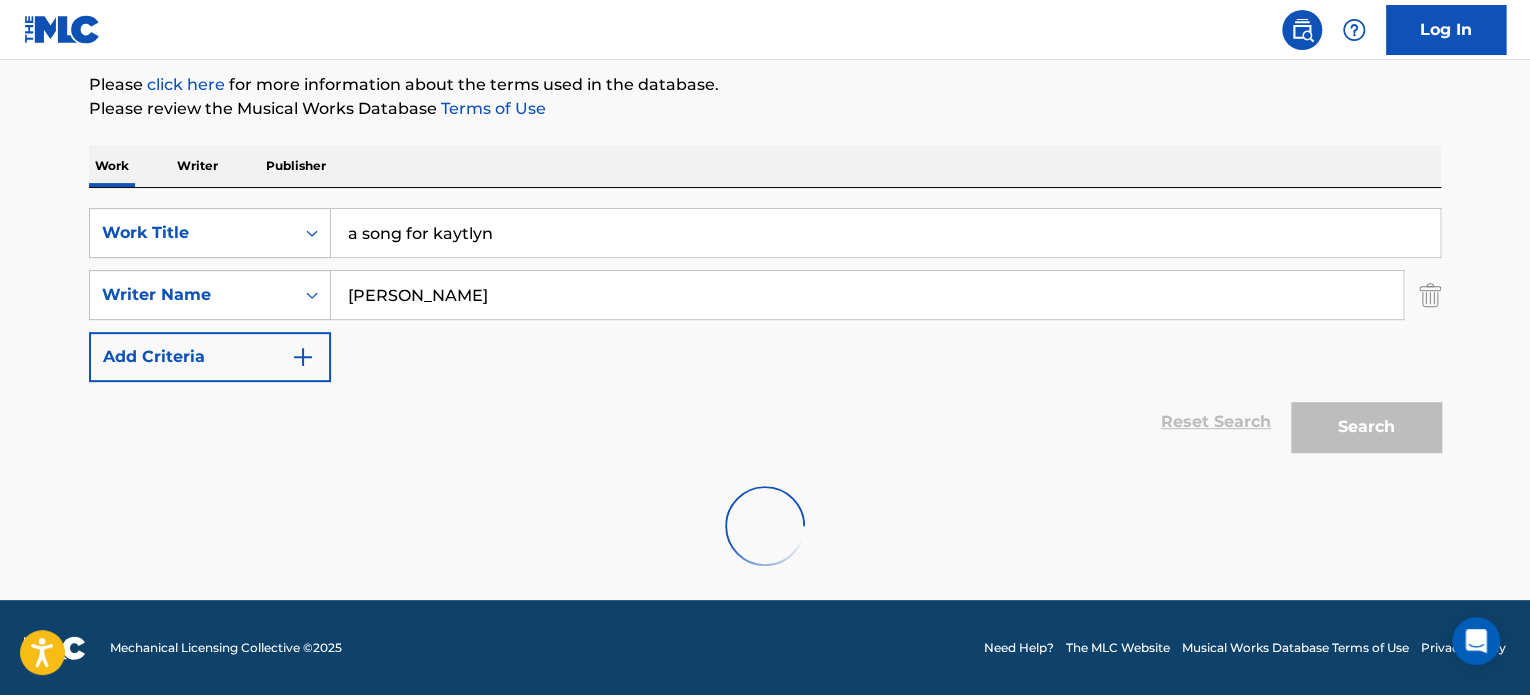scroll, scrollTop: 392, scrollLeft: 0, axis: vertical 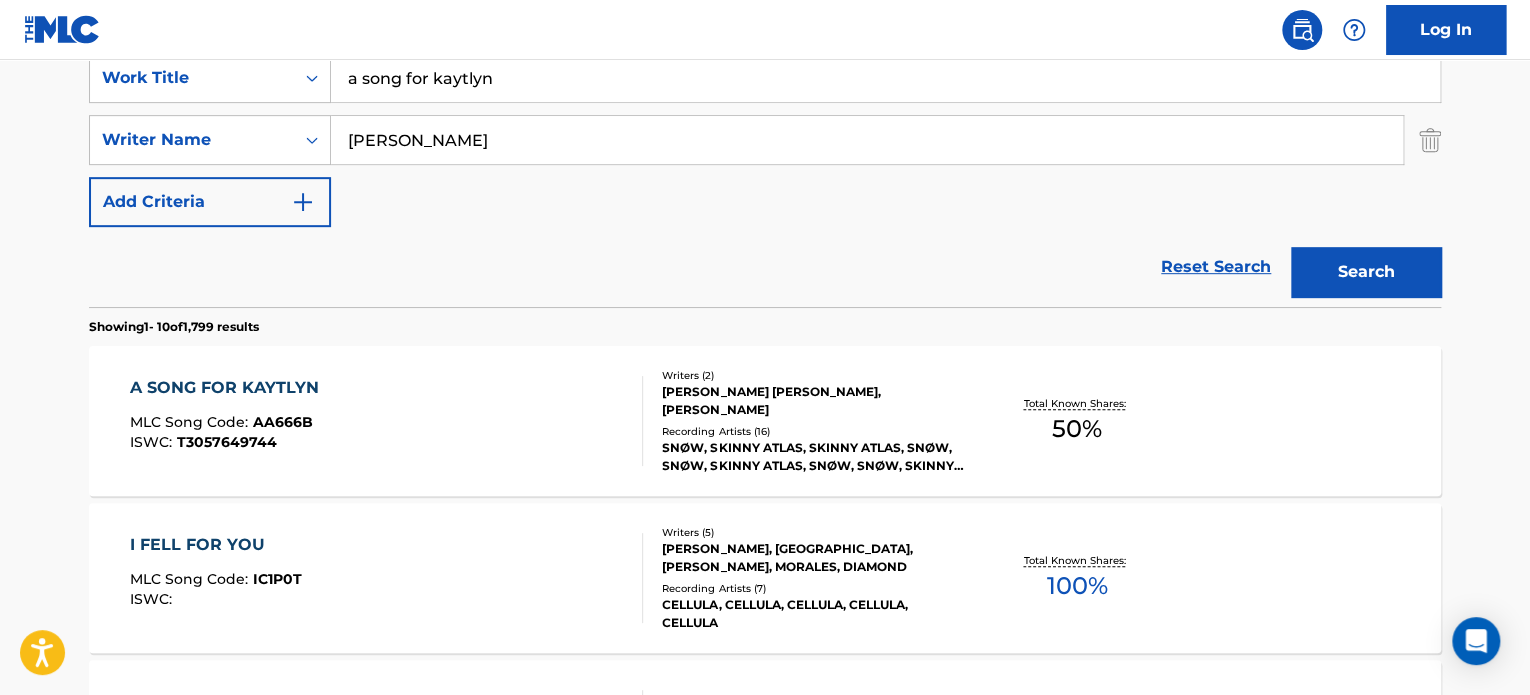 click on "A SONG FOR KAYTLYN MLC Song Code : AA666B ISWC : T3057649744" at bounding box center (387, 421) 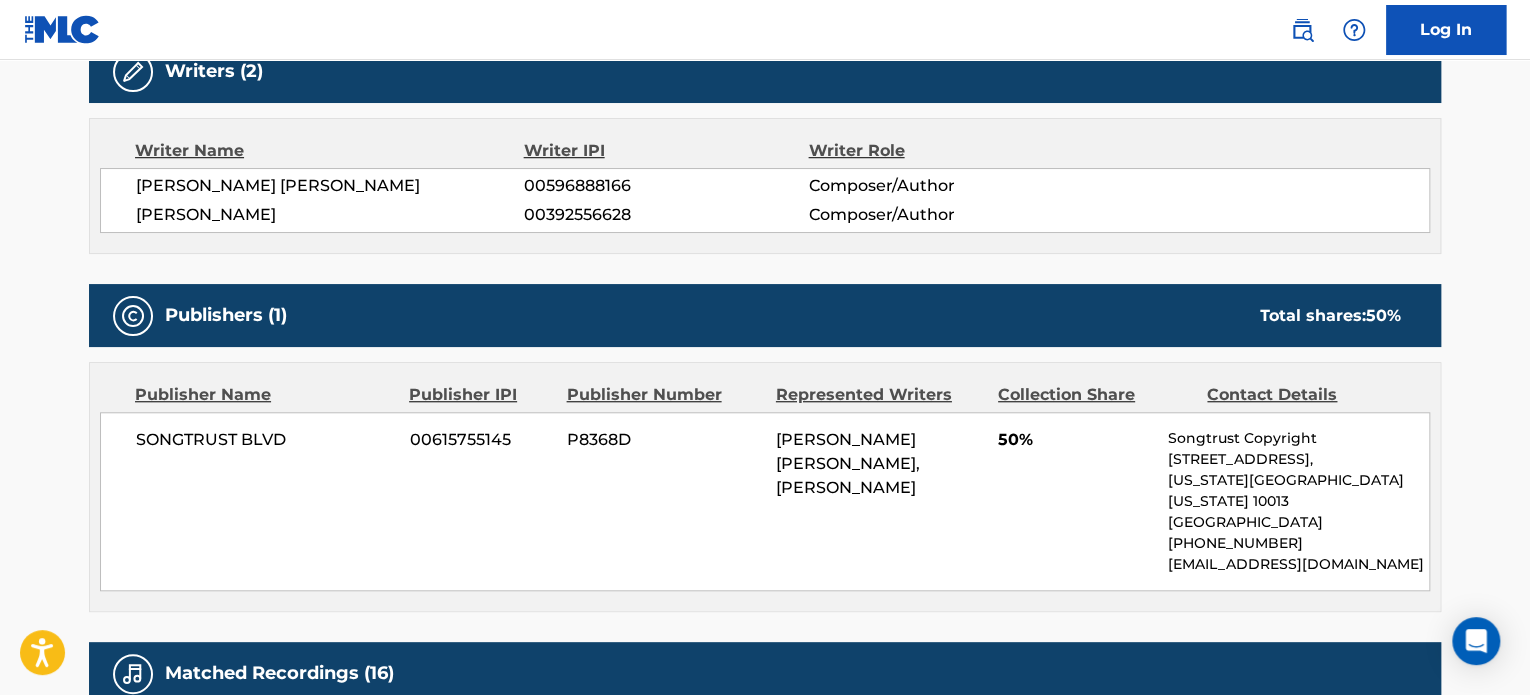 scroll, scrollTop: 663, scrollLeft: 0, axis: vertical 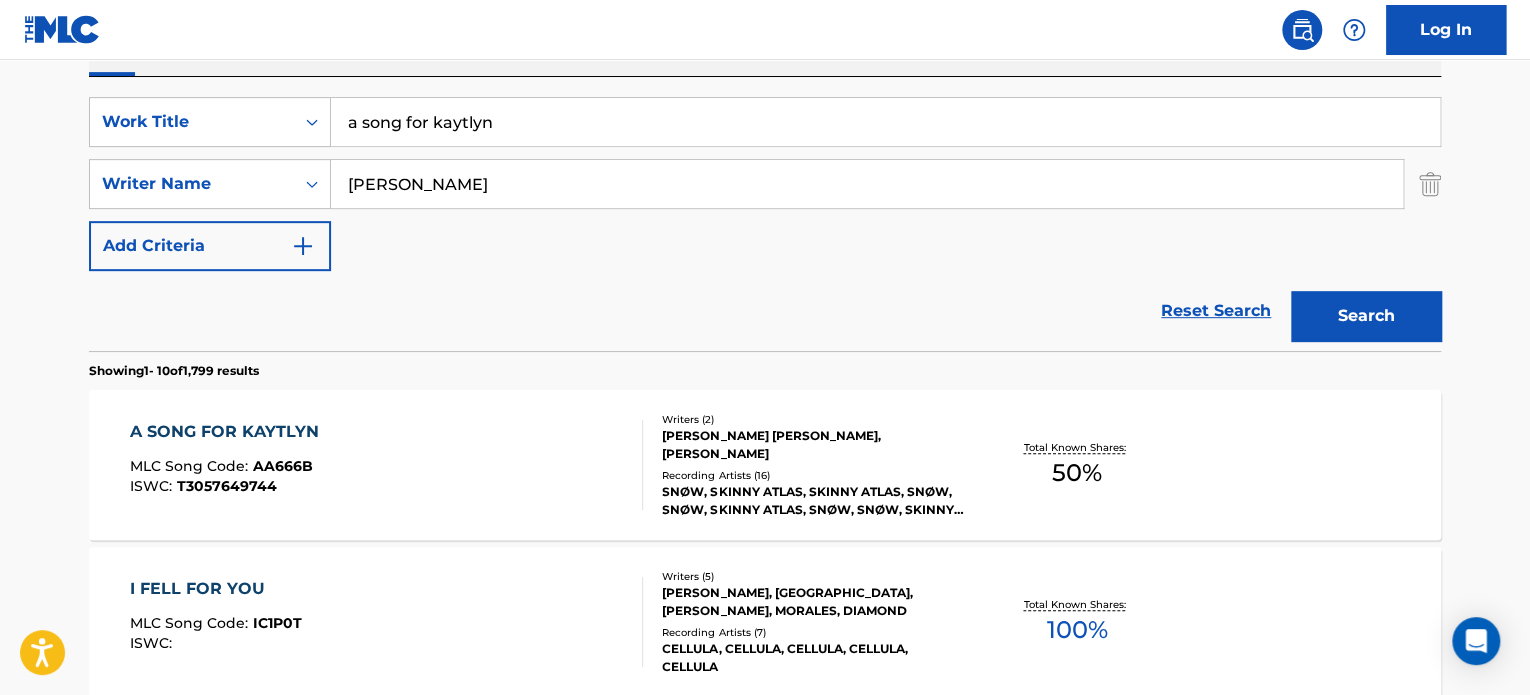 click on "a song for kaytlyn" at bounding box center (885, 122) 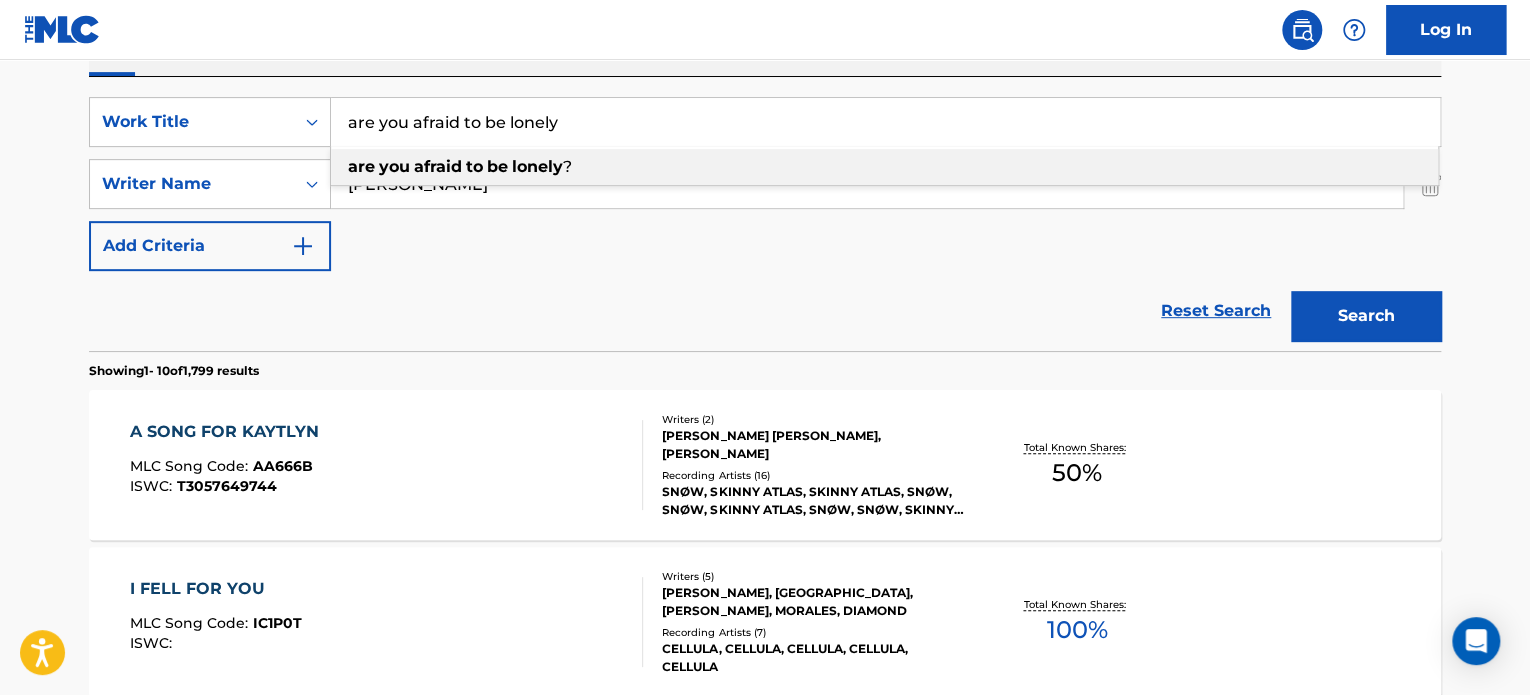 type on "are you afraid to be lonely" 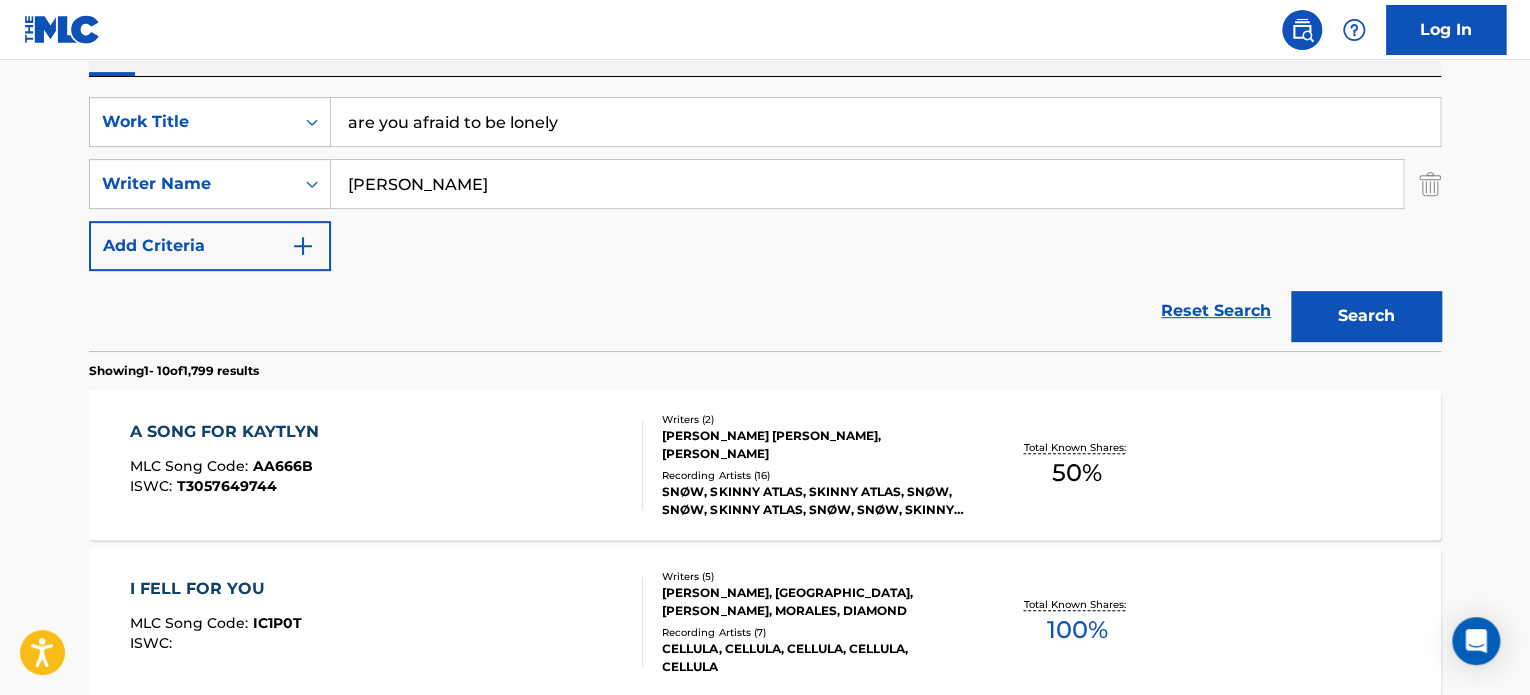 click on "Search" at bounding box center (1366, 316) 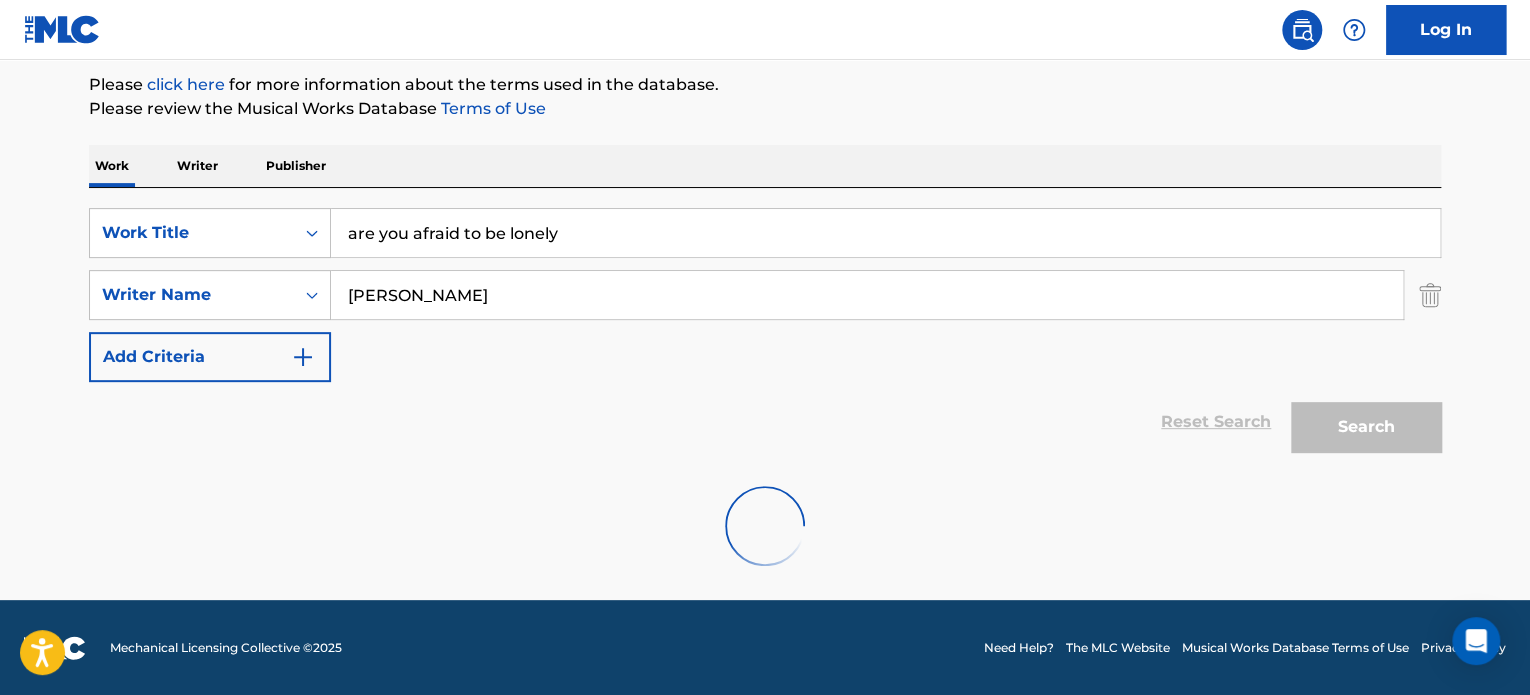 scroll, scrollTop: 348, scrollLeft: 0, axis: vertical 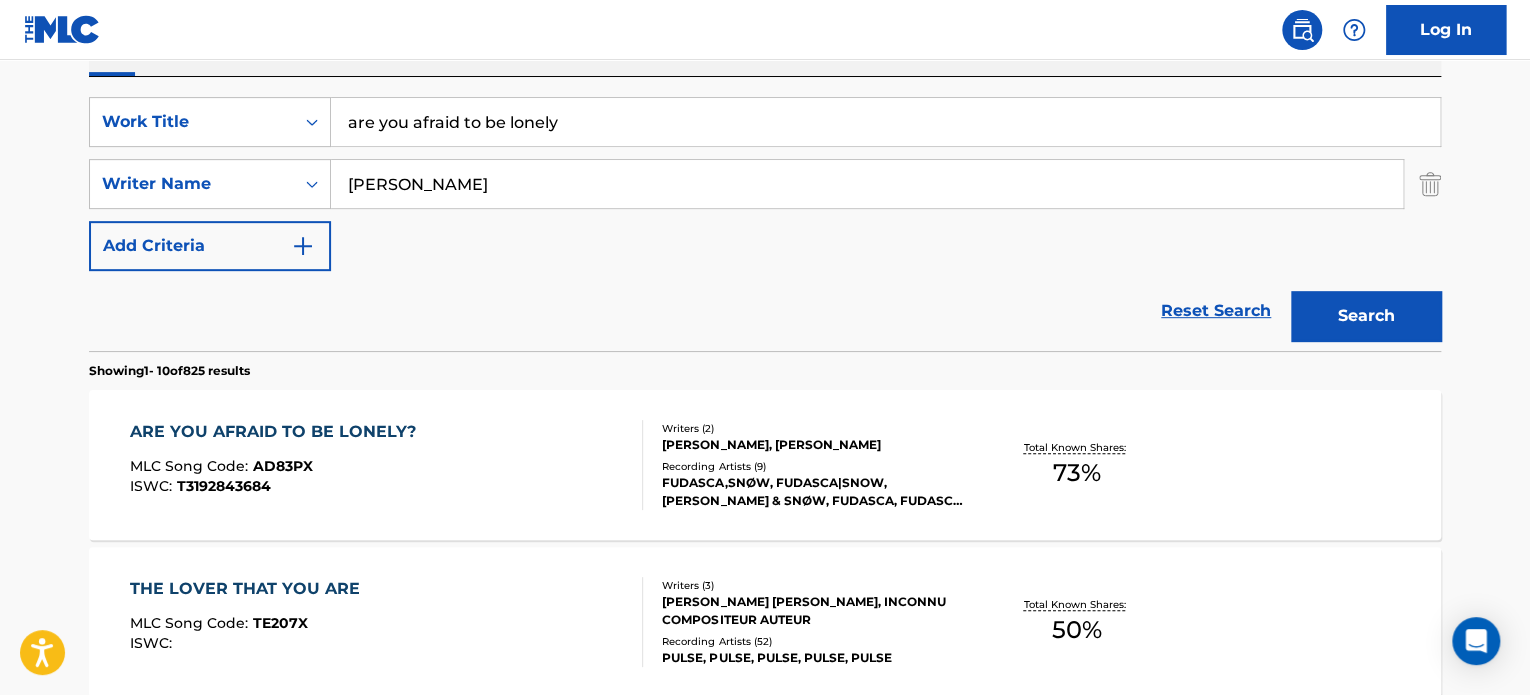 click on "ARE YOU AFRAID TO BE LONELY? MLC Song Code : AD83PX ISWC : T3192843684" at bounding box center [387, 465] 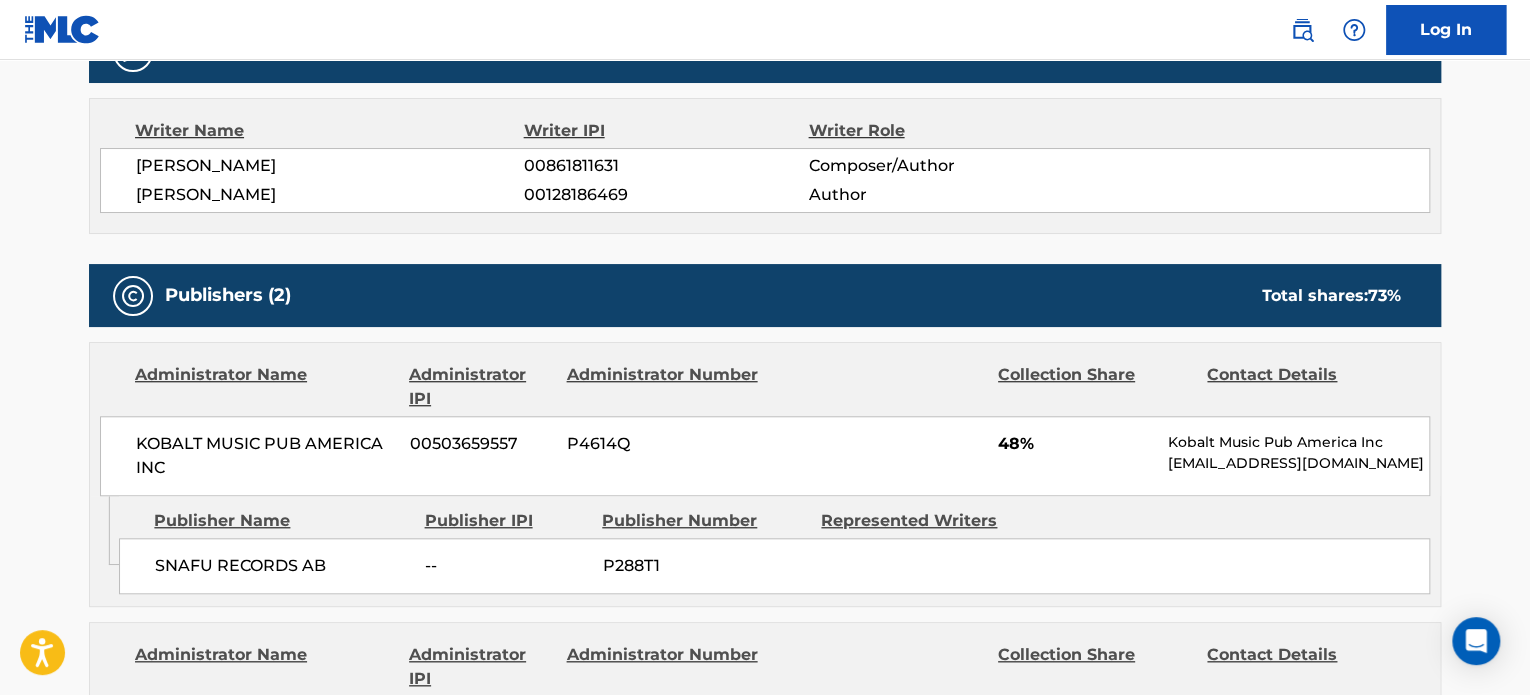 scroll, scrollTop: 684, scrollLeft: 0, axis: vertical 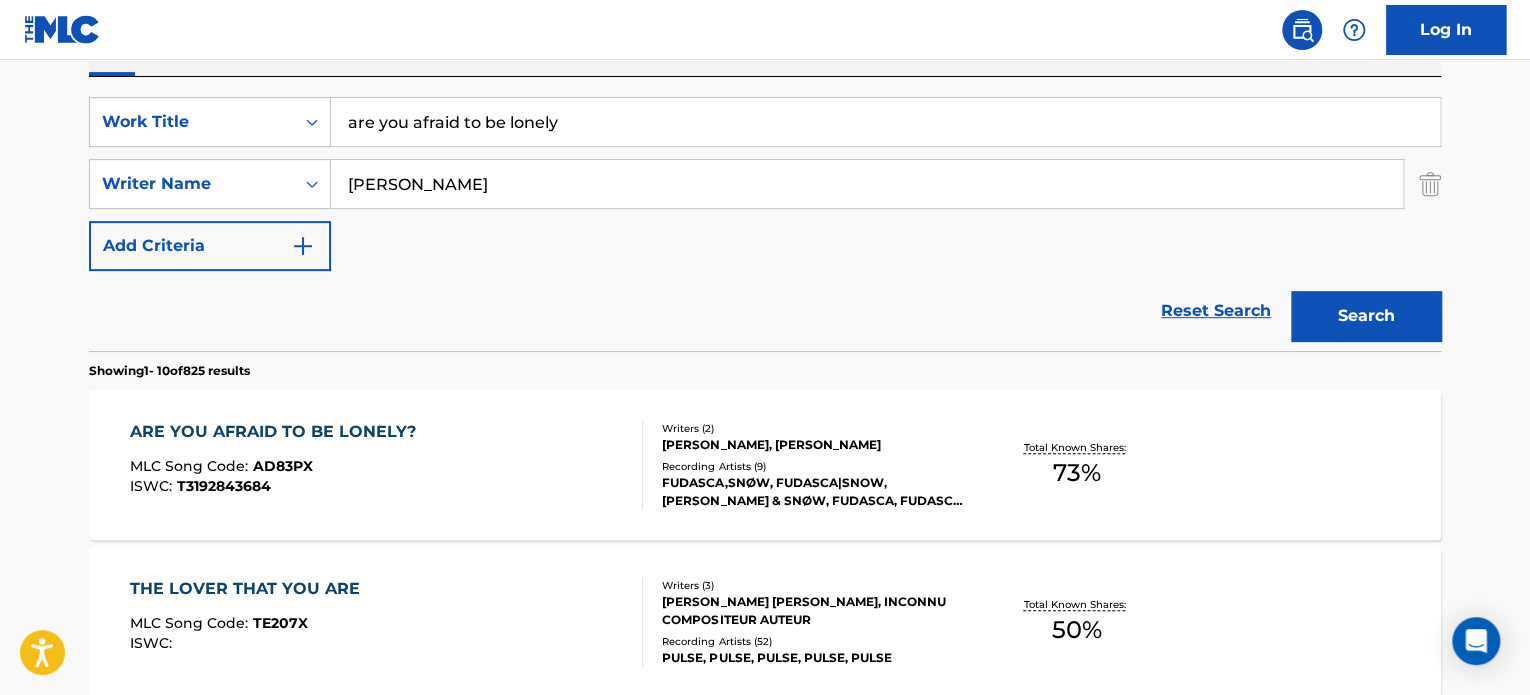 click on "are you afraid to be lonely" at bounding box center (885, 122) 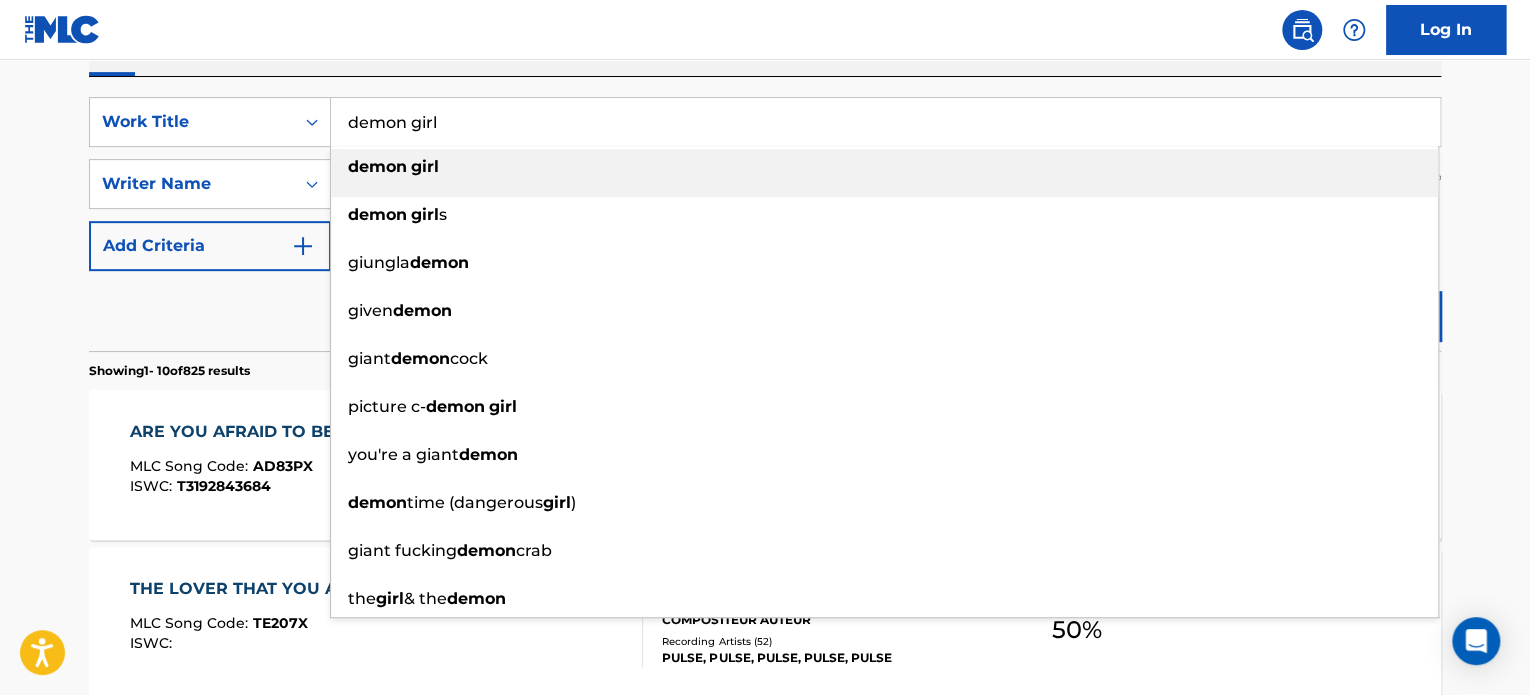 type on "demon girl" 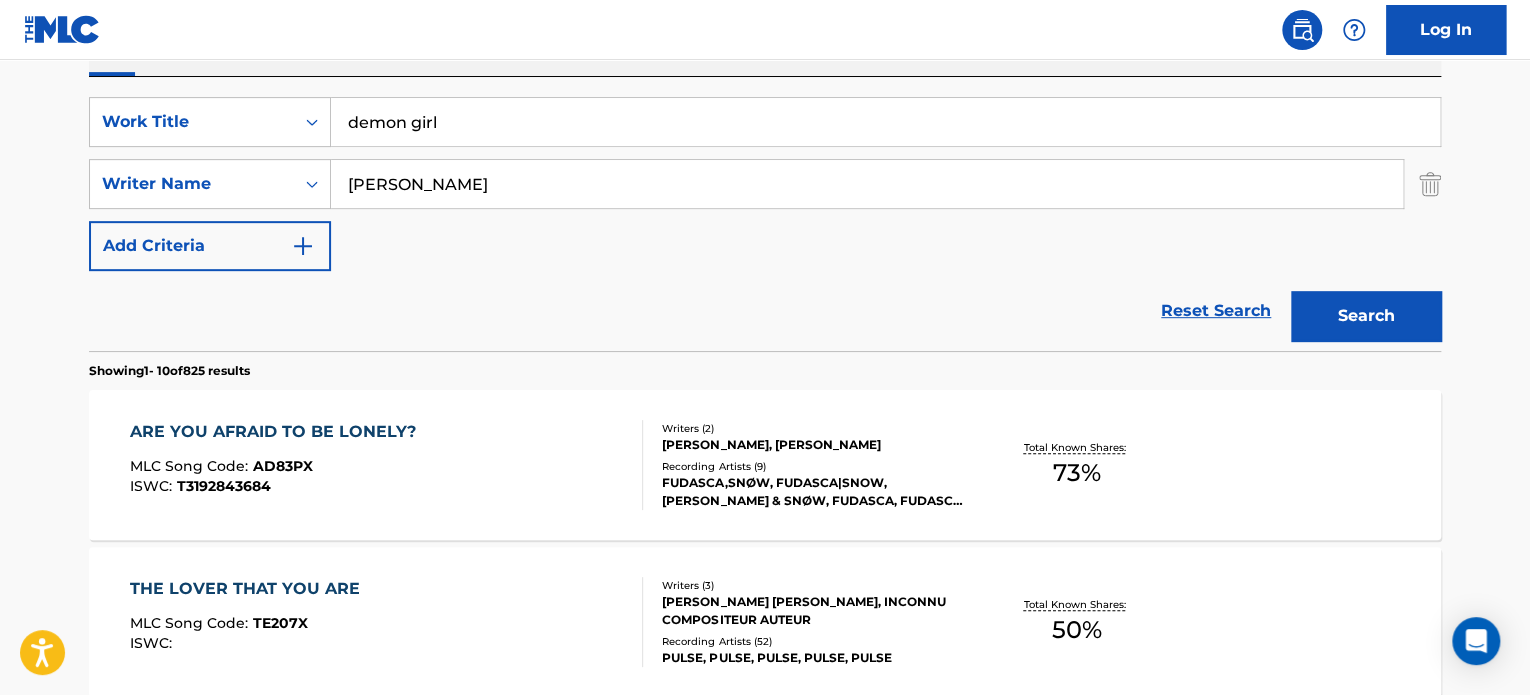 click on "Search" at bounding box center (1366, 316) 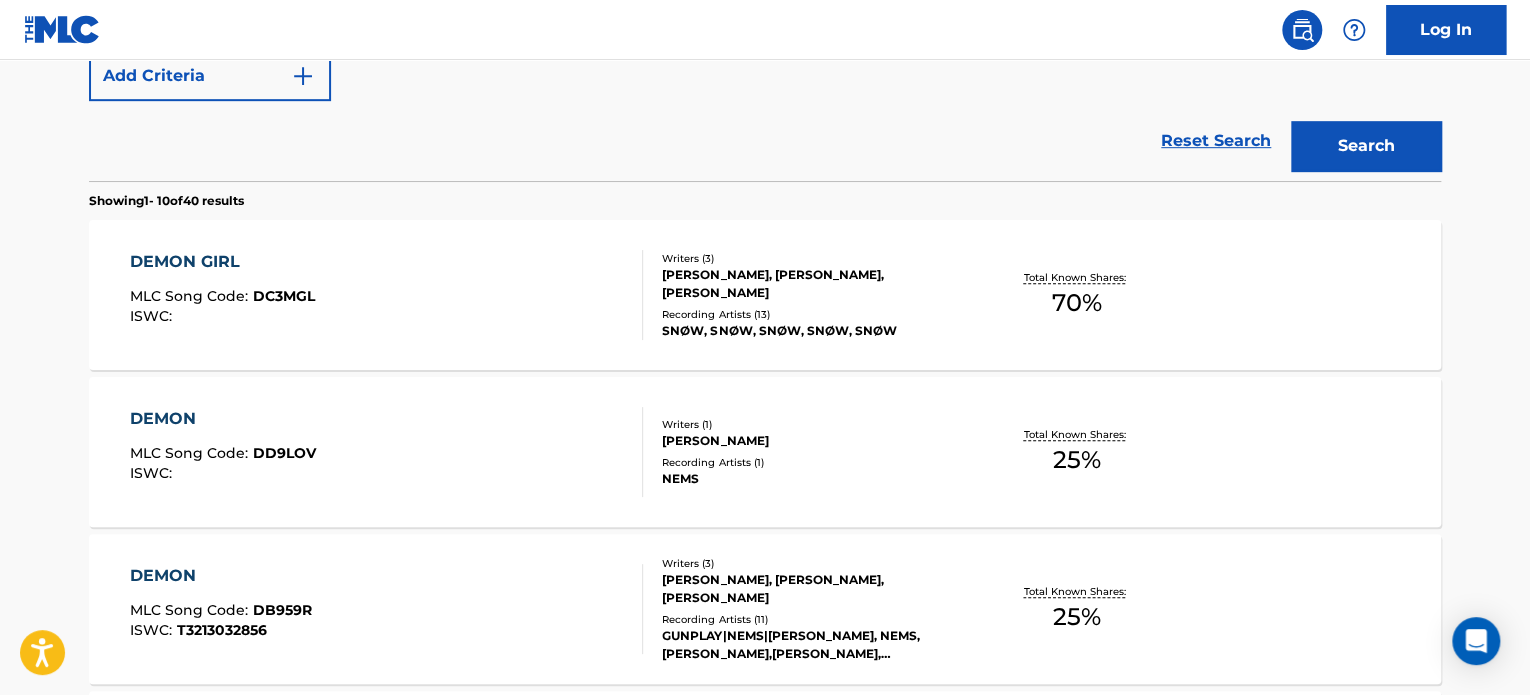 scroll, scrollTop: 523, scrollLeft: 0, axis: vertical 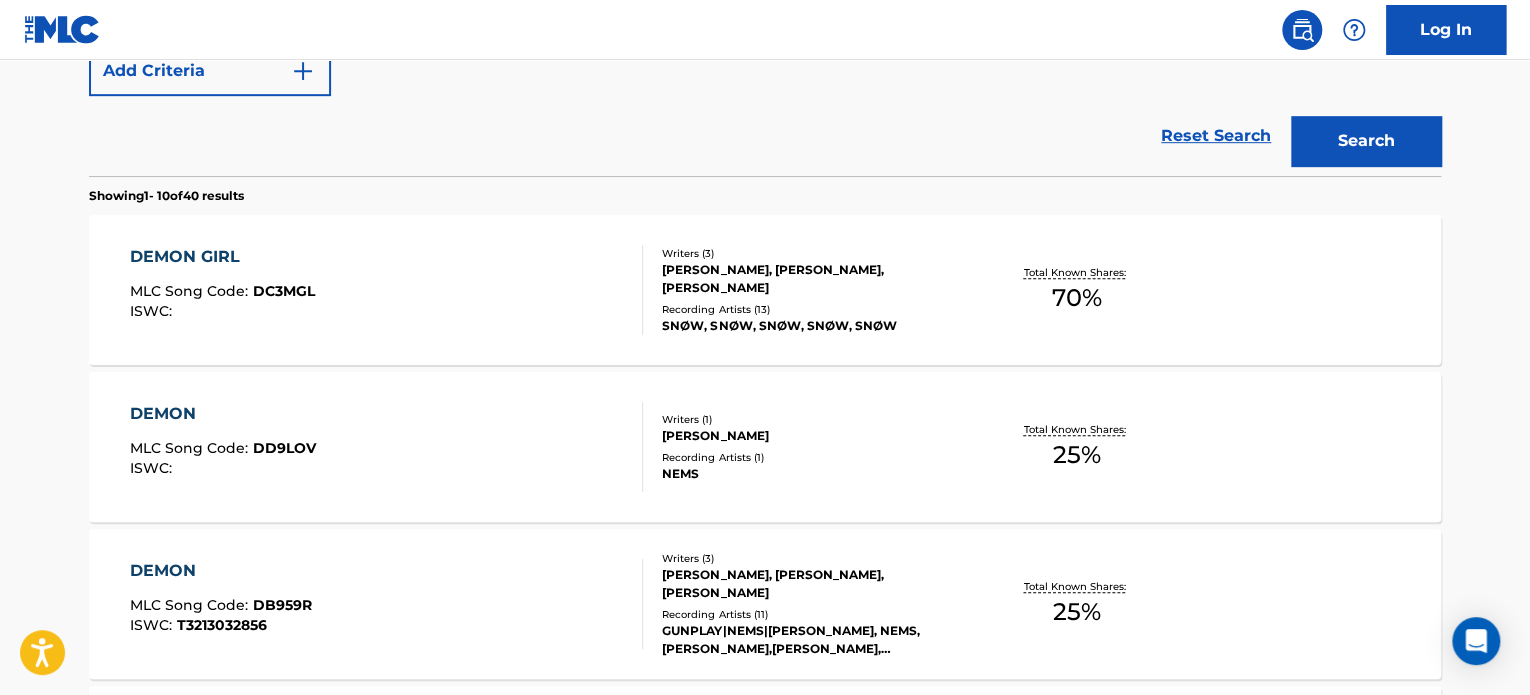 click on "DEMON GIRL MLC Song Code : DC3MGL ISWC :" at bounding box center [387, 290] 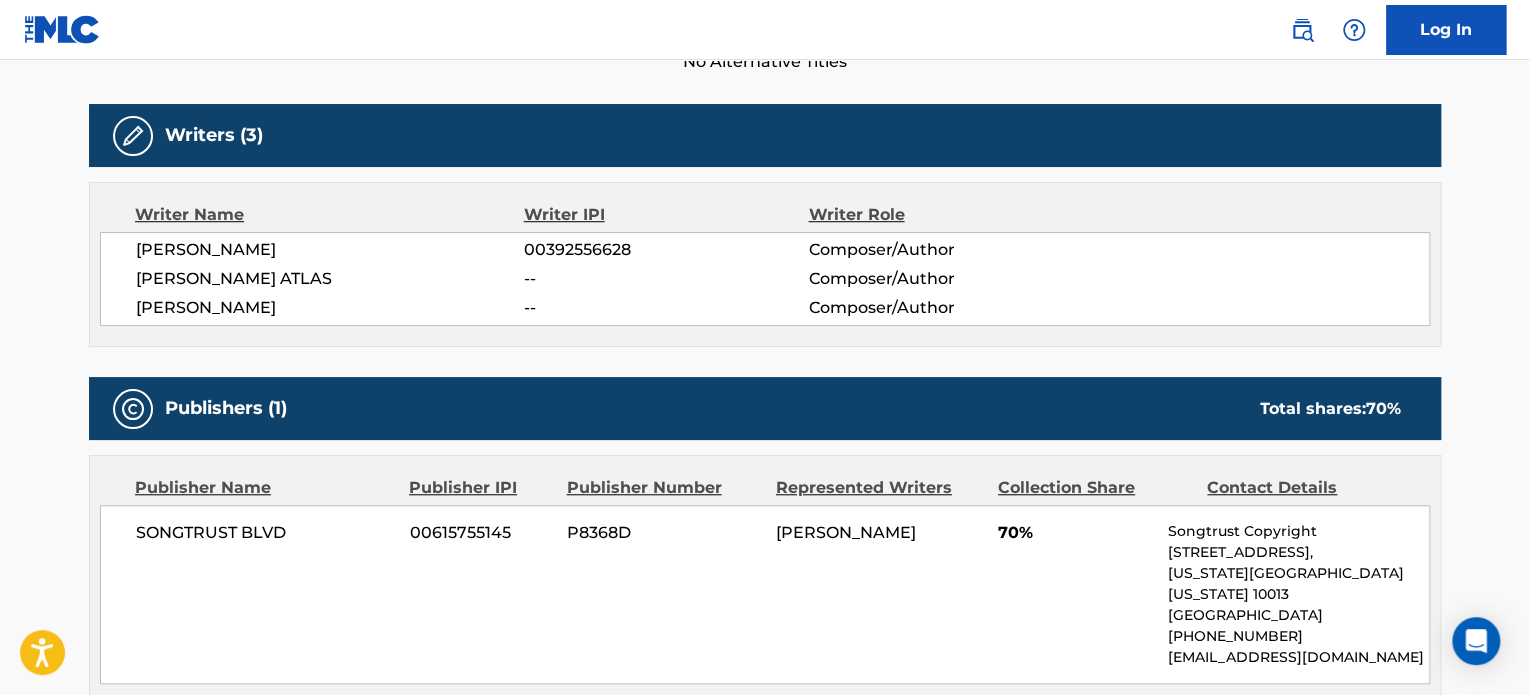scroll, scrollTop: 603, scrollLeft: 0, axis: vertical 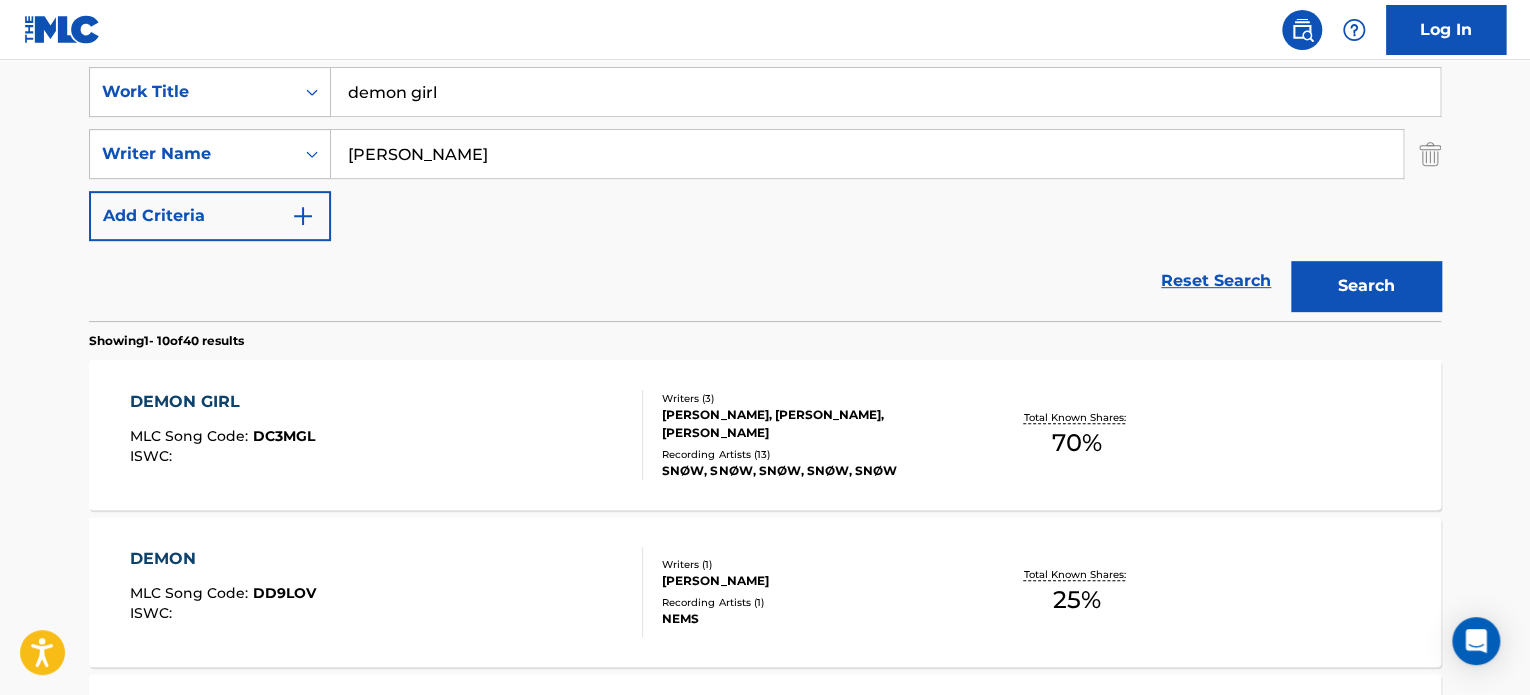 click on "demon girl" at bounding box center (885, 92) 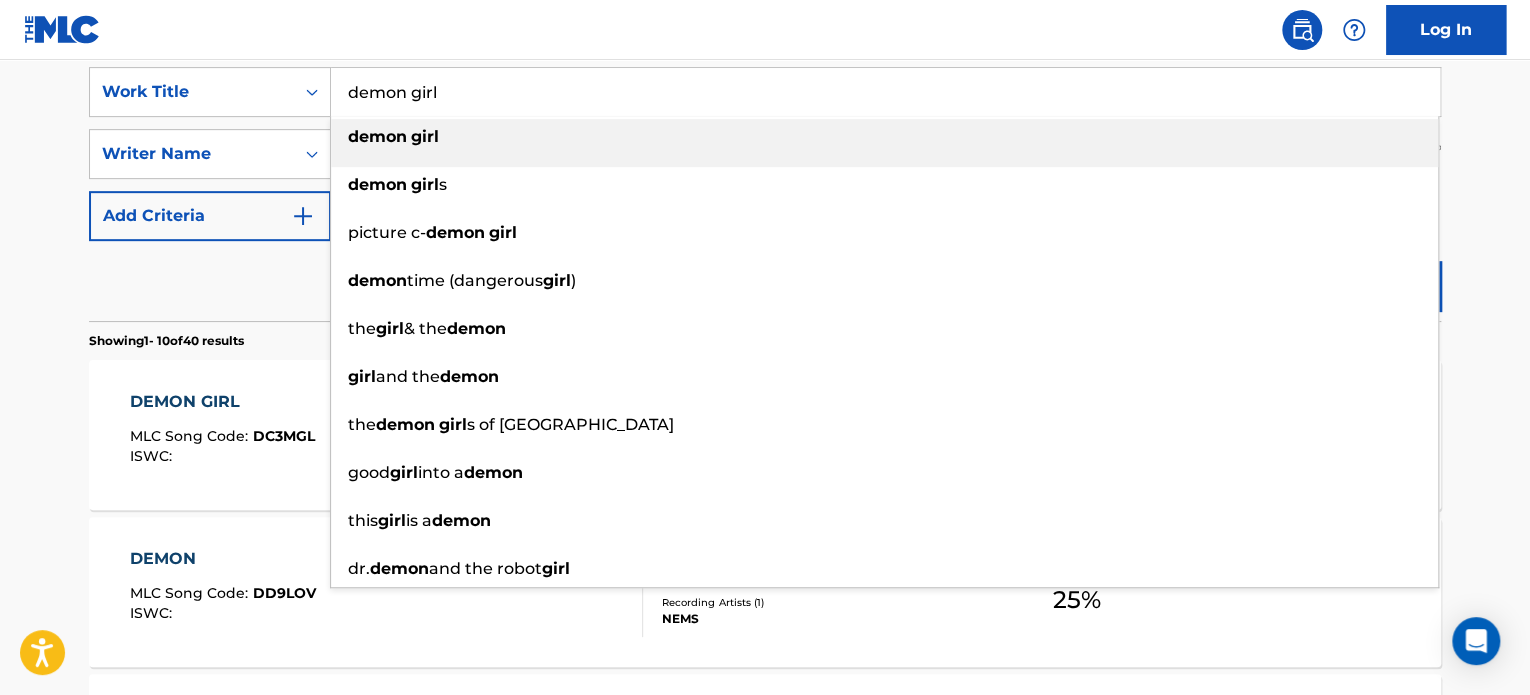 click on "demon girl" at bounding box center [885, 92] 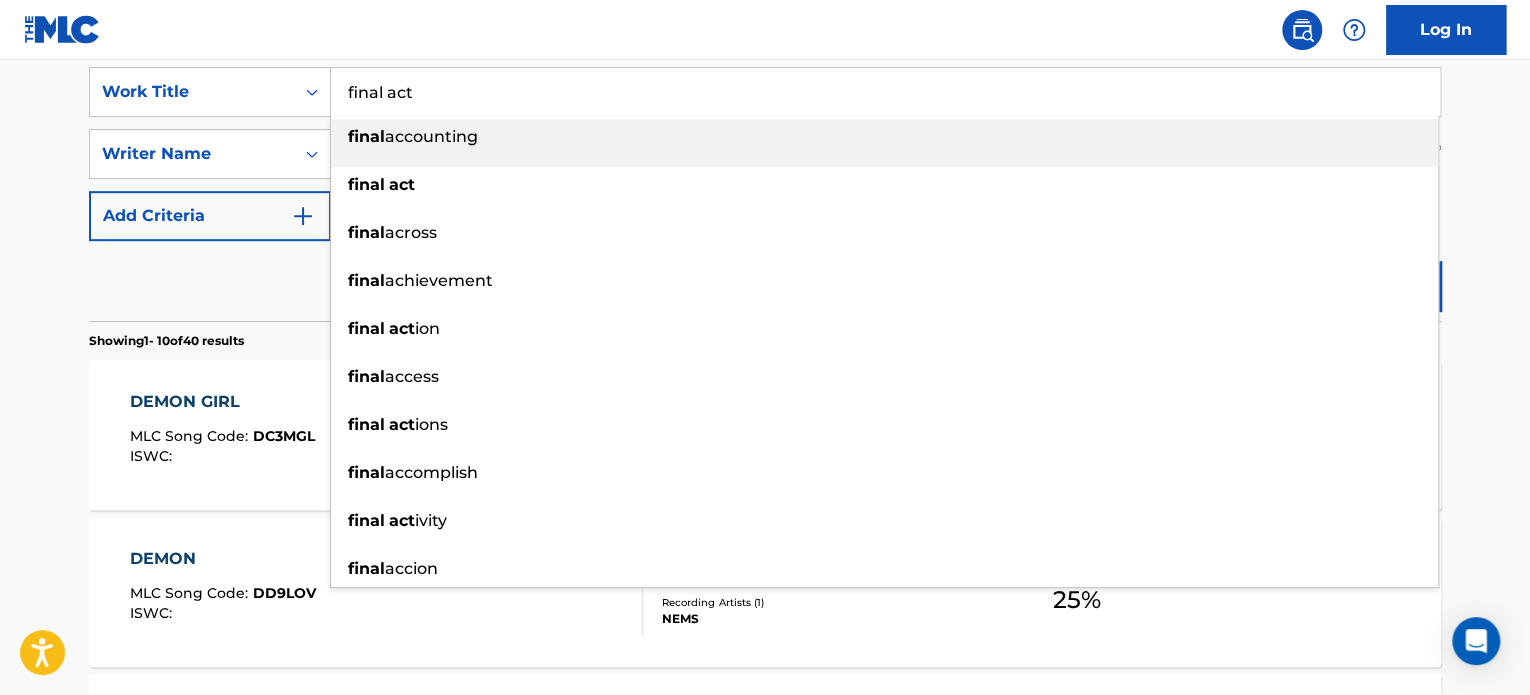 type on "final act" 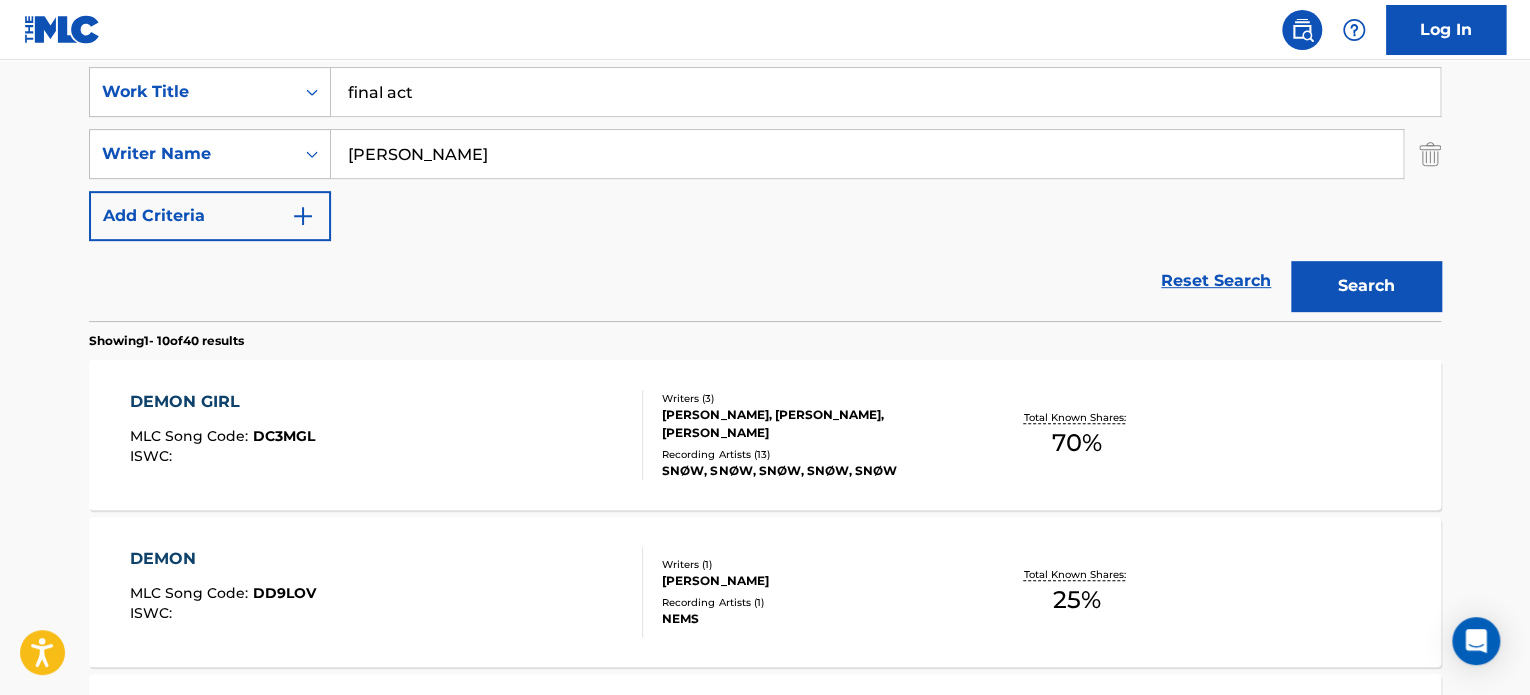 click on "Search" at bounding box center [1366, 286] 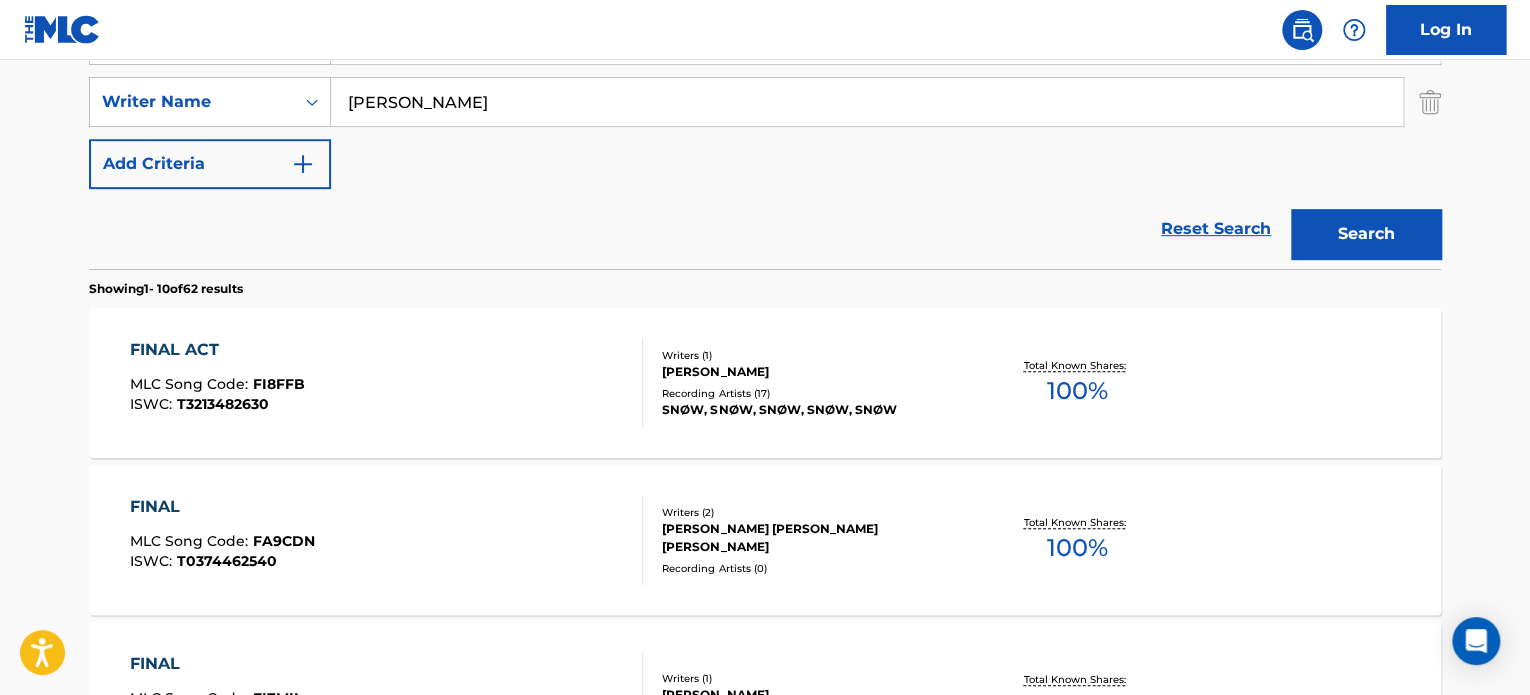 scroll, scrollTop: 425, scrollLeft: 0, axis: vertical 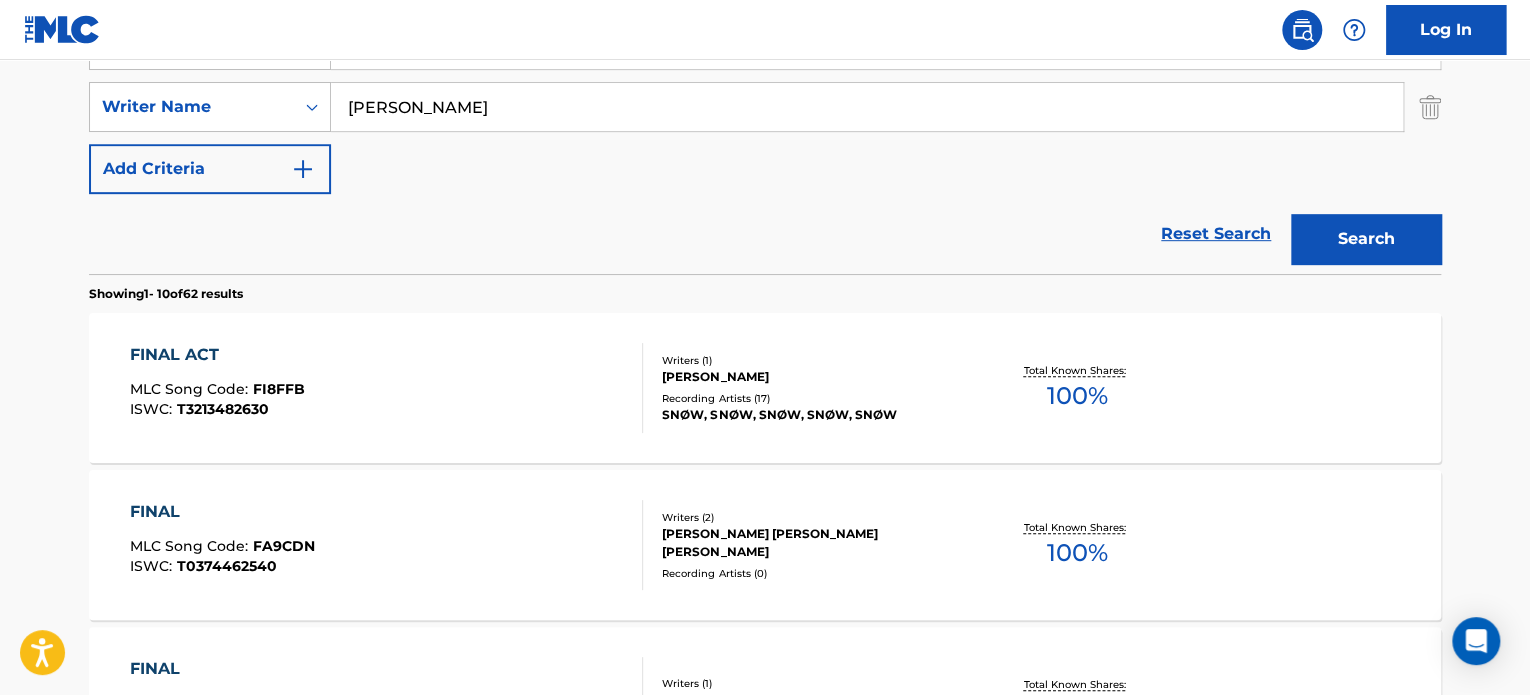 click on "FINAL ACT MLC Song Code : FI8FFB ISWC : T3213482630 Writers ( 1 ) [PERSON_NAME] Recording Artists ( 17 ) SNØW, SNØW, SNØW, SNØW, SNØW Total Known Shares: 100 % FINAL MLC Song Code : FA9CDN ISWC : T0374462540 Writers ( 2 ) [PERSON_NAME] [PERSON_NAME] [PERSON_NAME] Recording Artists ( 0 ) Total Known Shares: 100 % FINAL MLC Song Code : FI7MII ISWC : T0418192401 Writers ( 1 ) [PERSON_NAME] Recording Artists ( 0 ) Total Known Shares: 100 % FINAL MLC Song Code : F2337E ISWC : Writers ( 1 ) [PERSON_NAME] [PERSON_NAME] Recording Artists ( 0 ) Total Known Shares: 100 % THE ACT MLC Song Code : TE3Z62 ISWC : T3157433853 Writers ( 2 ) [PERSON_NAME] [PERSON_NAME], [PERSON_NAME] Recording Artists ( 15 ) WIKI, WIKI, WIKI, WIKI, WIKI Total Known Shares: 100 % PREMIO FINAL MLC Song Code : PM8PRZ ISWC : T0376078420 Writers ( 4 ) [PERSON_NAME] [PERSON_NAME] [PERSON_NAME] [PERSON_NAME] [PERSON_NAME] [PERSON_NAME], [PERSON_NAME] [PERSON_NAME] Recording Artists ( 0 ) Total Known Shares: 100 %" at bounding box center (765, 1089) 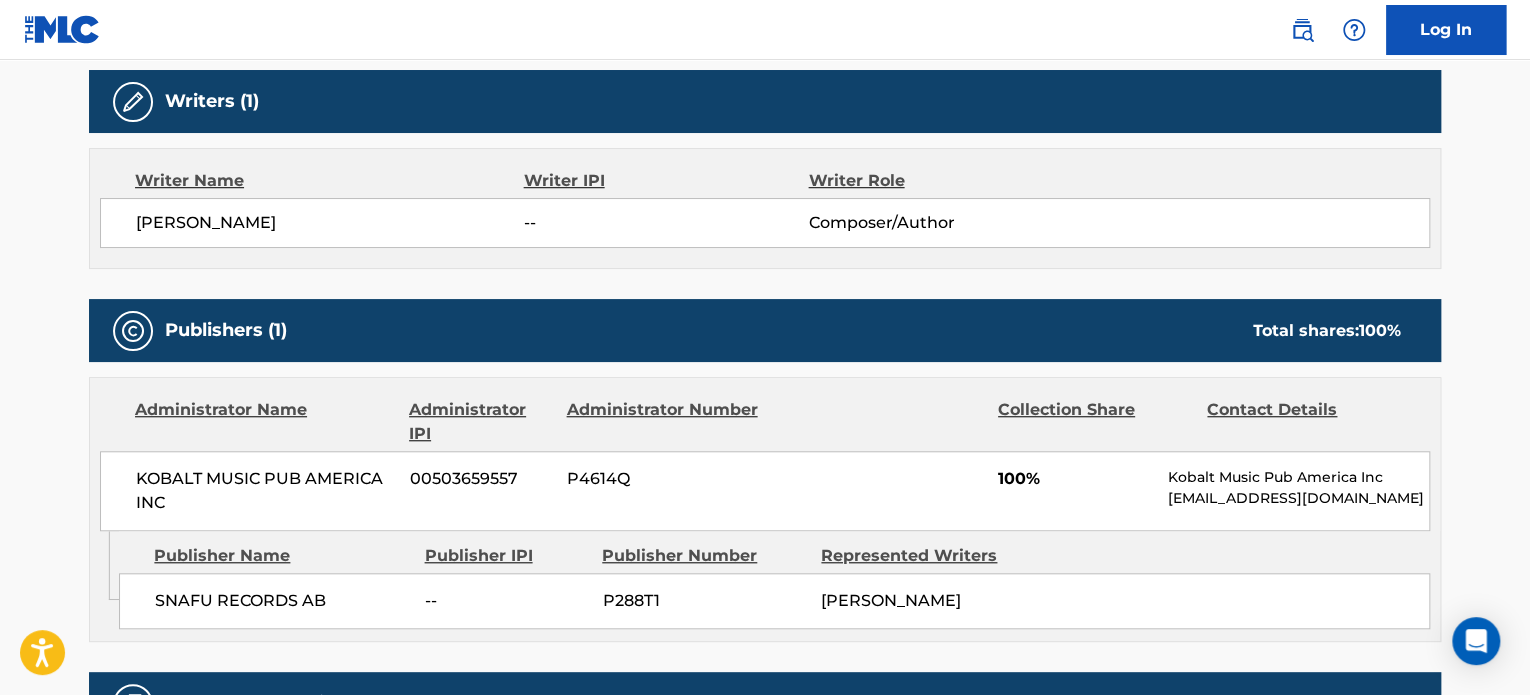 scroll, scrollTop: 726, scrollLeft: 0, axis: vertical 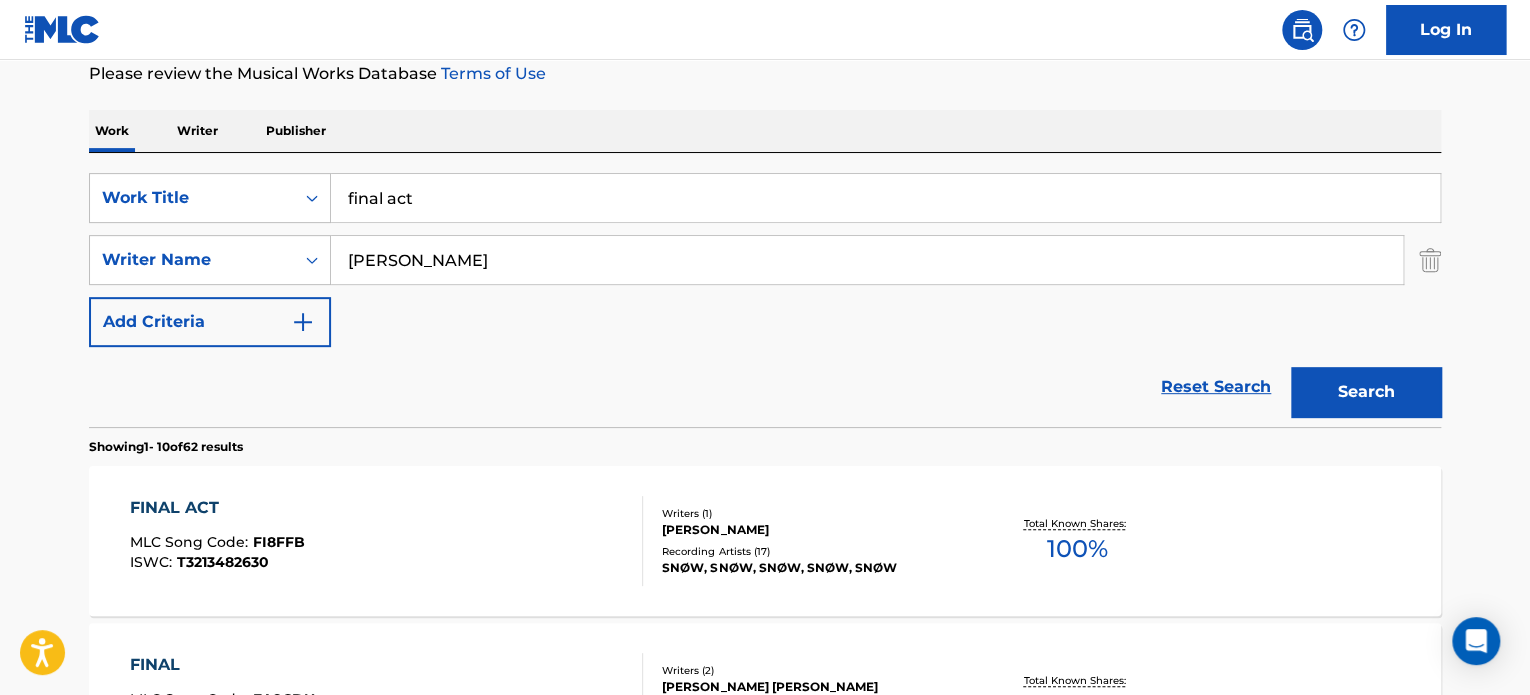 click on "final act" at bounding box center (885, 198) 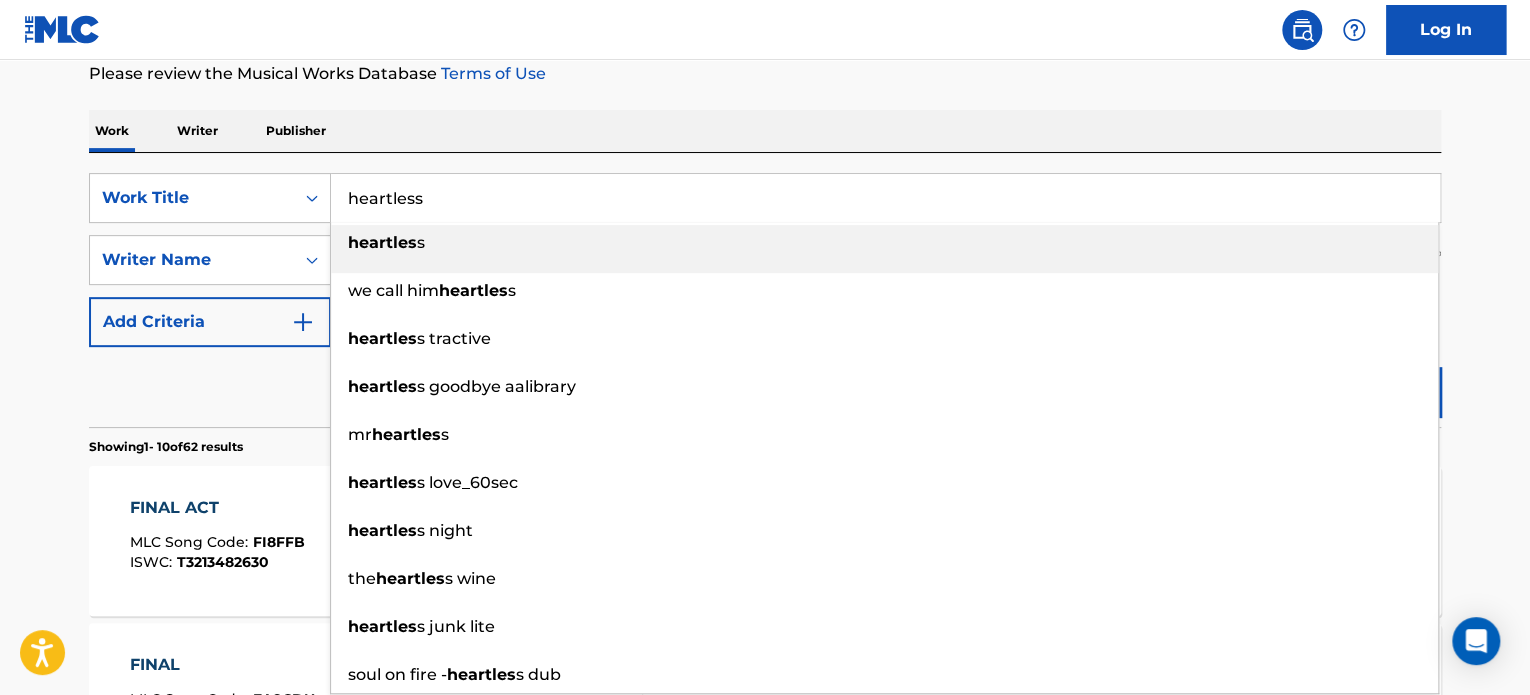 type on "heartless" 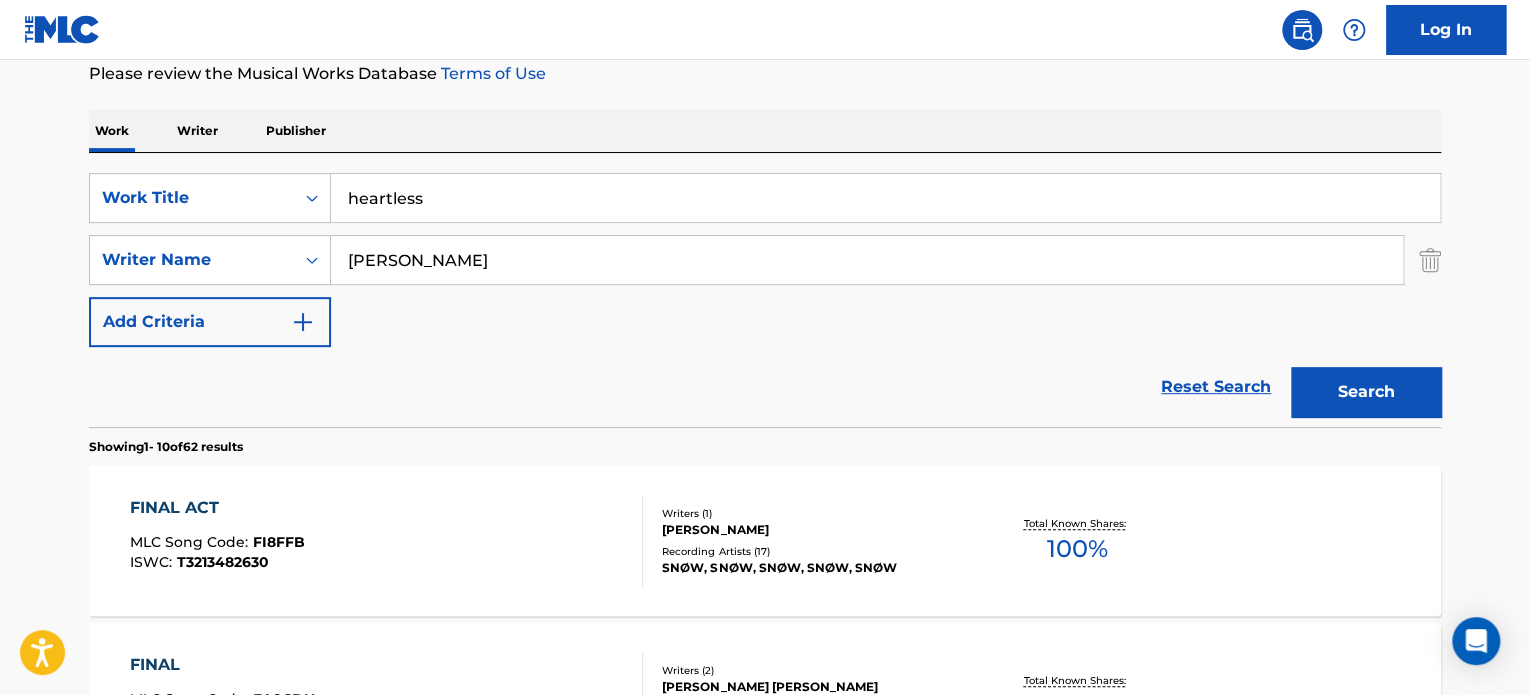 click on "Search" at bounding box center (1366, 392) 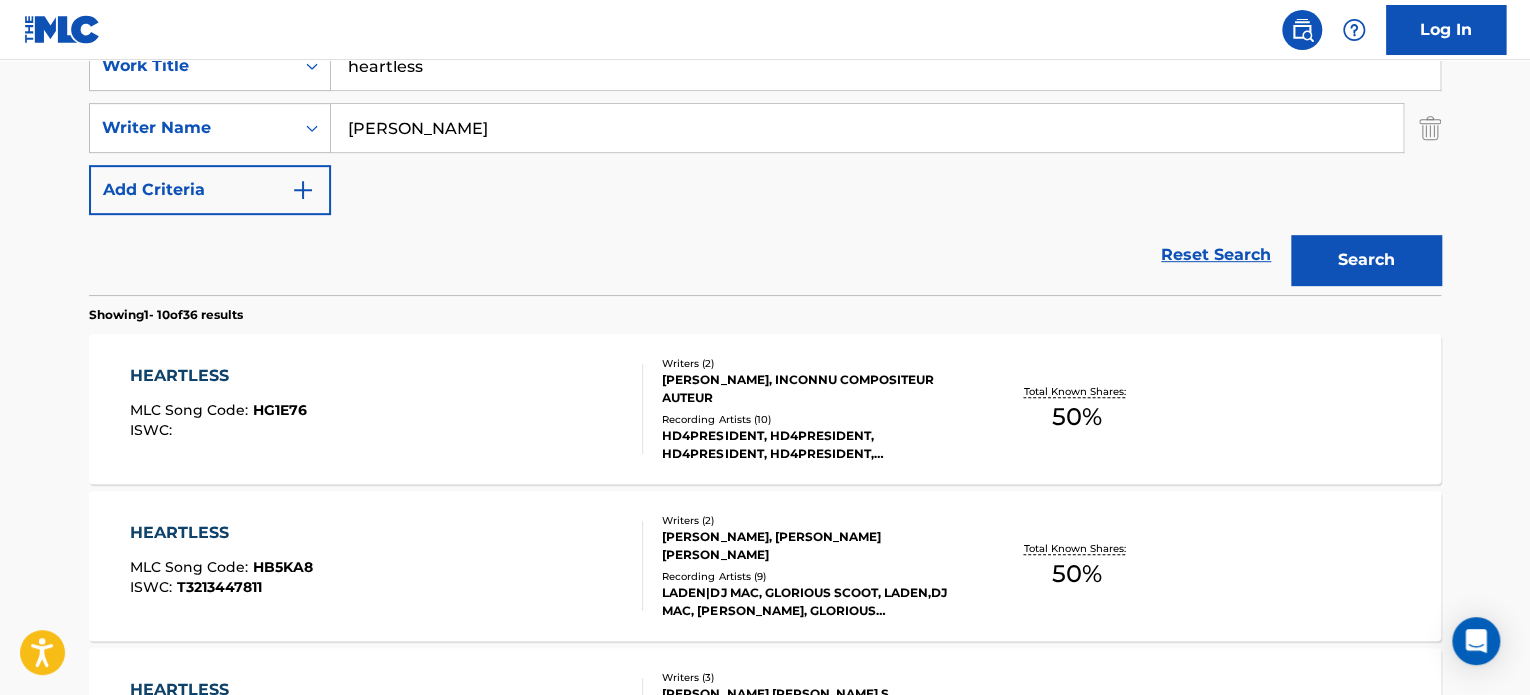 scroll, scrollTop: 402, scrollLeft: 0, axis: vertical 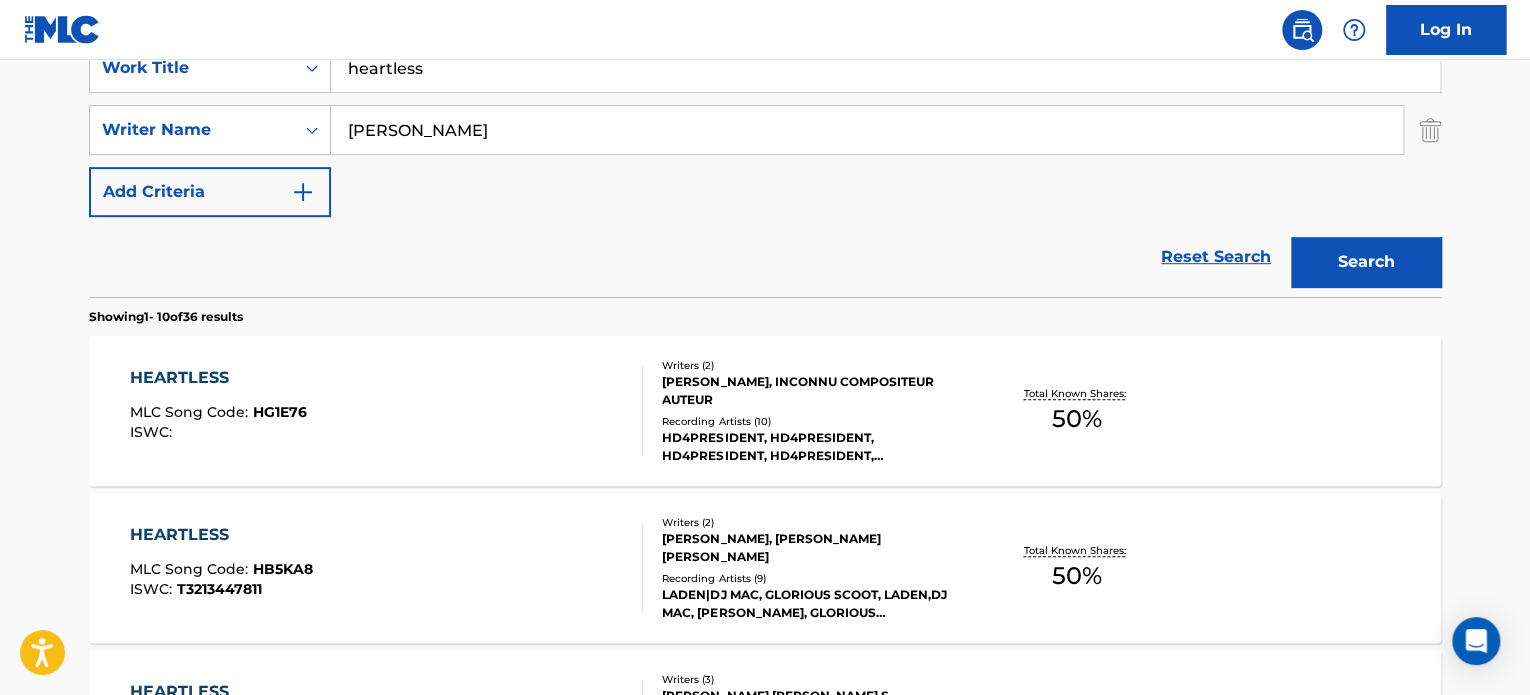 click on "[PERSON_NAME]" at bounding box center (867, 130) 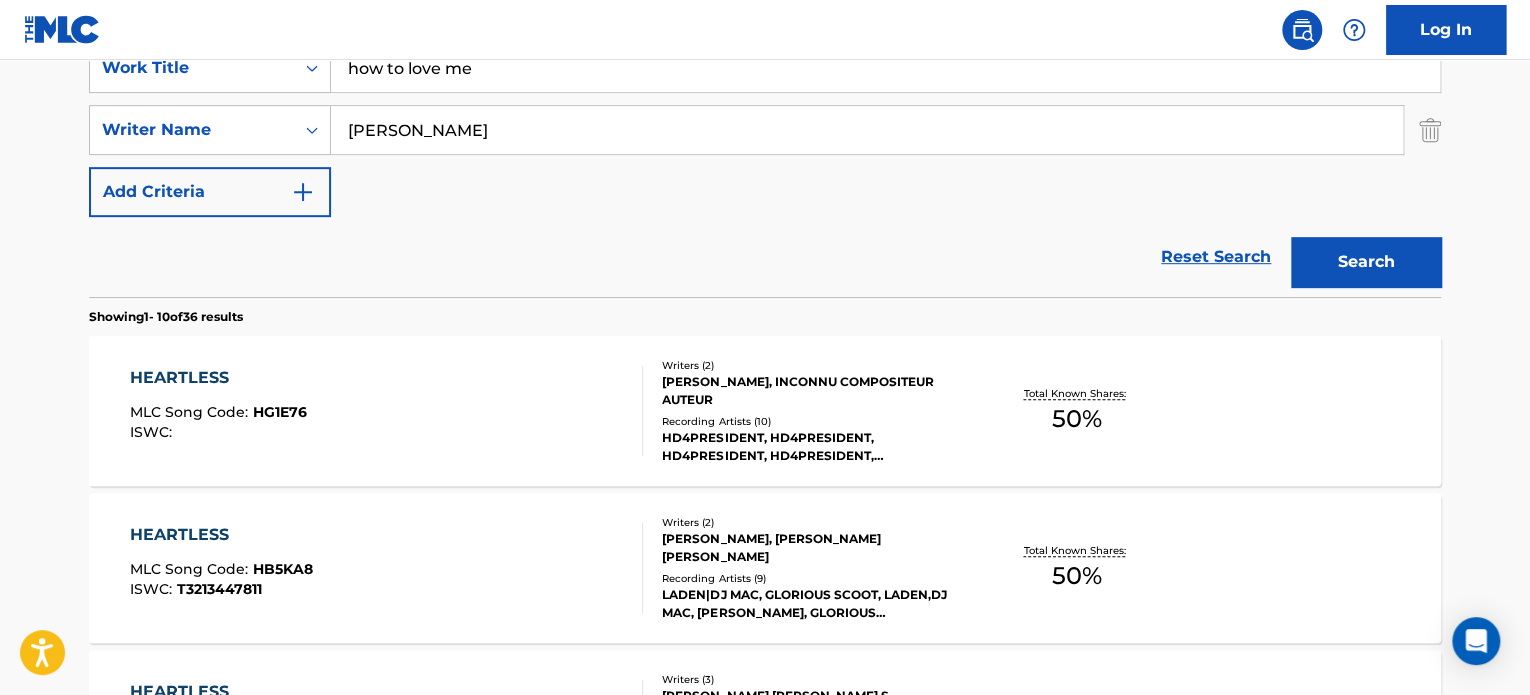 type on "how to love me" 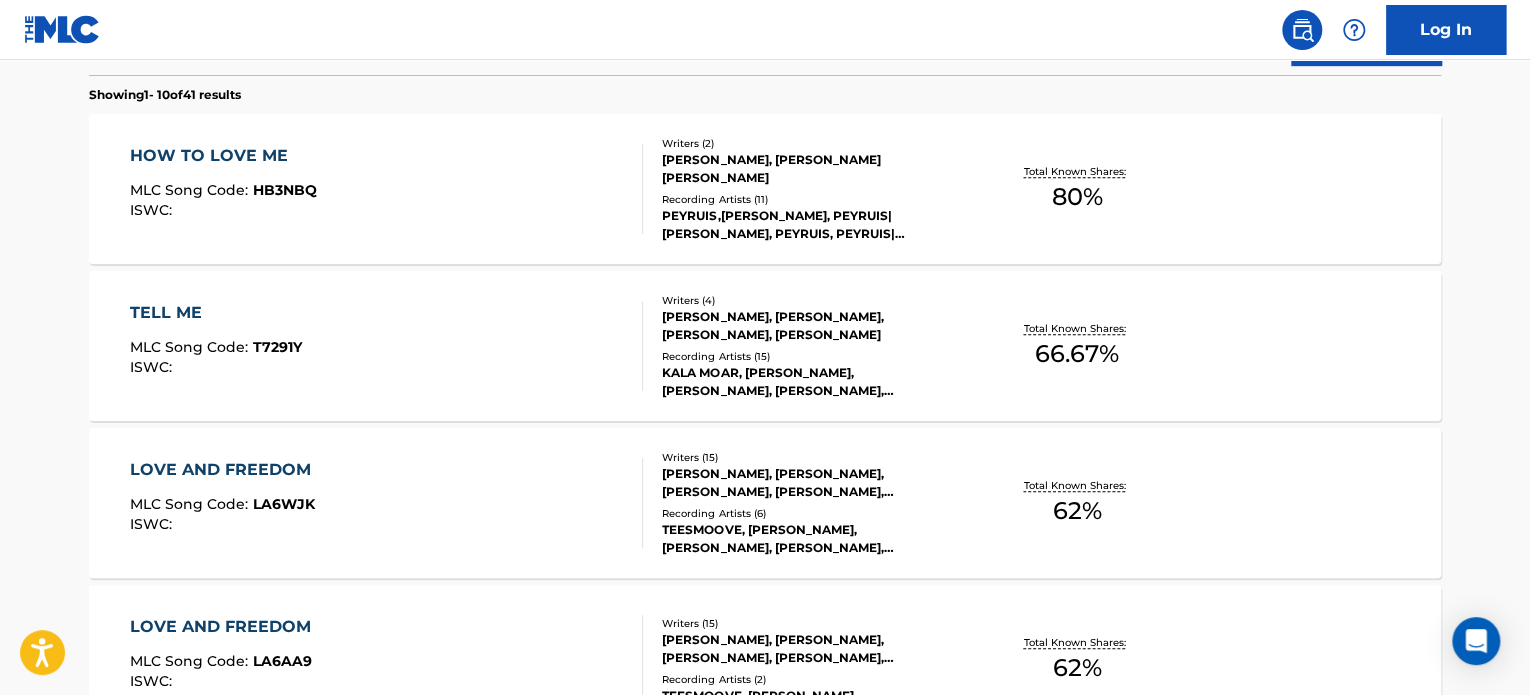scroll, scrollTop: 648, scrollLeft: 0, axis: vertical 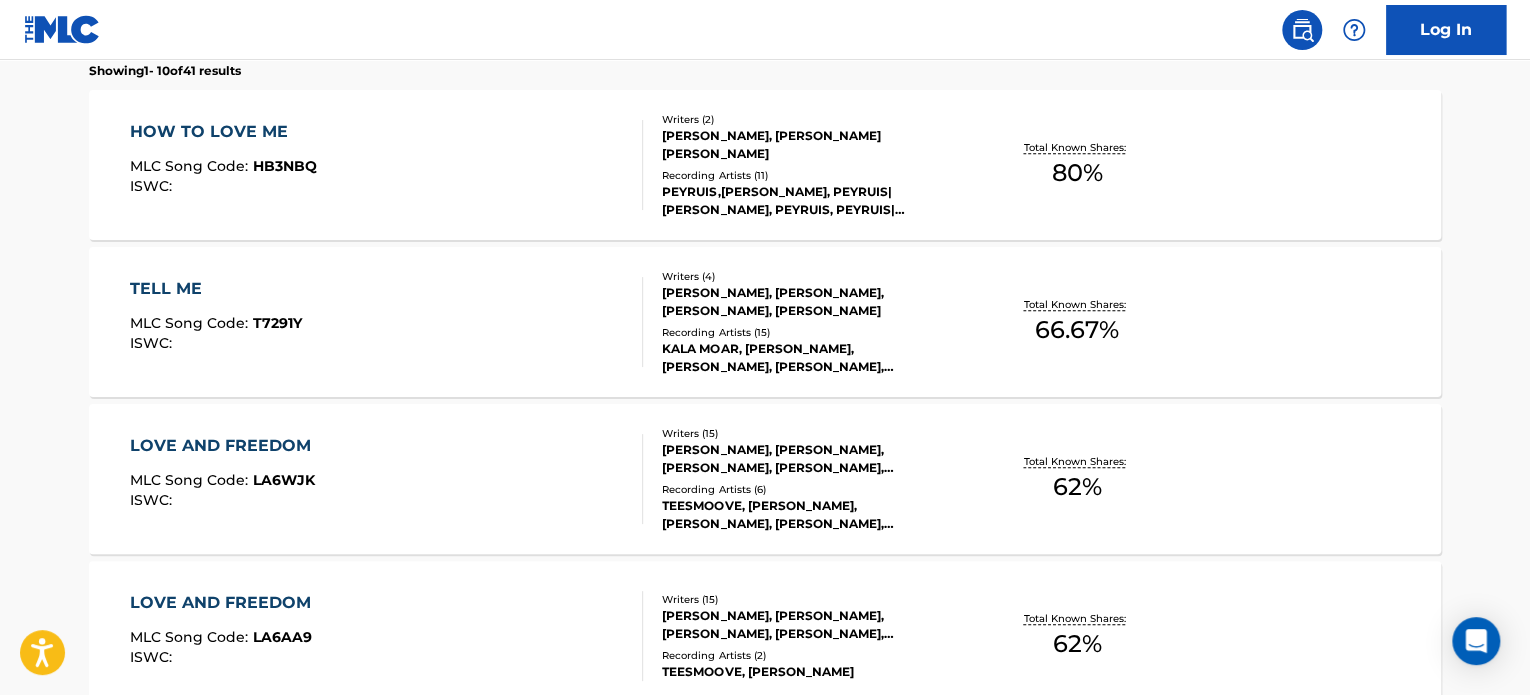 click on "HOW TO LOVE ME MLC Song Code : HB3NBQ ISWC :" at bounding box center (387, 165) 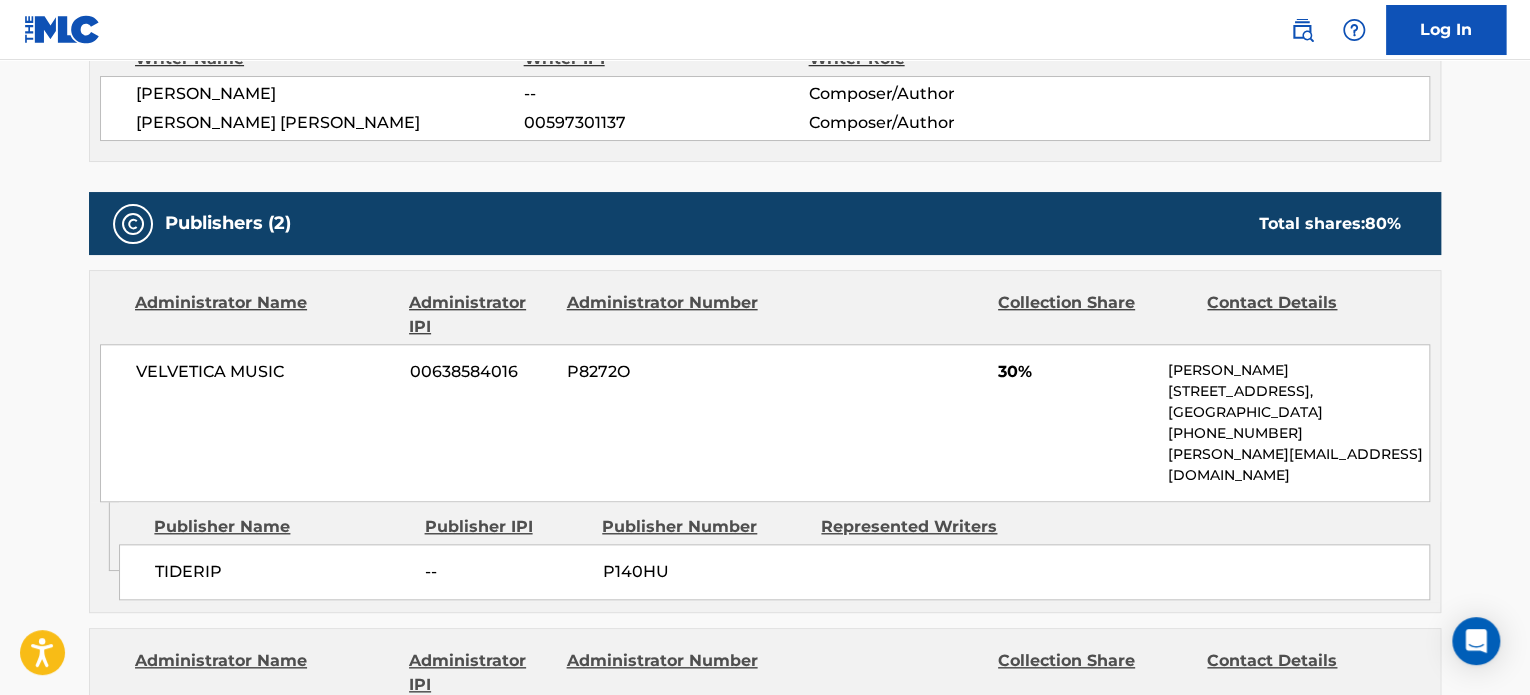 scroll, scrollTop: 755, scrollLeft: 0, axis: vertical 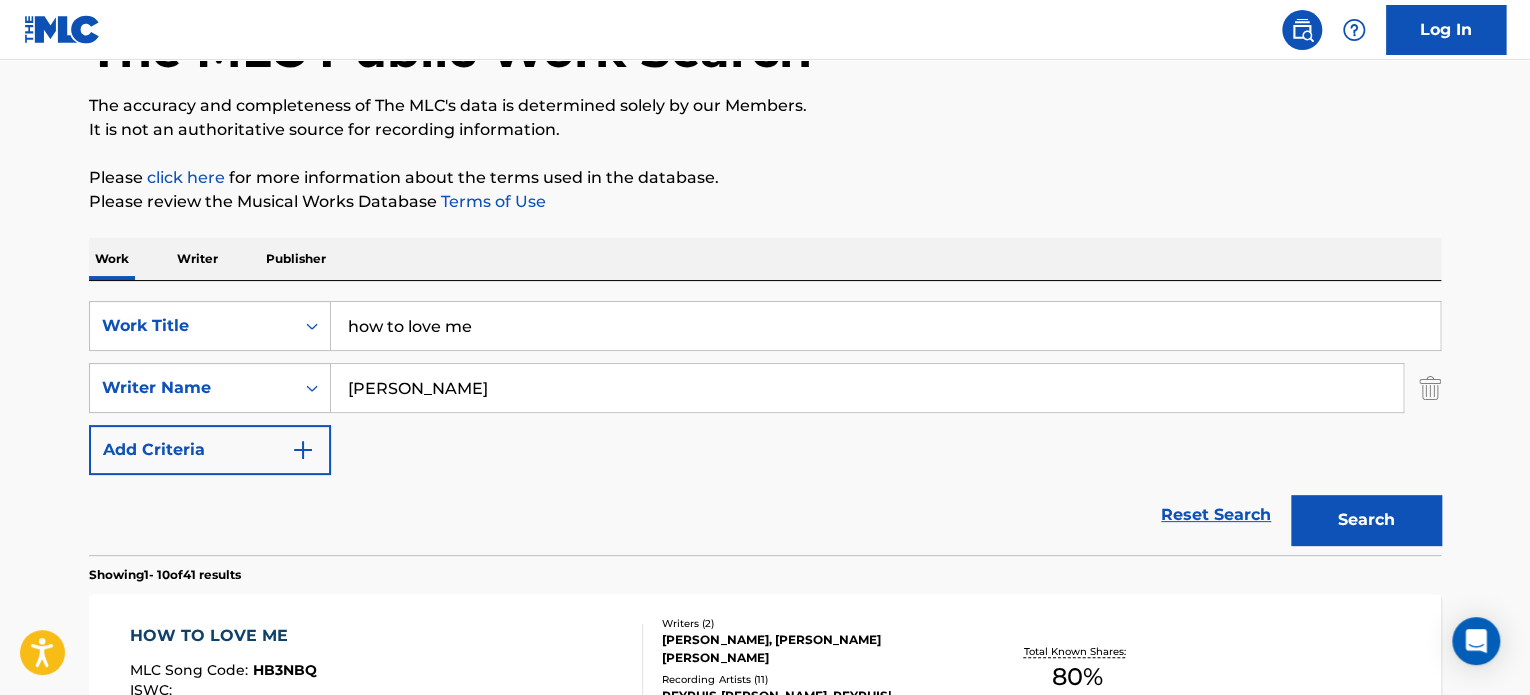click on "how to love me" at bounding box center (885, 326) 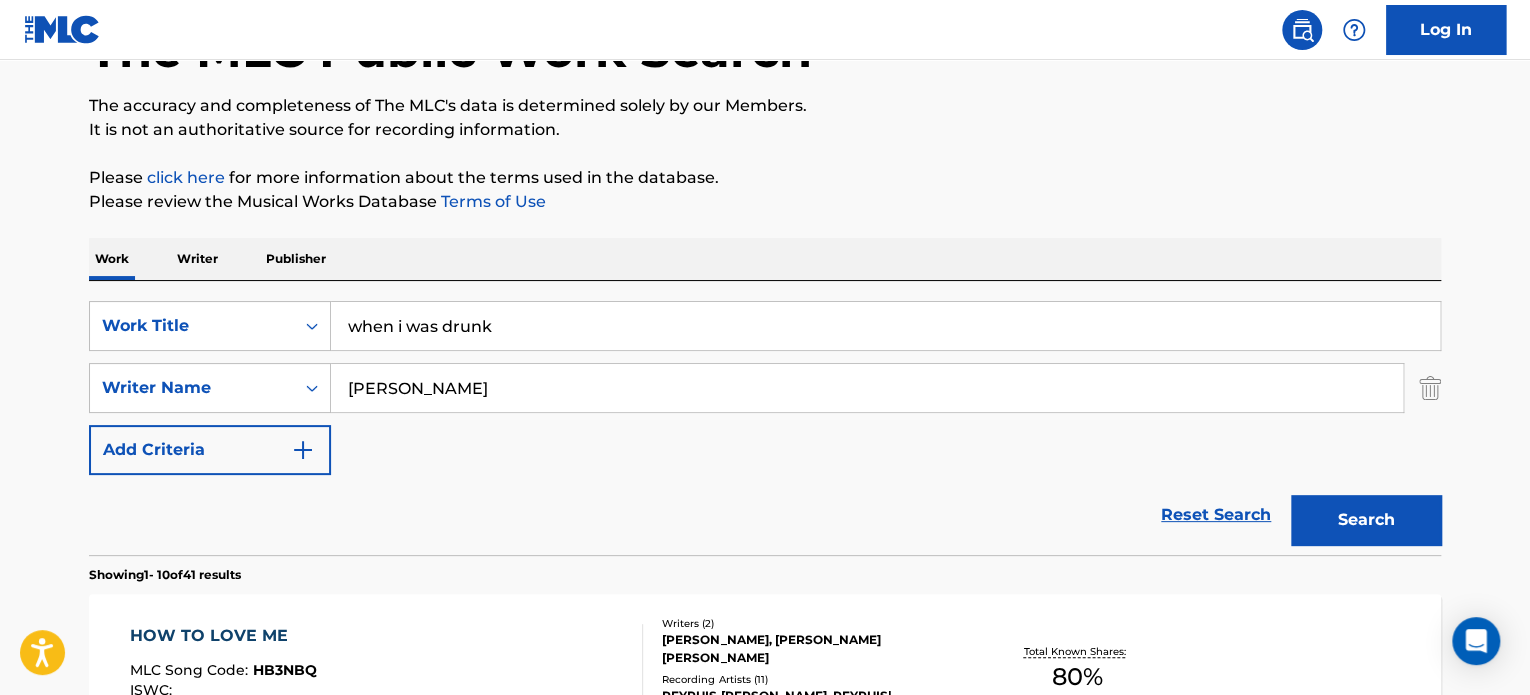 type on "when i was drunk" 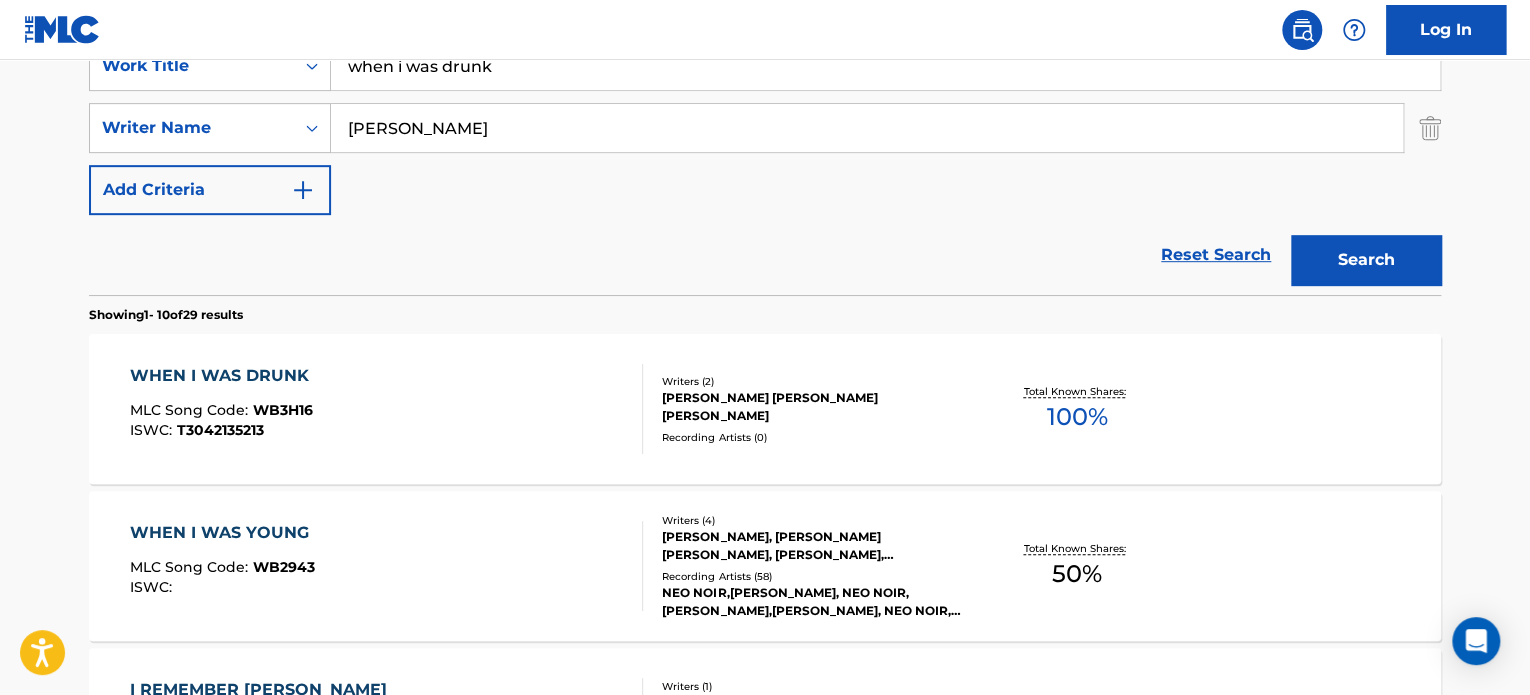 scroll, scrollTop: 410, scrollLeft: 0, axis: vertical 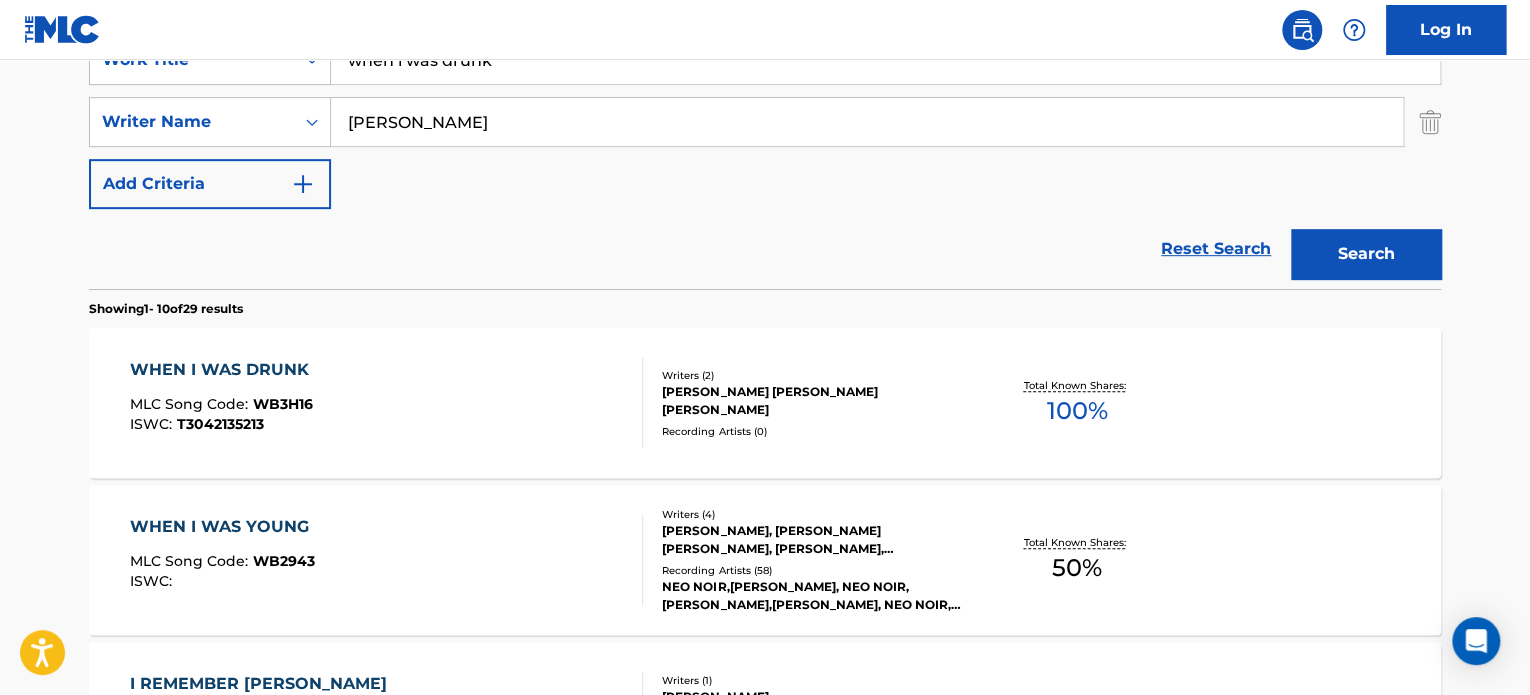 click on "WHEN I WAS DRUNK MLC Song Code : WB3H16 ISWC : T3042135213" at bounding box center [387, 403] 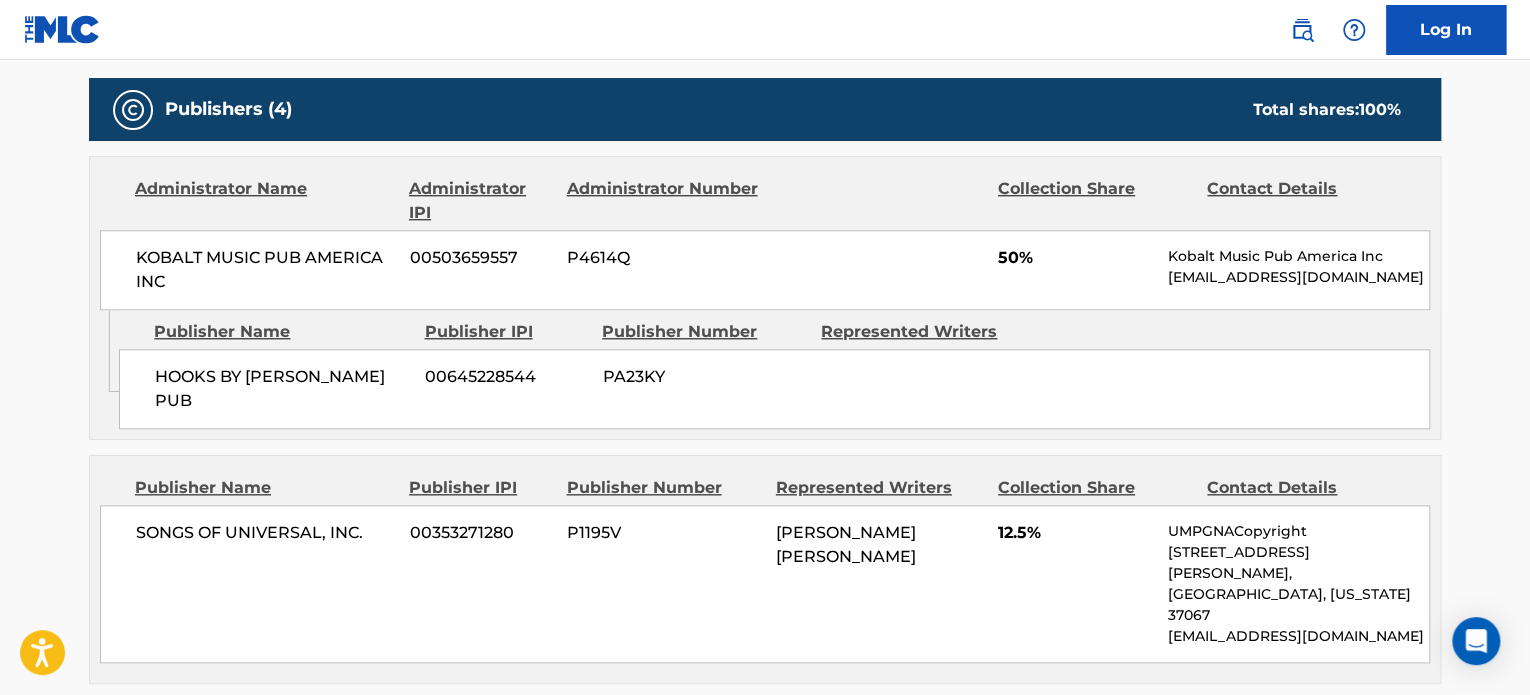 scroll, scrollTop: 883, scrollLeft: 0, axis: vertical 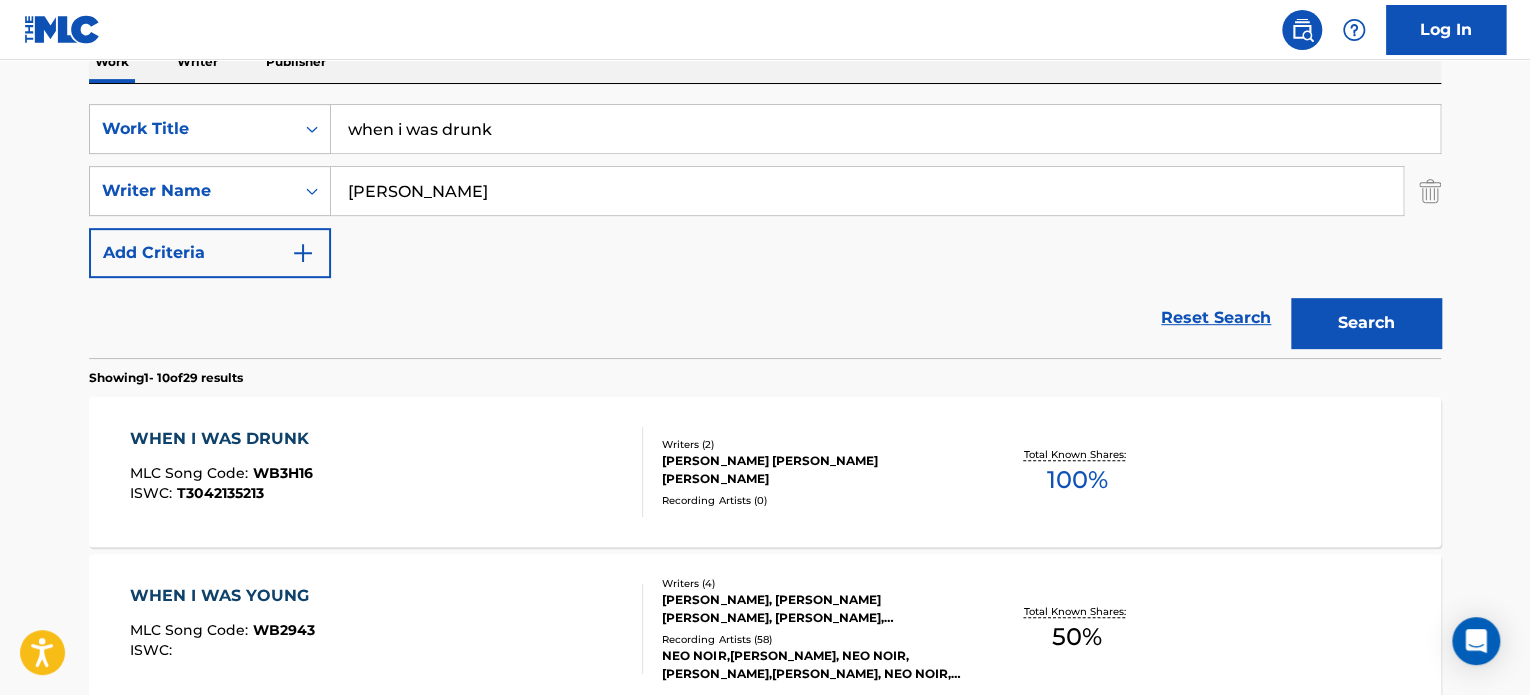 click on "when i was drunk" at bounding box center [885, 129] 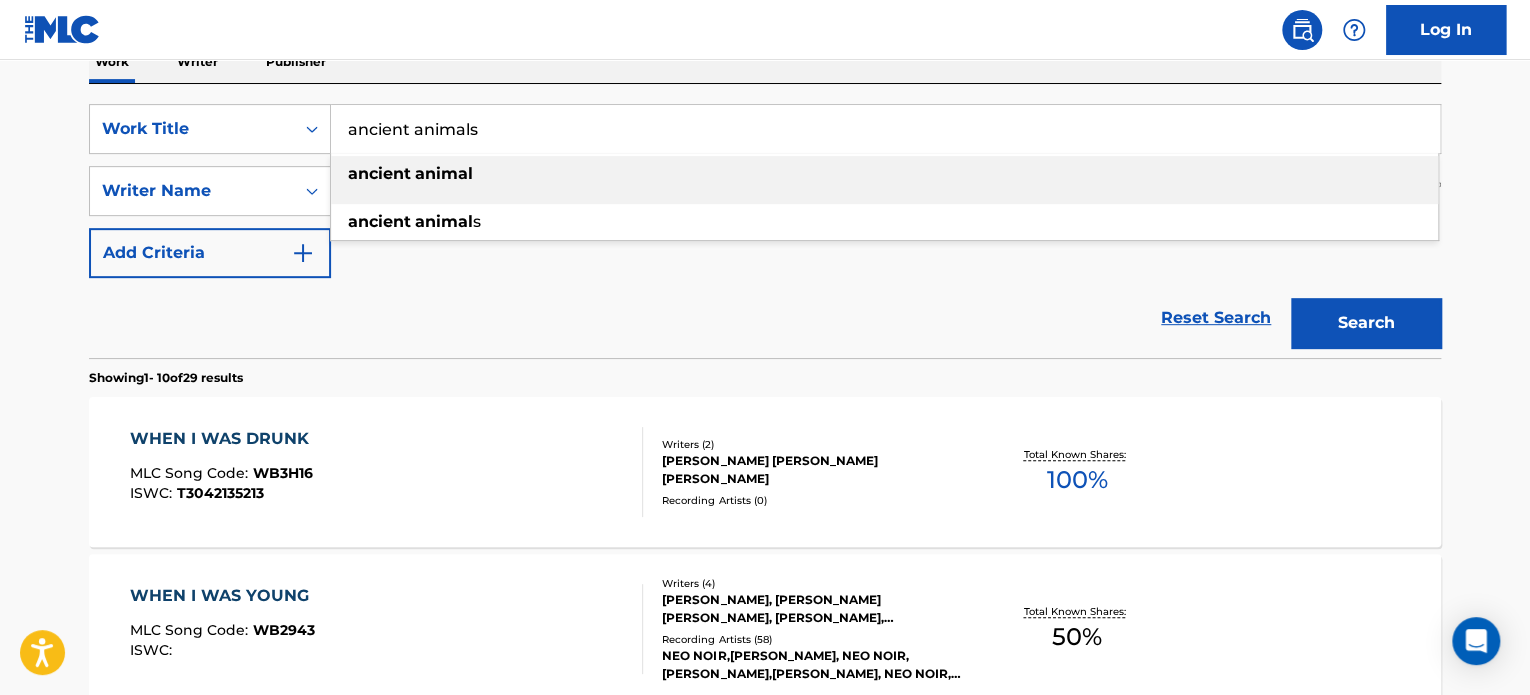 type on "ancient animals" 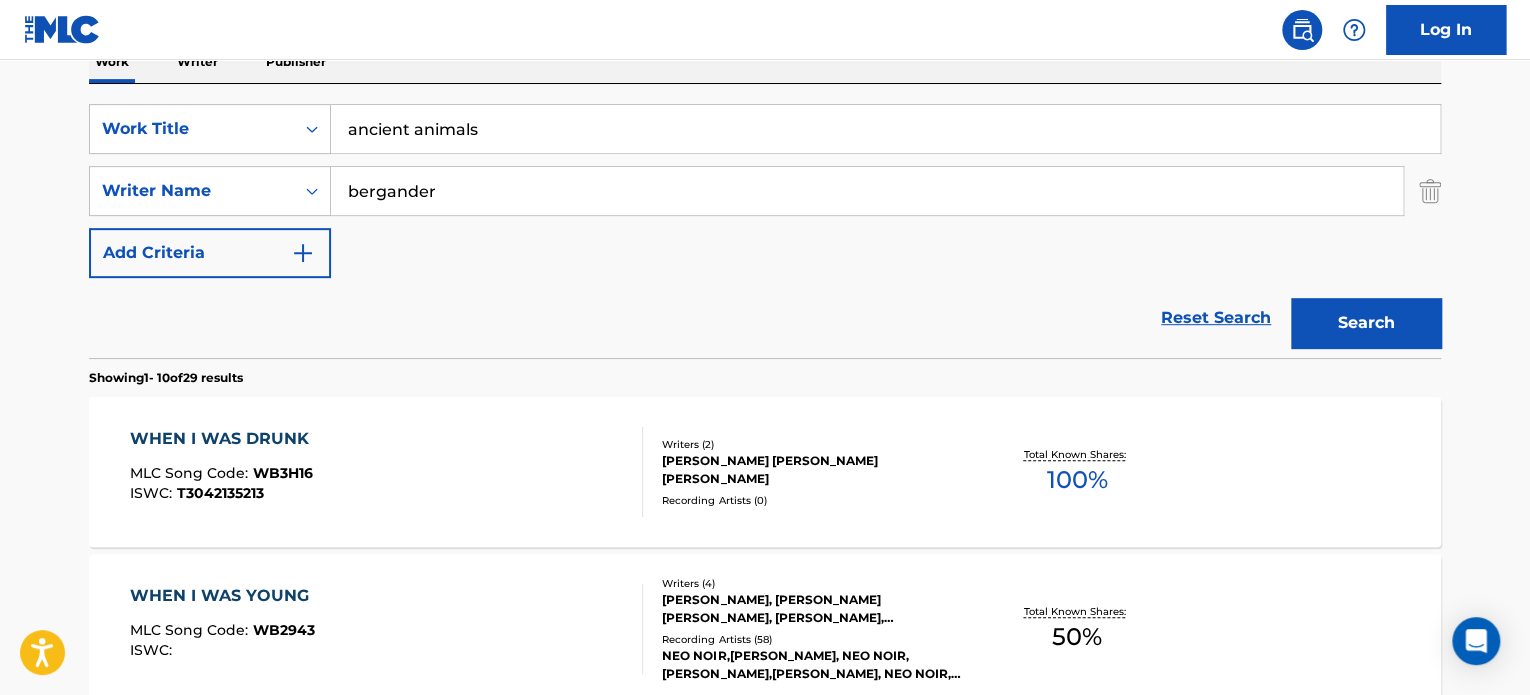 type on "bergander" 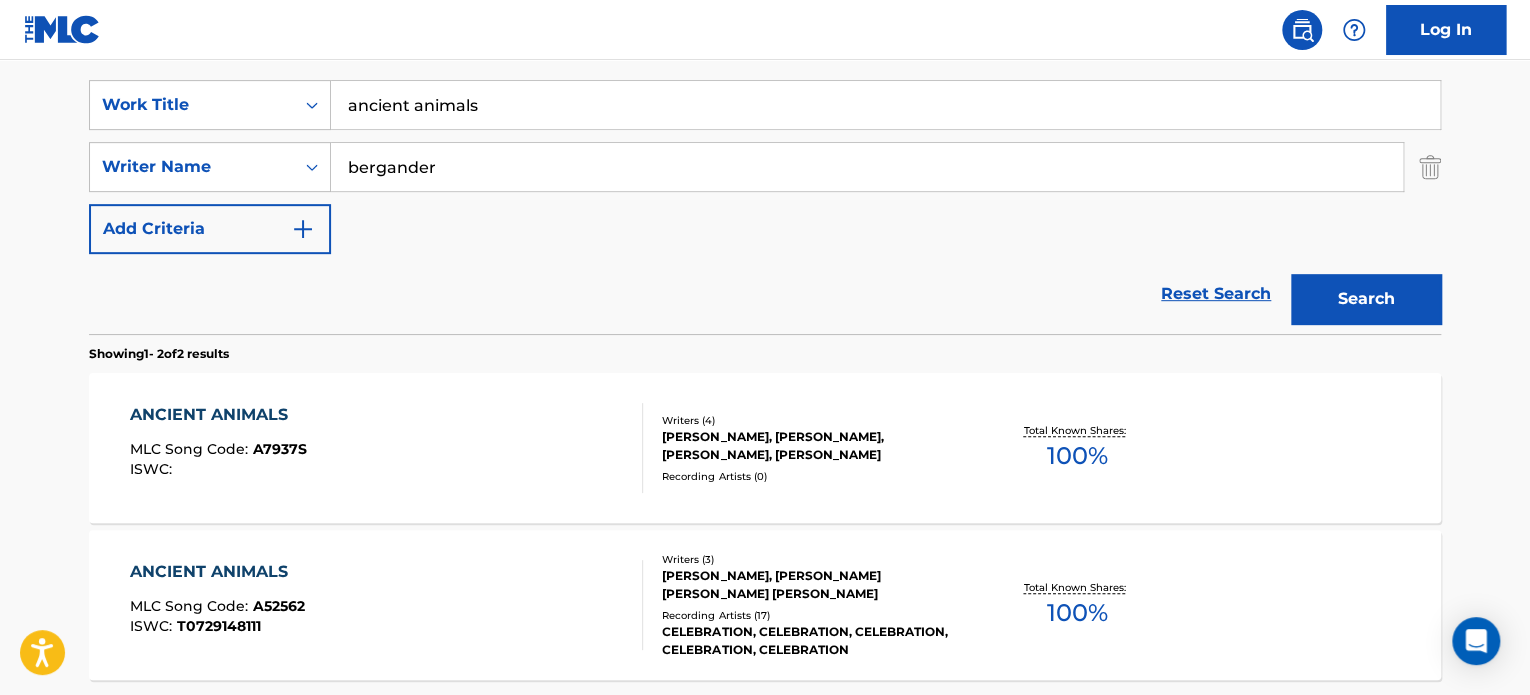 scroll, scrollTop: 366, scrollLeft: 0, axis: vertical 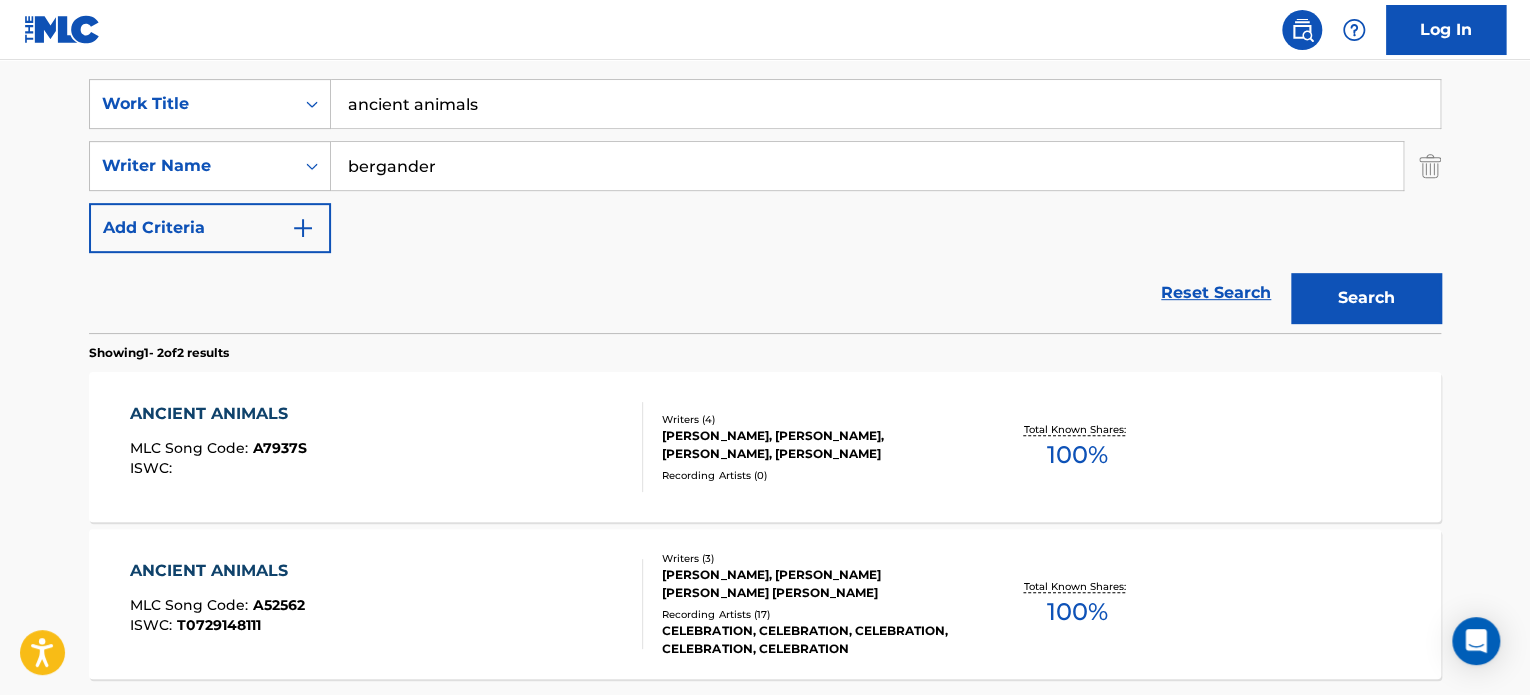 click on "ANCIENT ANIMALS MLC Song Code : A7937S ISWC :" at bounding box center [387, 447] 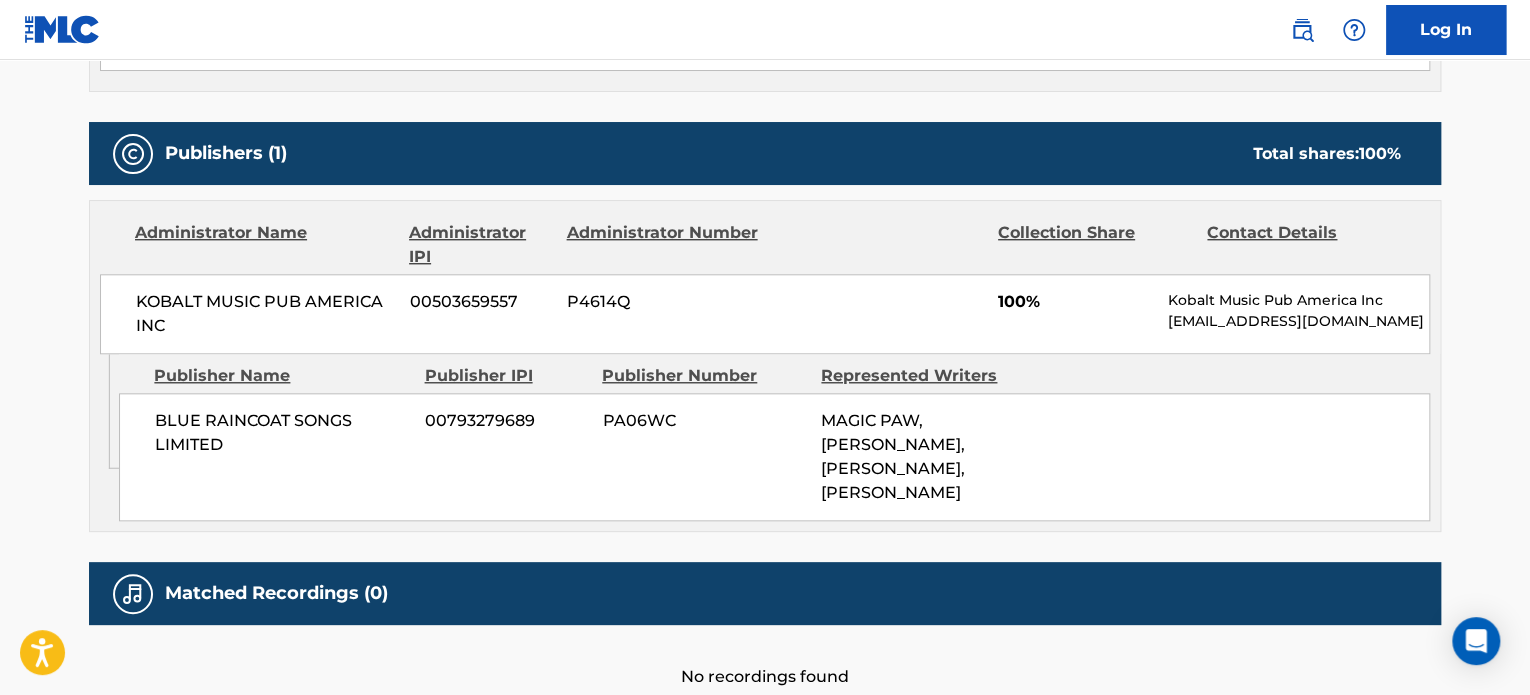 scroll, scrollTop: 882, scrollLeft: 0, axis: vertical 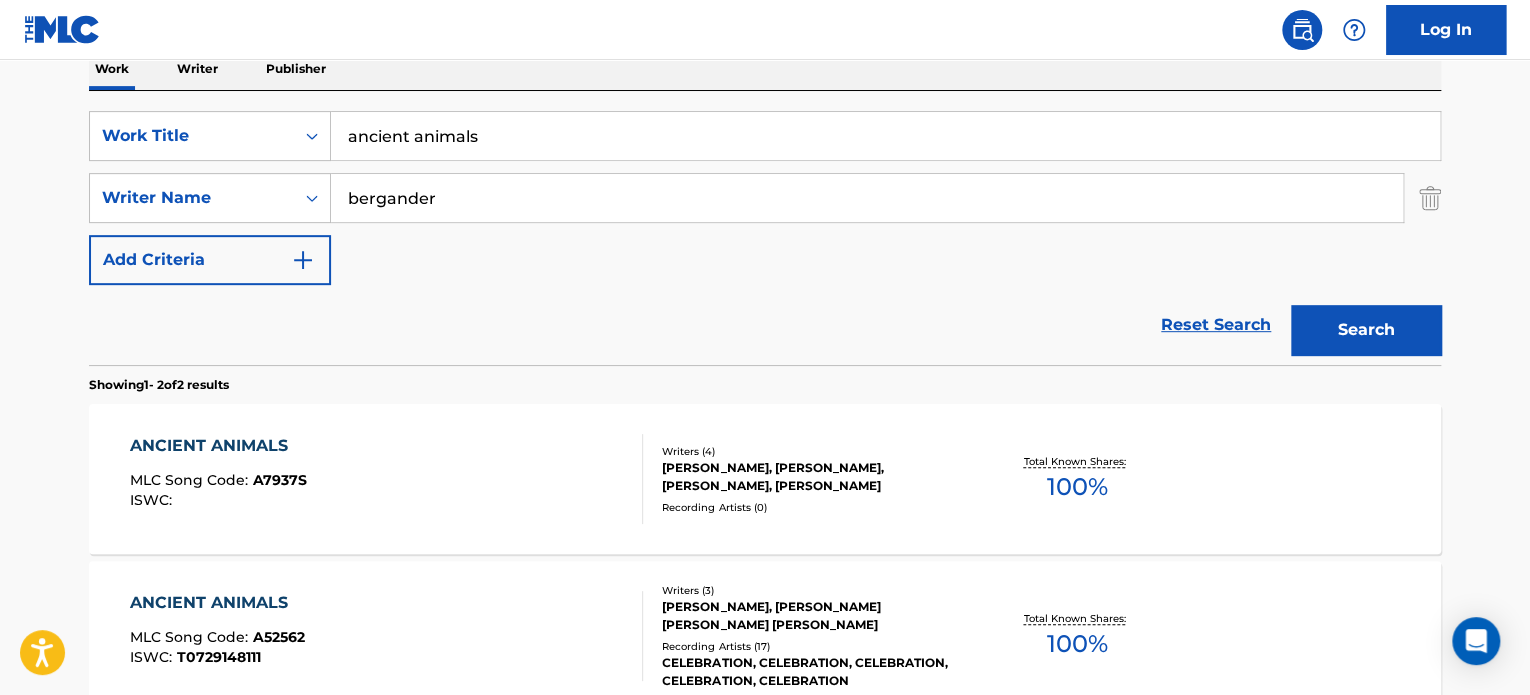 click on "ancient animals" at bounding box center [885, 136] 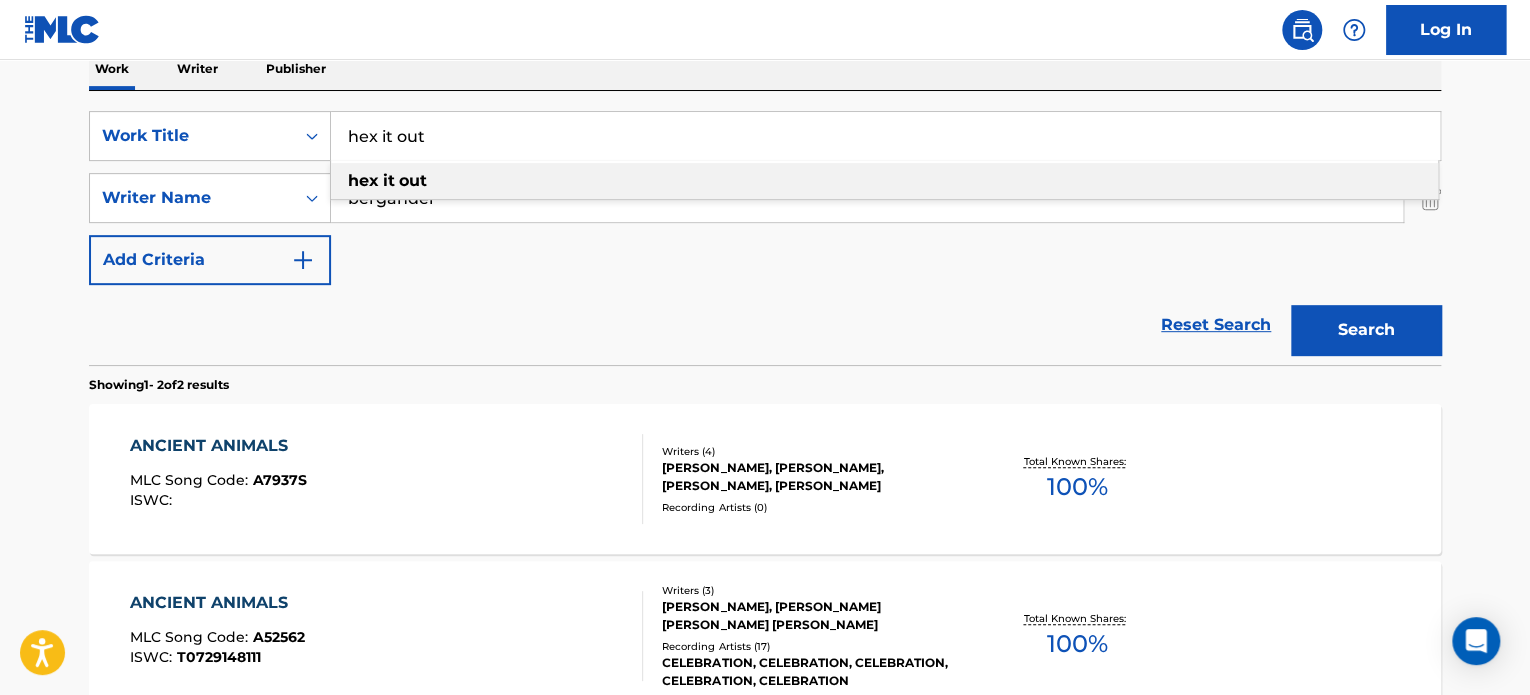 type on "hex it out" 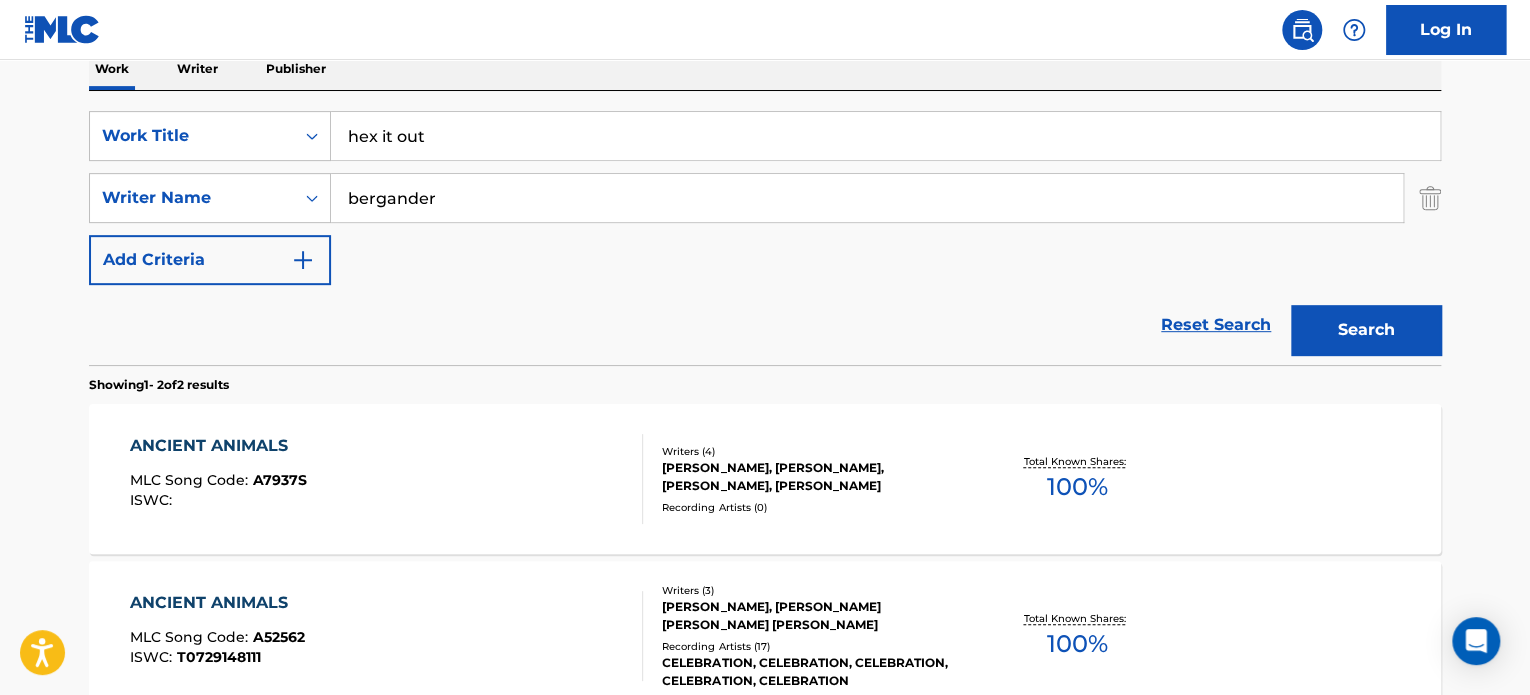 click on "Search" at bounding box center [1366, 330] 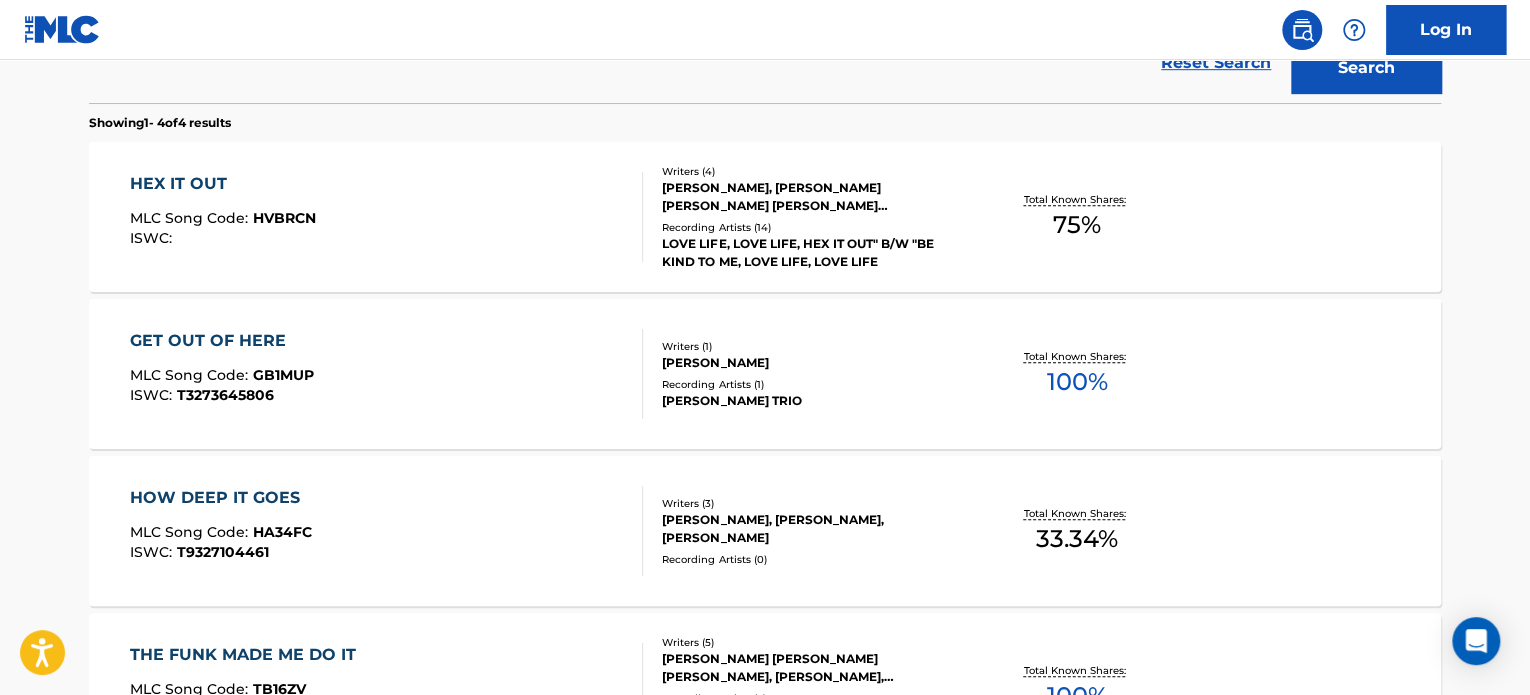 scroll, scrollTop: 598, scrollLeft: 0, axis: vertical 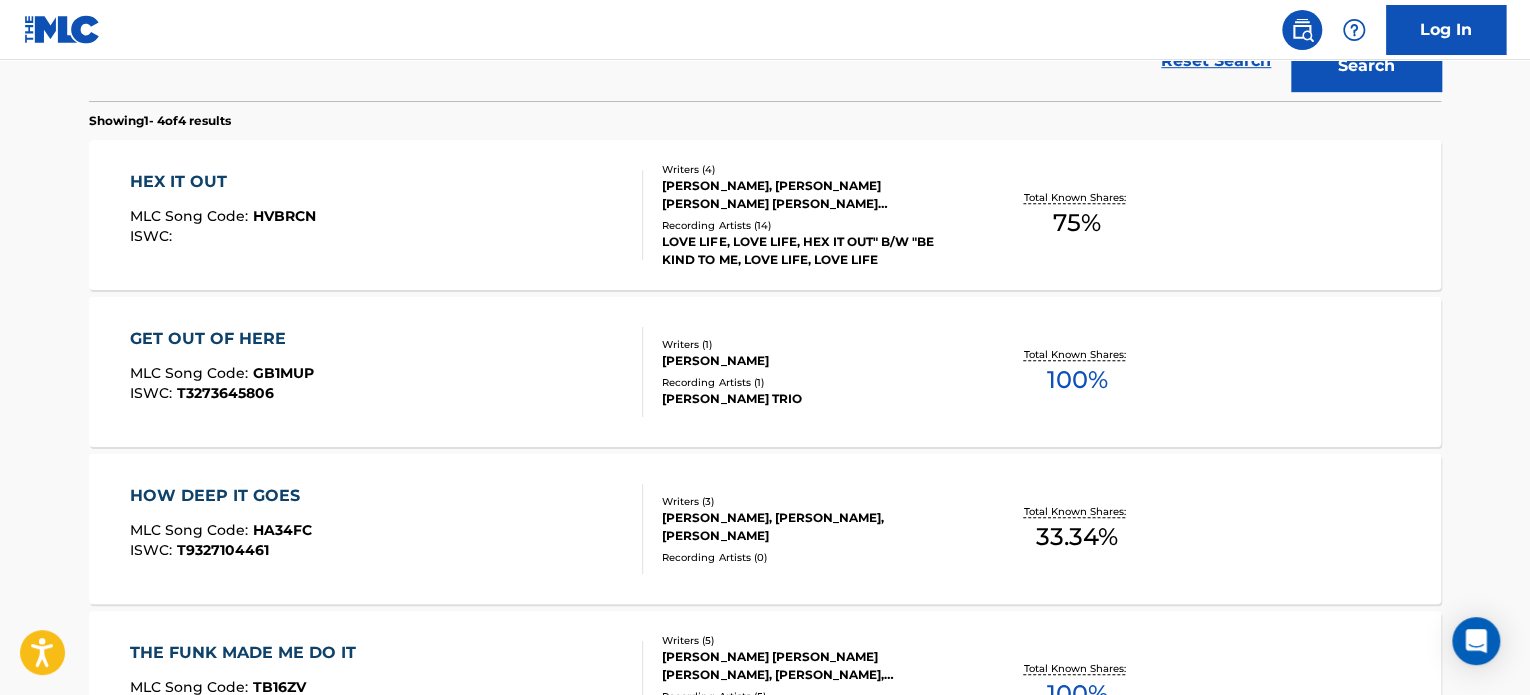 click on "HEX IT OUT MLC Song Code : HVBRCN ISWC :" at bounding box center (387, 215) 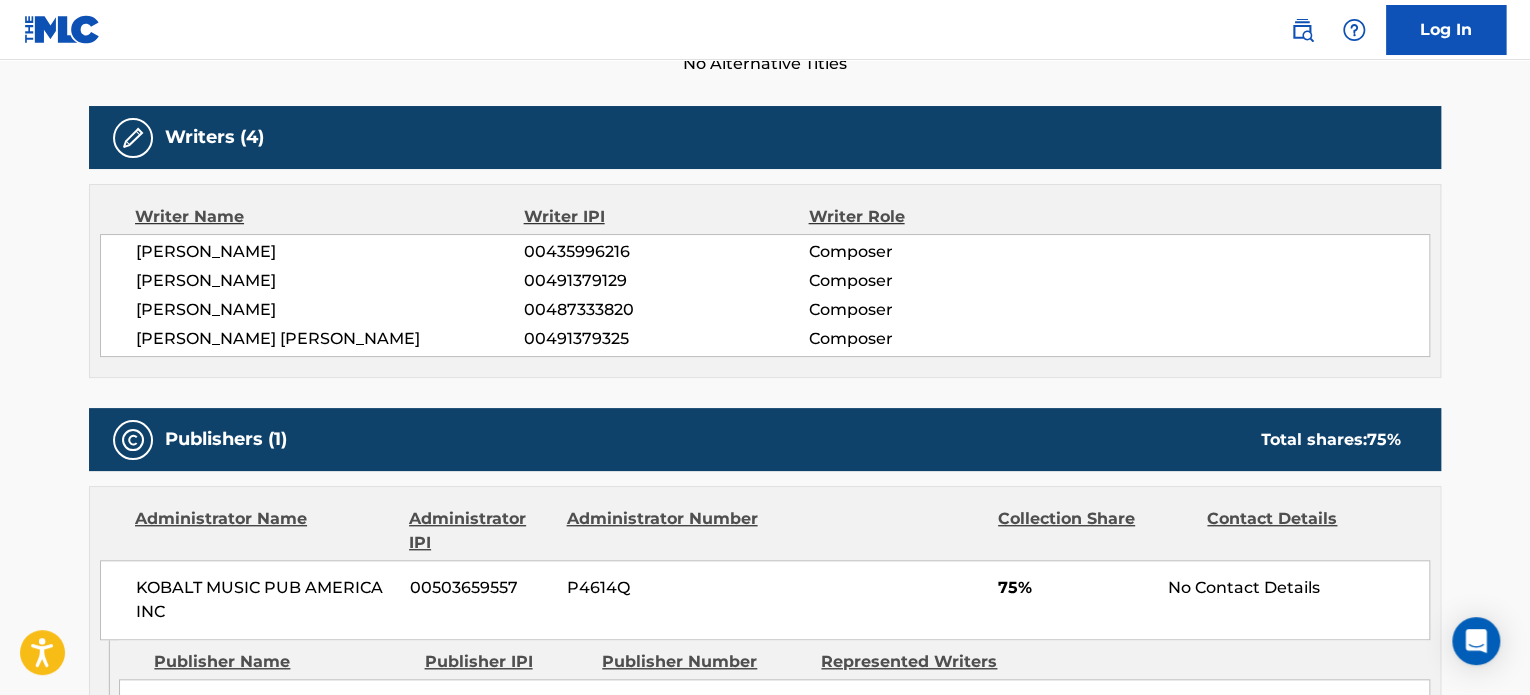 scroll, scrollTop: 0, scrollLeft: 0, axis: both 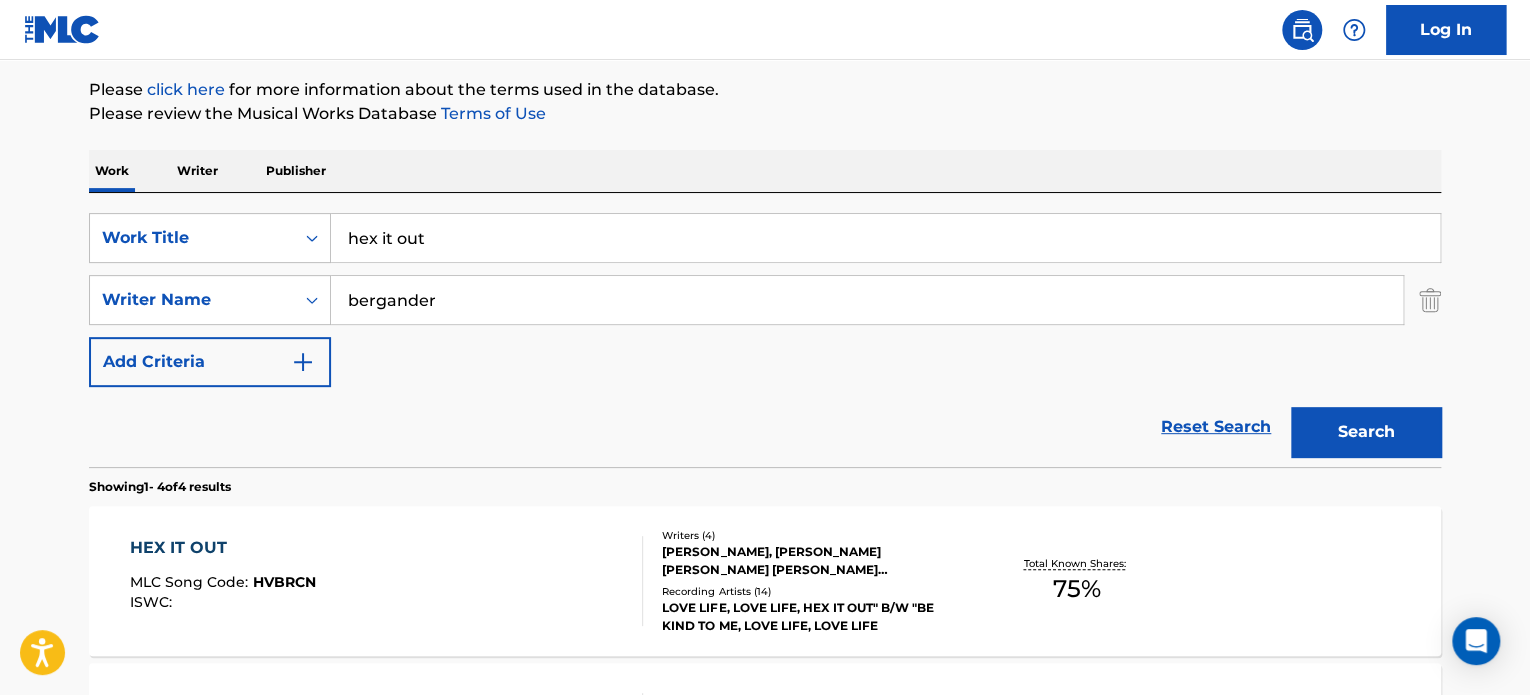 click on "bergander" at bounding box center [867, 300] 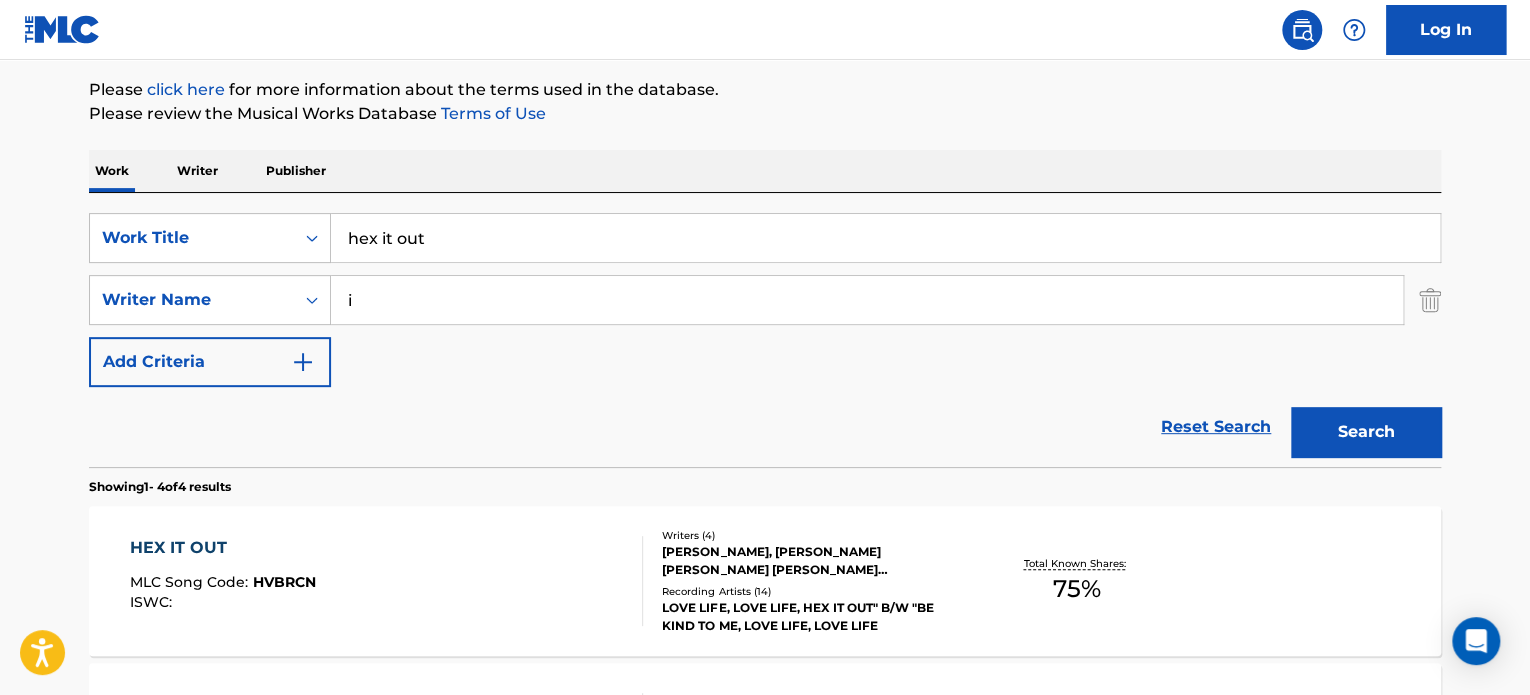 click on "i" at bounding box center (867, 300) 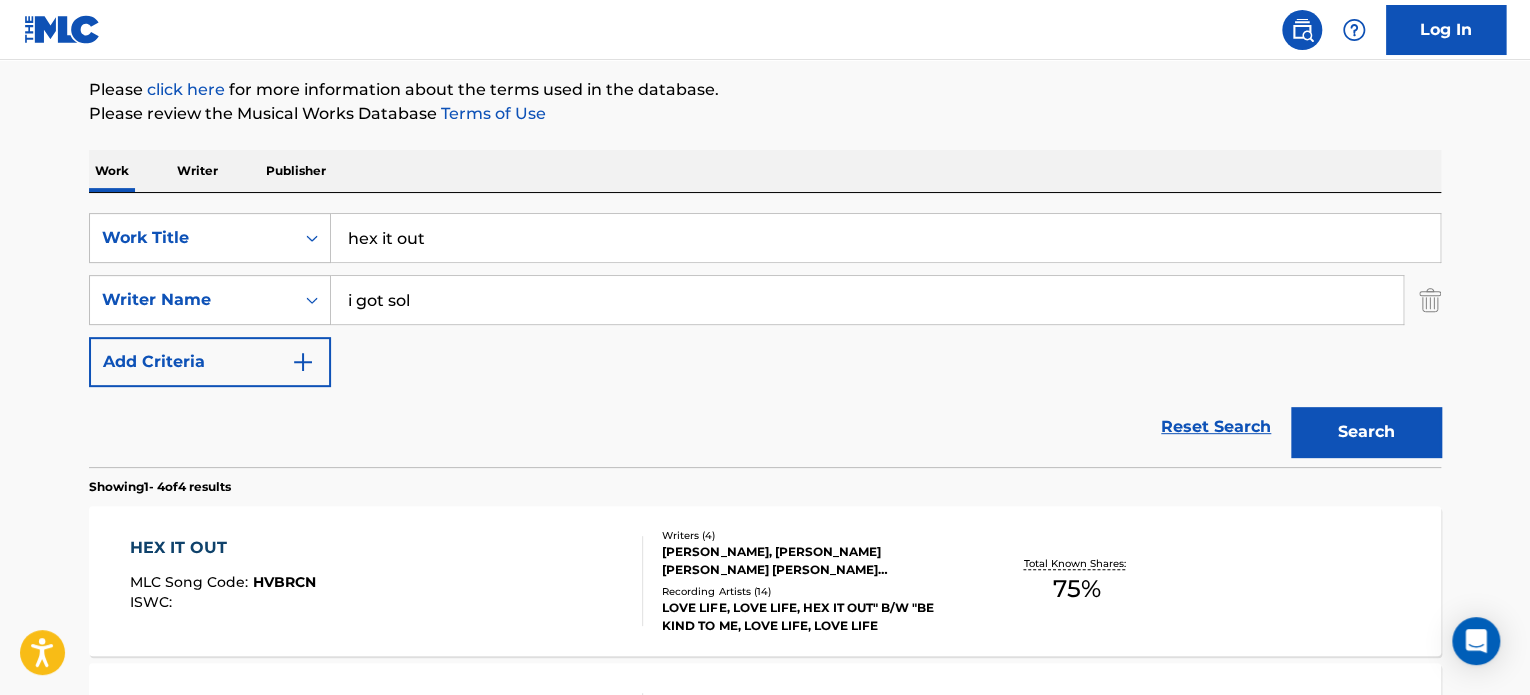 type on "i got sol" 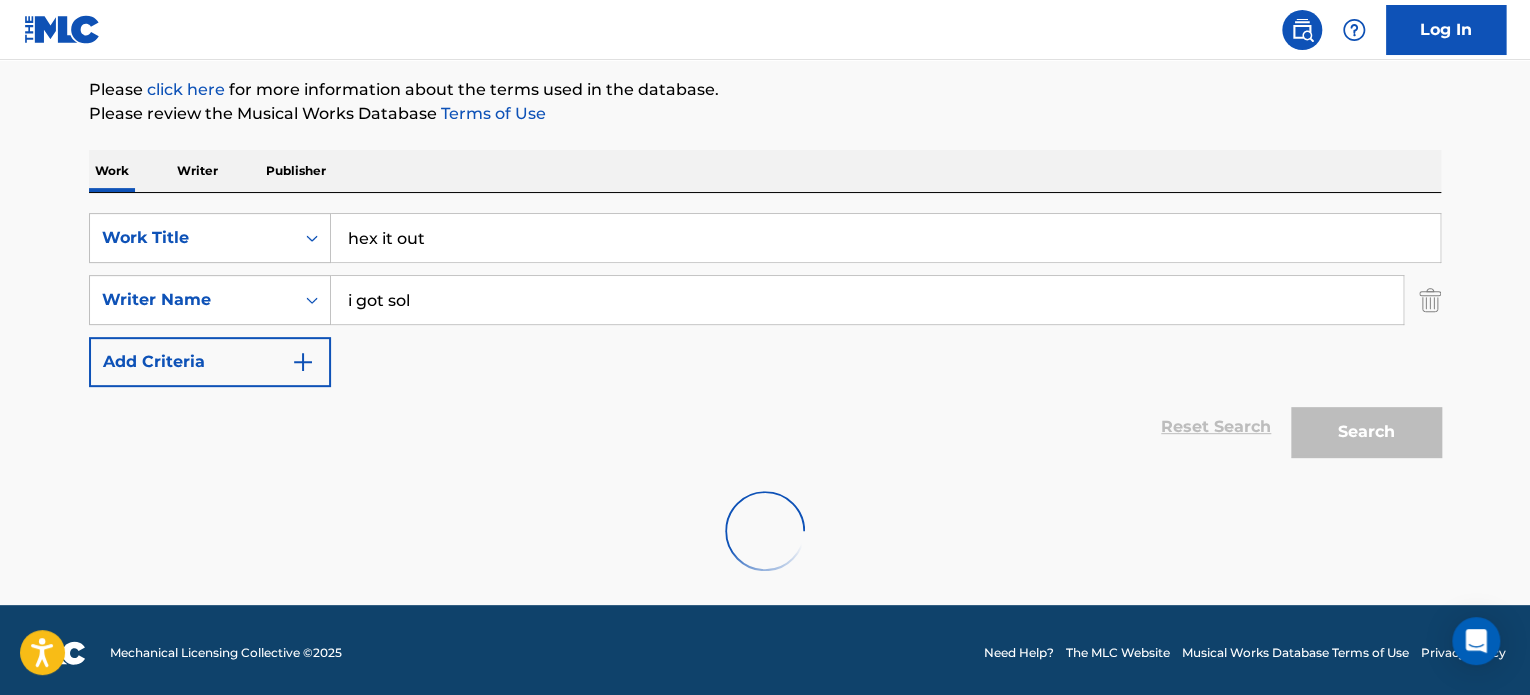 scroll, scrollTop: 172, scrollLeft: 0, axis: vertical 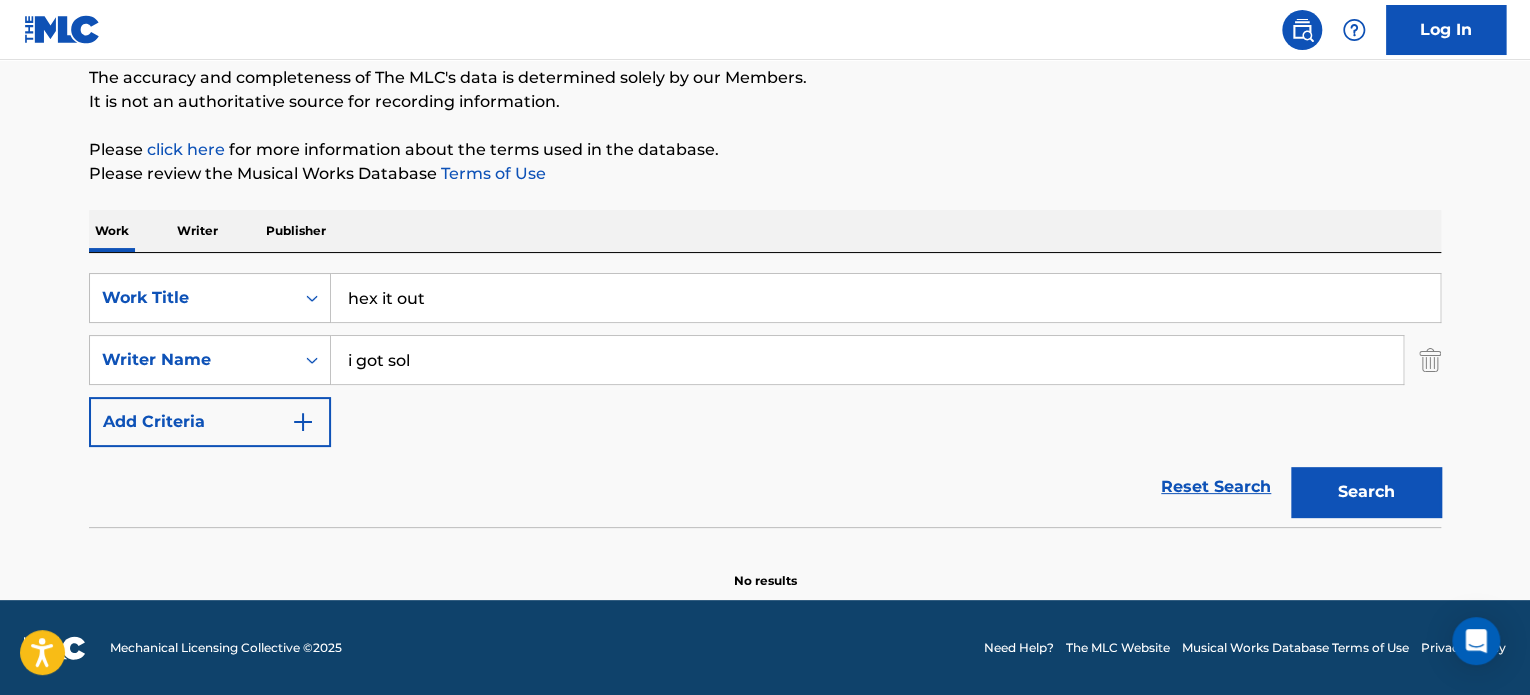 click on "hex it out" at bounding box center [885, 298] 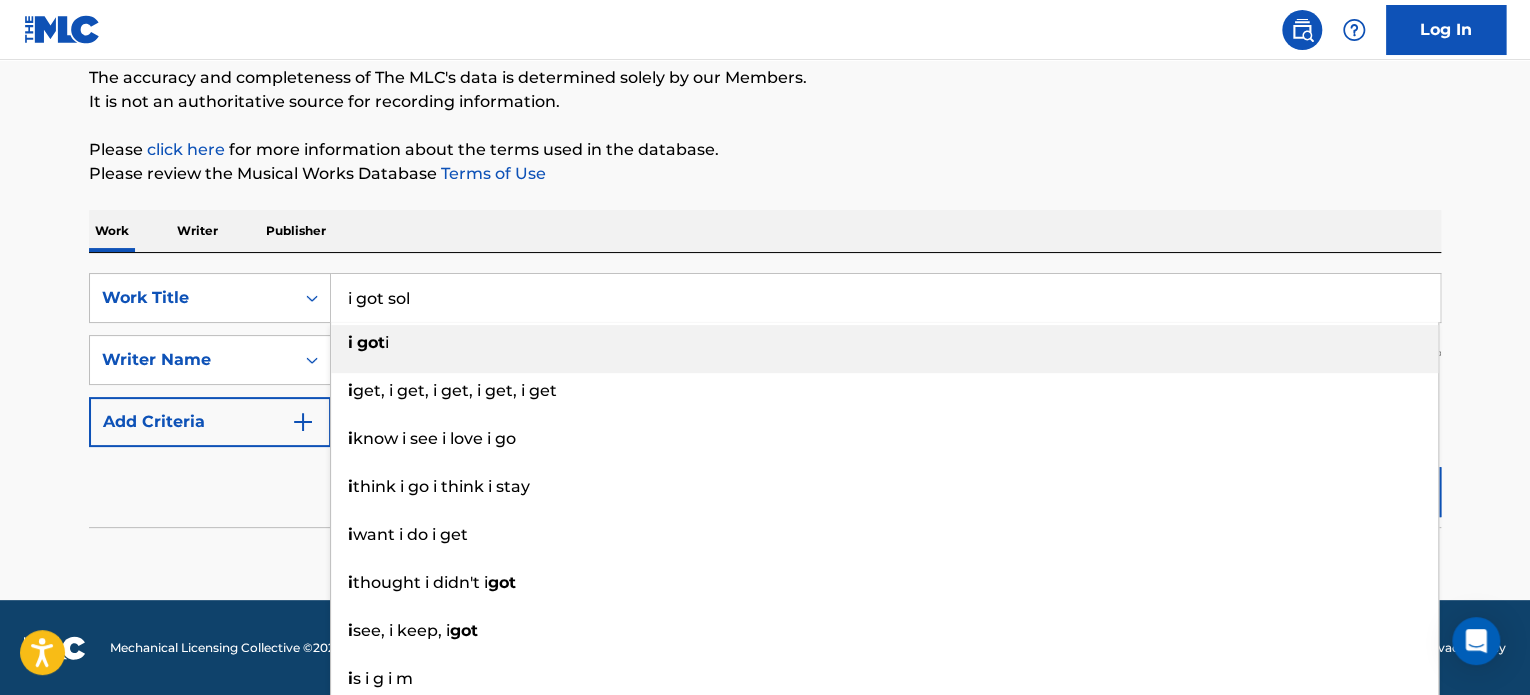 type on "i got sol" 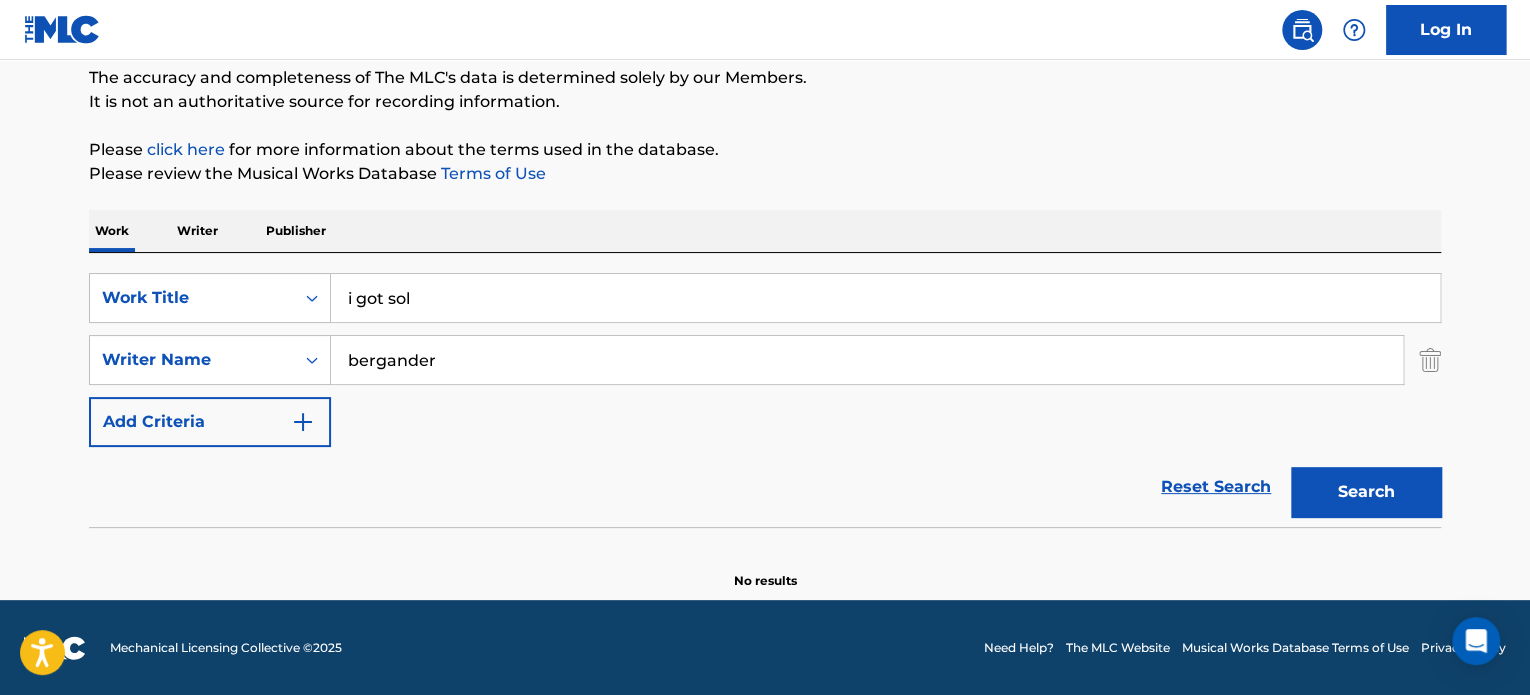 type on "bergander" 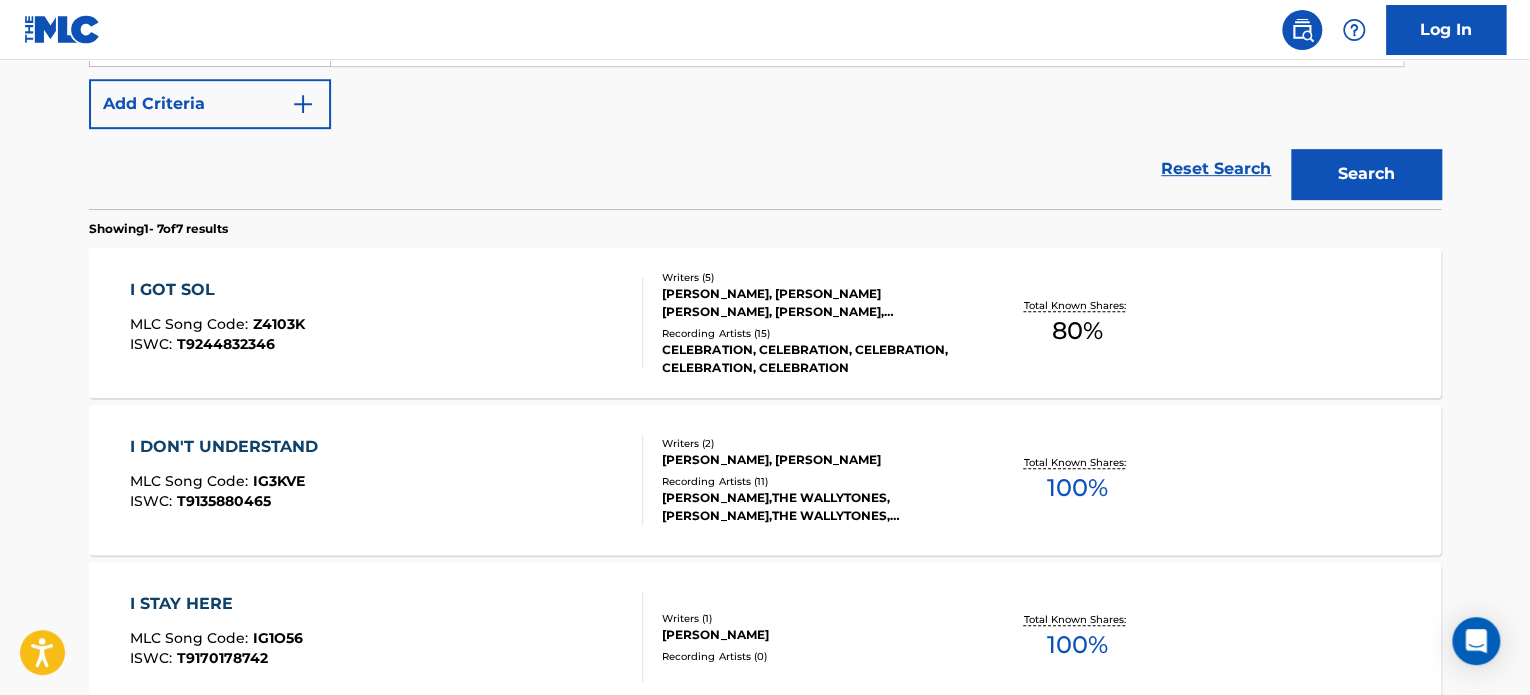scroll, scrollTop: 498, scrollLeft: 0, axis: vertical 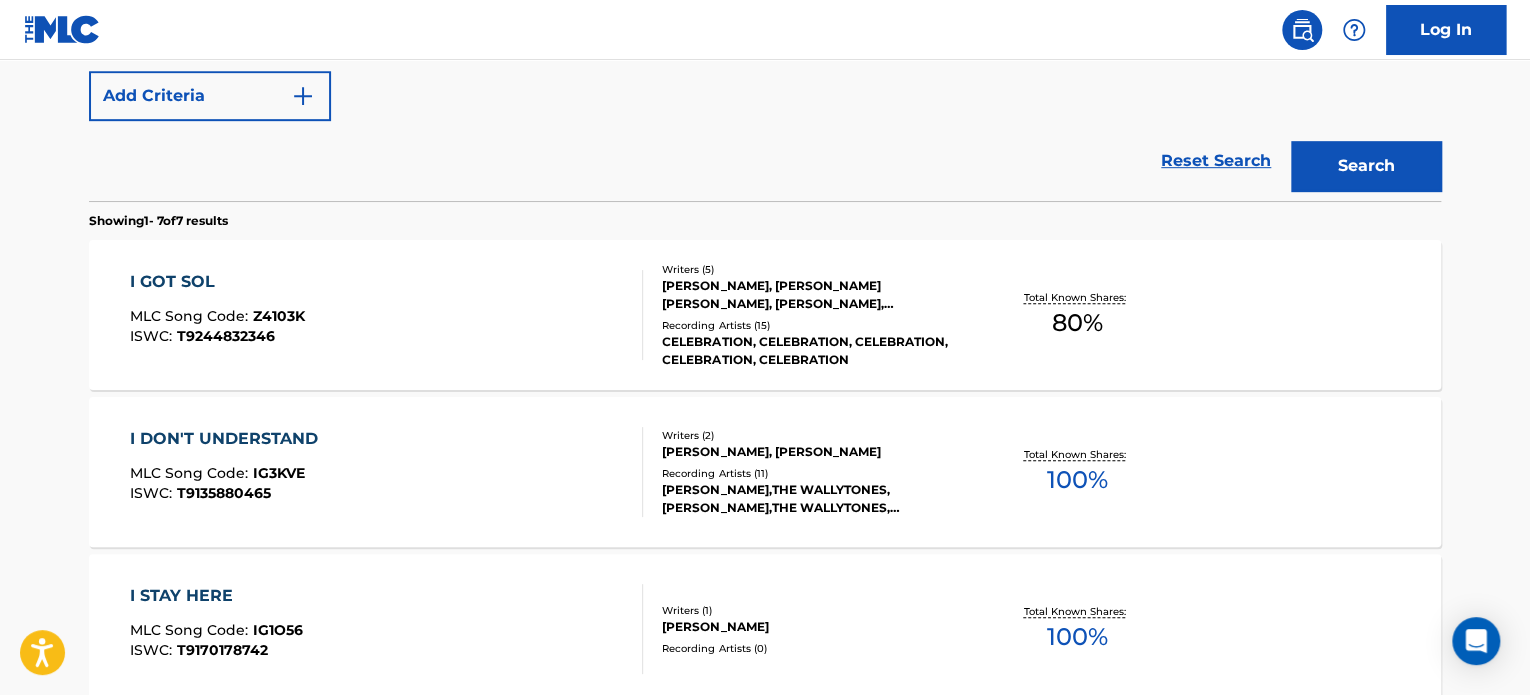click on "I GOT SOL MLC Song Code : Z4103K ISWC : T9244832346" at bounding box center (387, 315) 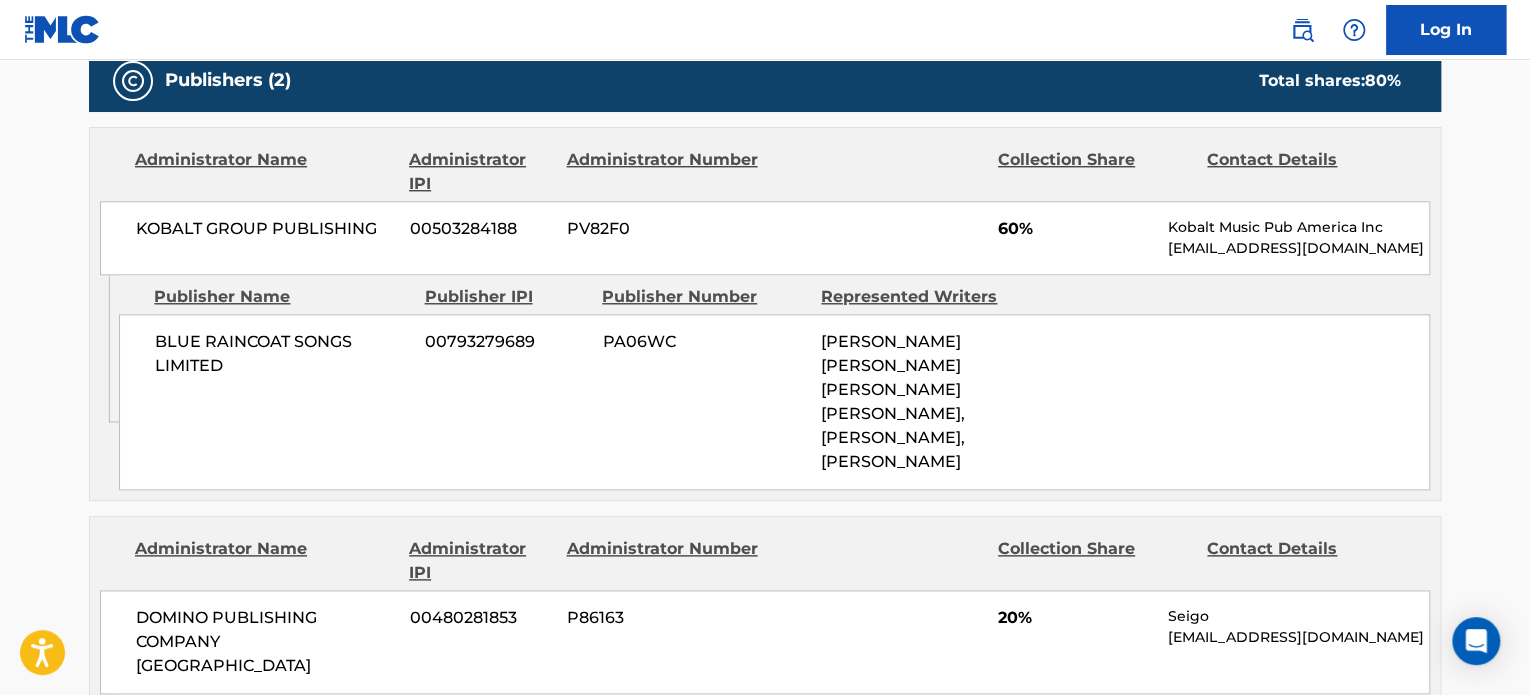 scroll, scrollTop: 983, scrollLeft: 0, axis: vertical 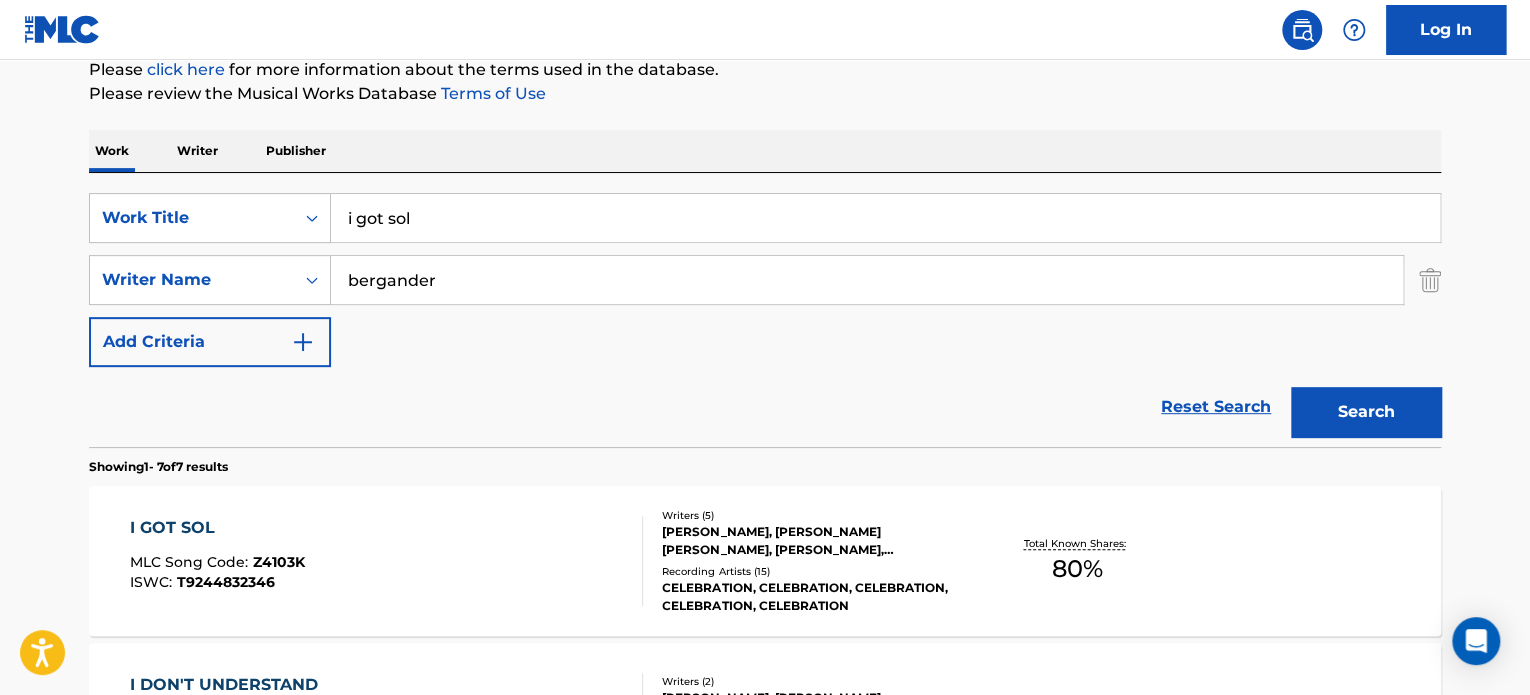 click on "i got sol" at bounding box center (885, 218) 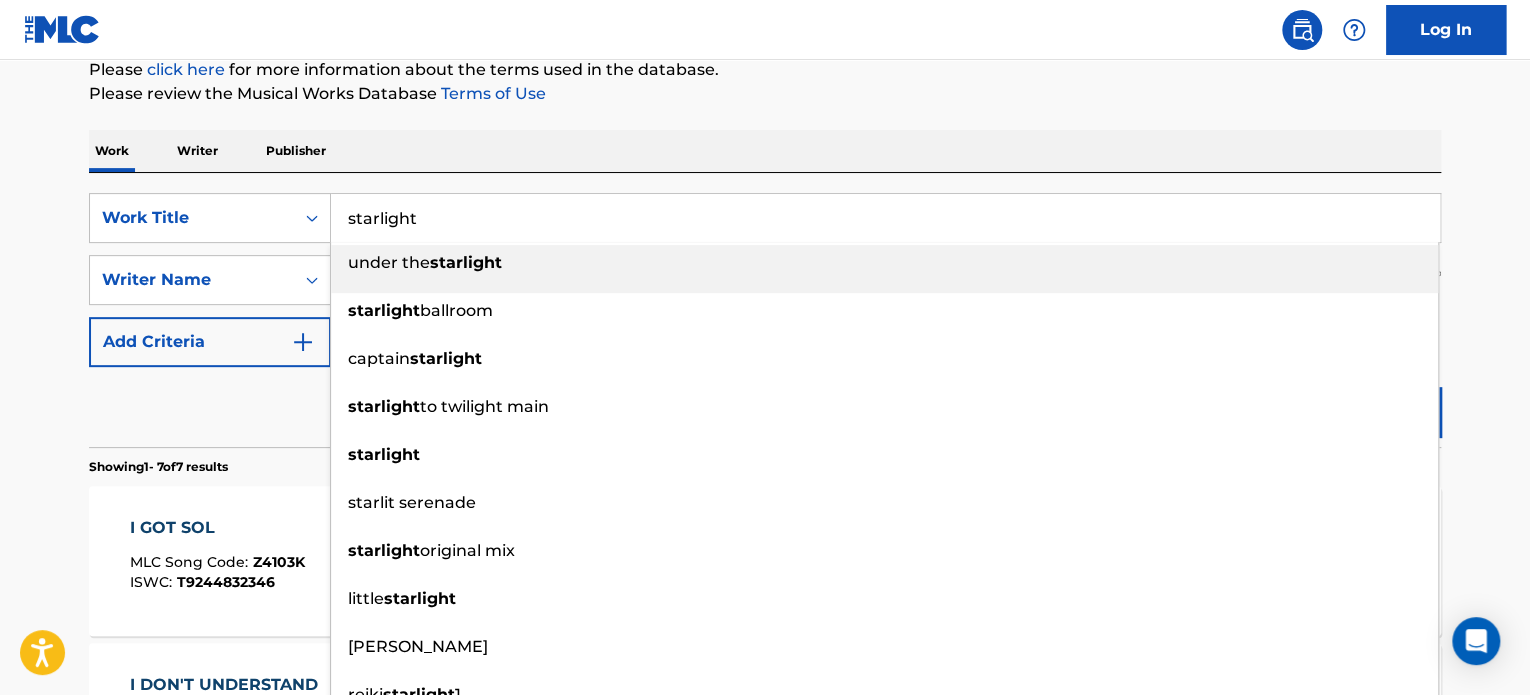 type on "starlight" 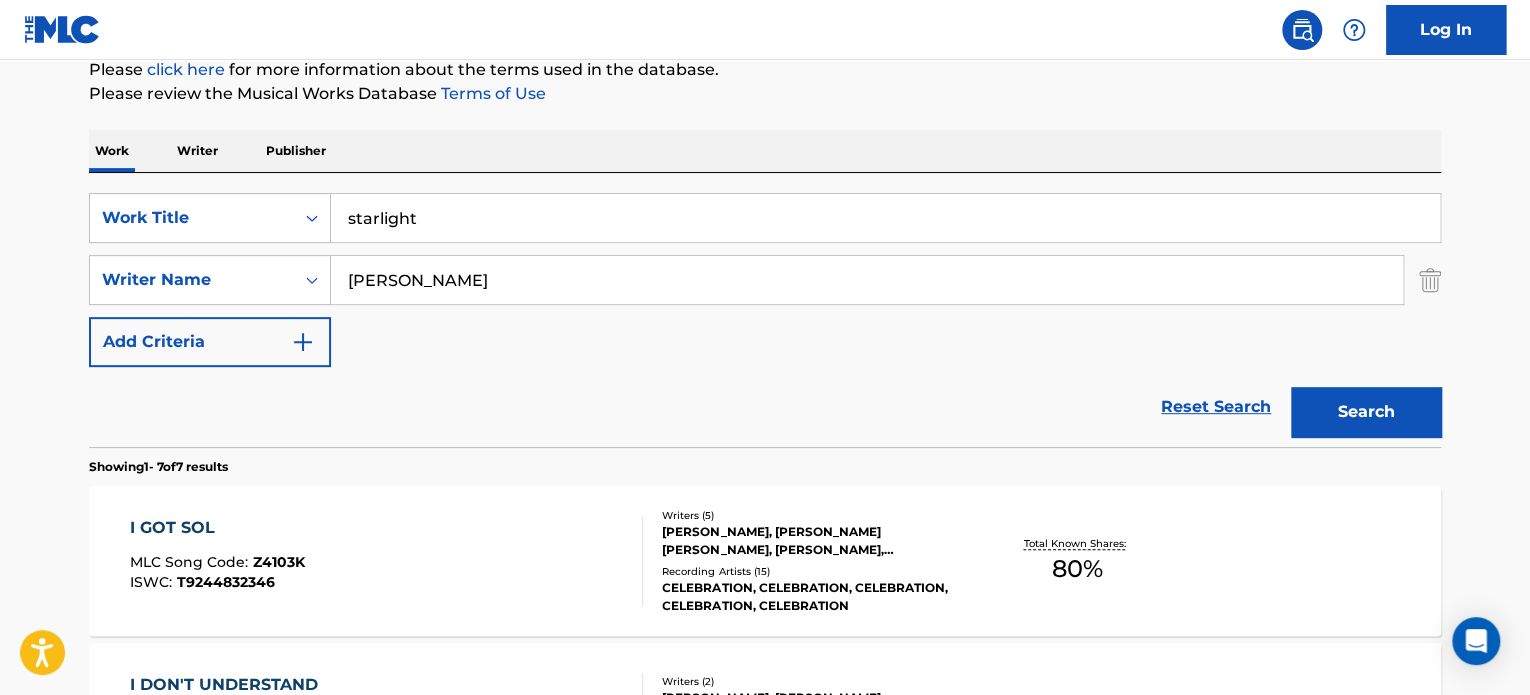 type on "[PERSON_NAME]" 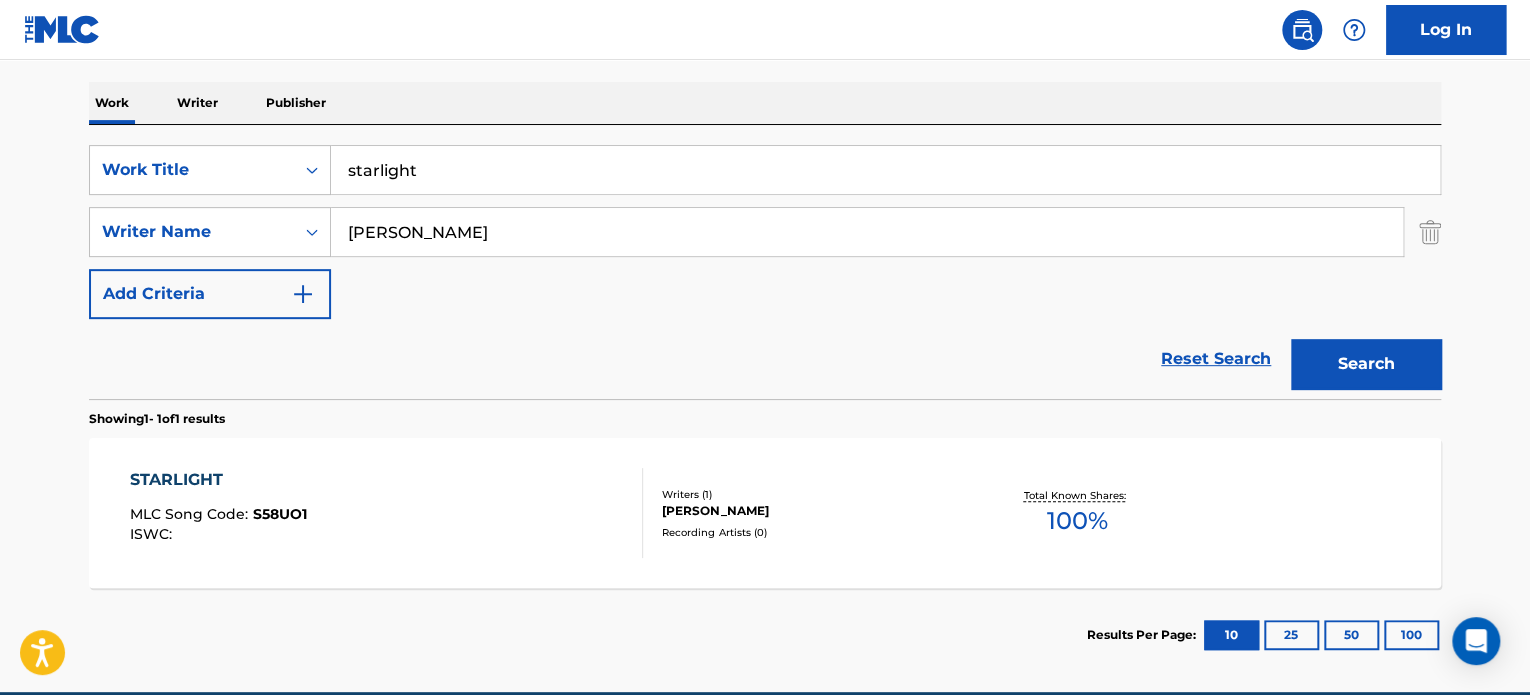 scroll, scrollTop: 392, scrollLeft: 0, axis: vertical 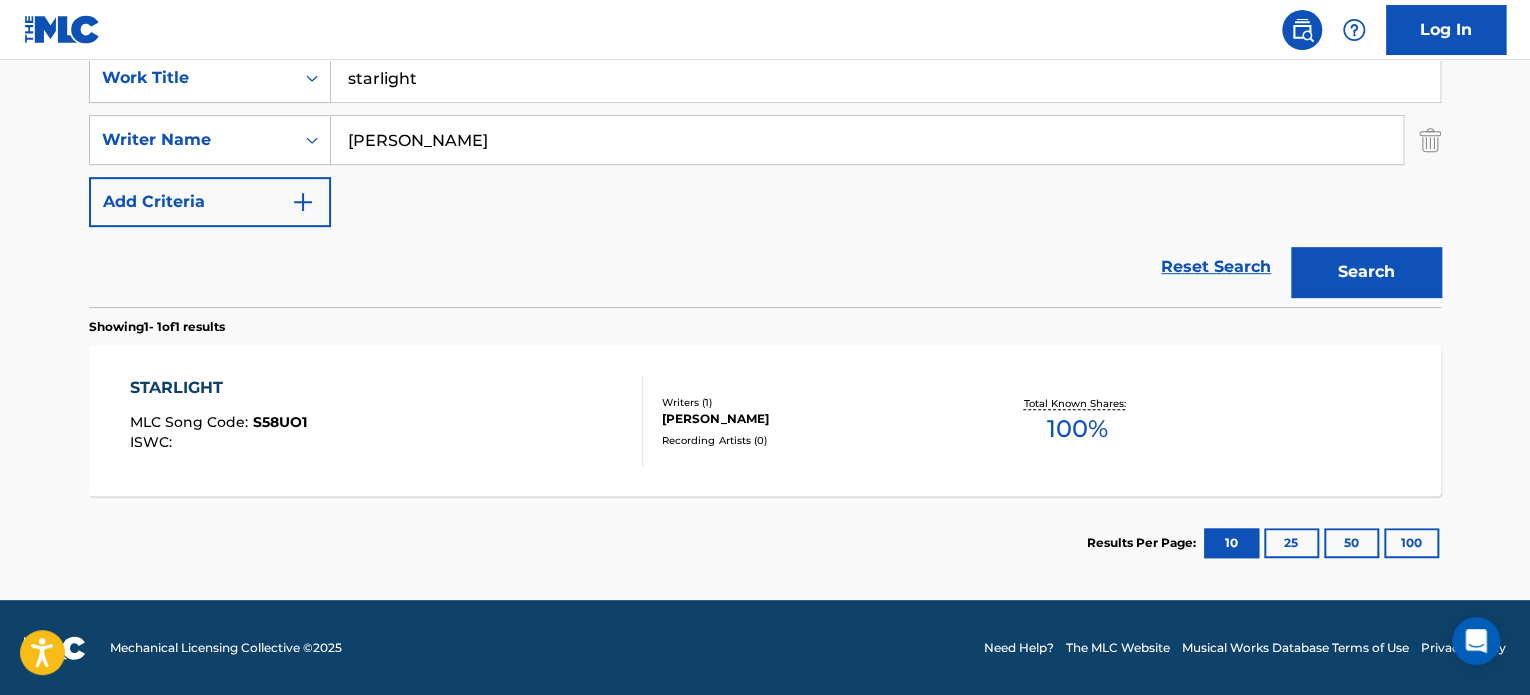 click on "Results Per Page: 10 25 50 100" at bounding box center (765, 543) 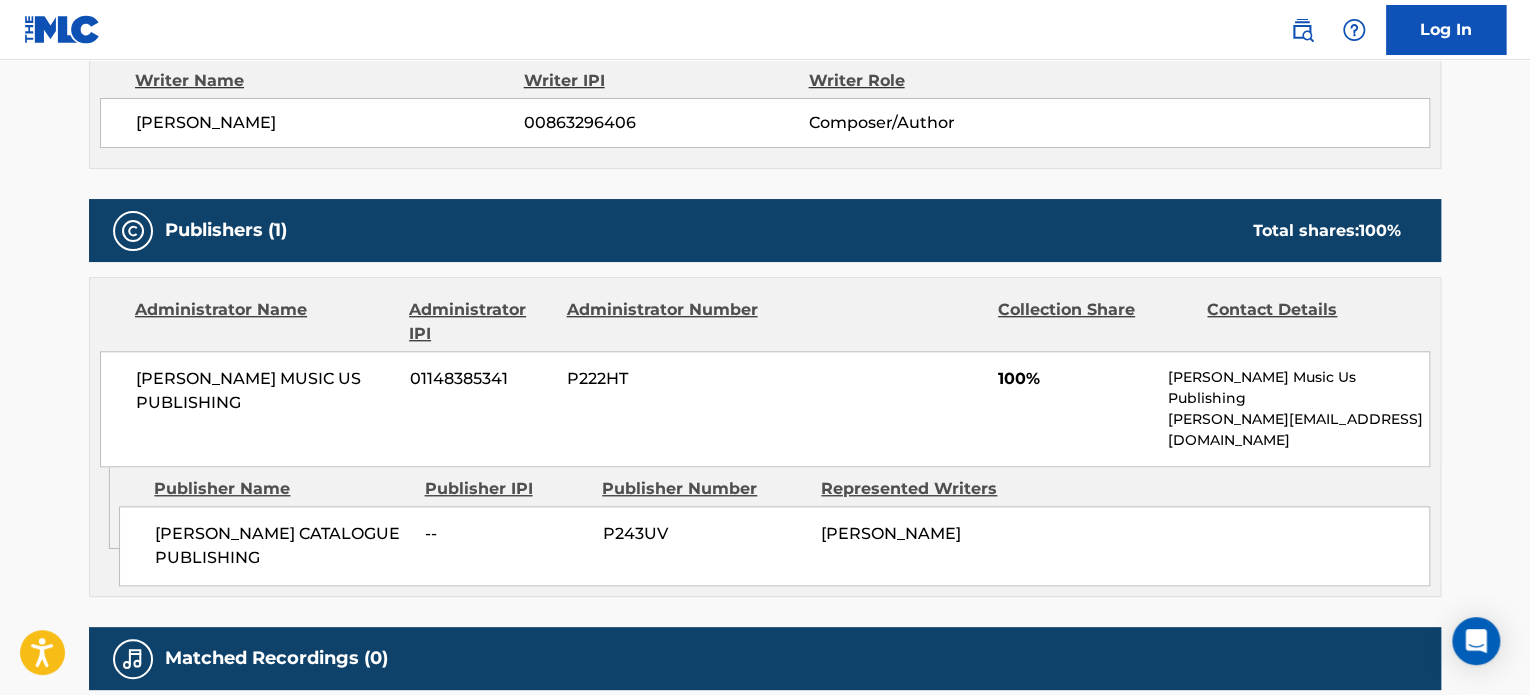 scroll, scrollTop: 728, scrollLeft: 0, axis: vertical 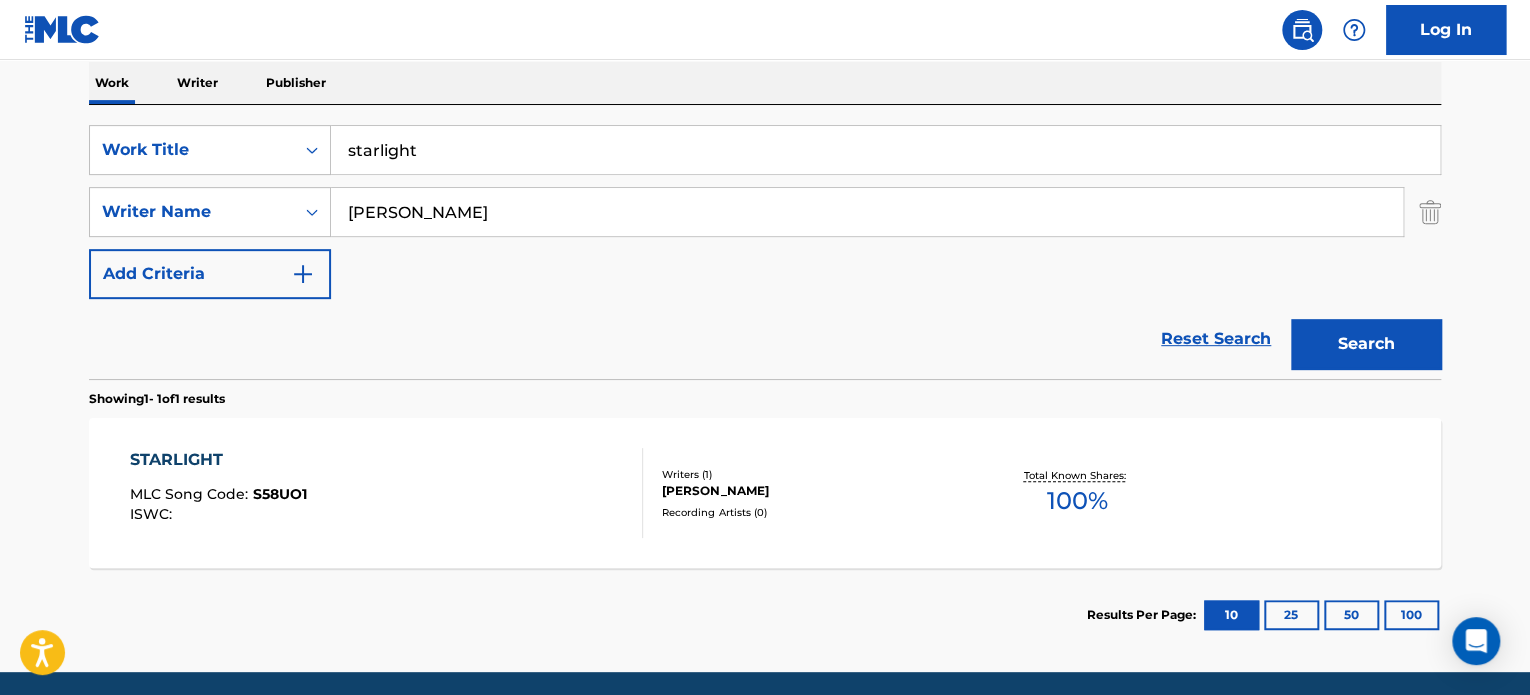 click on "starlight" at bounding box center (885, 150) 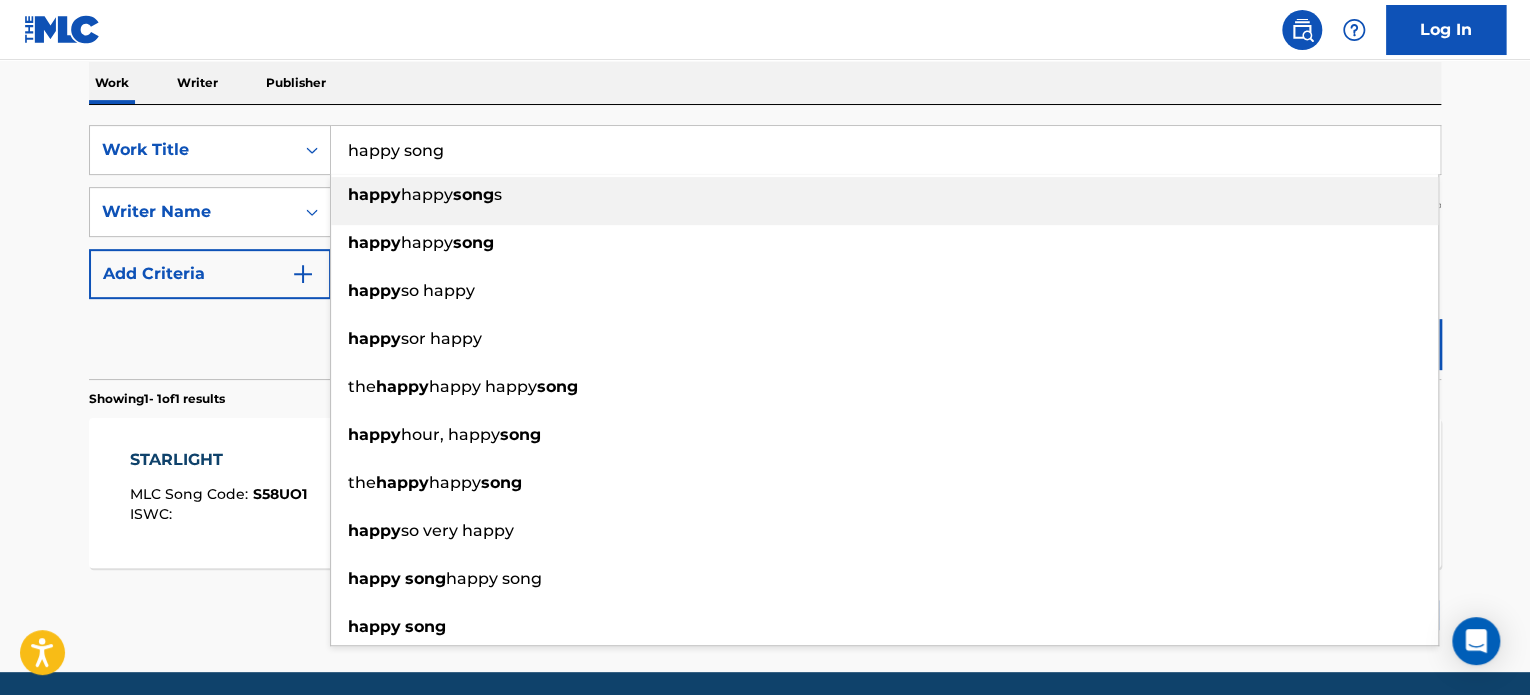 type on "happy song" 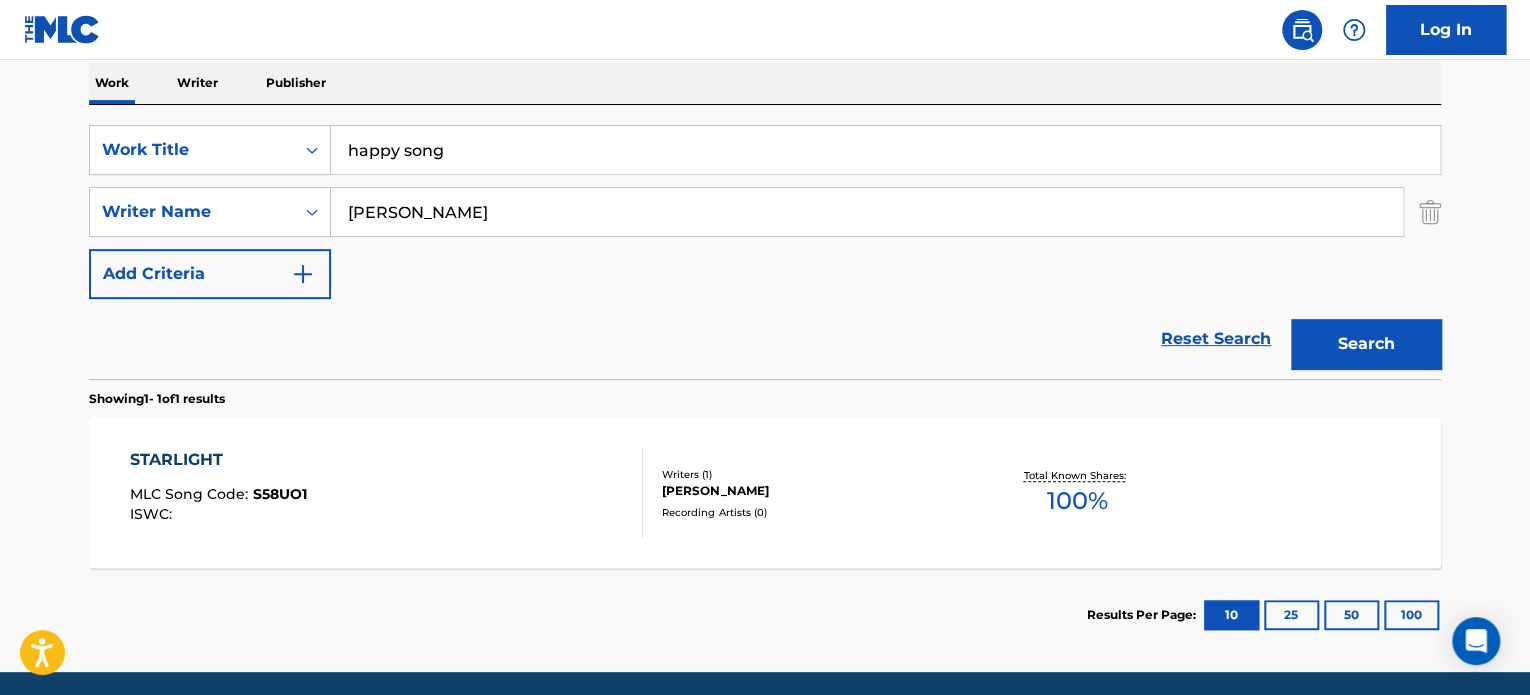 click on "Search" at bounding box center [1366, 344] 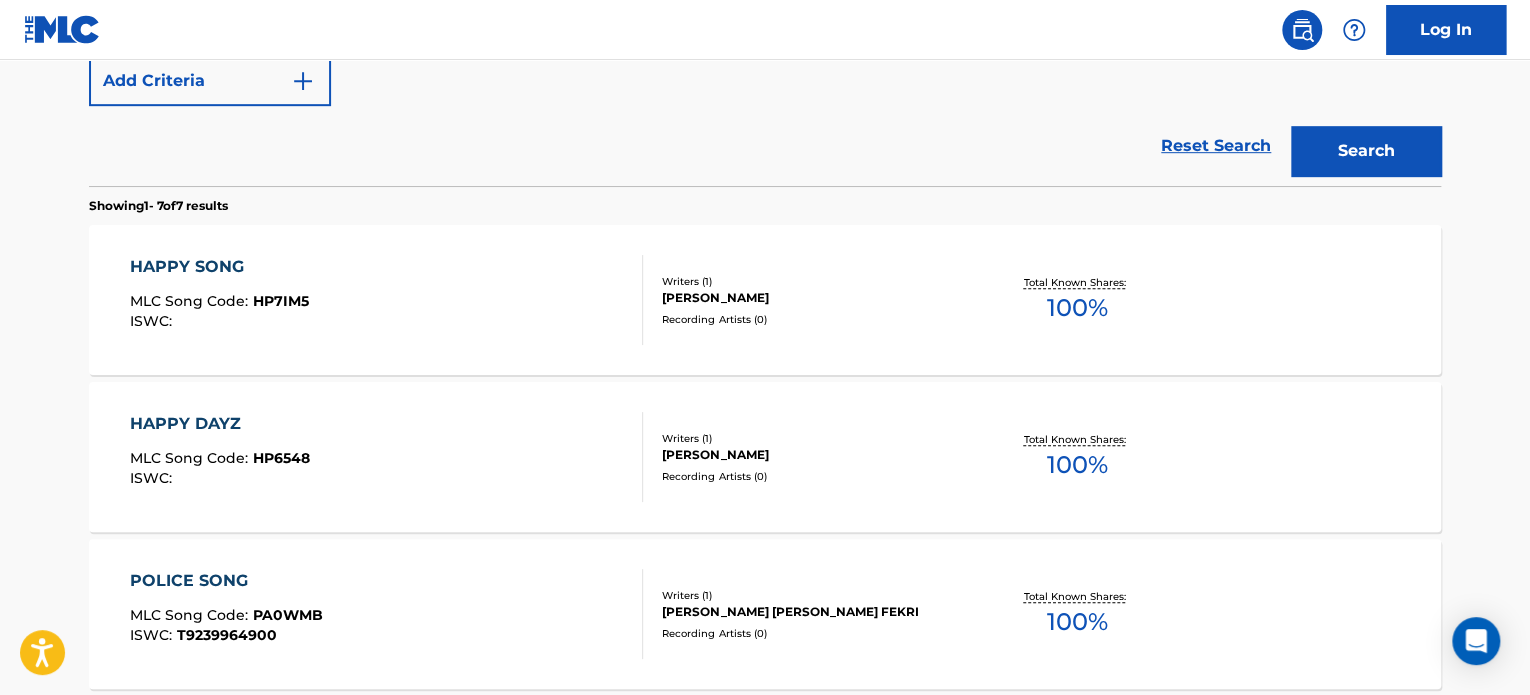 scroll, scrollTop: 516, scrollLeft: 0, axis: vertical 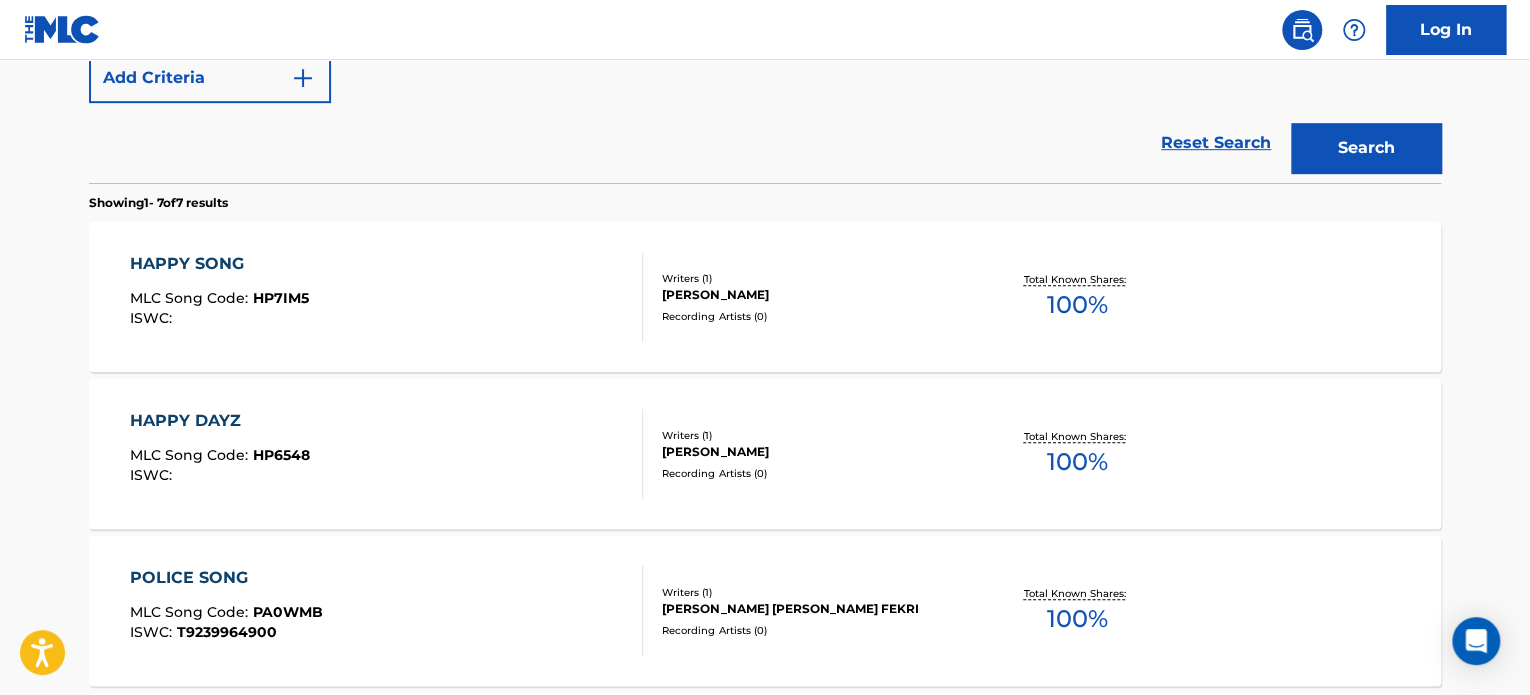 click on "HAPPY SONG MLC Song Code : HP7IM5 ISWC :" at bounding box center (387, 297) 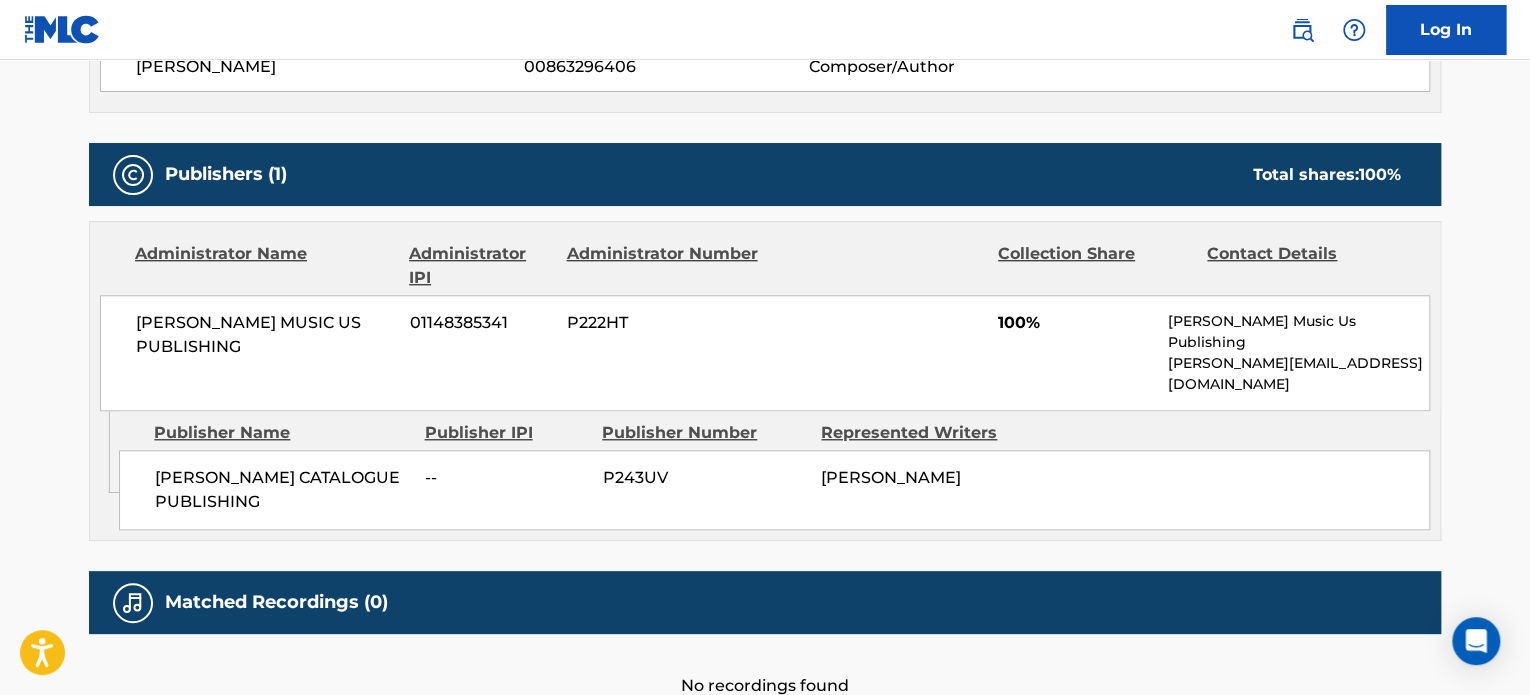 scroll, scrollTop: 791, scrollLeft: 0, axis: vertical 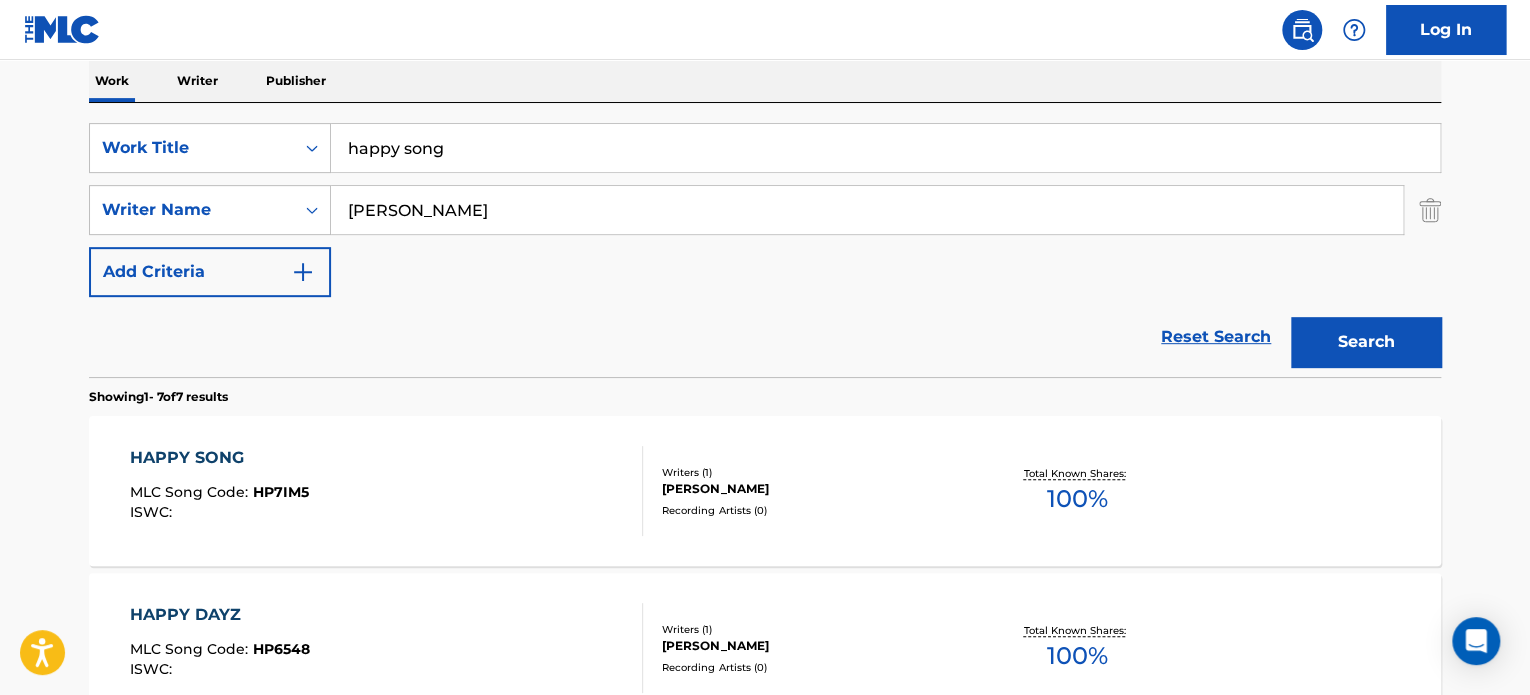 click on "happy song" at bounding box center (885, 148) 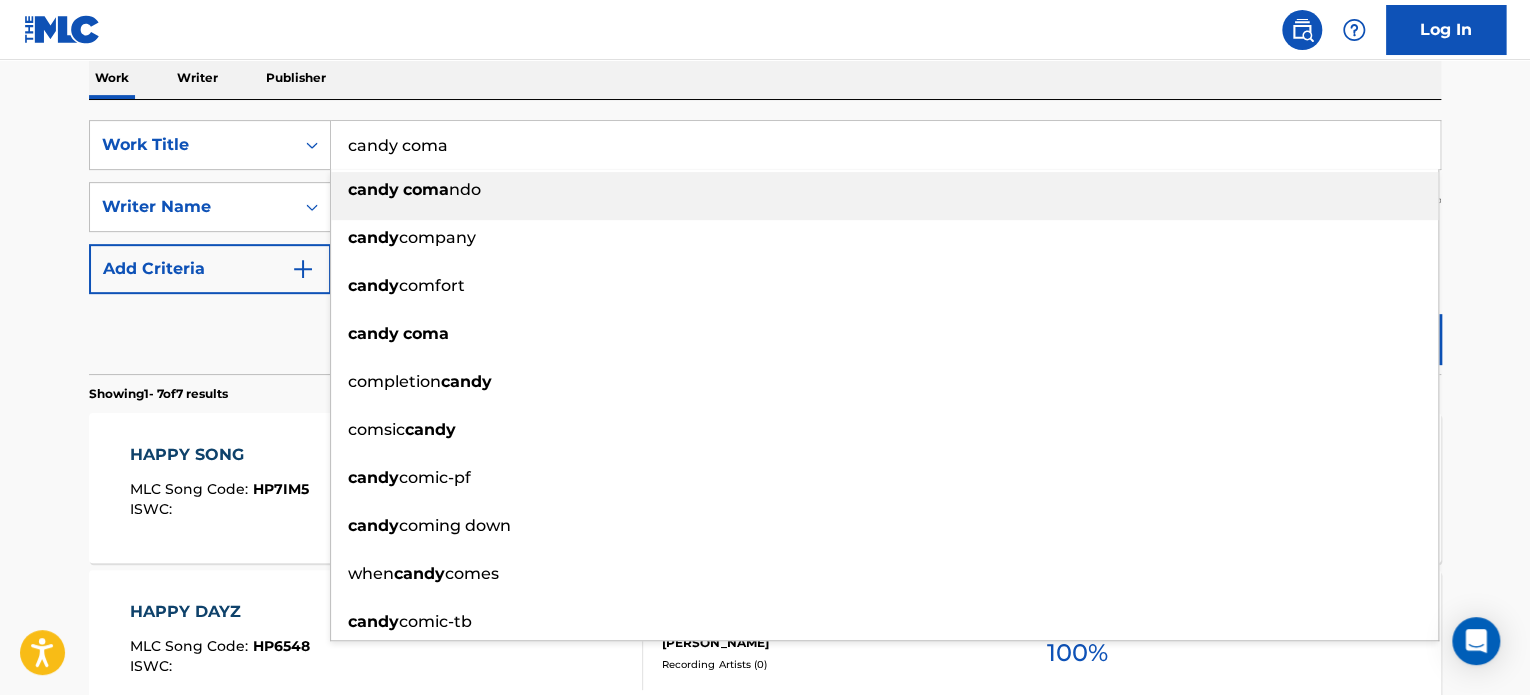 type on "candy coma" 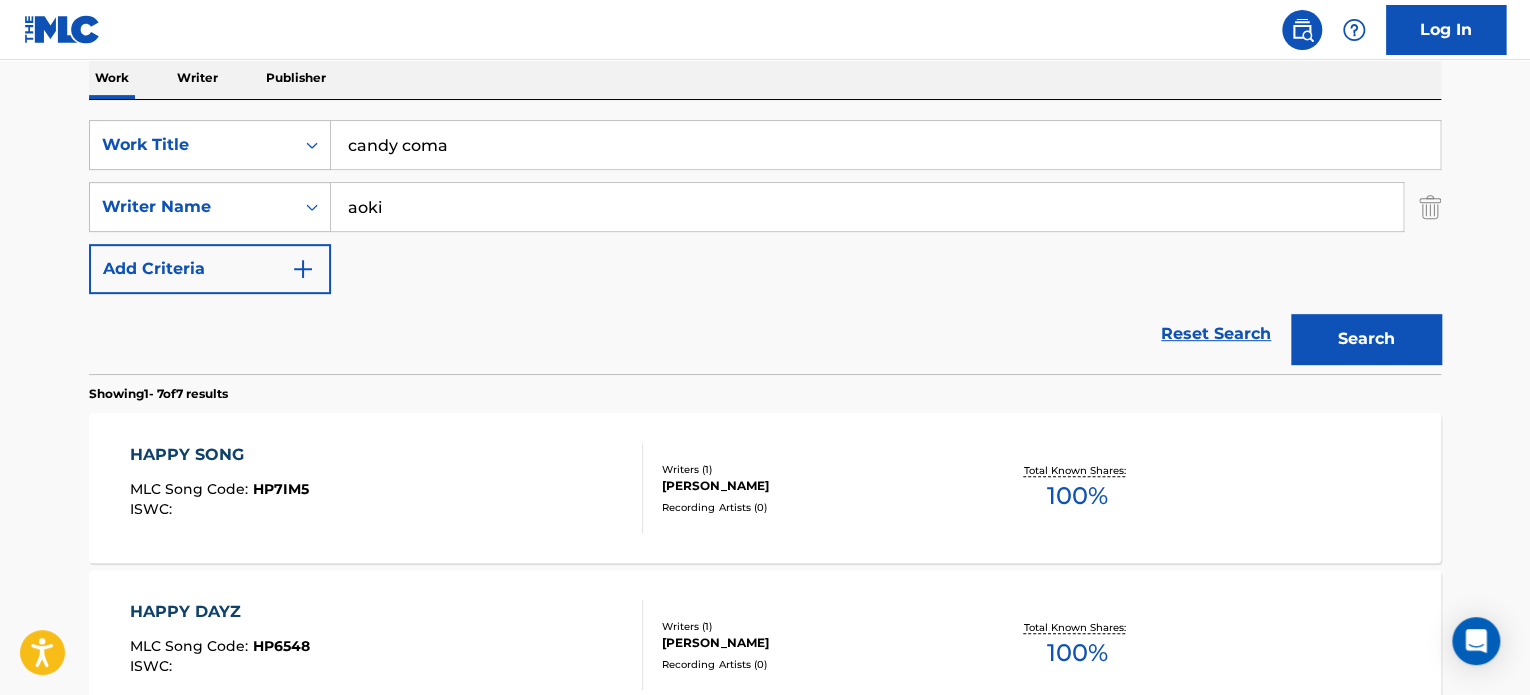 type on "aoki" 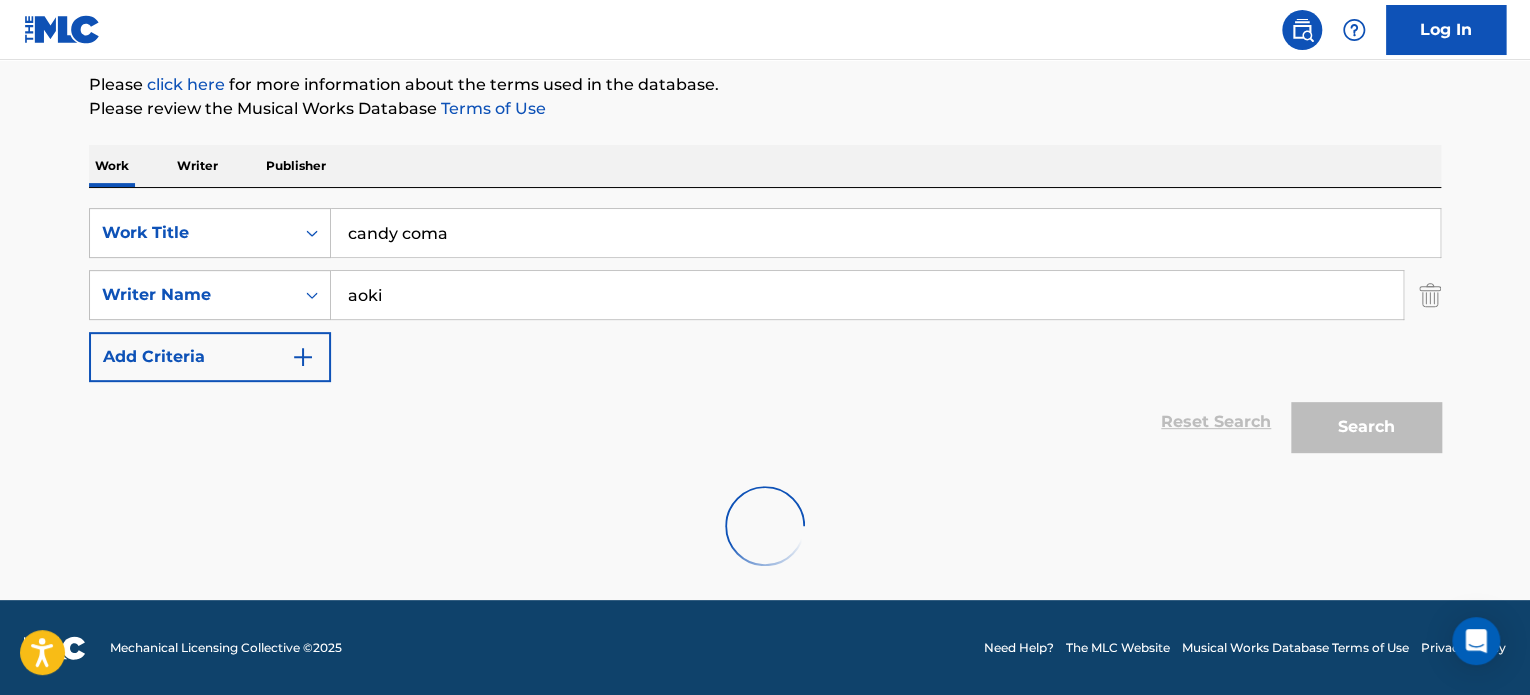 scroll, scrollTop: 325, scrollLeft: 0, axis: vertical 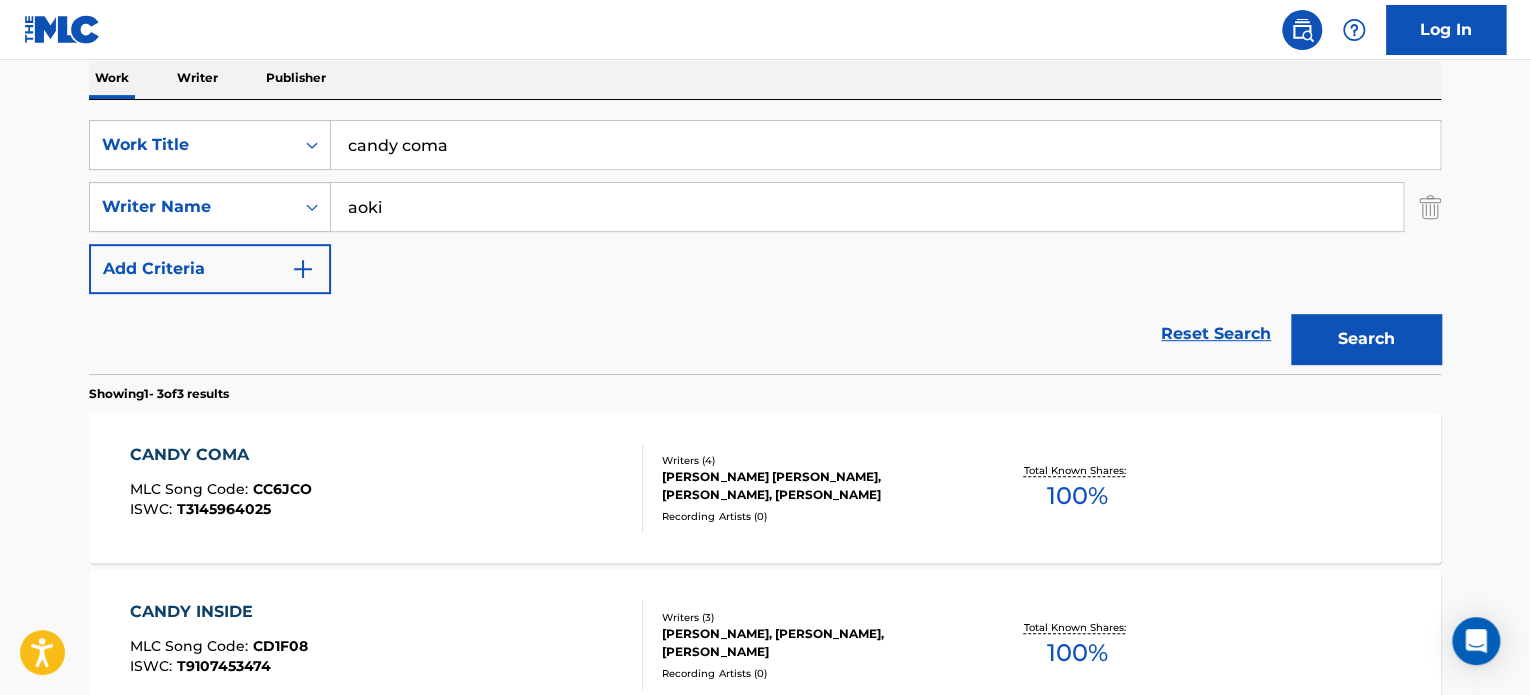 click on "CANDY COMA MLC Song Code : CC6JCO ISWC : T3145964025" at bounding box center [387, 488] 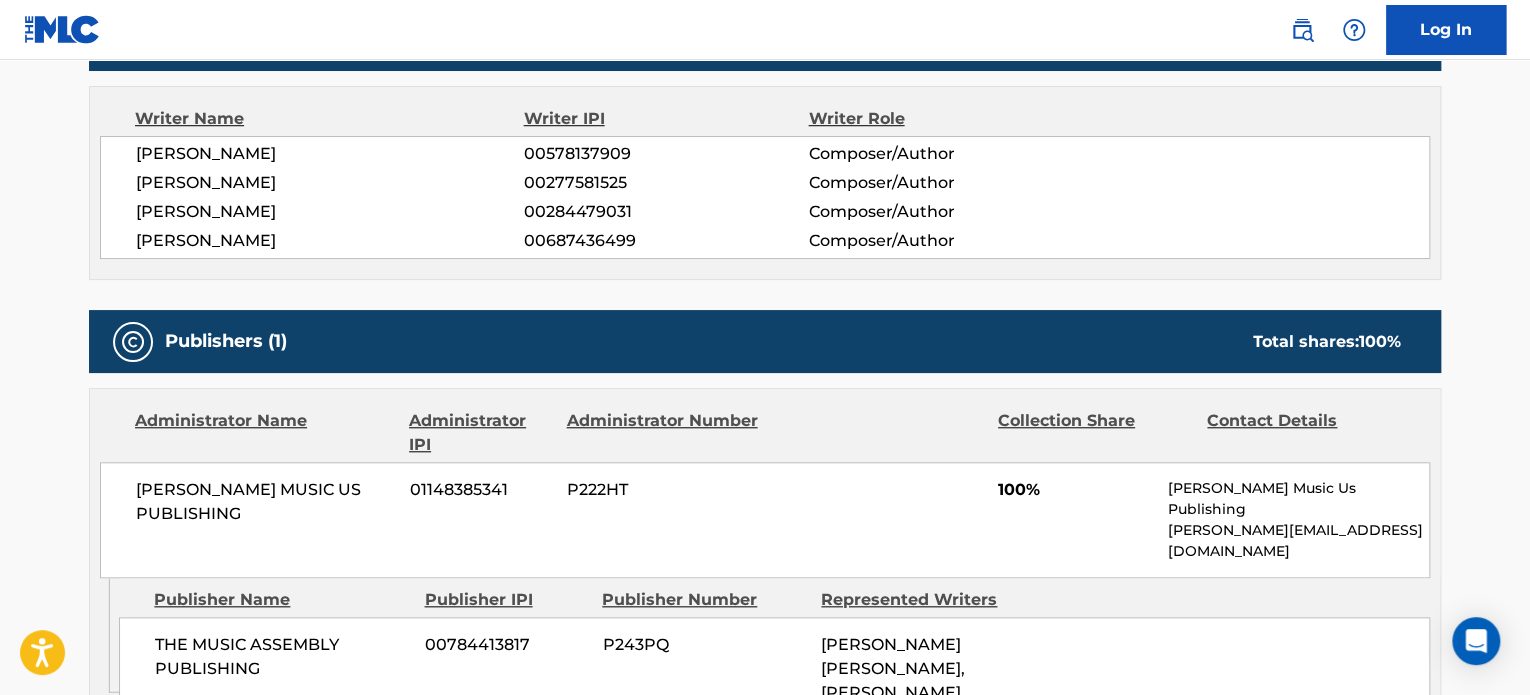 scroll, scrollTop: 662, scrollLeft: 0, axis: vertical 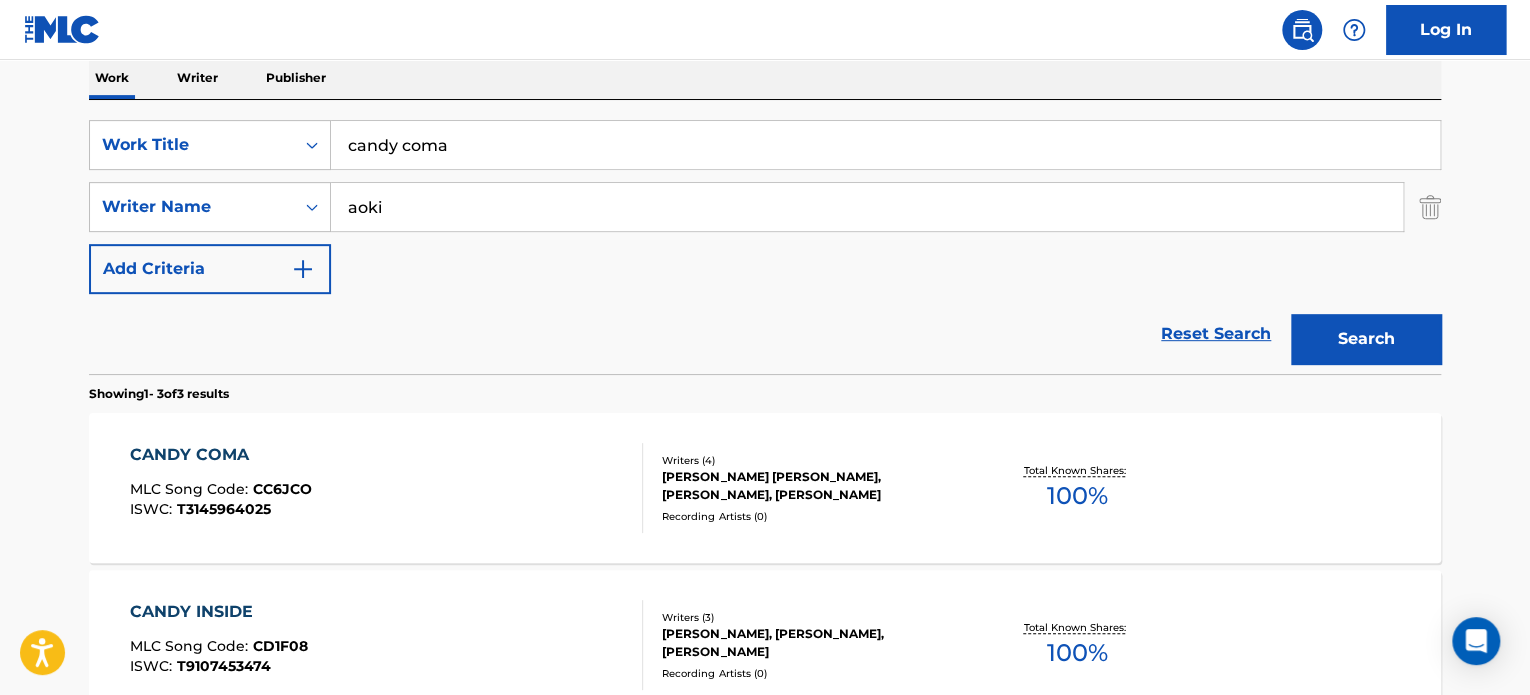 click on "candy coma" at bounding box center [885, 145] 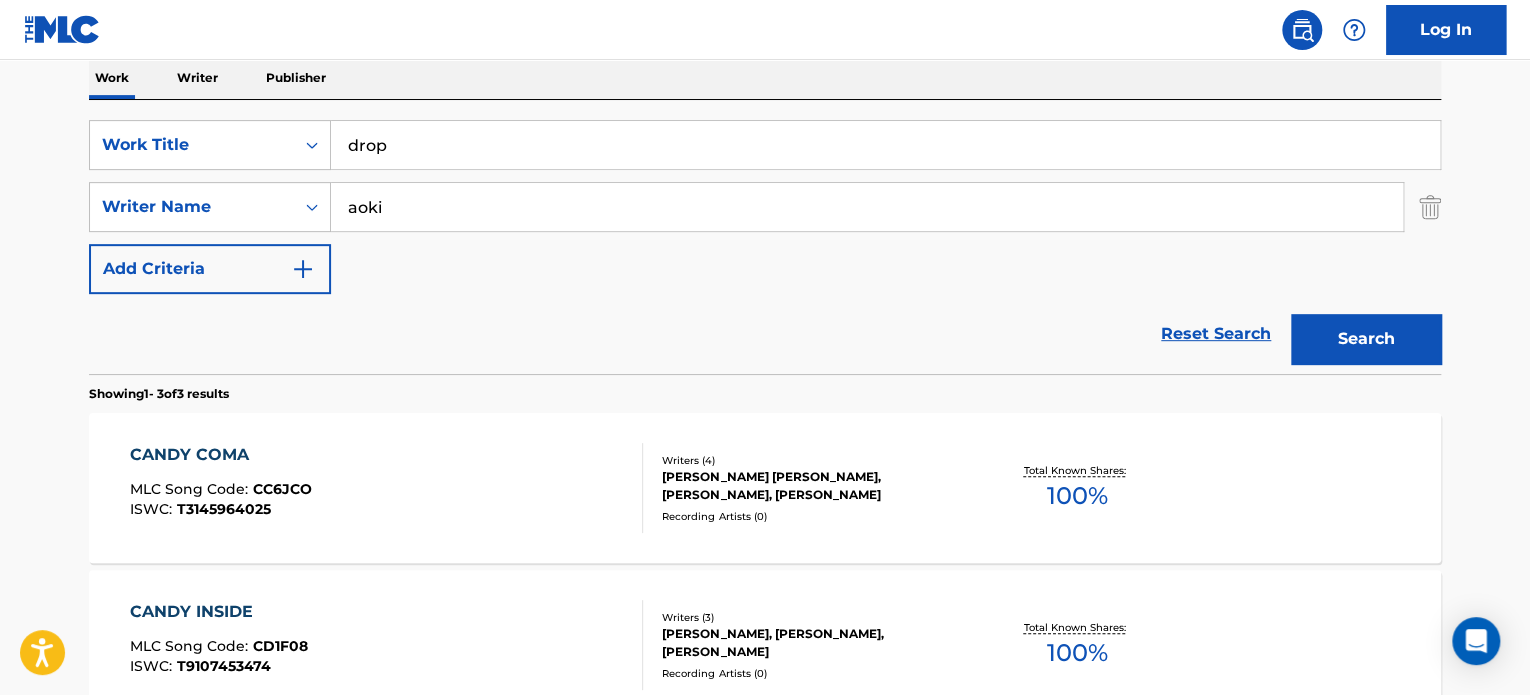 type on "drop" 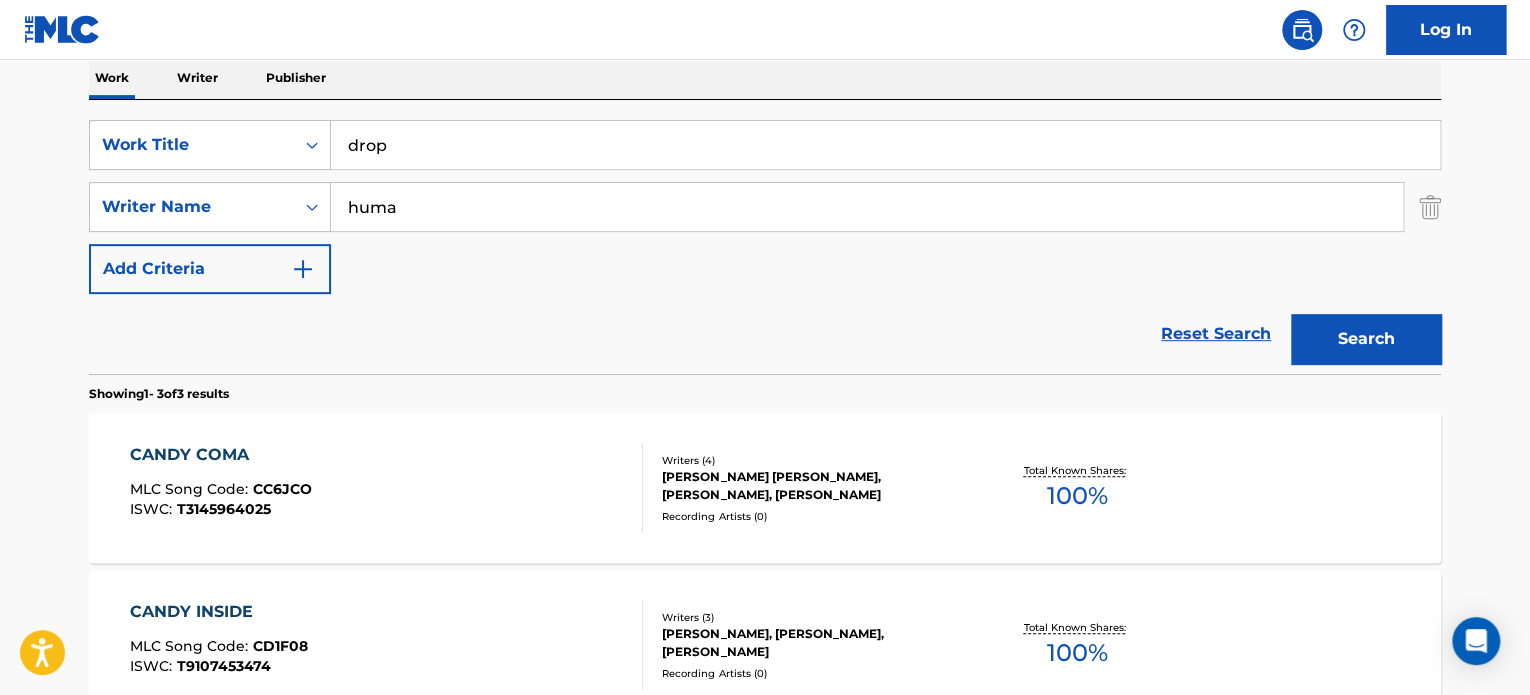 type on "huma" 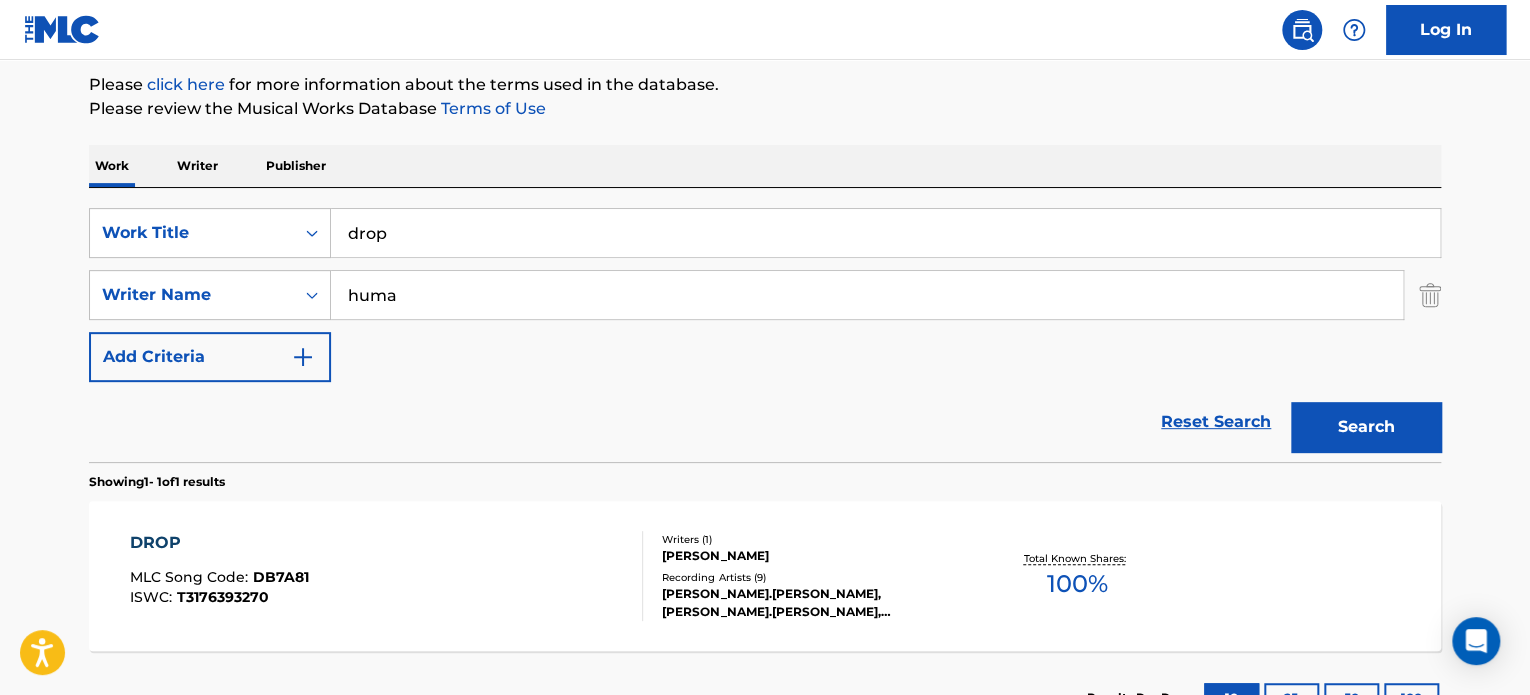 scroll, scrollTop: 325, scrollLeft: 0, axis: vertical 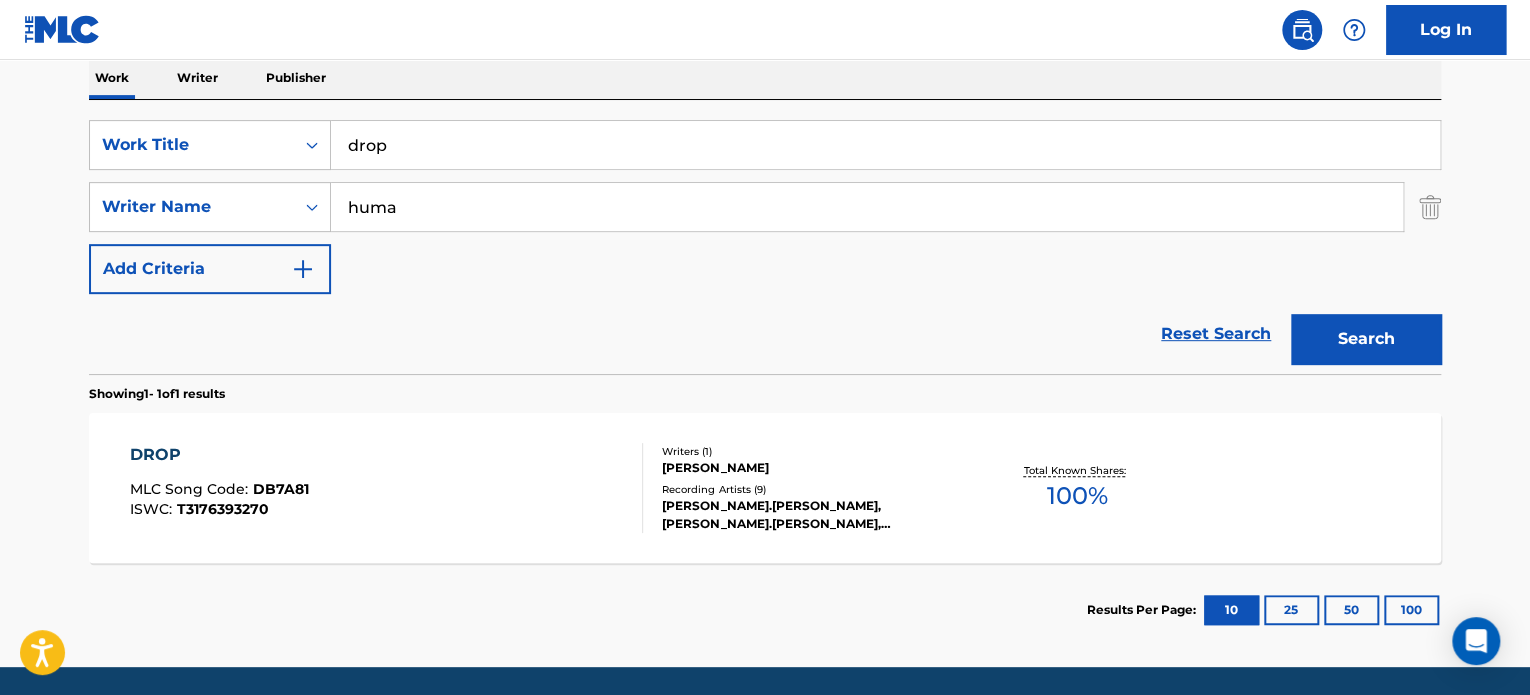 click on "DROP MLC Song Code : DB7A81 ISWC : T3176393270" at bounding box center (387, 488) 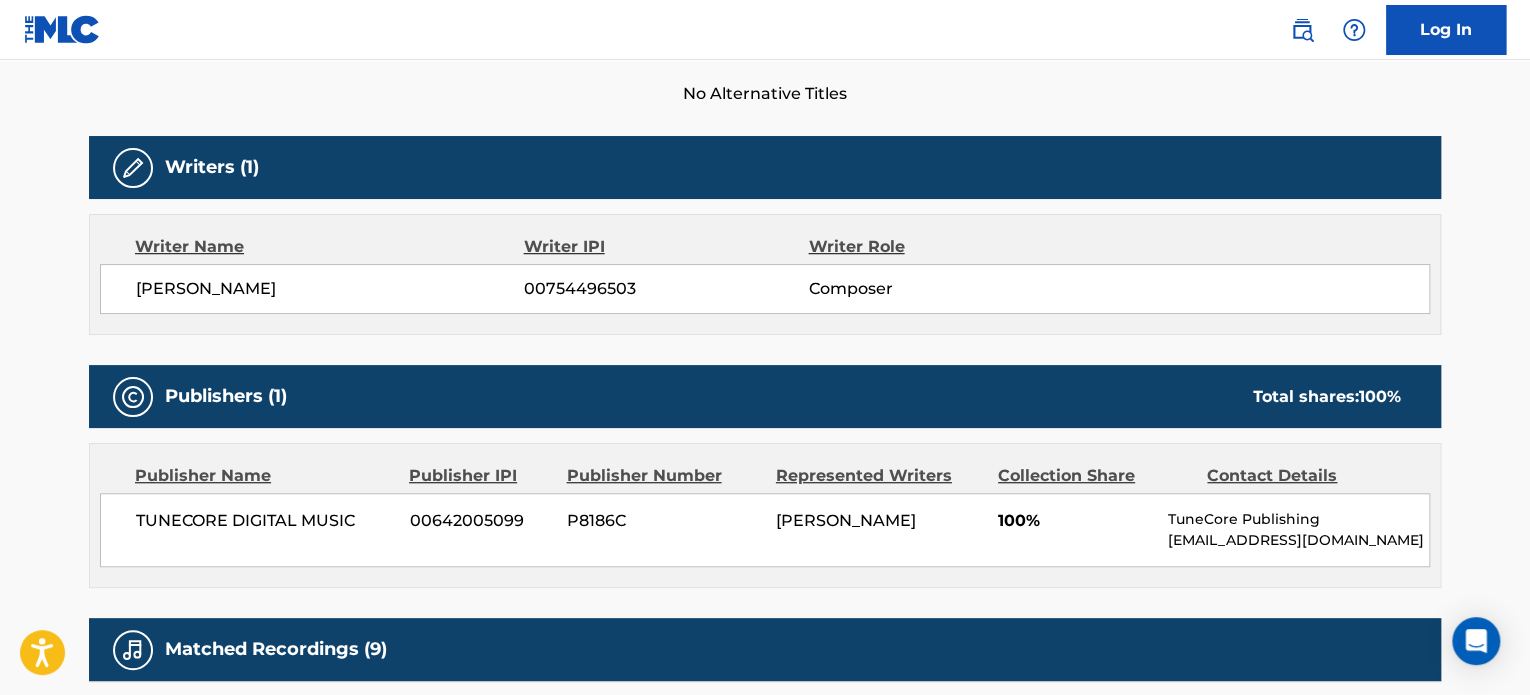 scroll, scrollTop: 556, scrollLeft: 0, axis: vertical 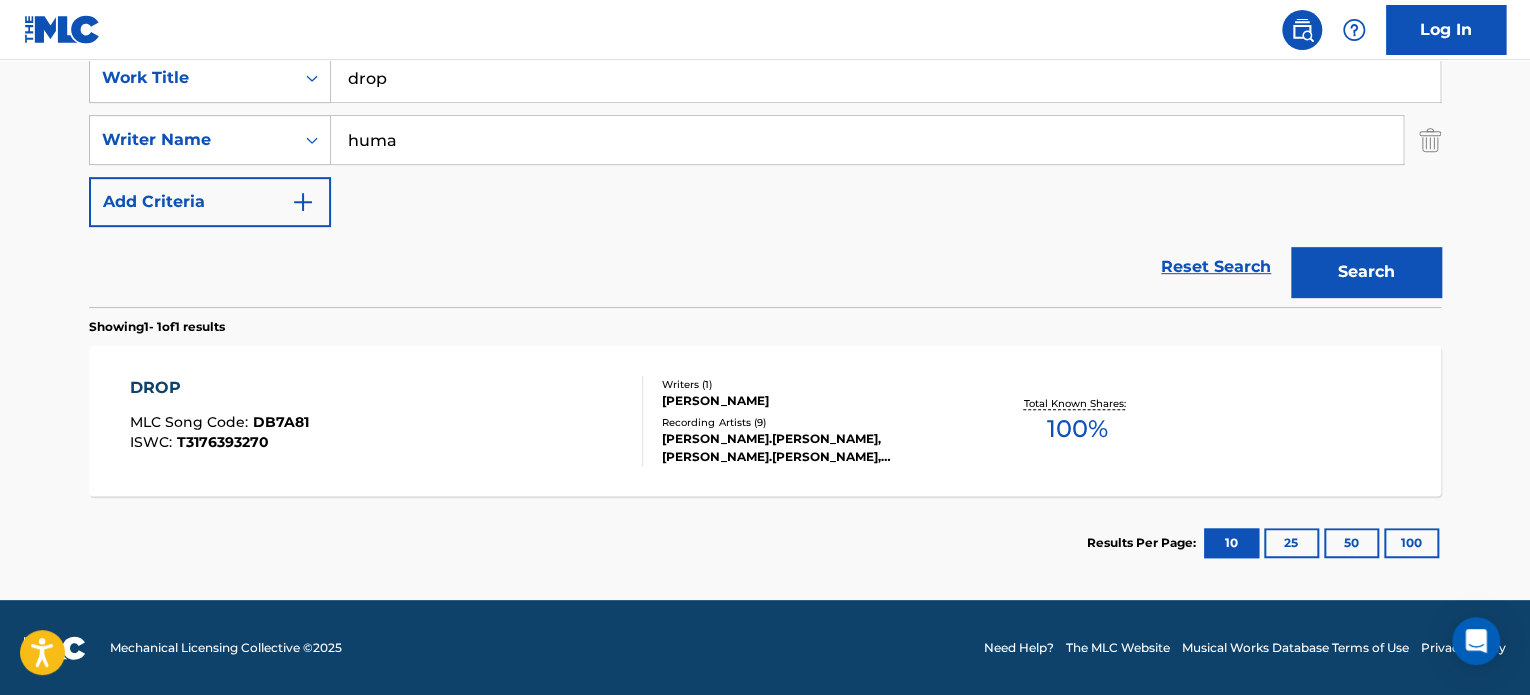 click on "drop" at bounding box center [885, 78] 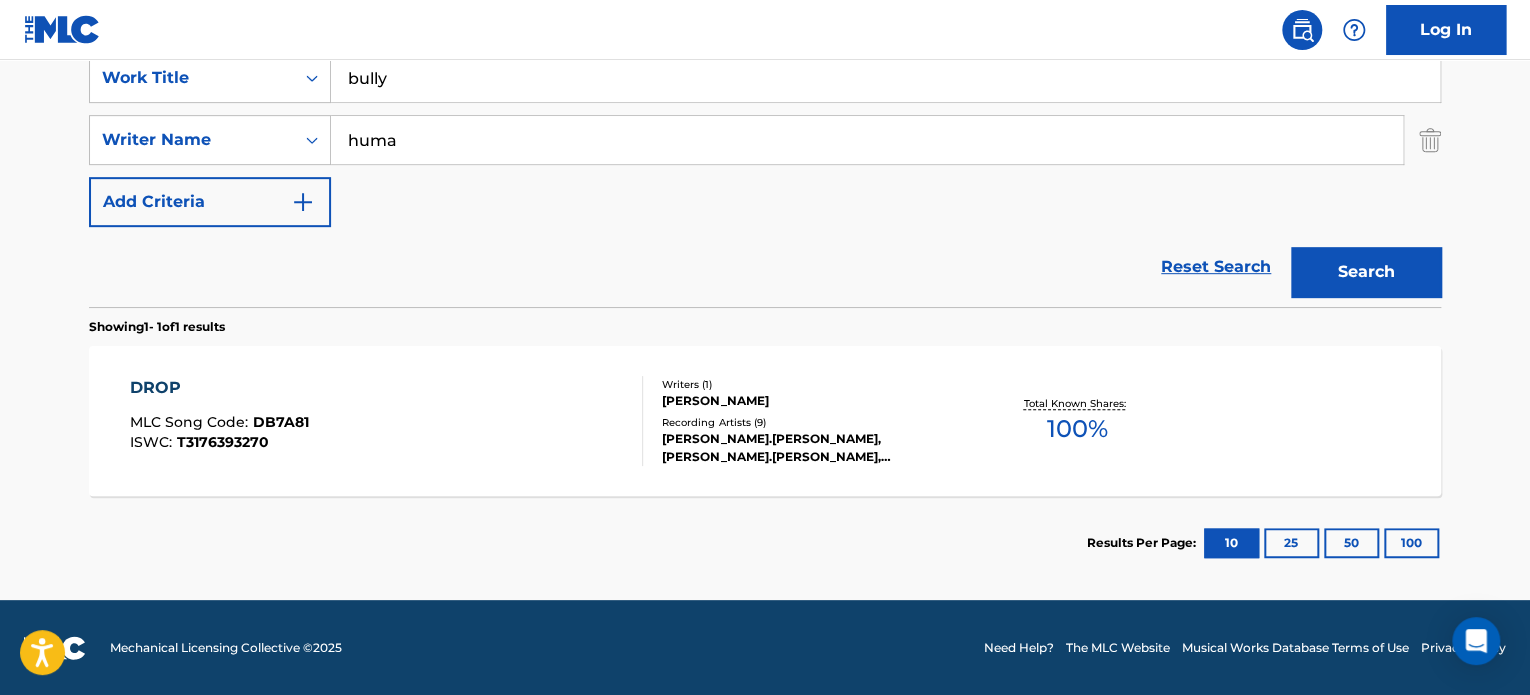 click on "Search" at bounding box center (1366, 272) 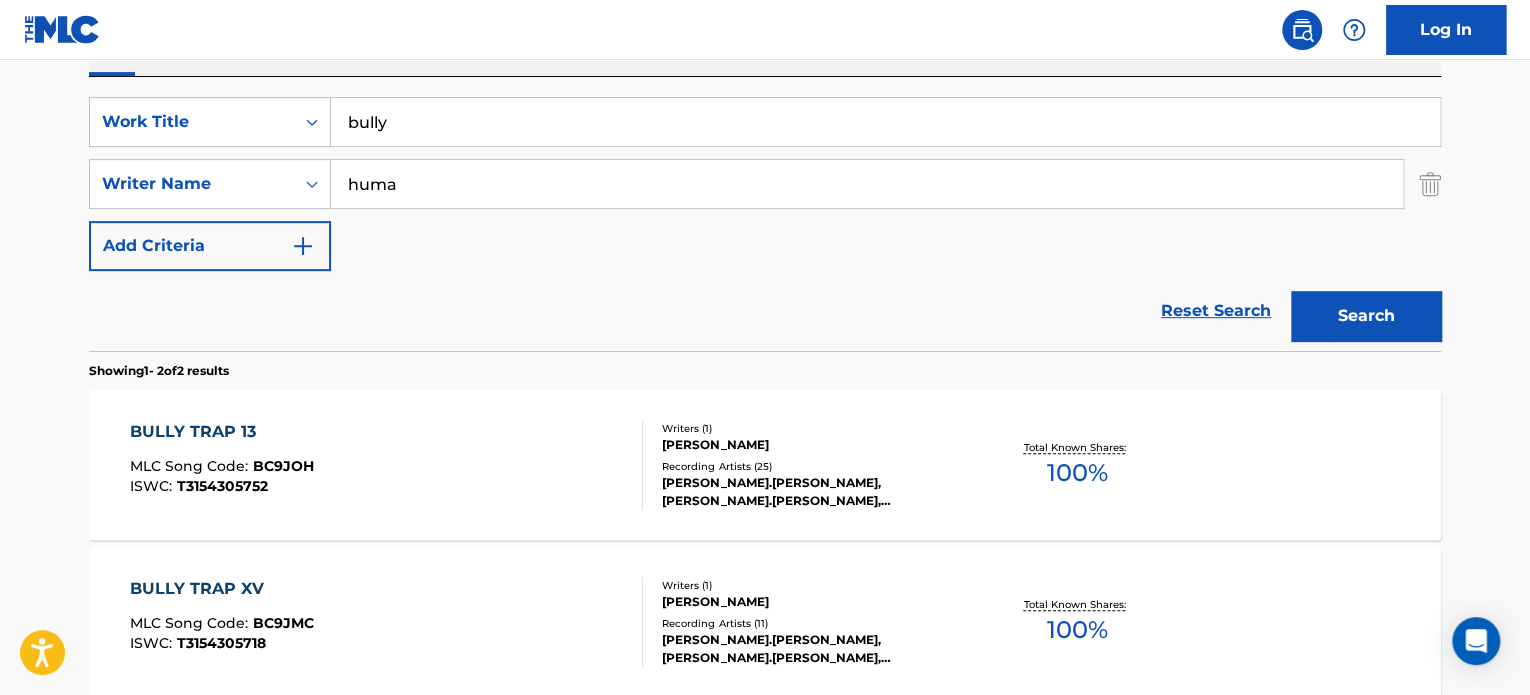 scroll, scrollTop: 336, scrollLeft: 0, axis: vertical 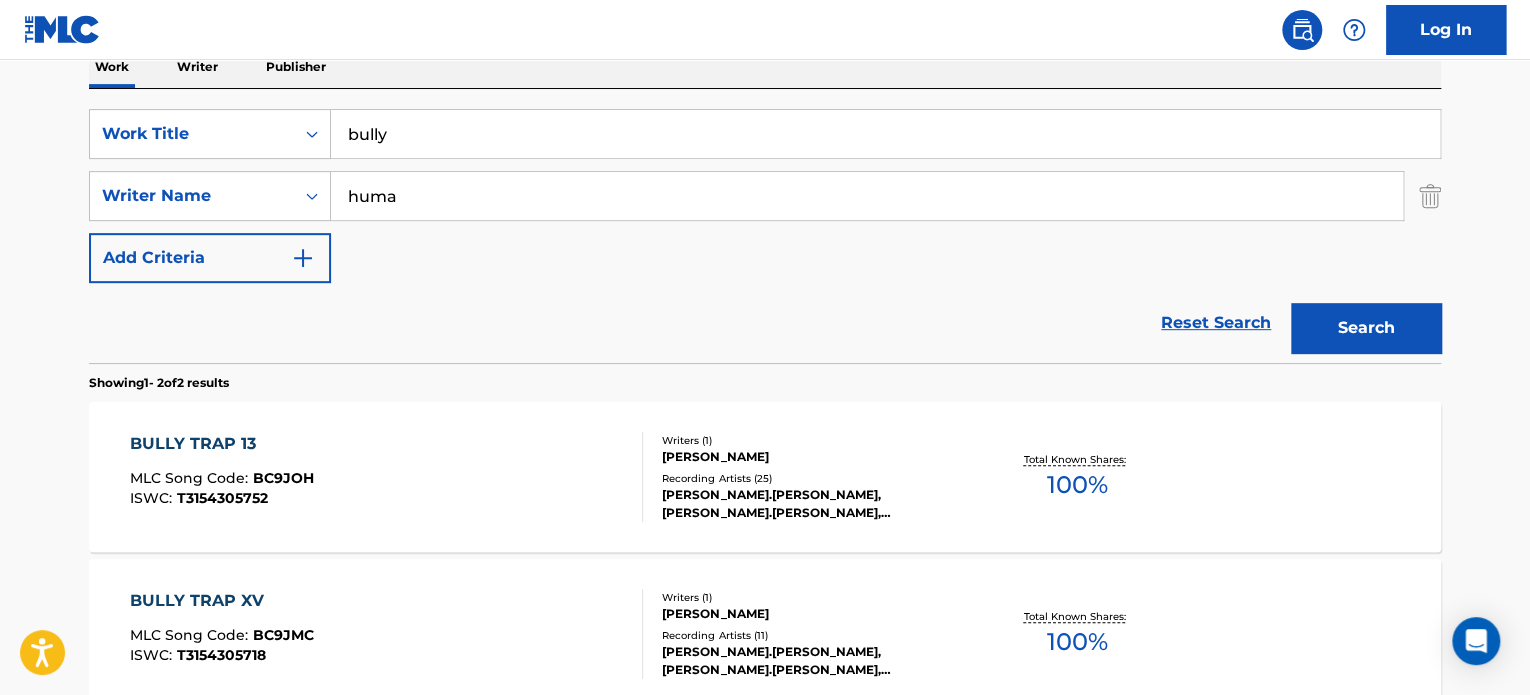 click on "bully" at bounding box center [885, 134] 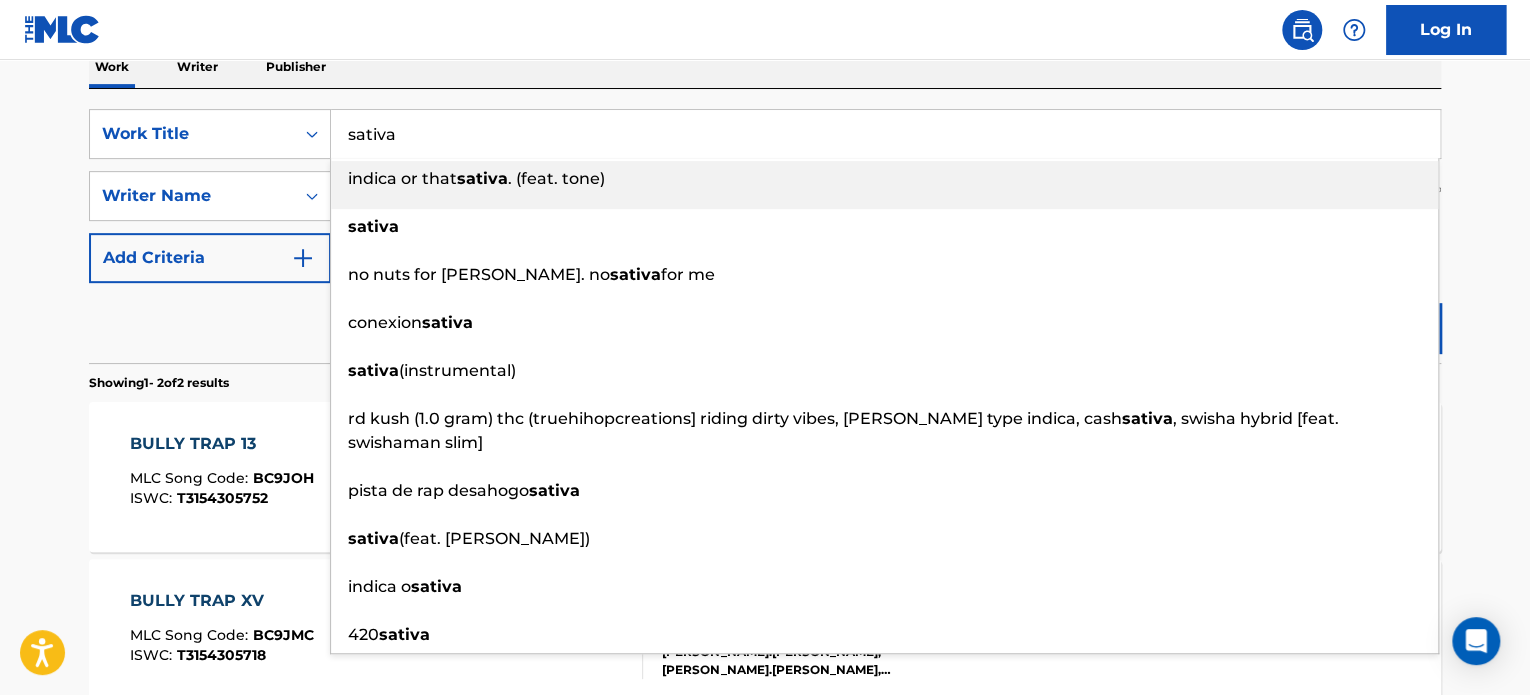 type on "sativa" 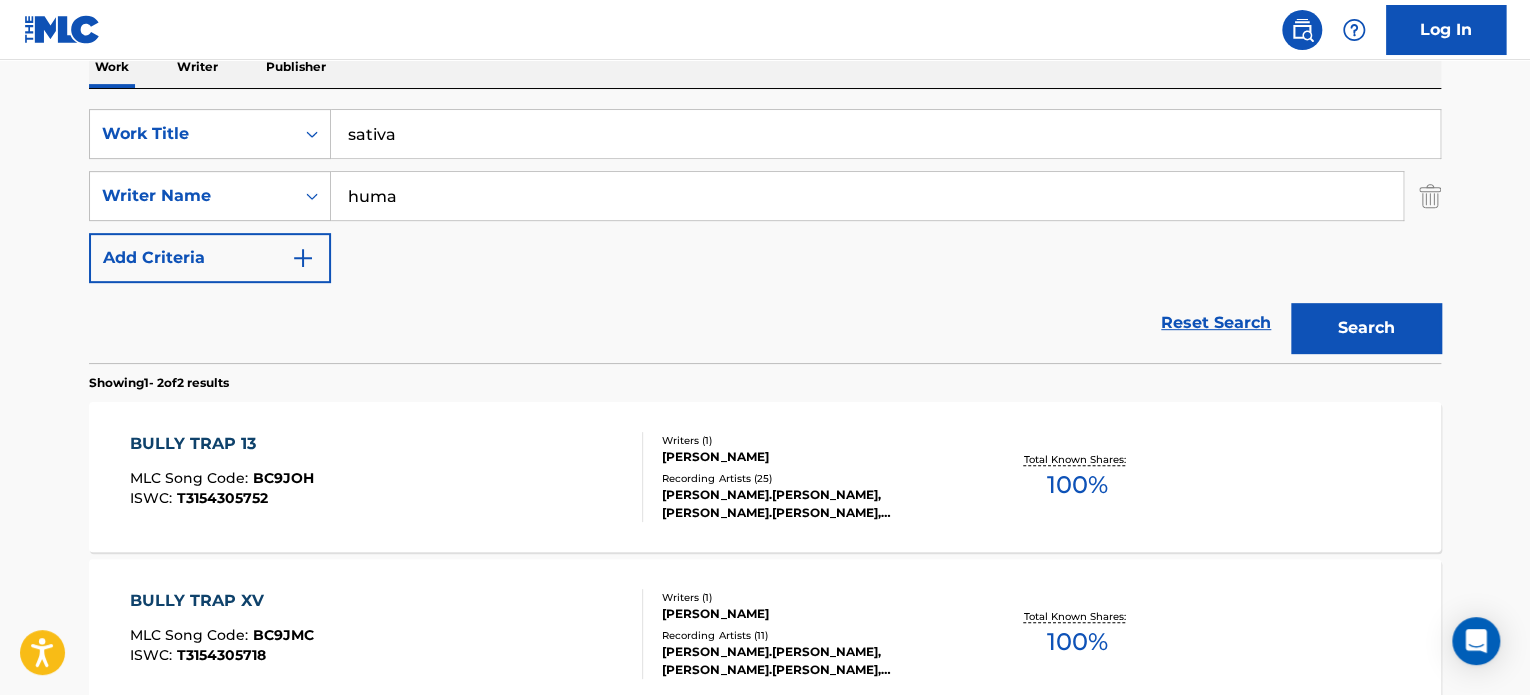 click on "Search" at bounding box center (1366, 328) 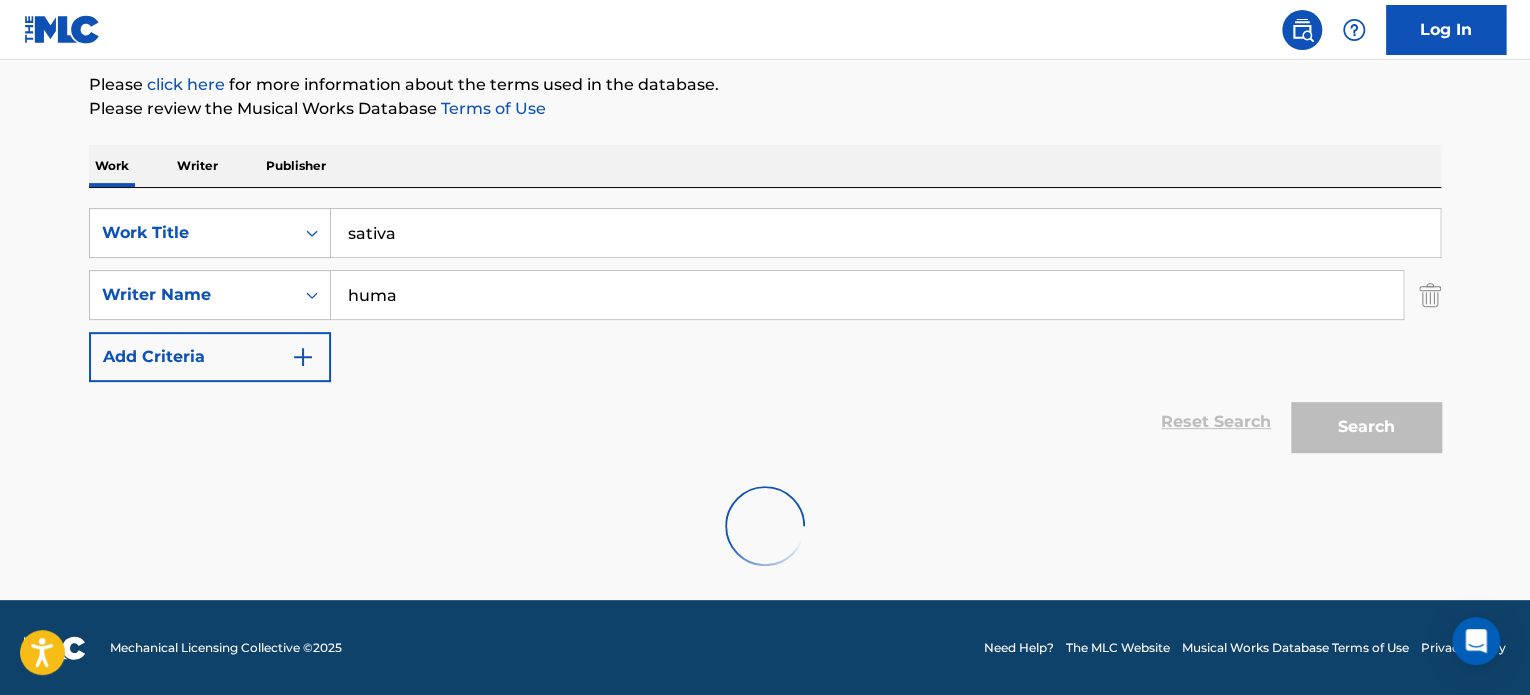 scroll, scrollTop: 336, scrollLeft: 0, axis: vertical 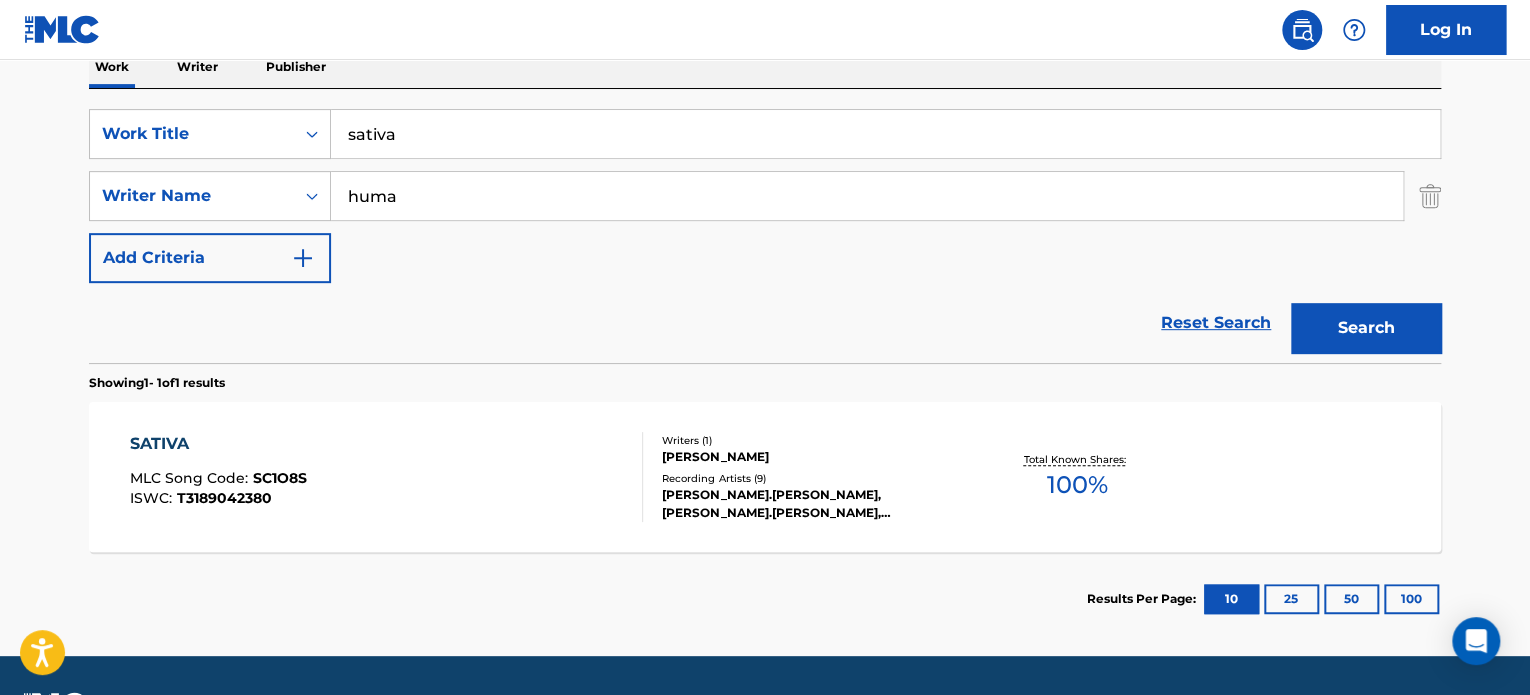 click on "SATIVA MLC Song Code : SC1O8S ISWC : T3189042380" at bounding box center [387, 477] 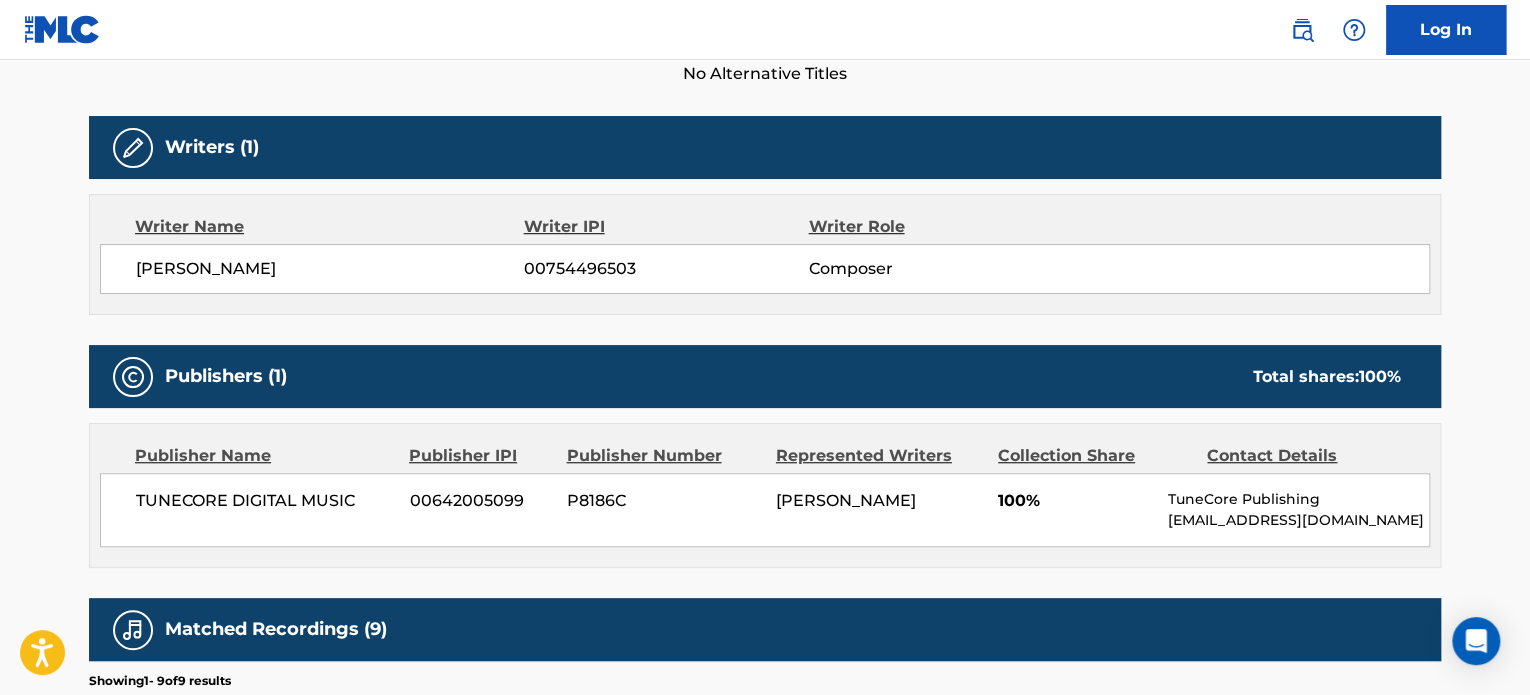 scroll, scrollTop: 572, scrollLeft: 0, axis: vertical 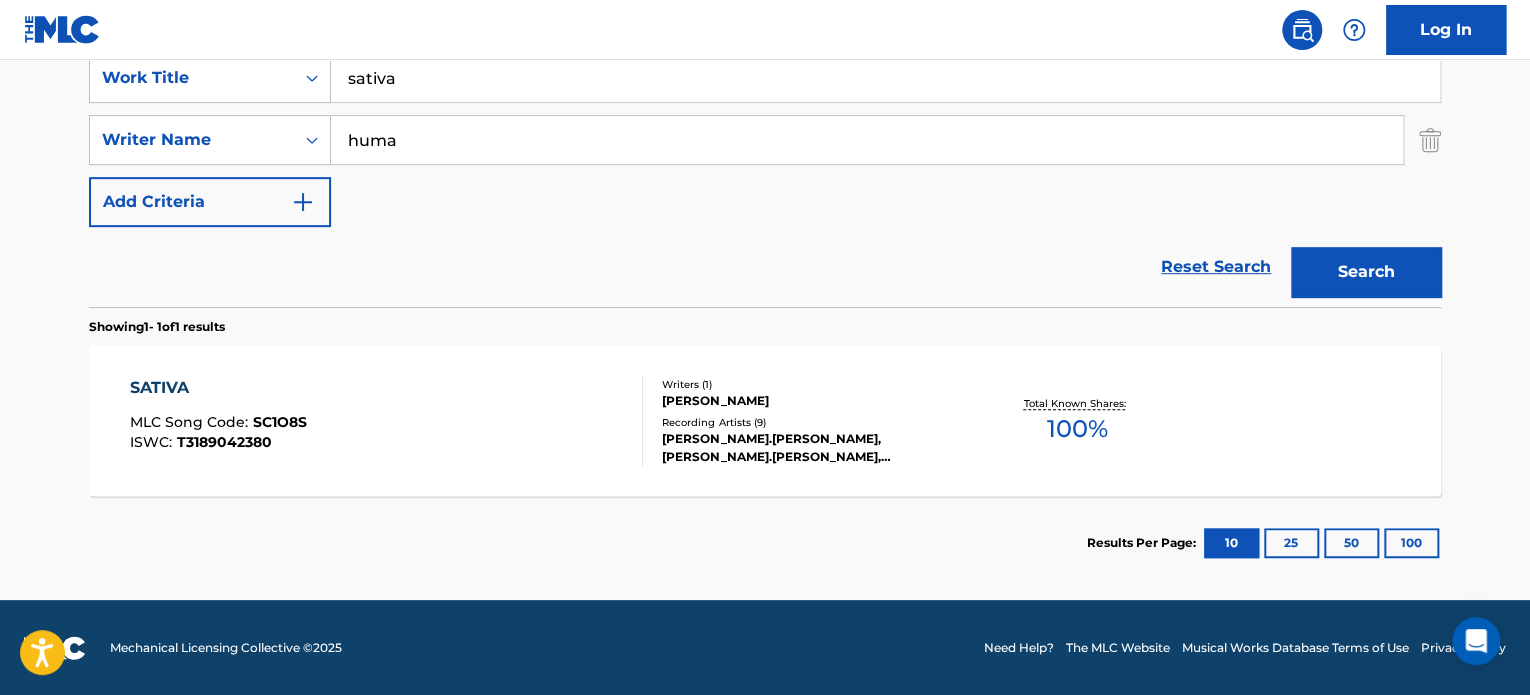 click on "sativa" at bounding box center (885, 78) 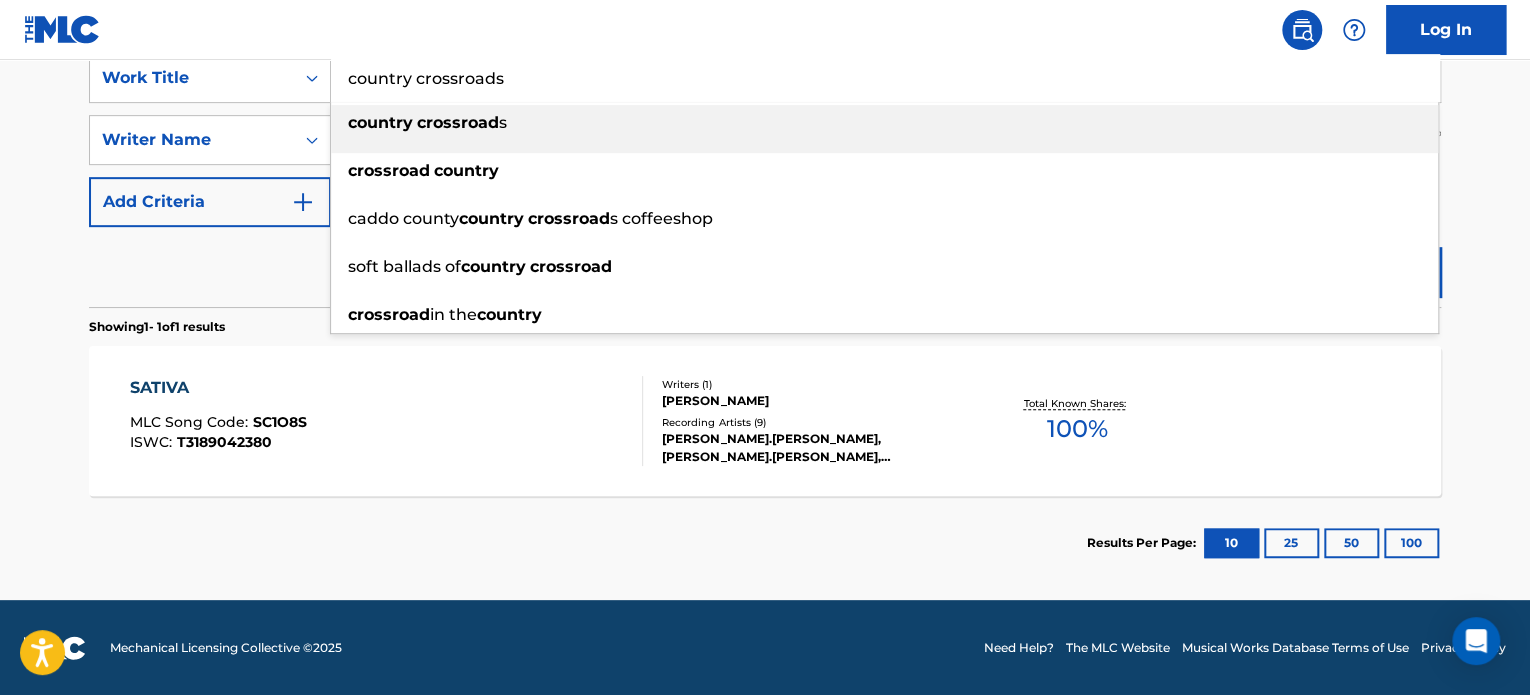 type on "country crossroads" 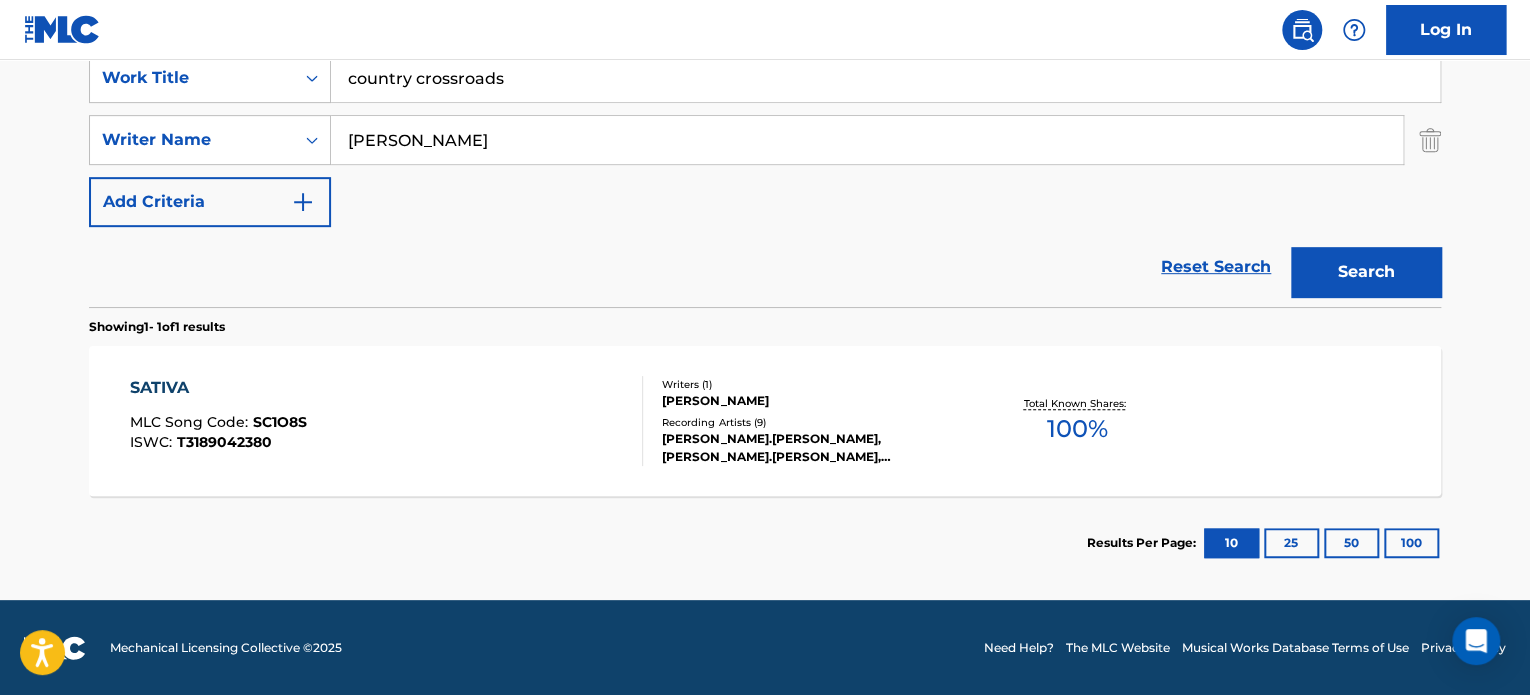 type on "[PERSON_NAME]" 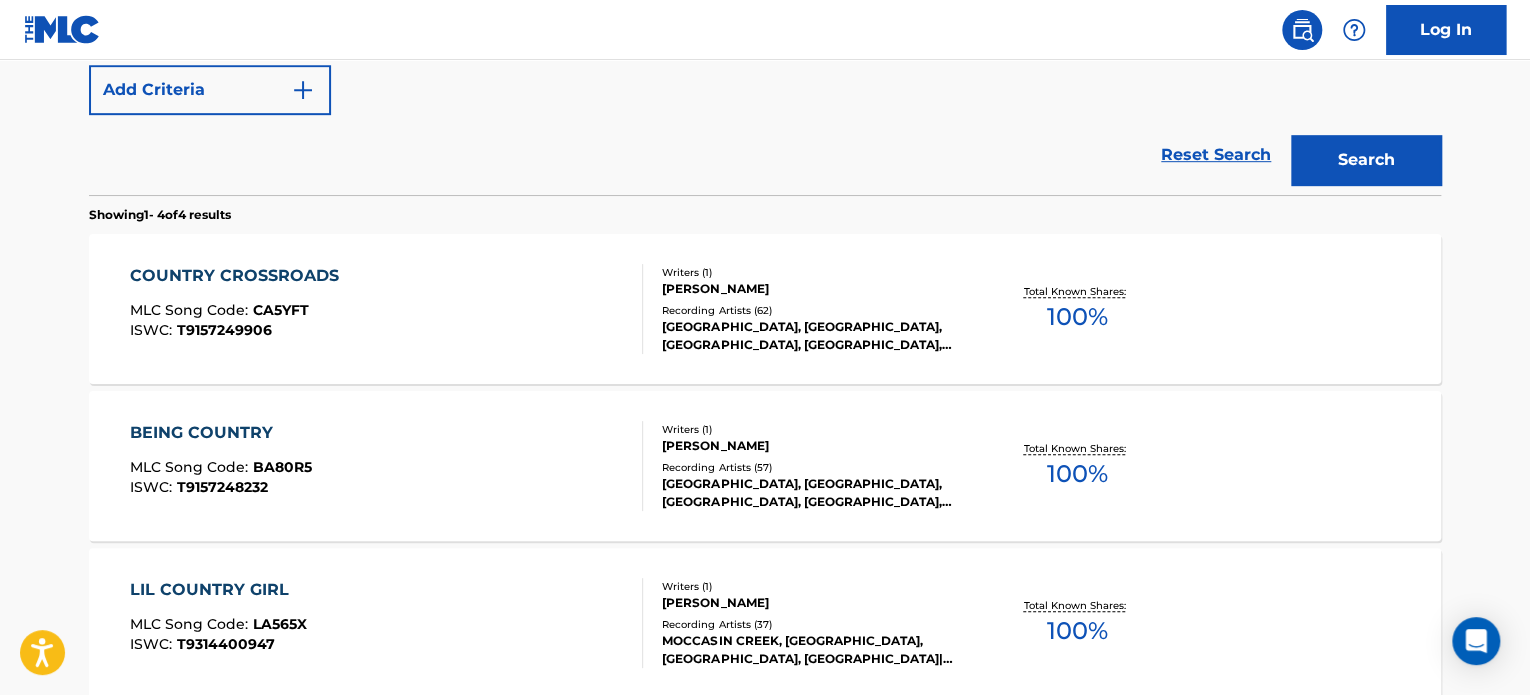 scroll, scrollTop: 504, scrollLeft: 0, axis: vertical 